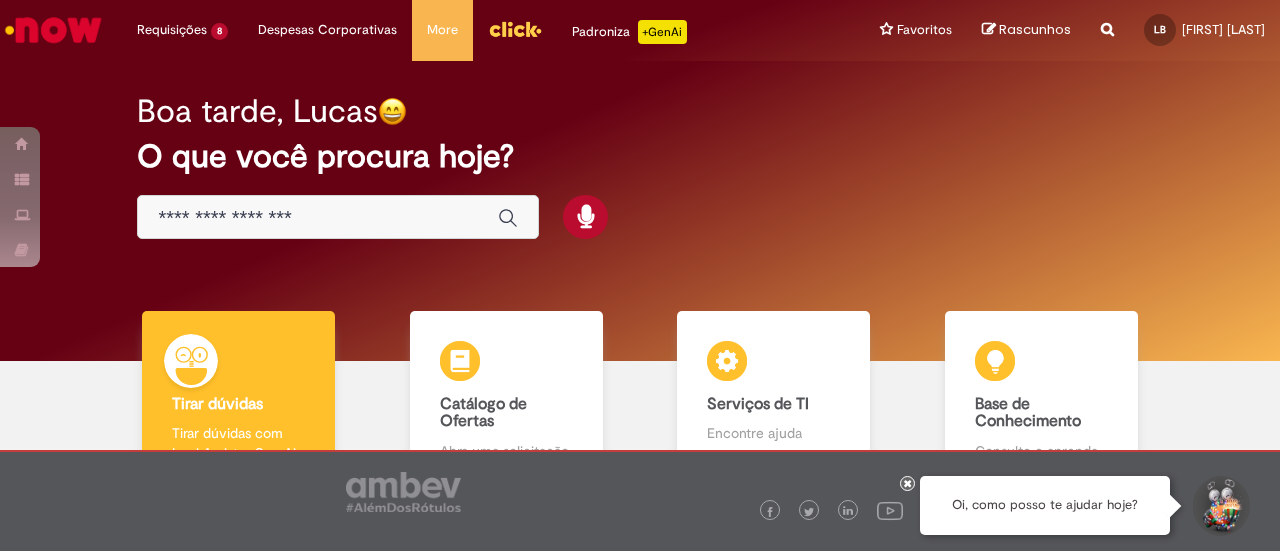 scroll, scrollTop: 0, scrollLeft: 0, axis: both 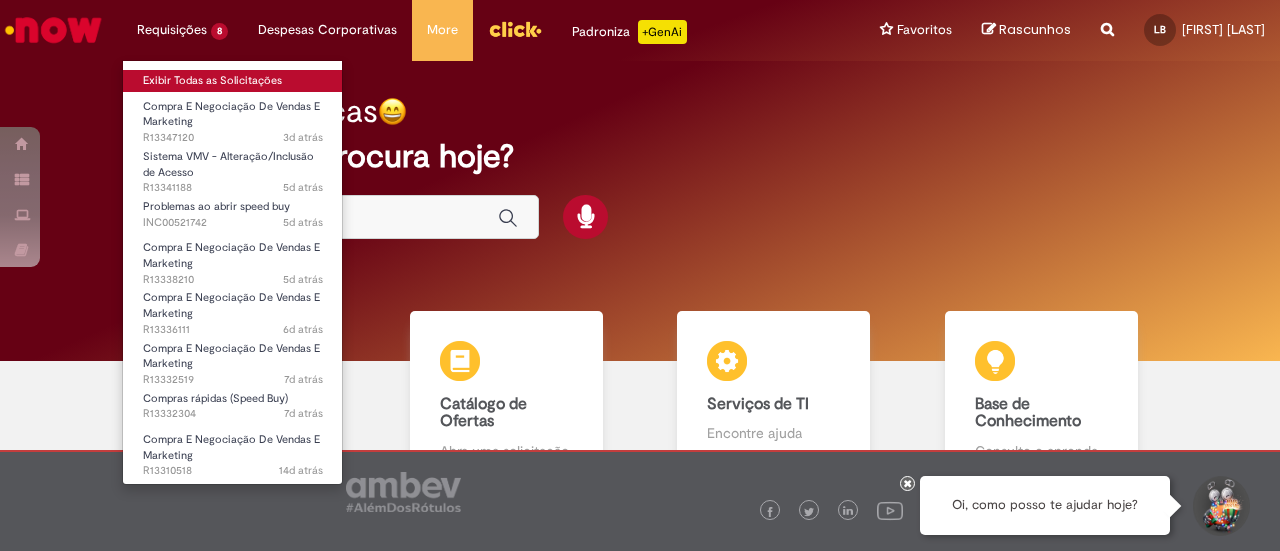 click on "Exibir Todas as Solicitações" at bounding box center (233, 81) 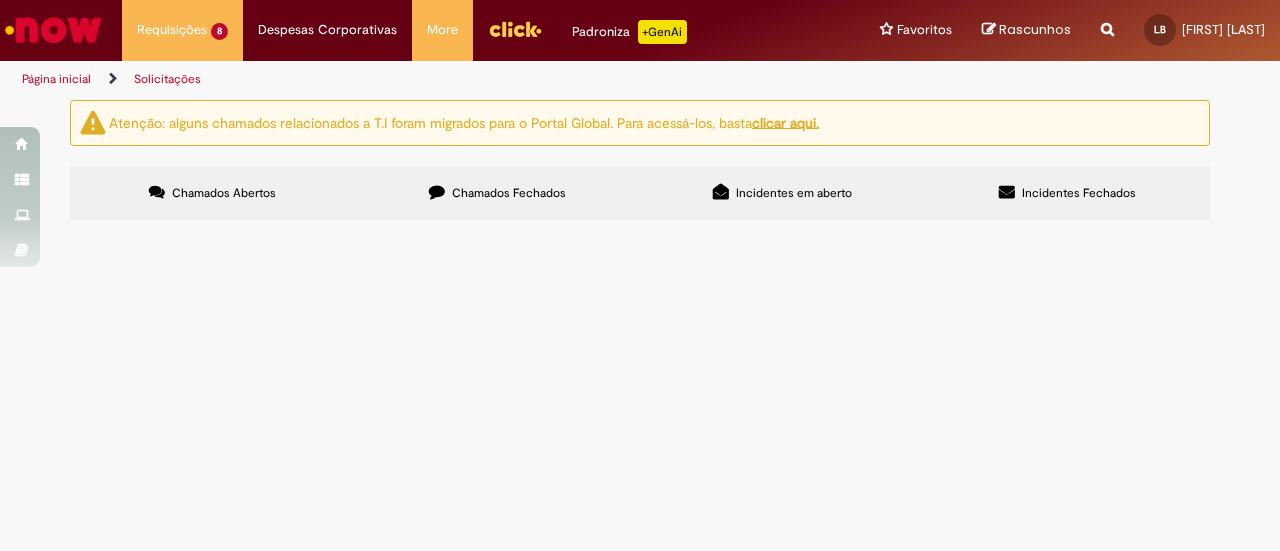 scroll, scrollTop: 252, scrollLeft: 0, axis: vertical 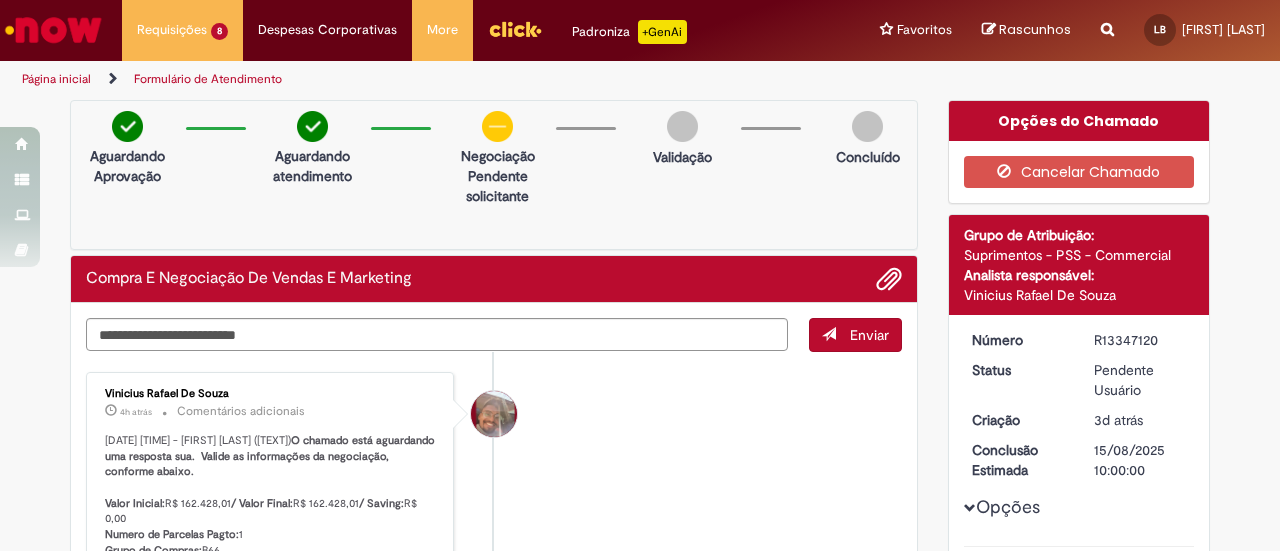 click on "Página inicial" at bounding box center [56, 79] 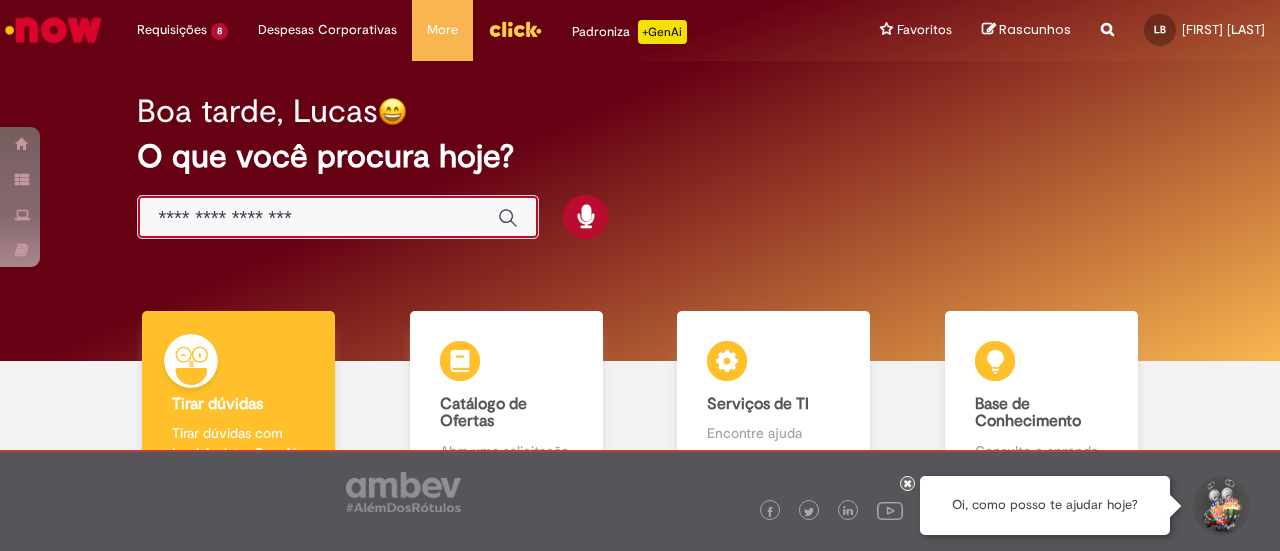 click at bounding box center [318, 218] 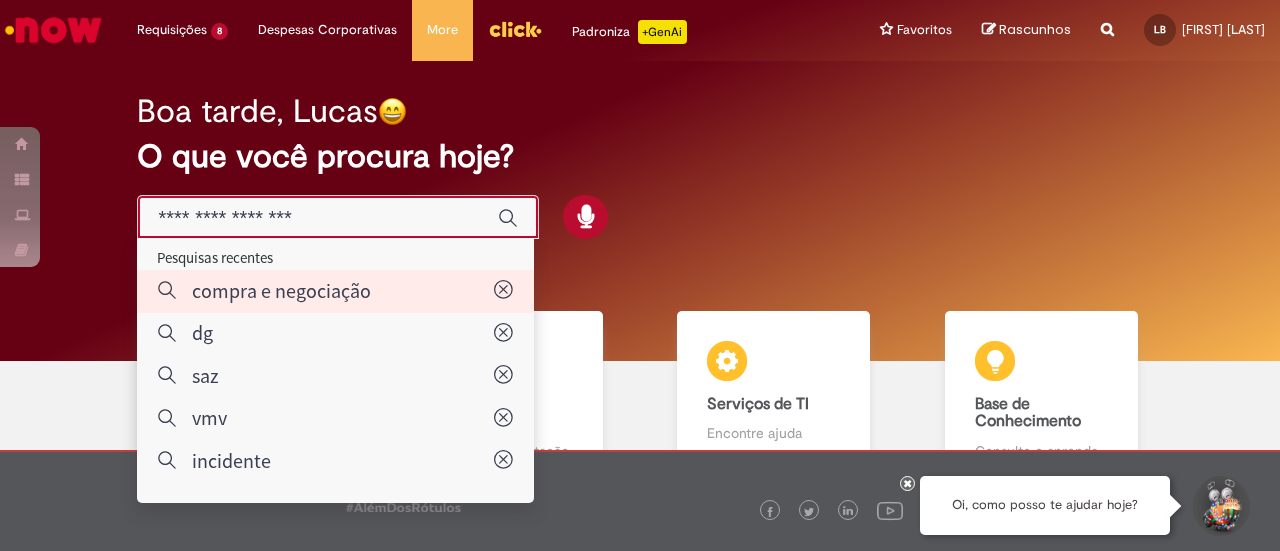 type on "**********" 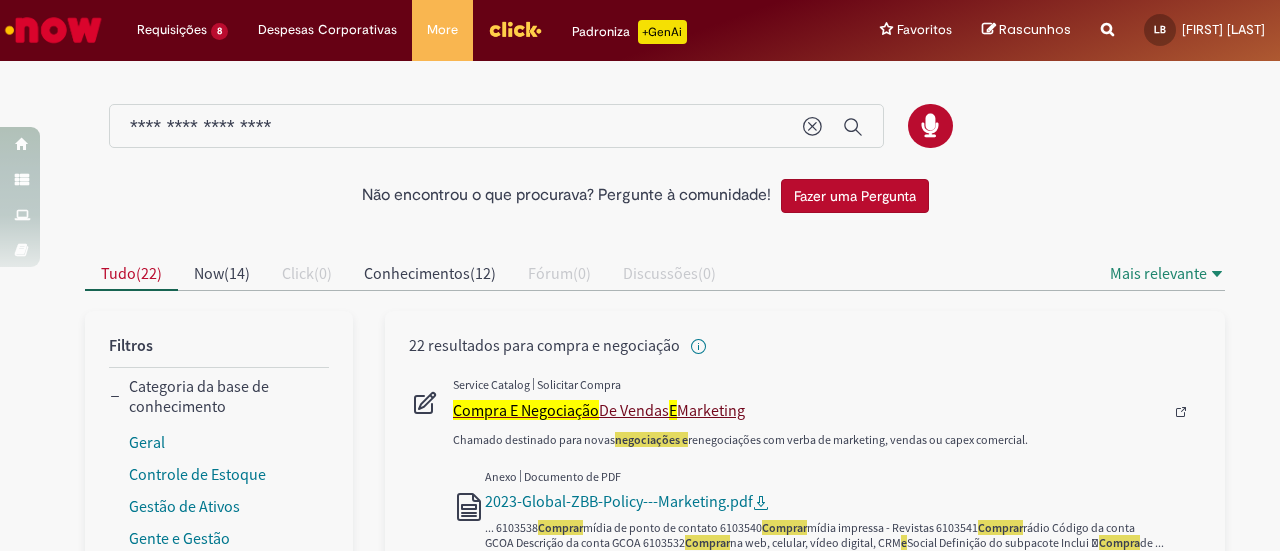 click on "Compra E Negociação  De Vendas  E  Marketing" at bounding box center [808, 410] 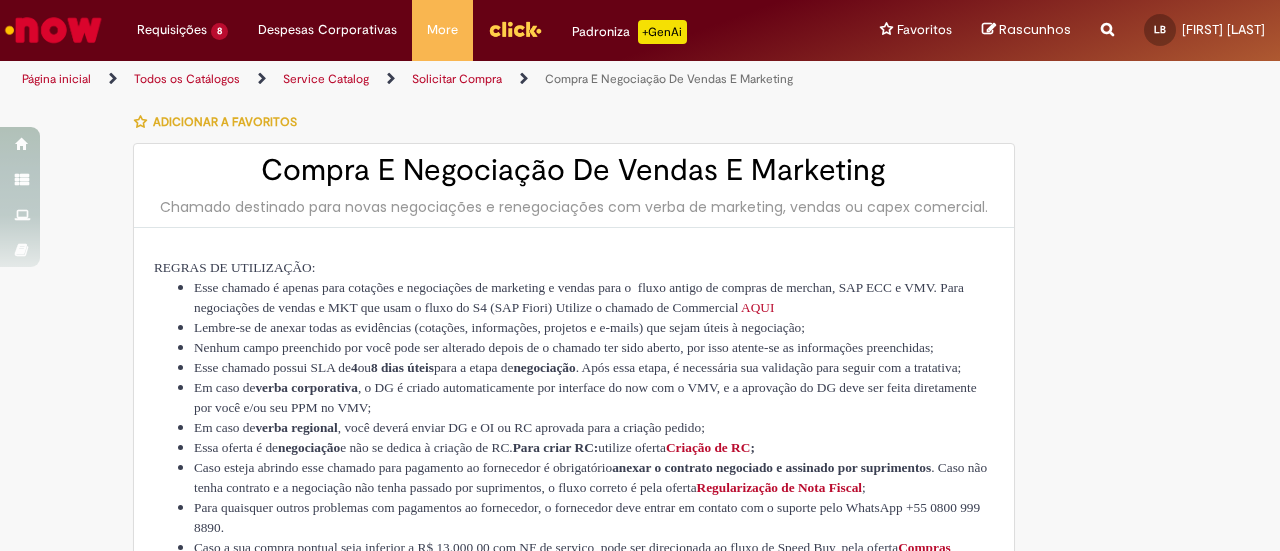 type on "********" 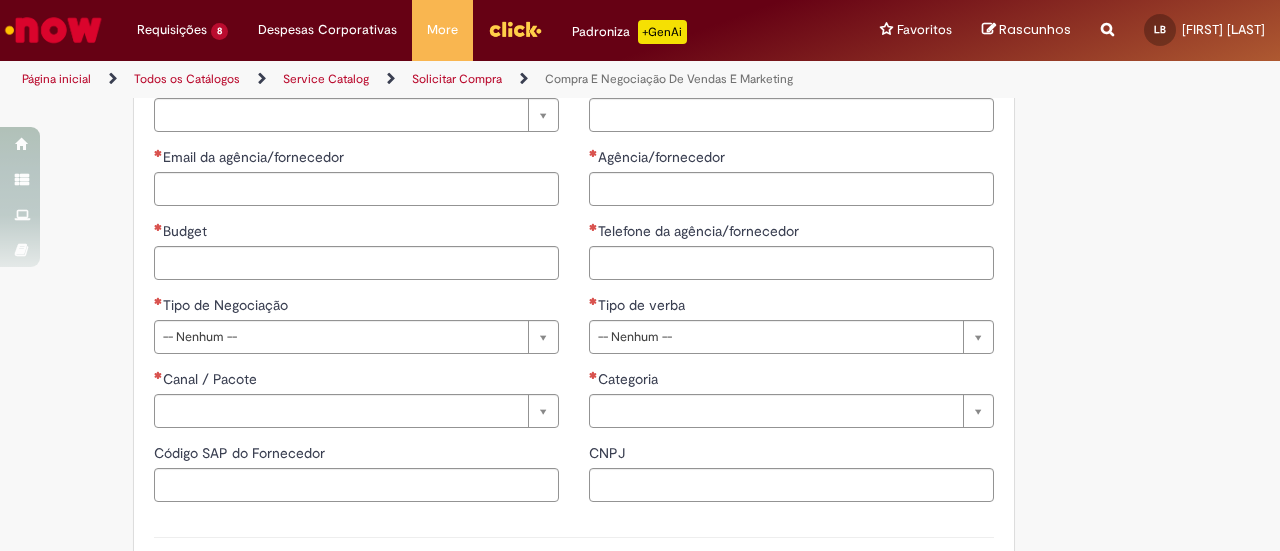 type on "**********" 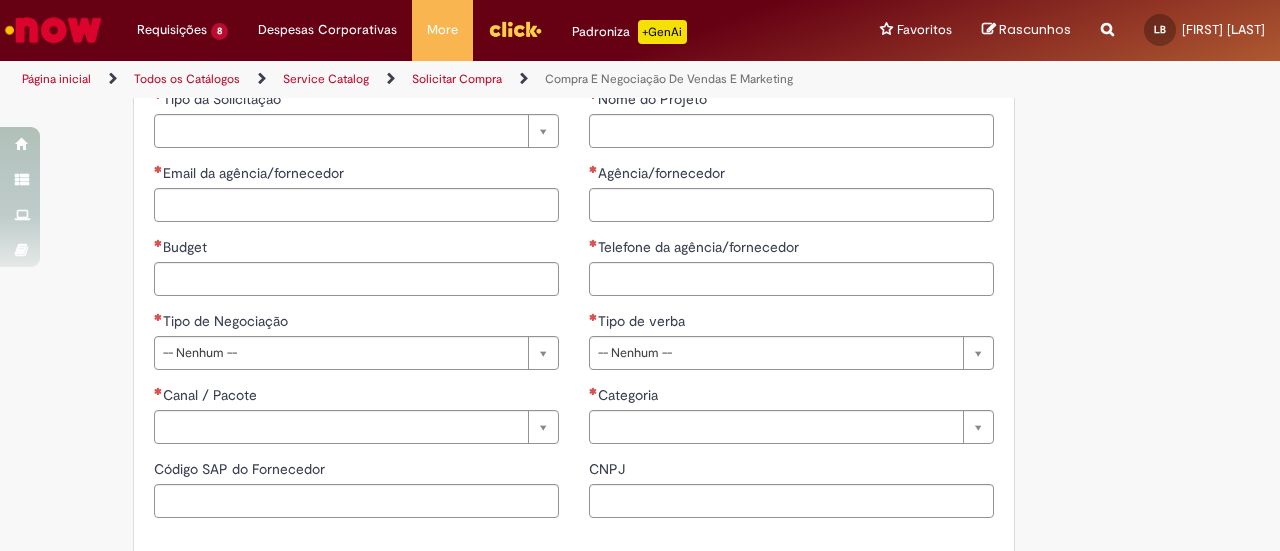 scroll, scrollTop: 954, scrollLeft: 0, axis: vertical 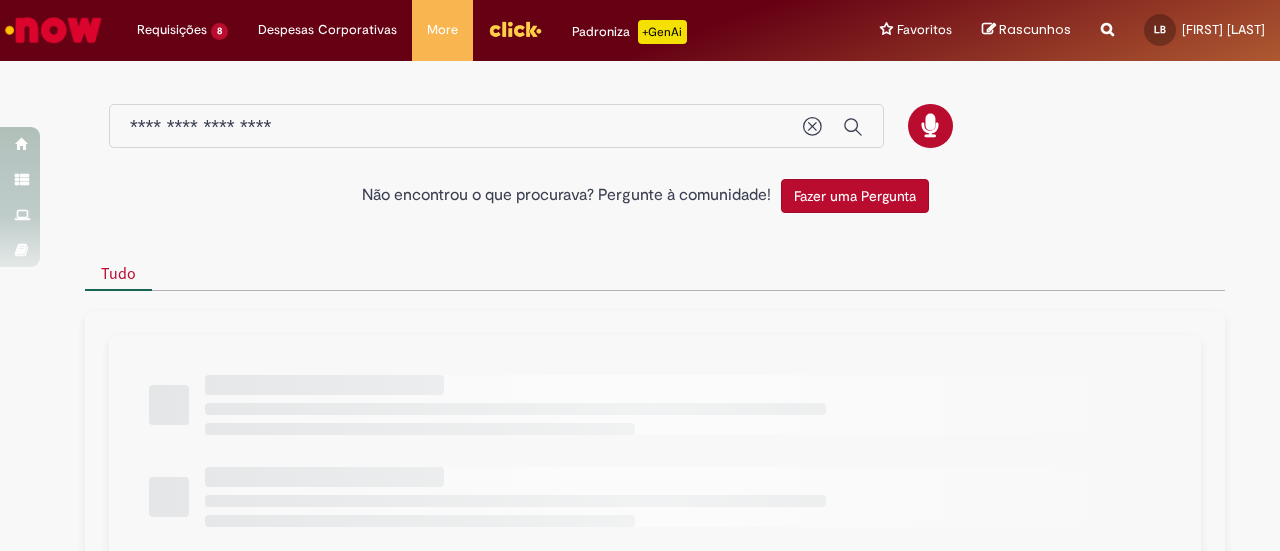 click on "**********" at bounding box center (456, 127) 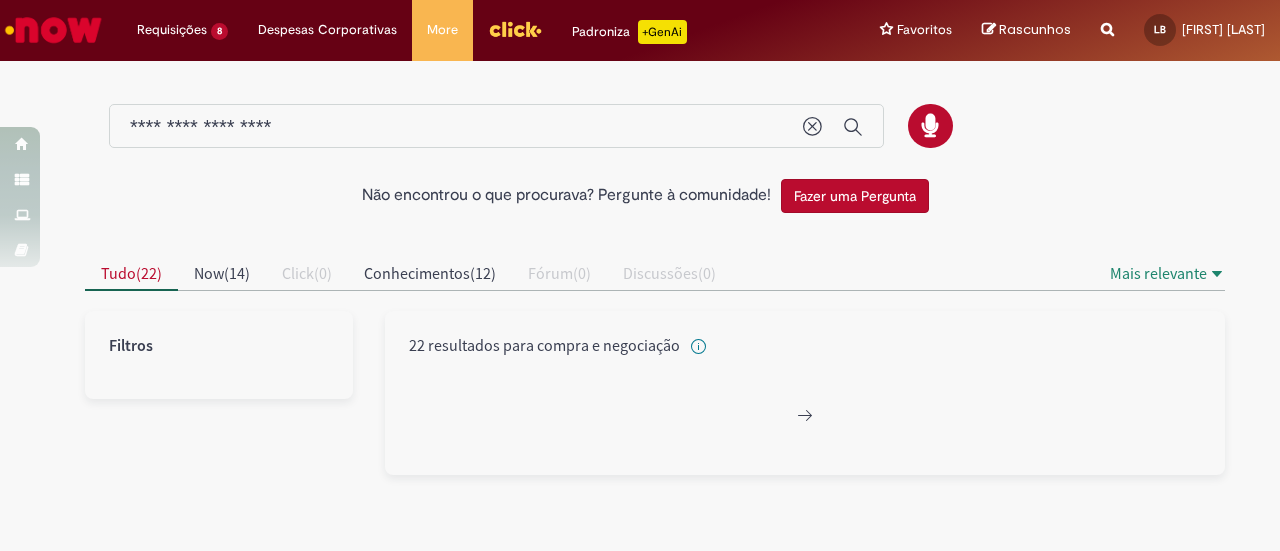 click on "**********" at bounding box center (456, 127) 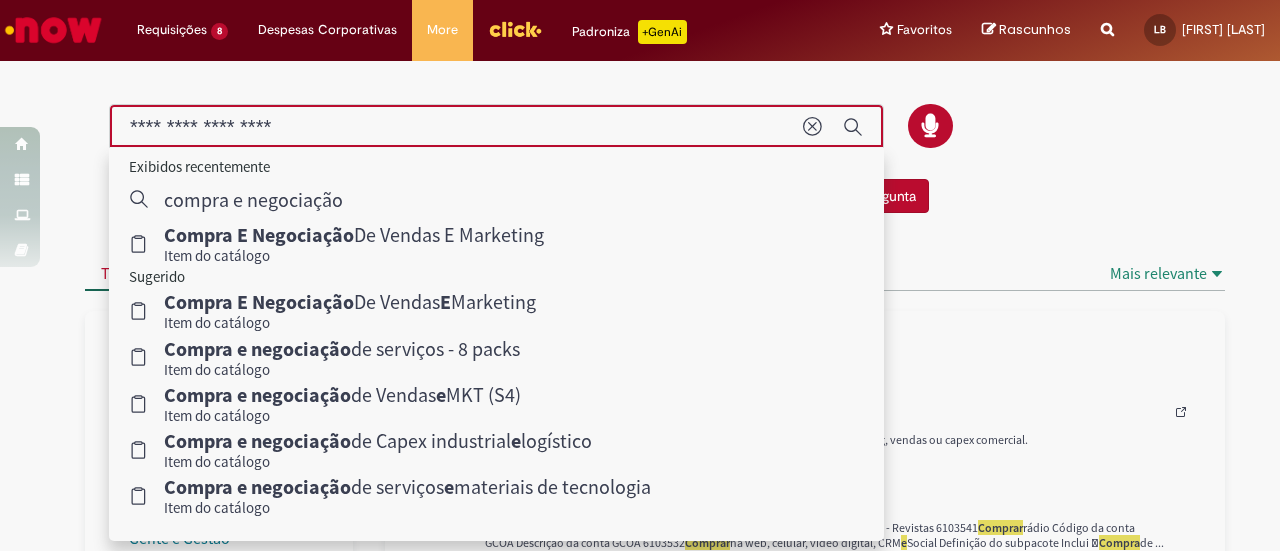 click on "**********" at bounding box center [456, 127] 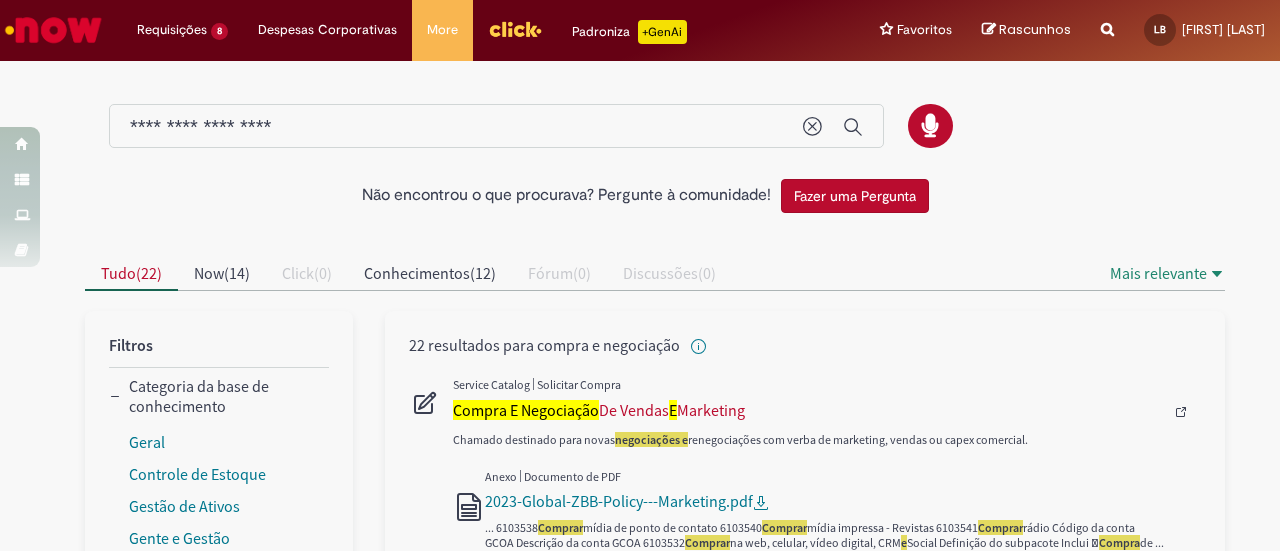 click at bounding box center (655, 943) 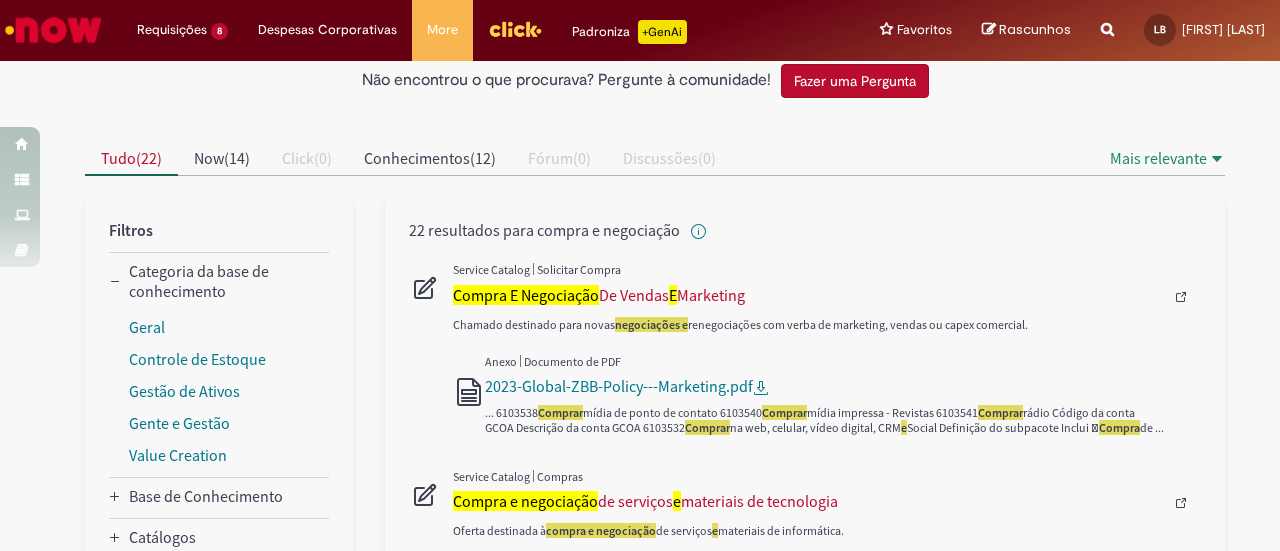 scroll, scrollTop: 108, scrollLeft: 0, axis: vertical 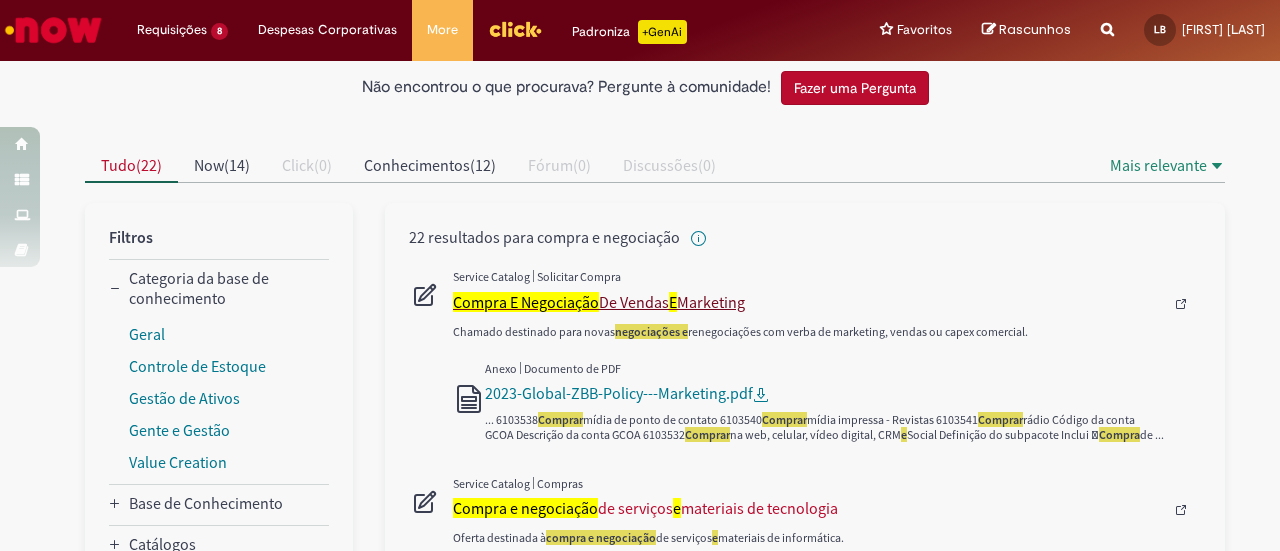 click on "E" at bounding box center (673, 302) 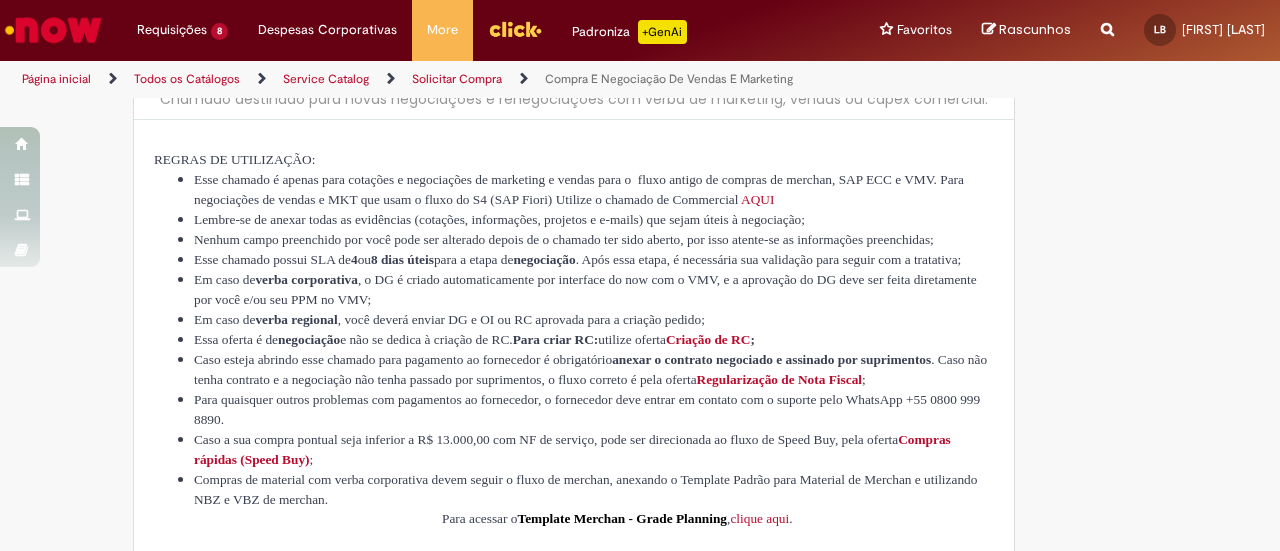 scroll, scrollTop: 0, scrollLeft: 0, axis: both 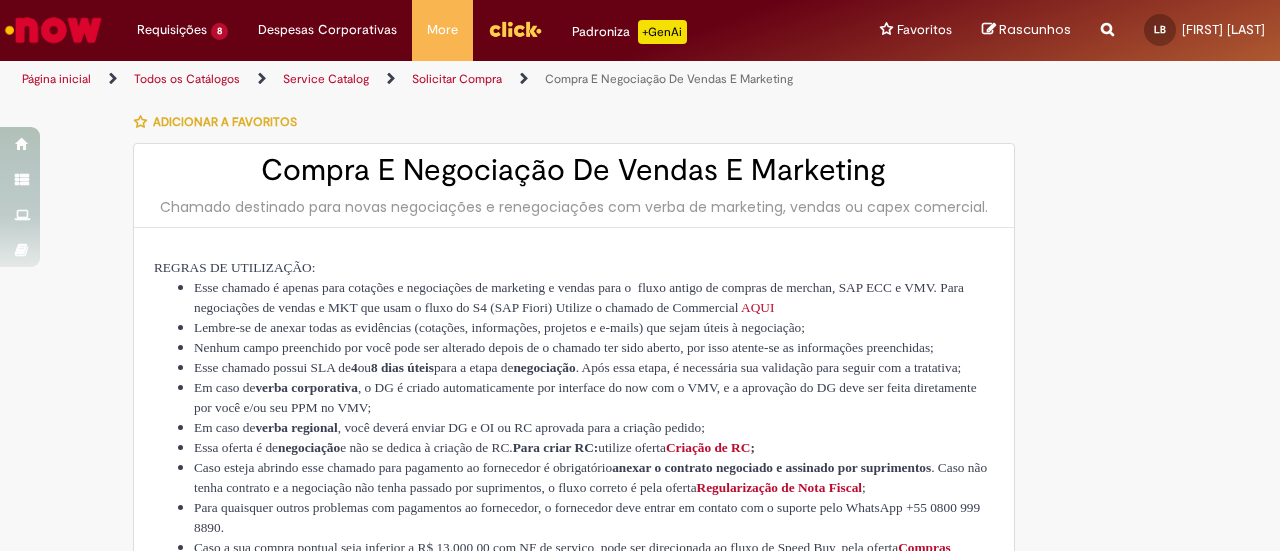 type on "********" 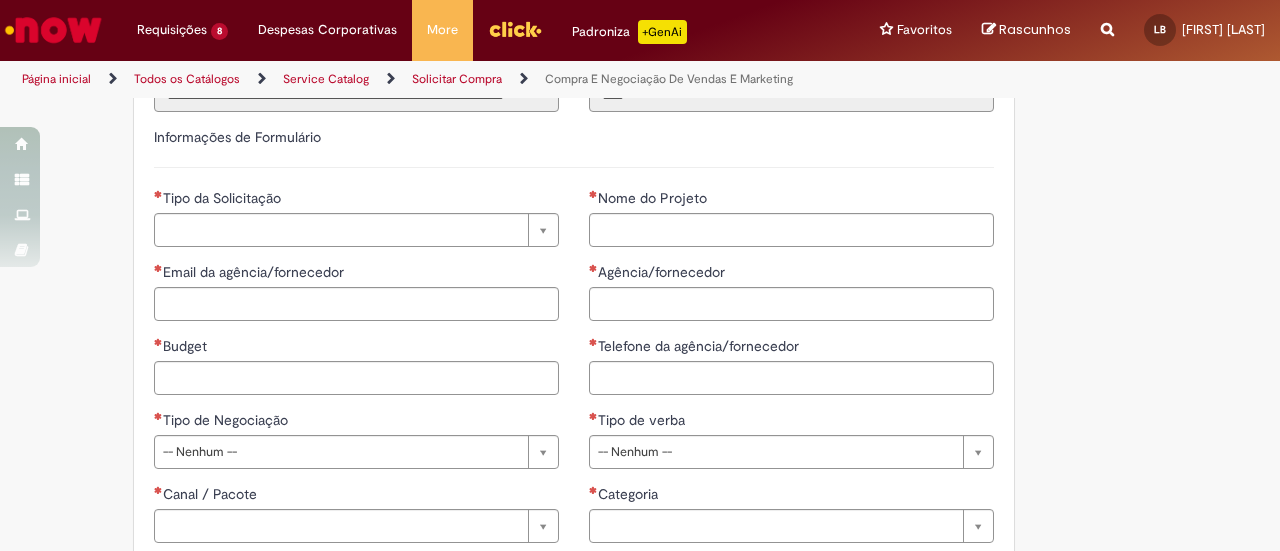 scroll, scrollTop: 828, scrollLeft: 0, axis: vertical 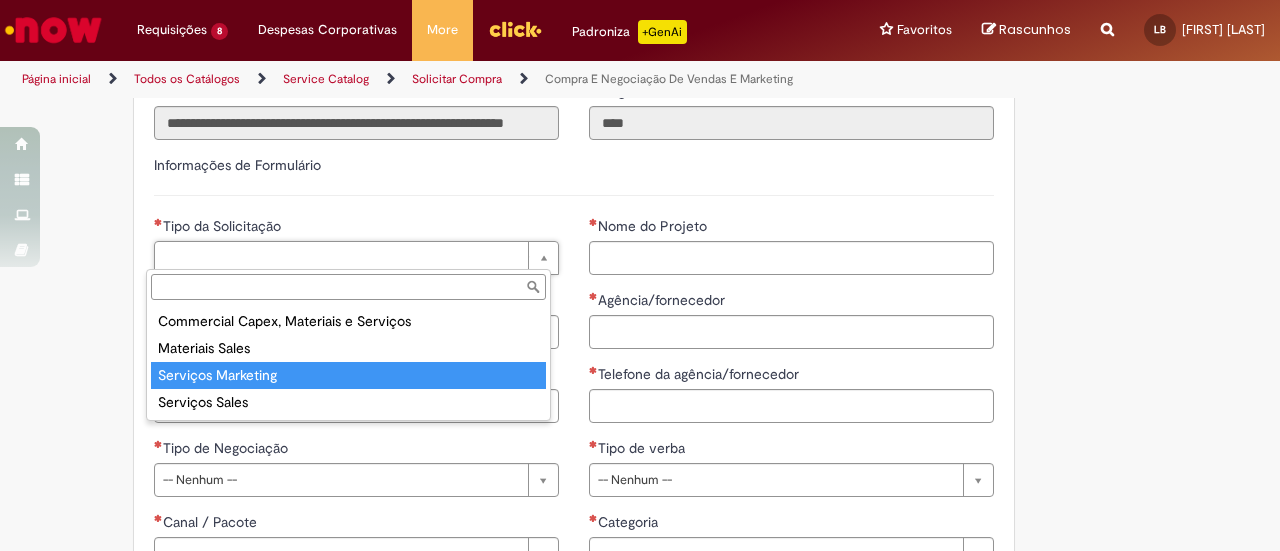 type on "**********" 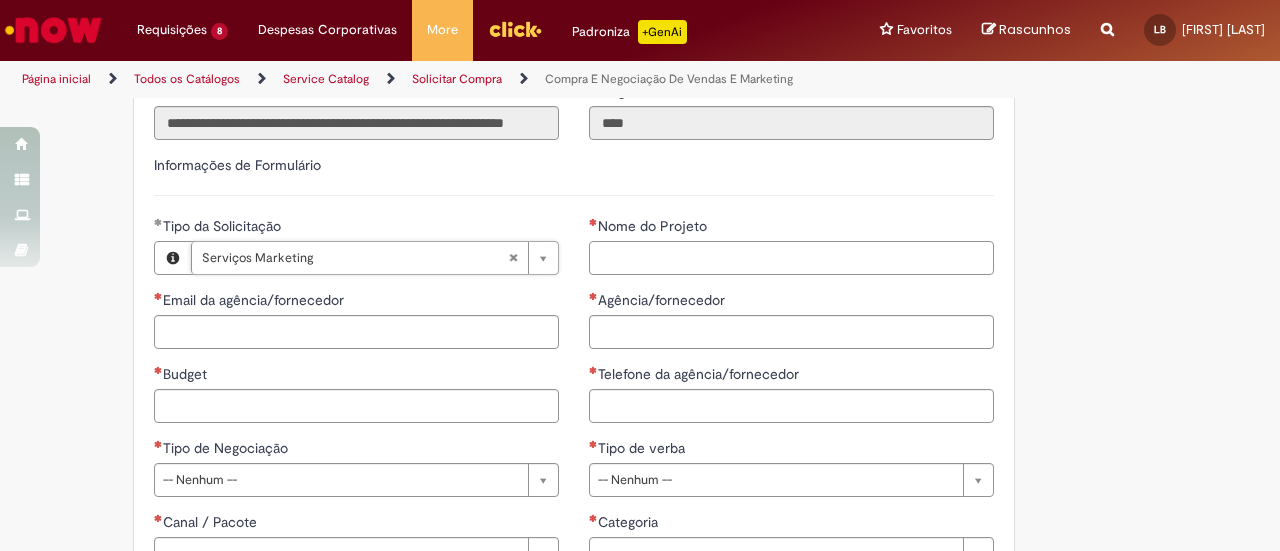 click on "Nome do Projeto" at bounding box center [791, 258] 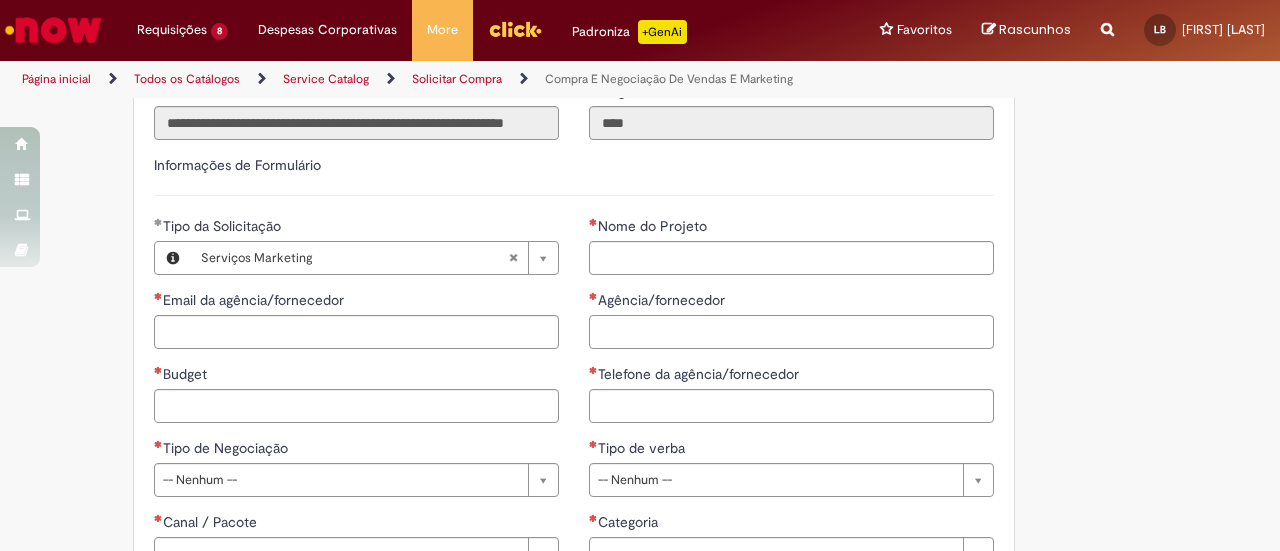 click on "Agência/fornecedor" at bounding box center [791, 332] 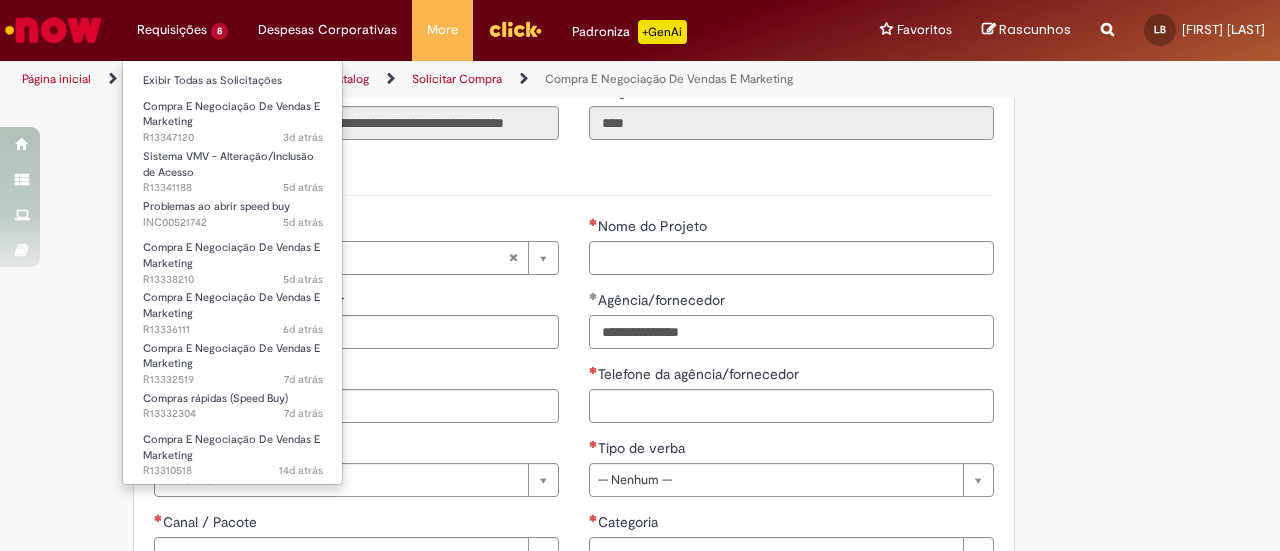 type on "**********" 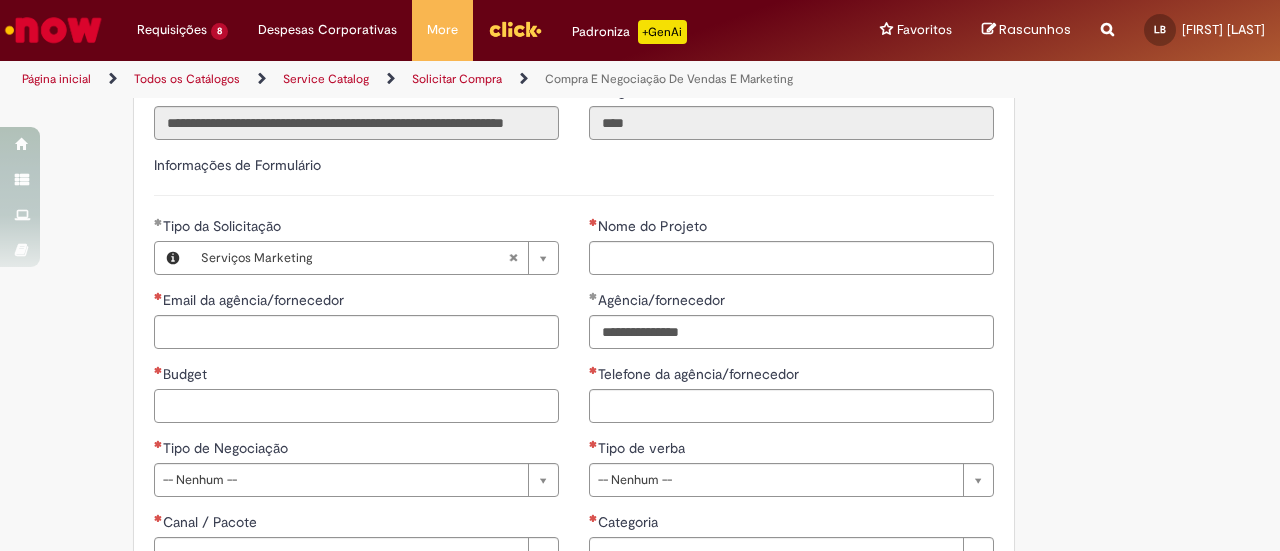 click on "Budget" at bounding box center (356, 406) 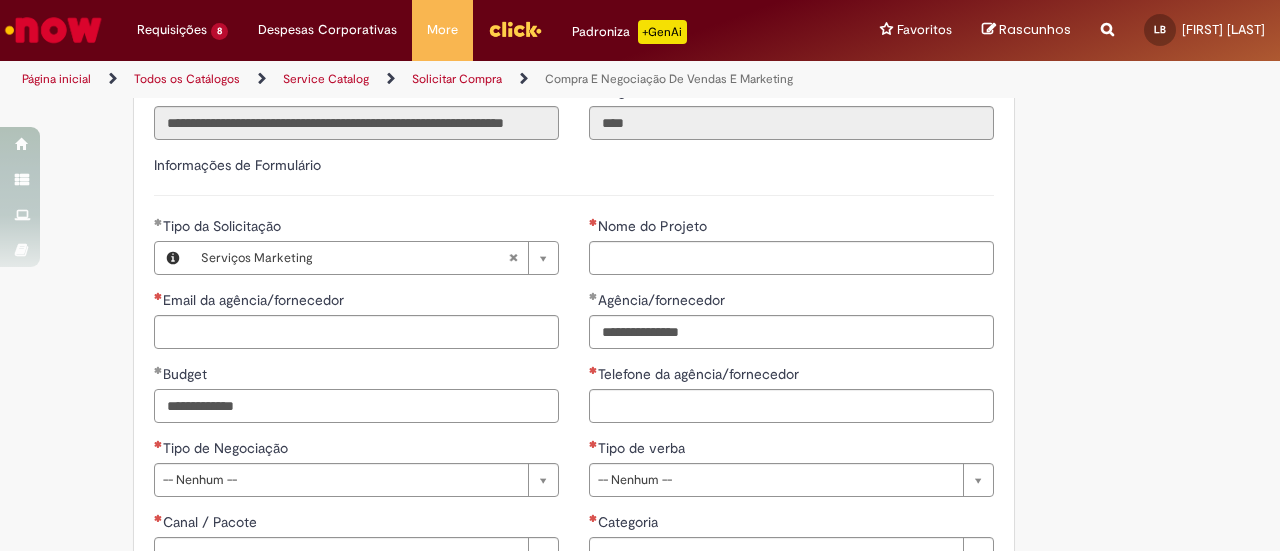 type on "**********" 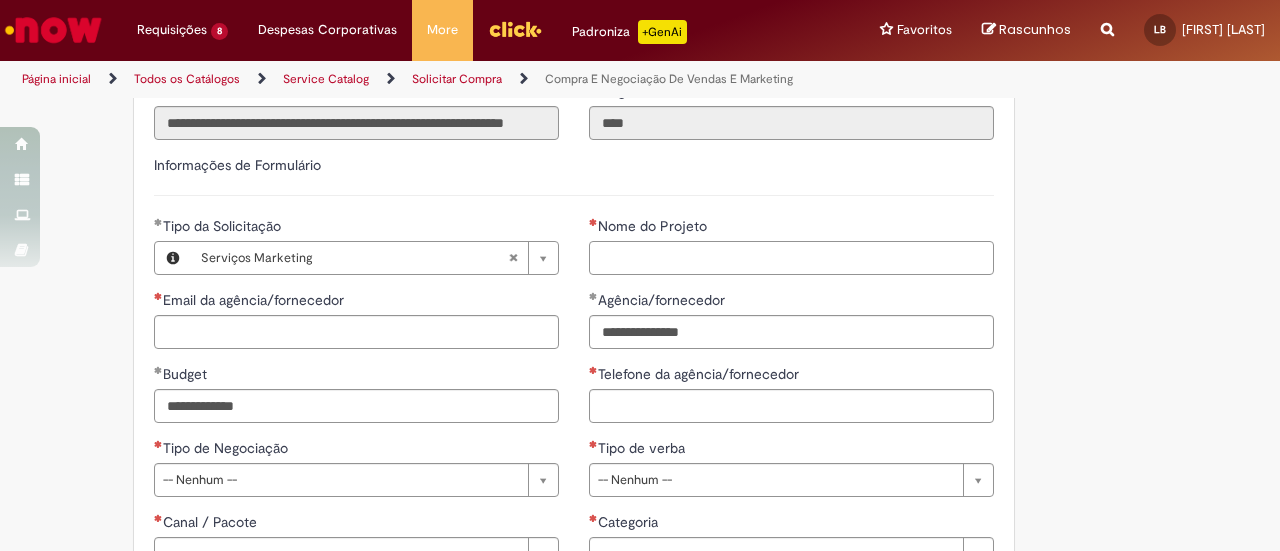 click on "Nome do Projeto" at bounding box center [791, 258] 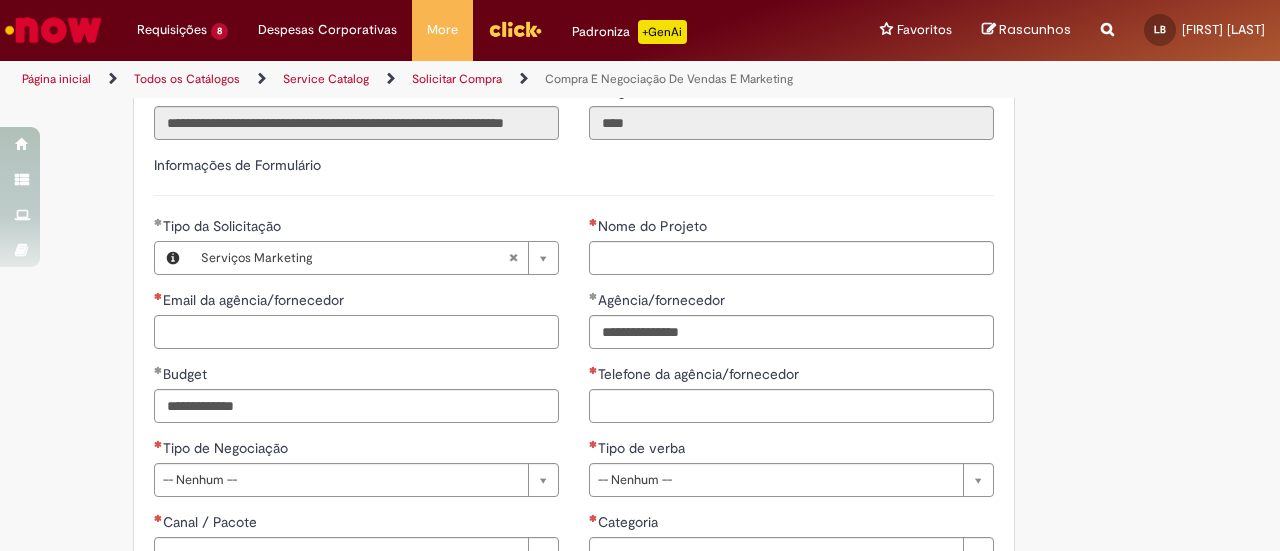 click on "Email da agência/fornecedor" at bounding box center (356, 332) 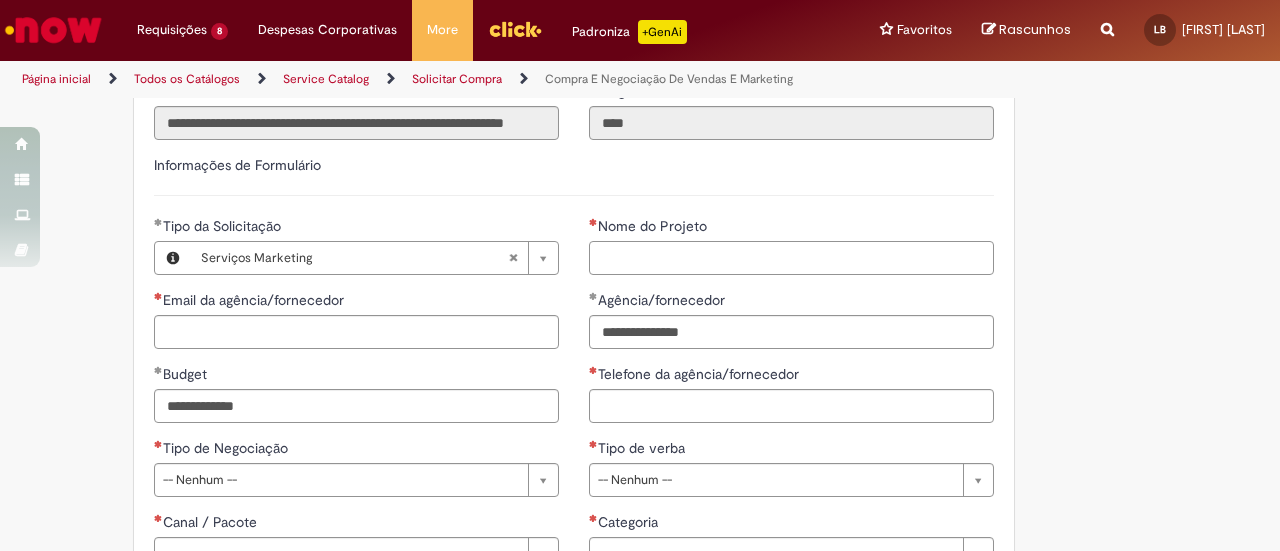 click on "Nome do Projeto" at bounding box center [791, 258] 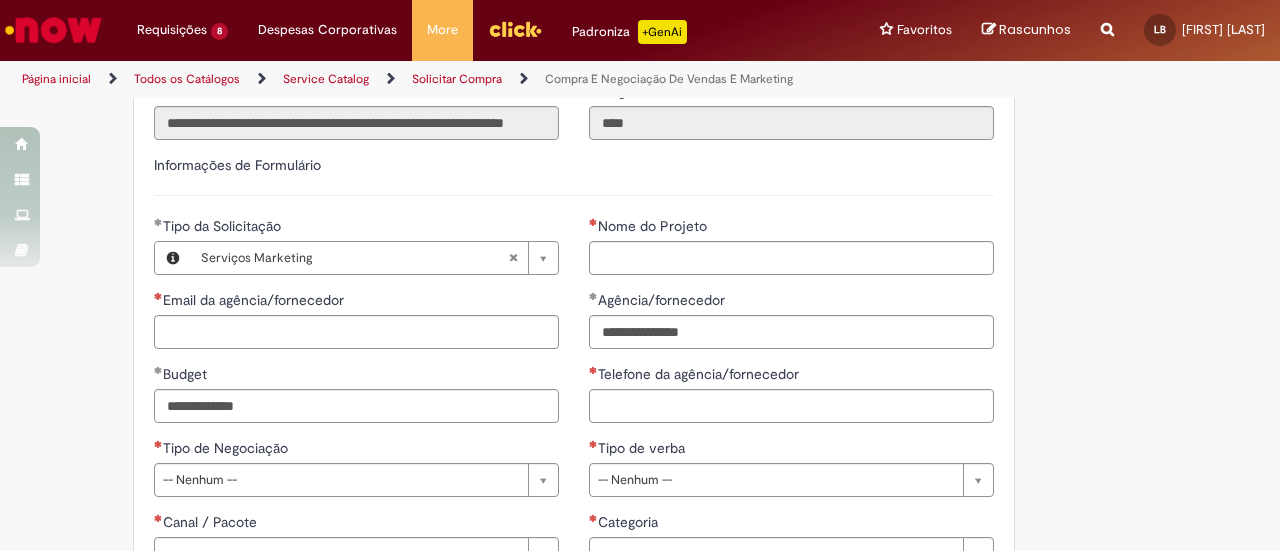 click on "Informações de Formulário" at bounding box center (574, 175) 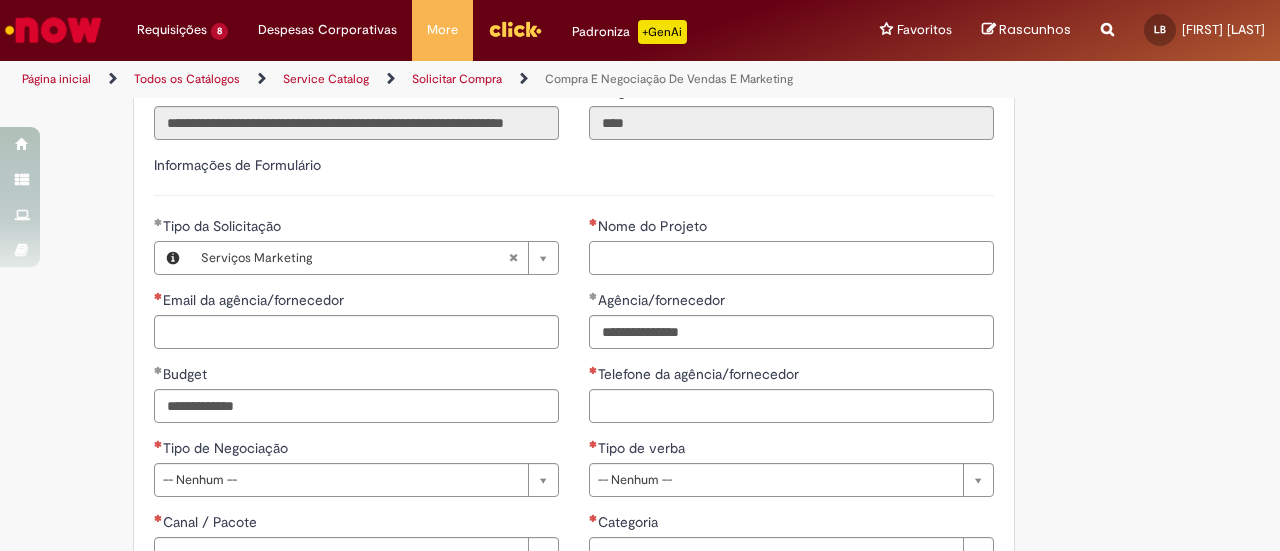click on "Nome do Projeto" at bounding box center [791, 258] 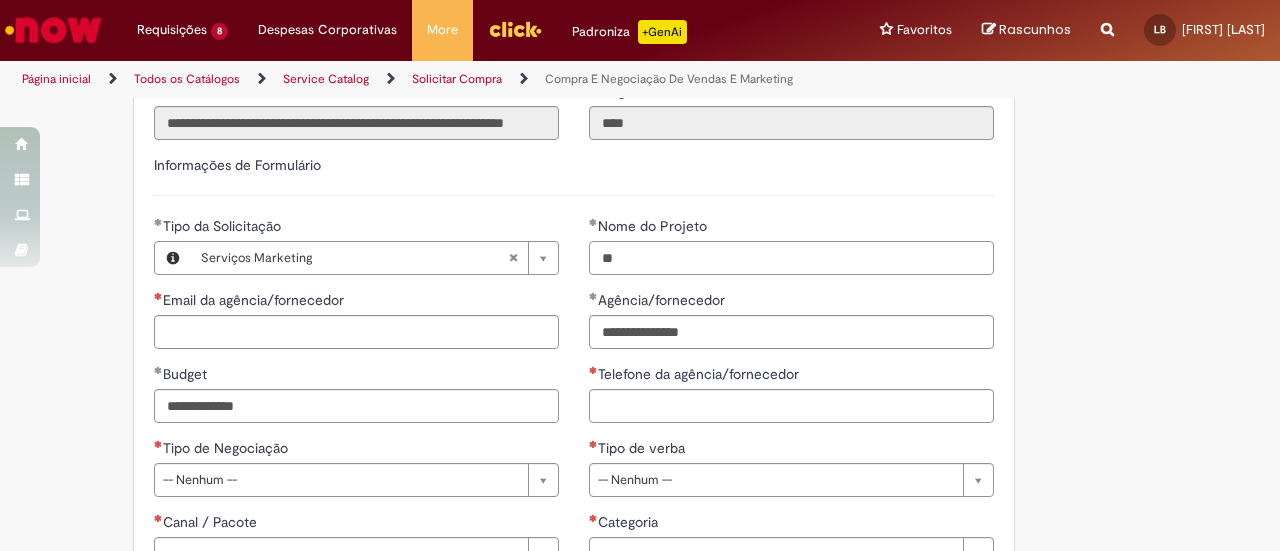 type on "*" 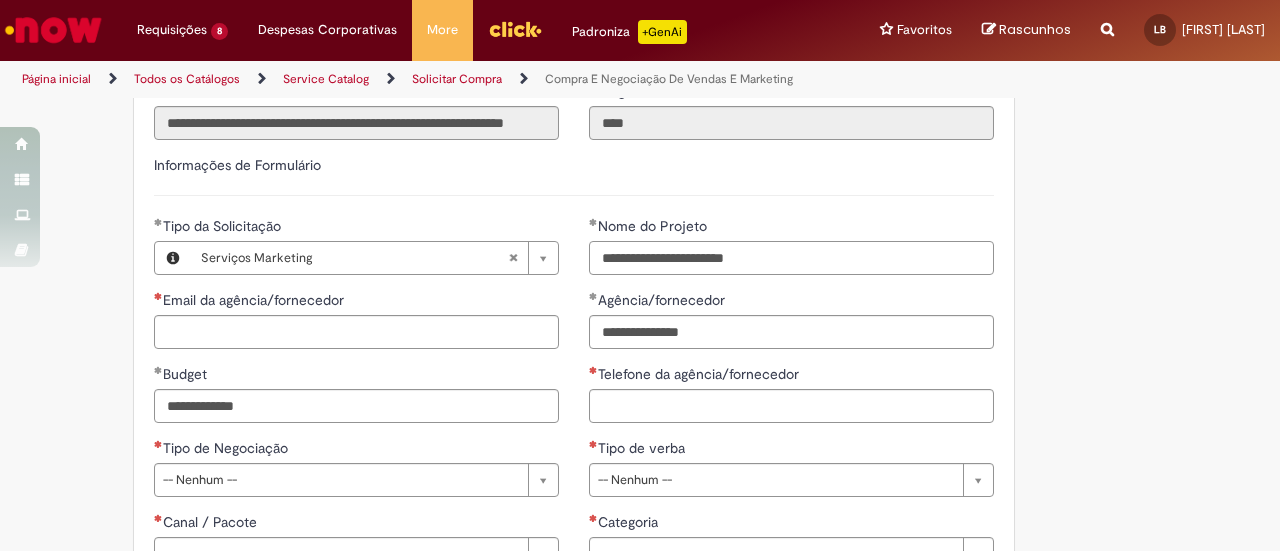 click on "**********" at bounding box center (791, 258) 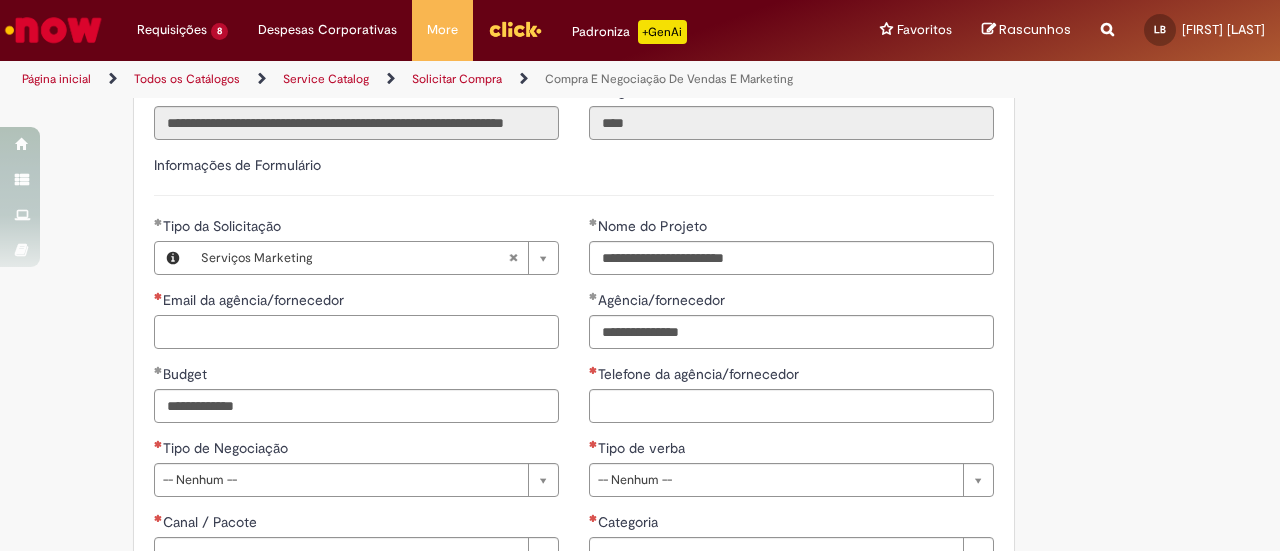 click on "Email da agência/fornecedor" at bounding box center [356, 332] 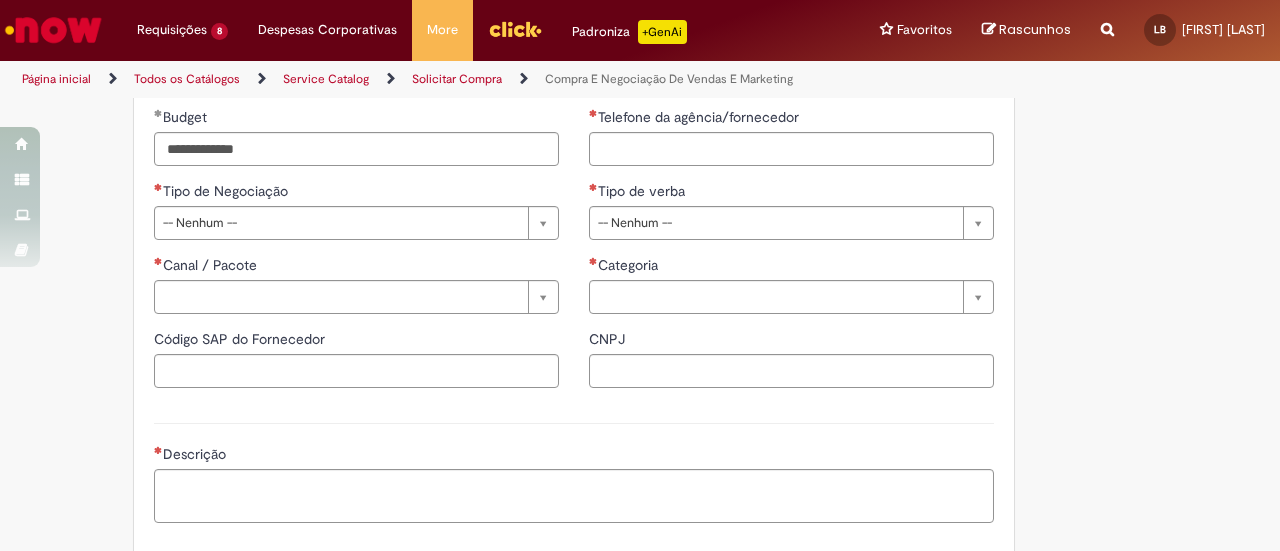 scroll, scrollTop: 1087, scrollLeft: 0, axis: vertical 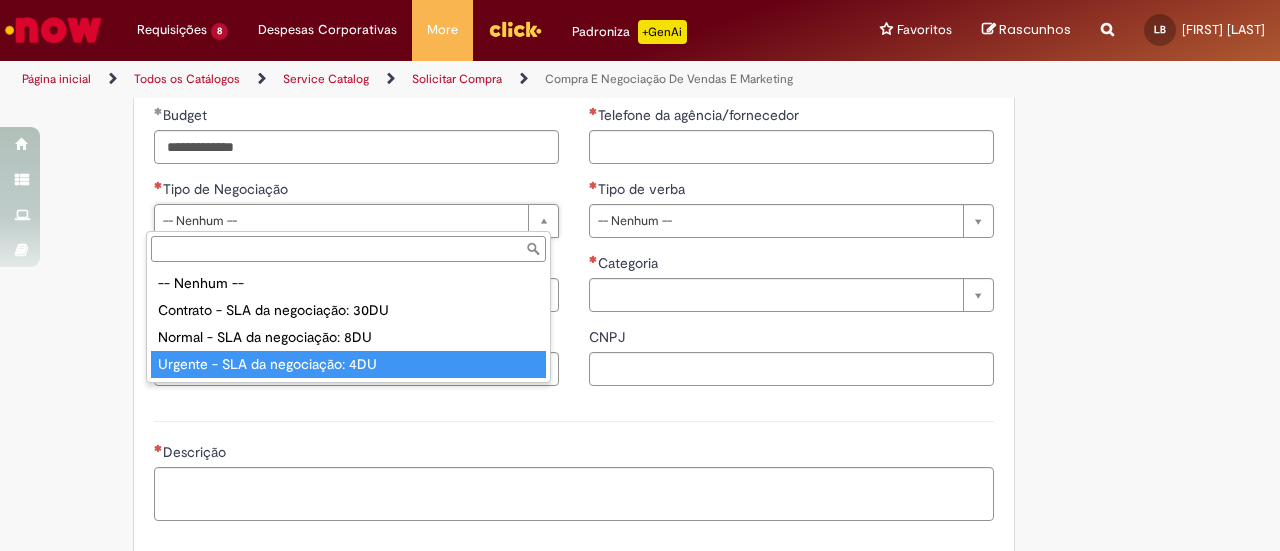 type on "**********" 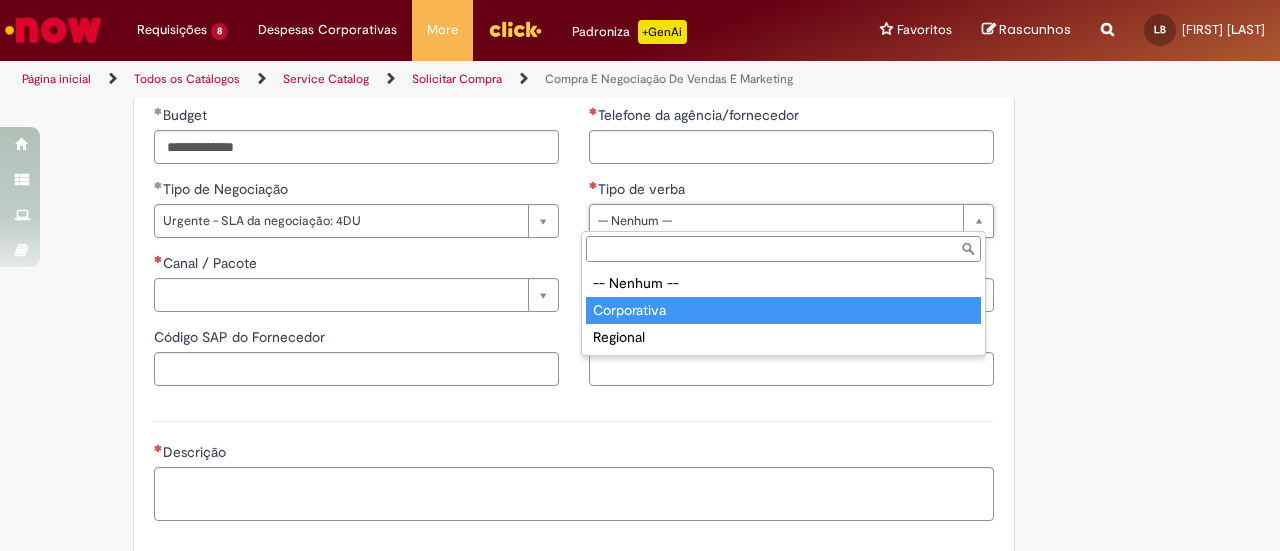 type on "**********" 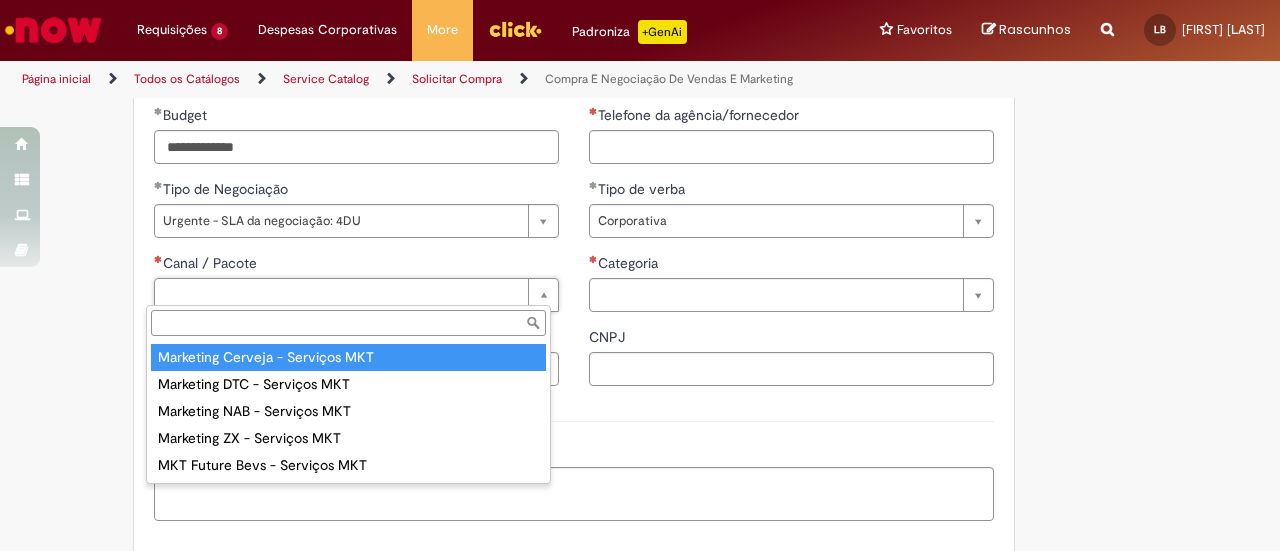 type on "**********" 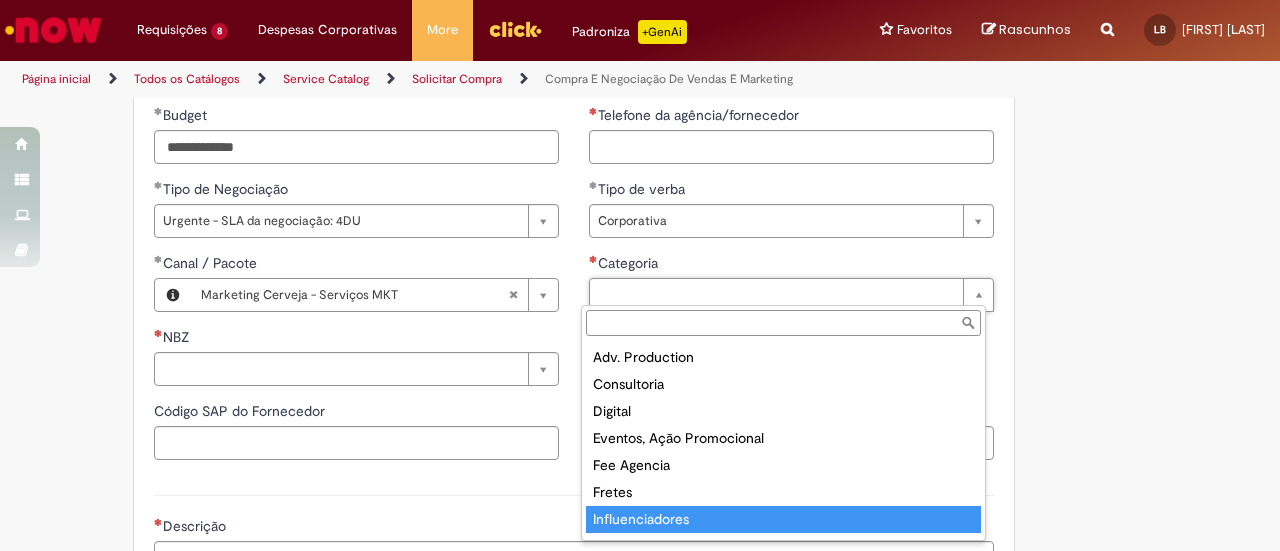 type on "**********" 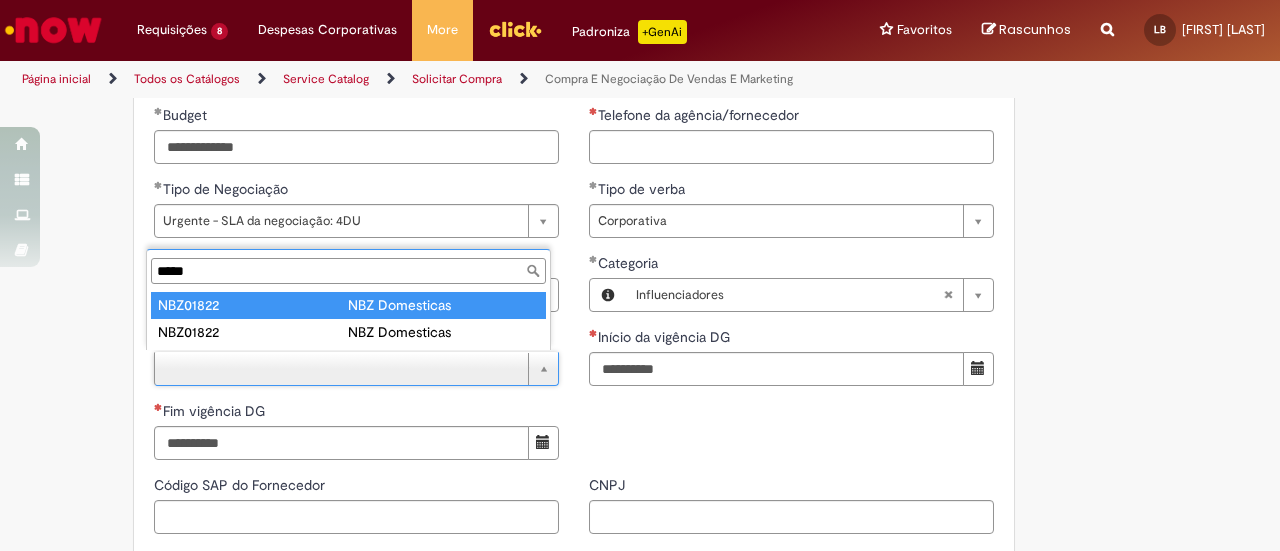 type on "*****" 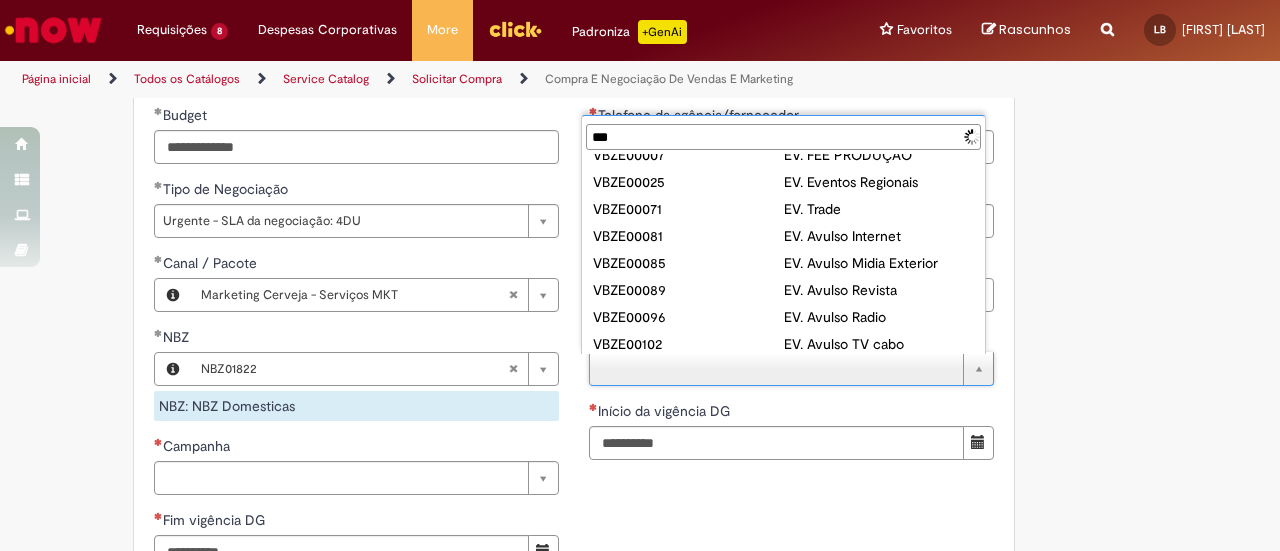 scroll, scrollTop: 0, scrollLeft: 0, axis: both 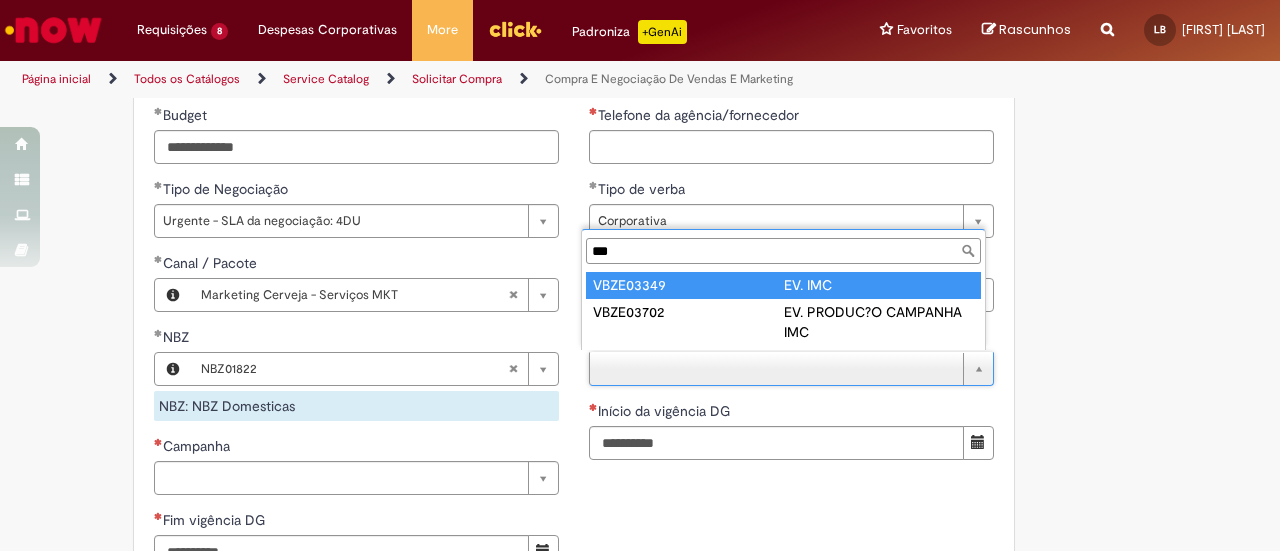 type on "***" 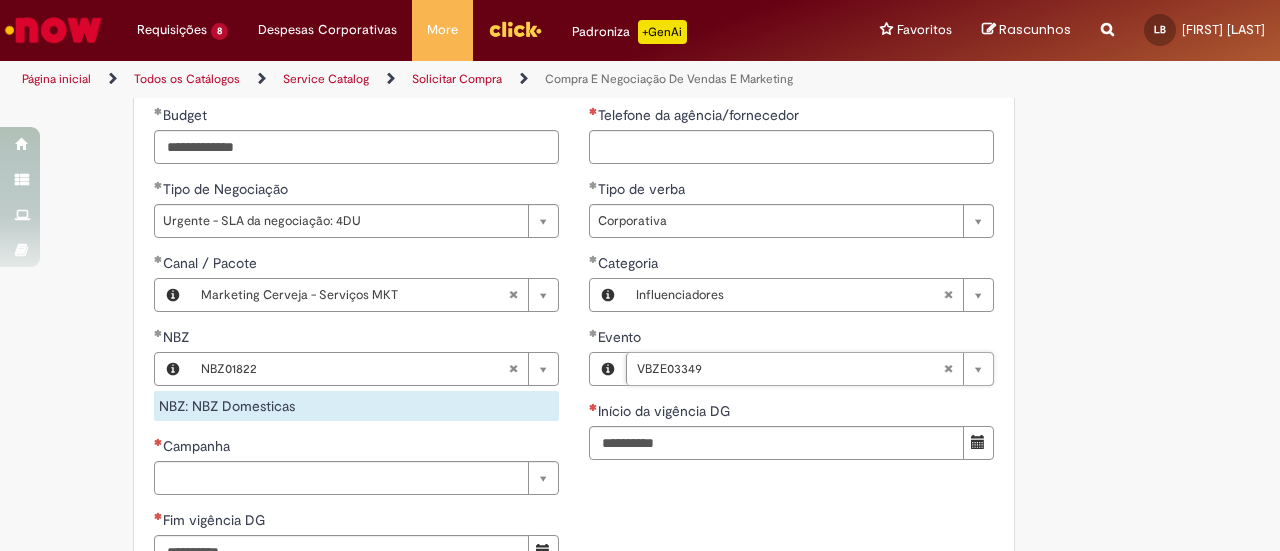 type 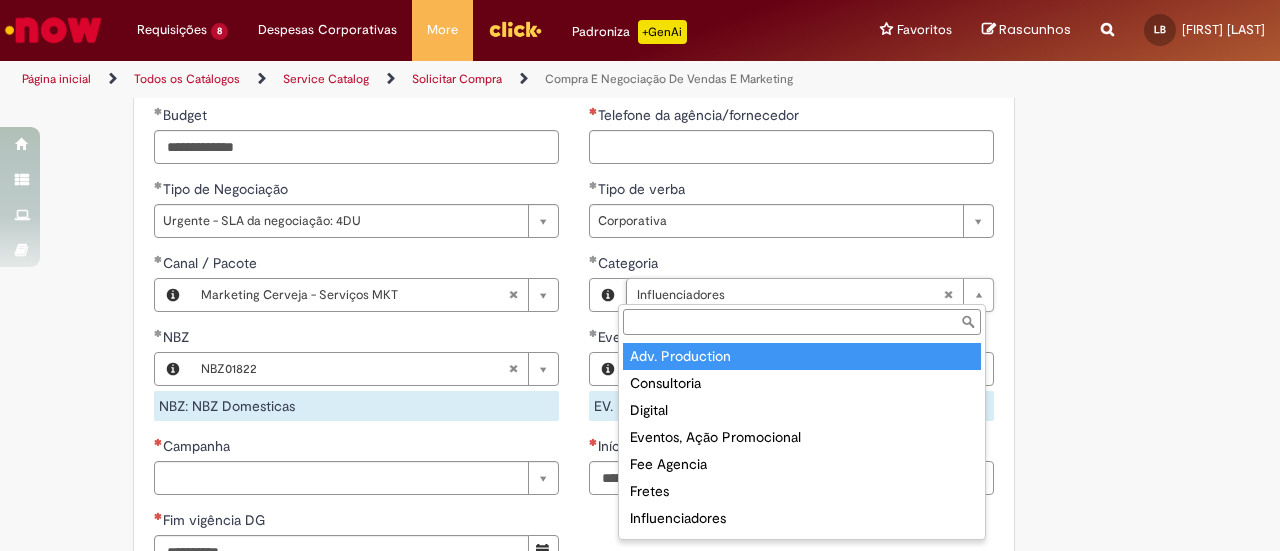 type on "**********" 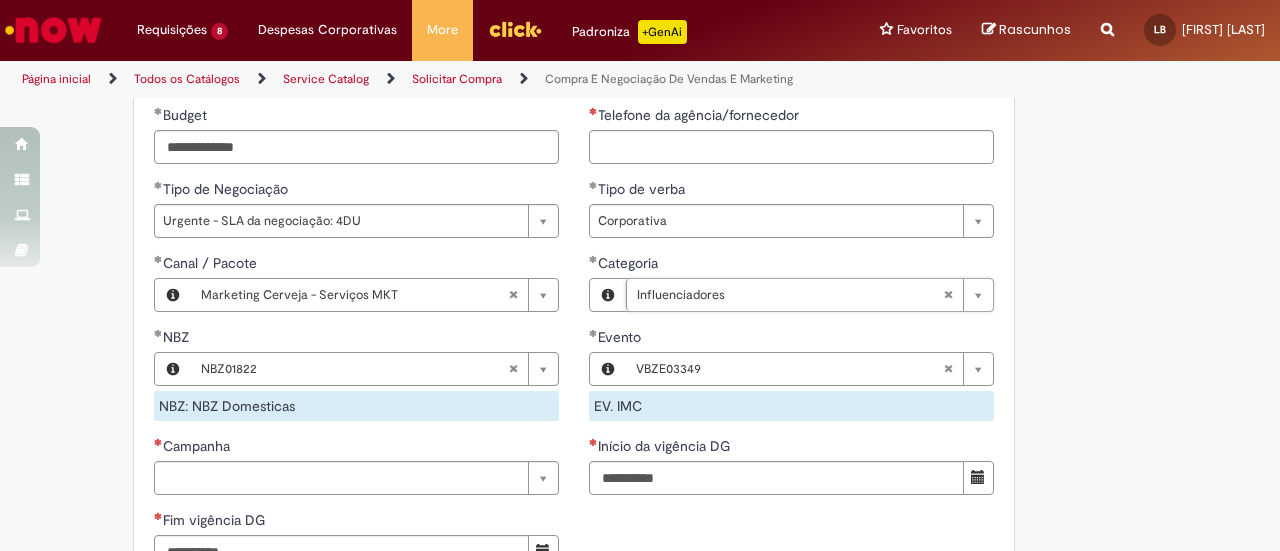 scroll, scrollTop: 0, scrollLeft: 0, axis: both 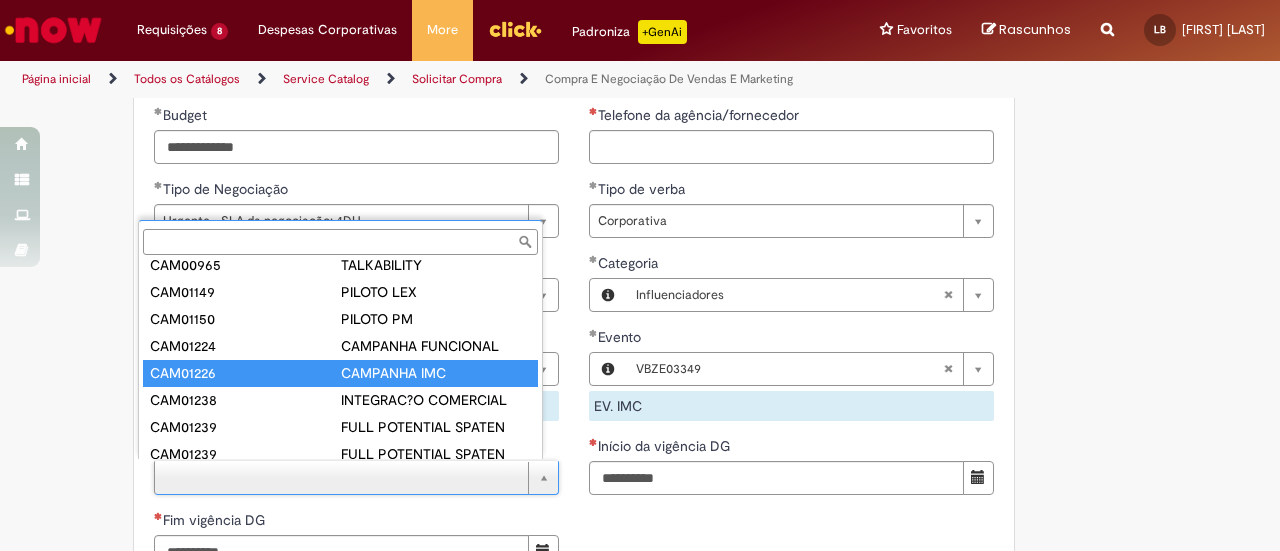 type on "********" 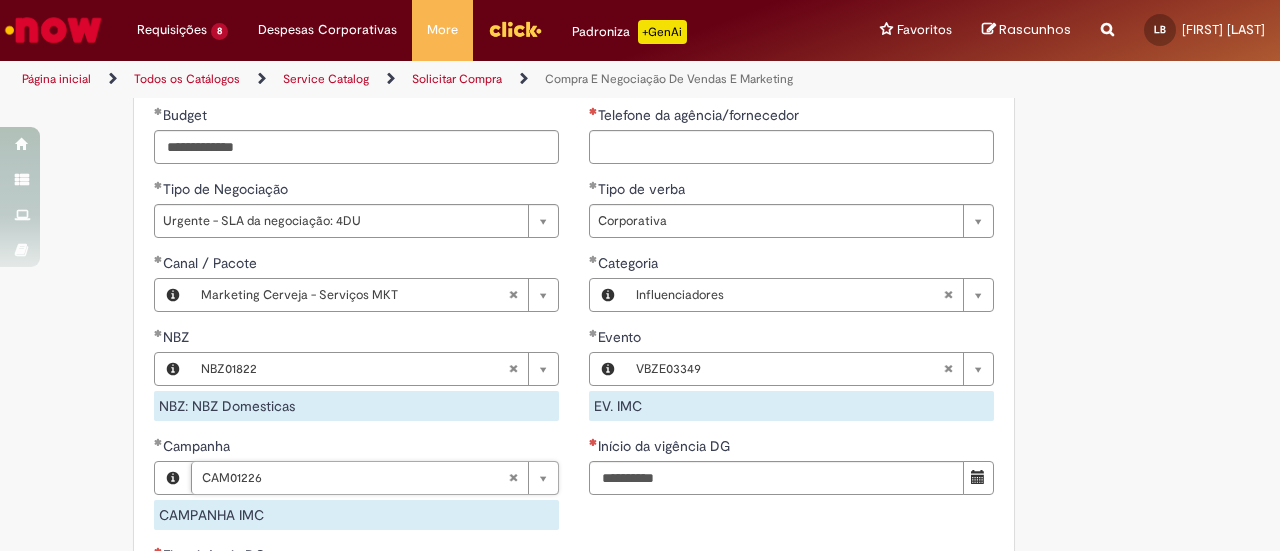 type 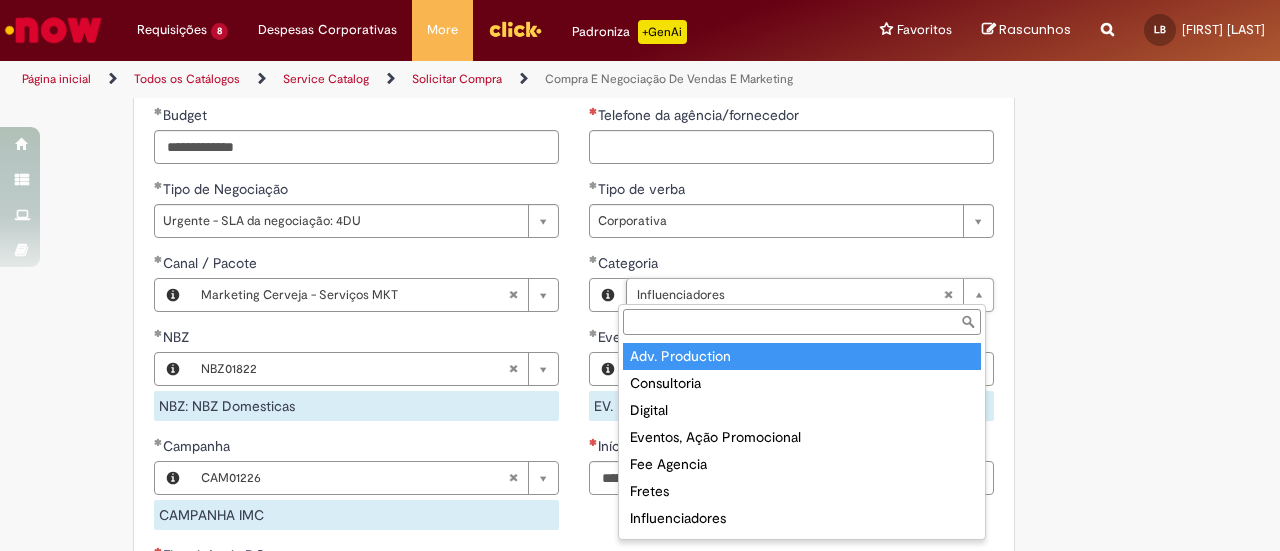 type on "**********" 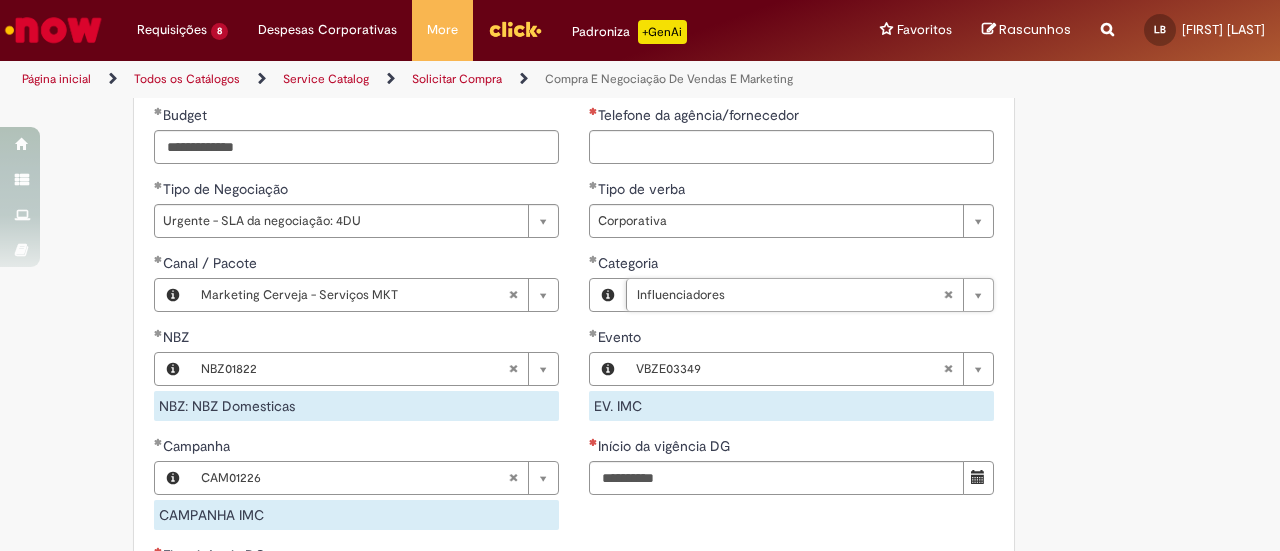 scroll, scrollTop: 0, scrollLeft: 94, axis: horizontal 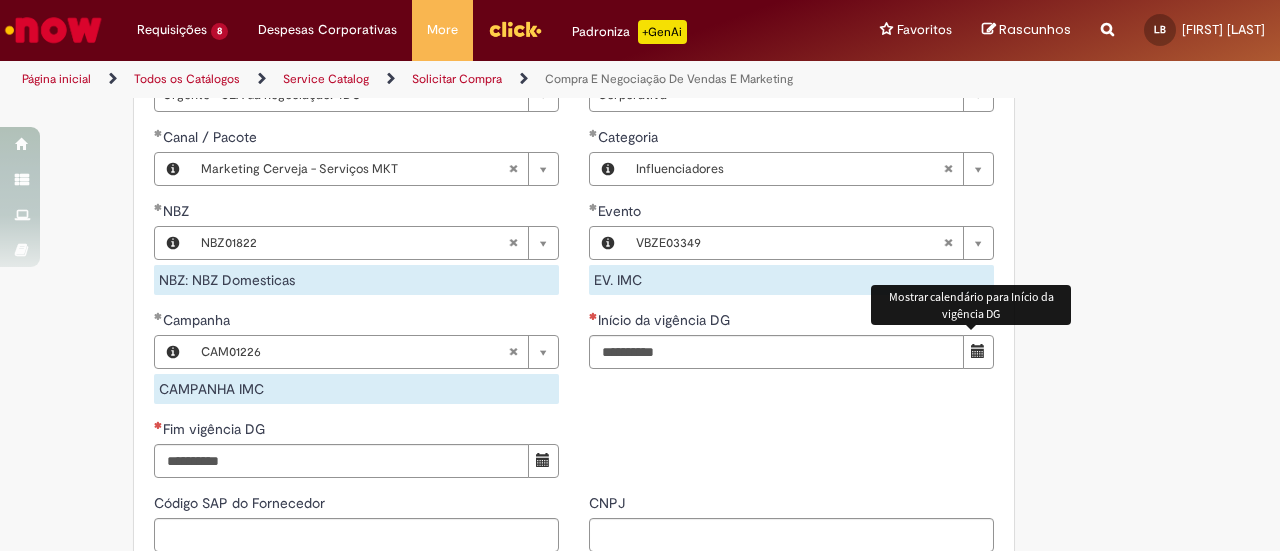 click at bounding box center (978, 352) 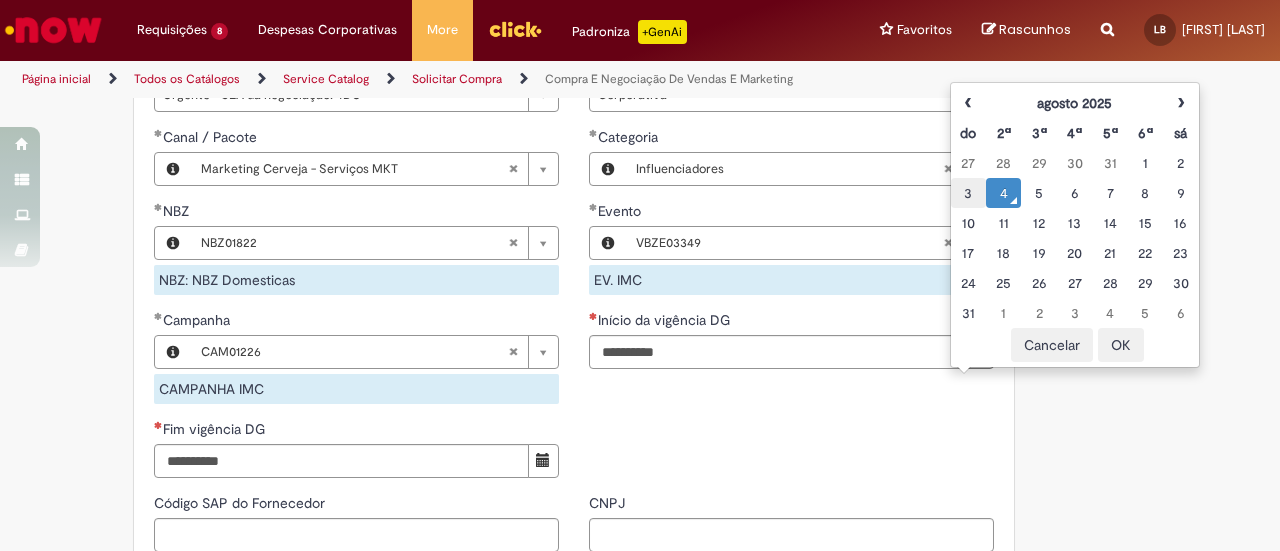 click on "3" at bounding box center [968, 193] 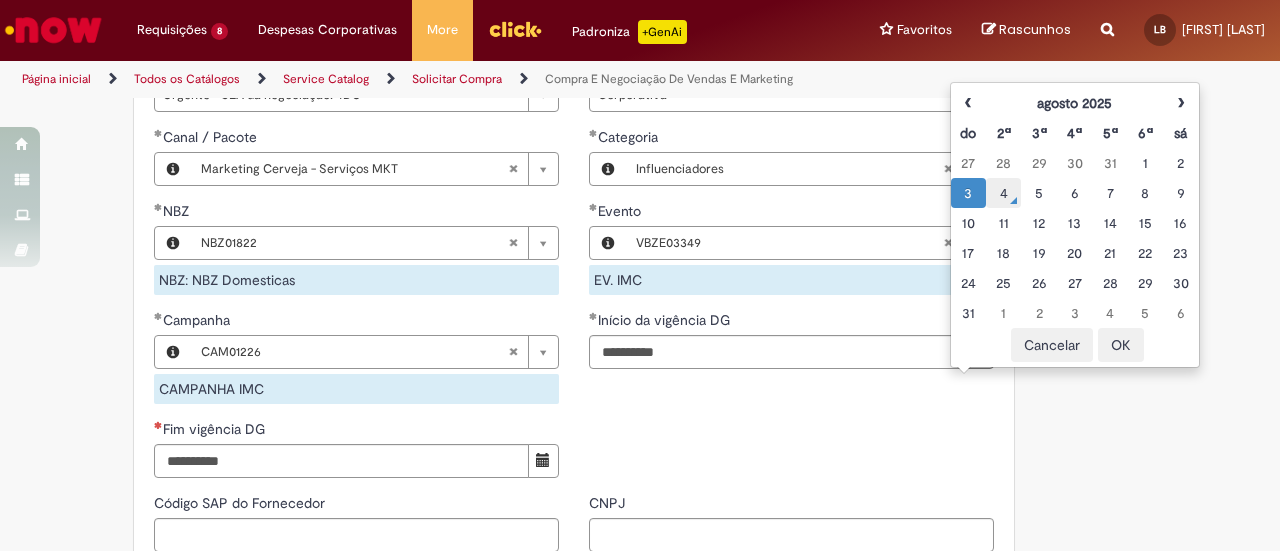 click on "4" at bounding box center [1003, 193] 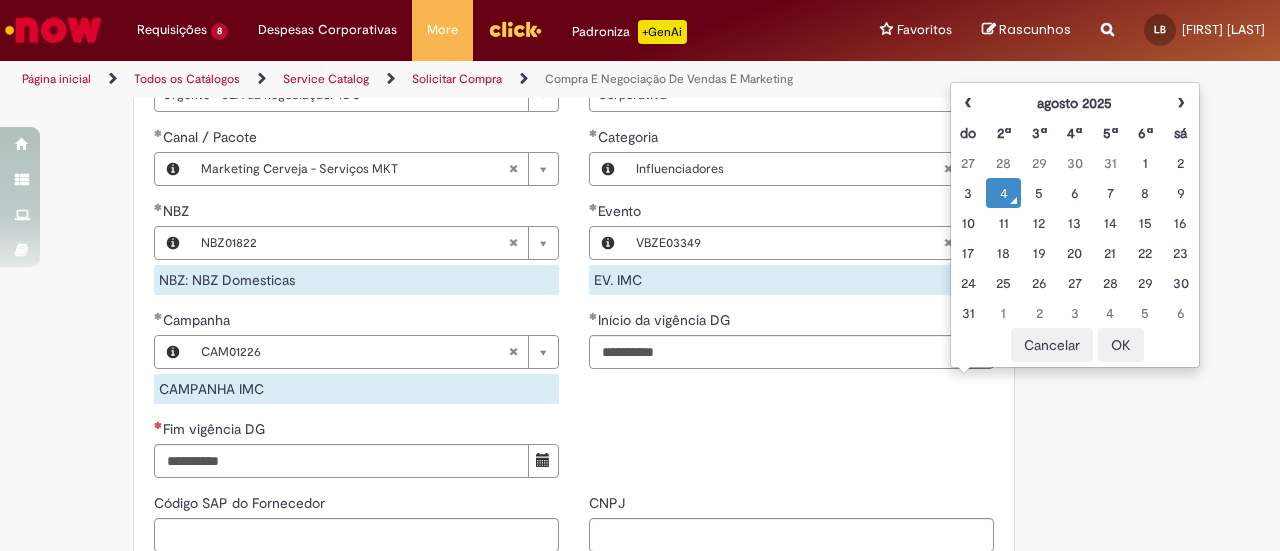 click on "OK" at bounding box center (1121, 345) 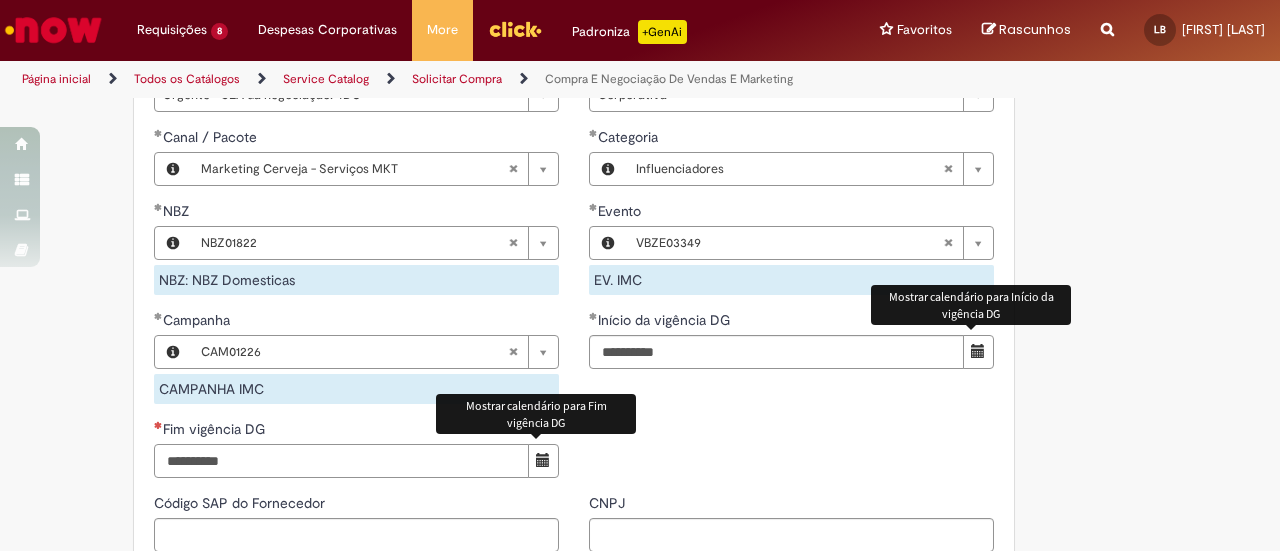 click on "Fim vigência DG" at bounding box center [341, 461] 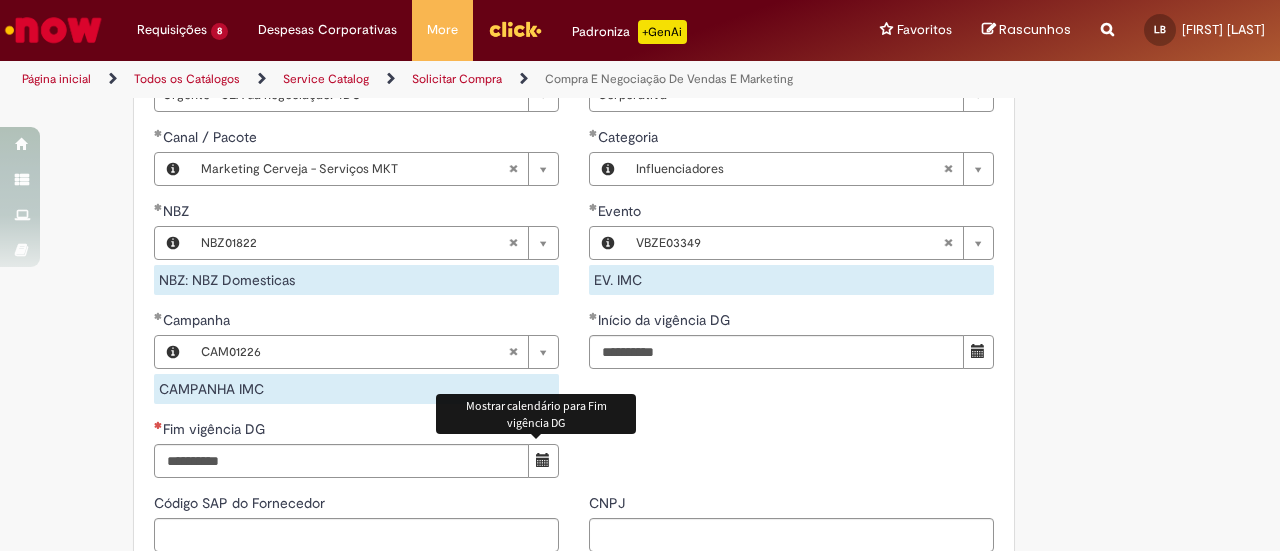 click at bounding box center (543, 461) 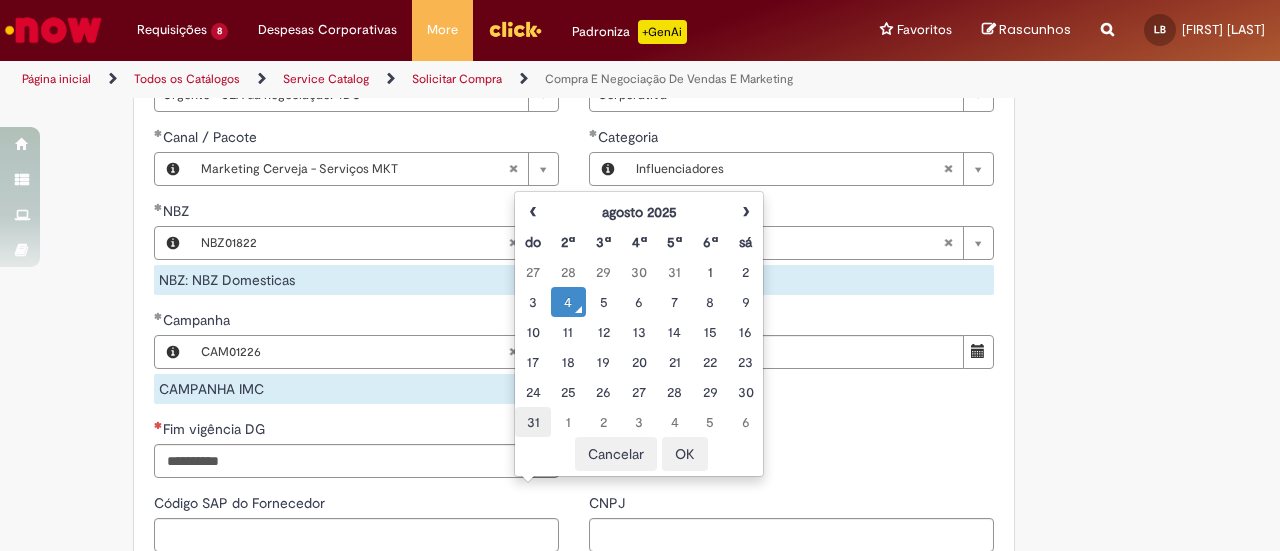 click on "31" at bounding box center [532, 422] 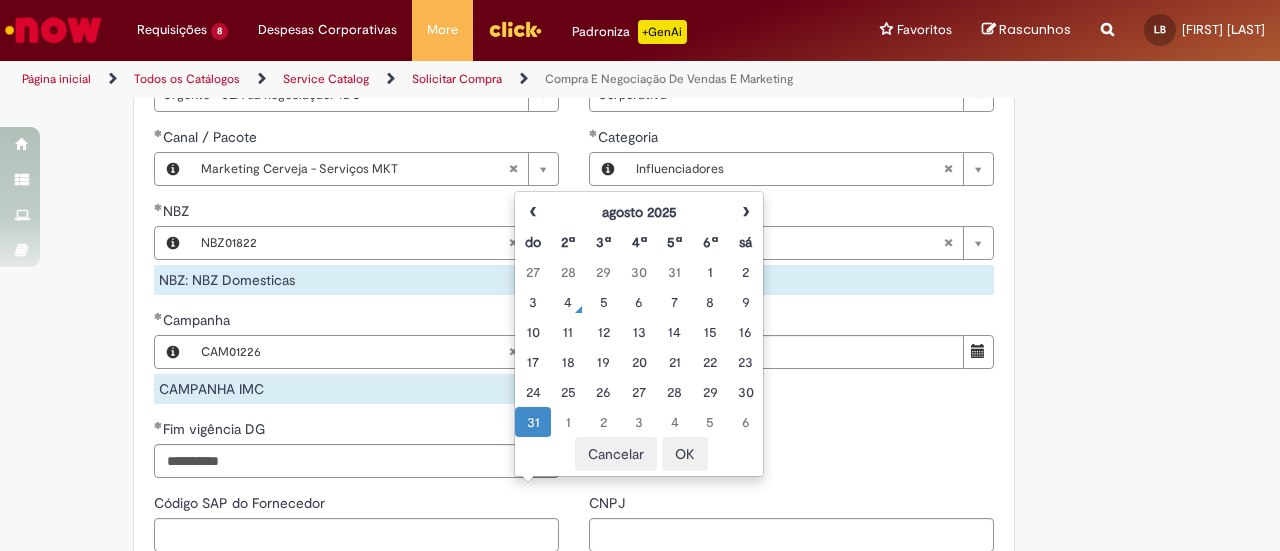 click on "OK" at bounding box center (685, 454) 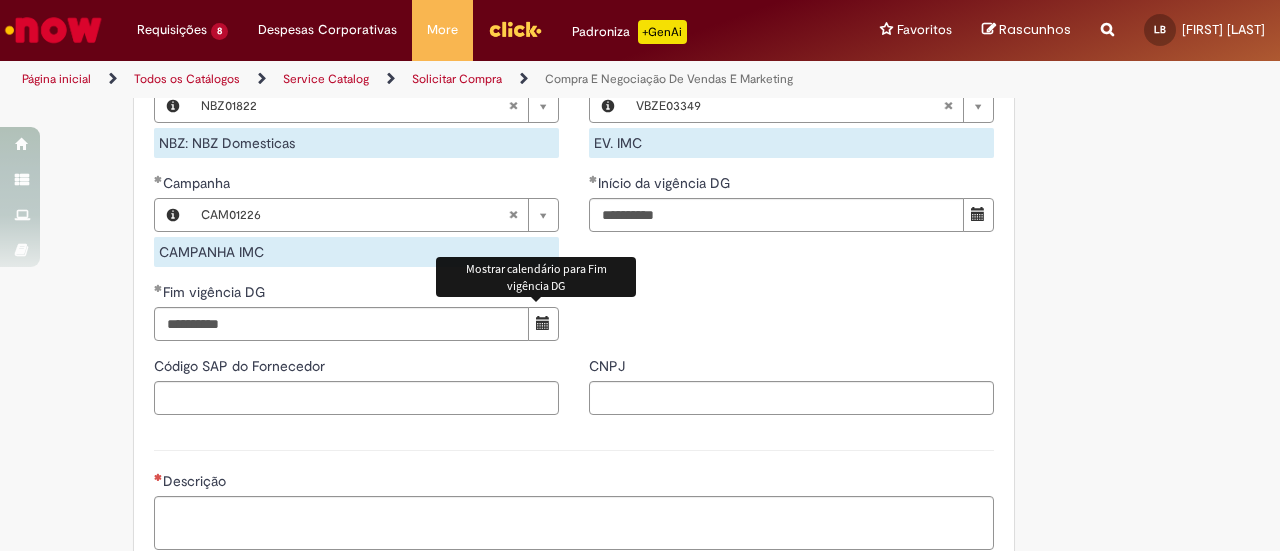 scroll, scrollTop: 1351, scrollLeft: 0, axis: vertical 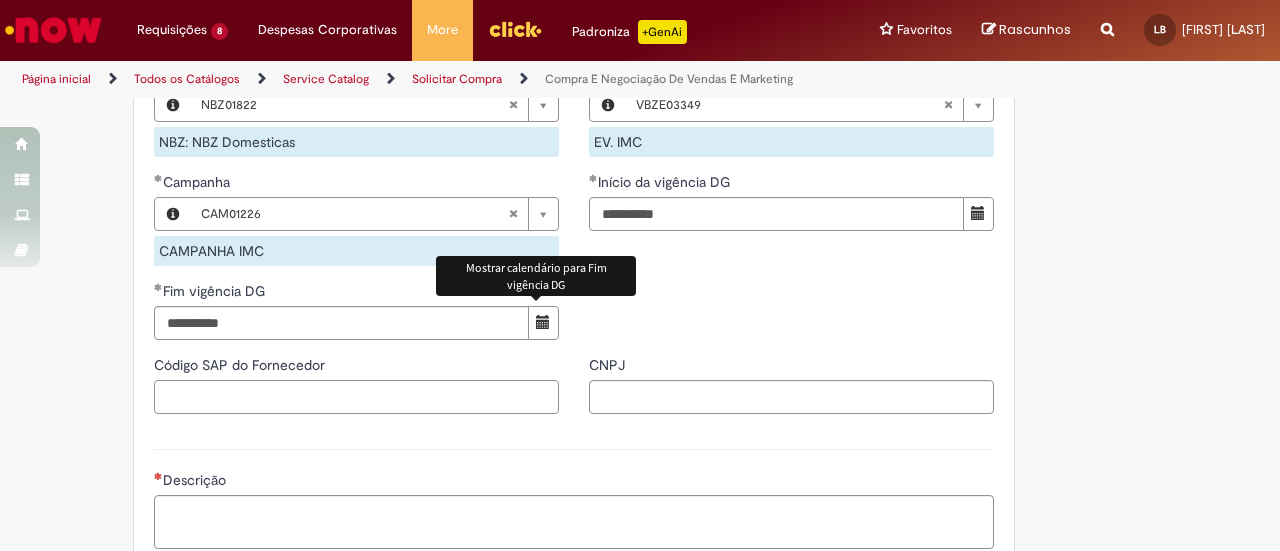 click on "Código SAP do Fornecedor" at bounding box center (356, 397) 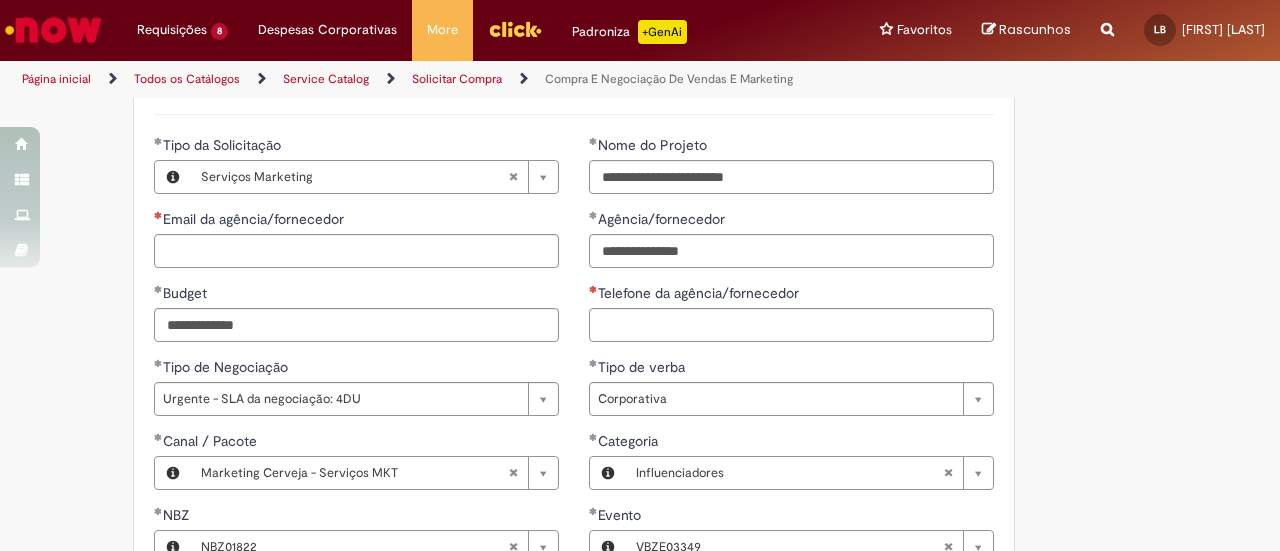scroll, scrollTop: 872, scrollLeft: 0, axis: vertical 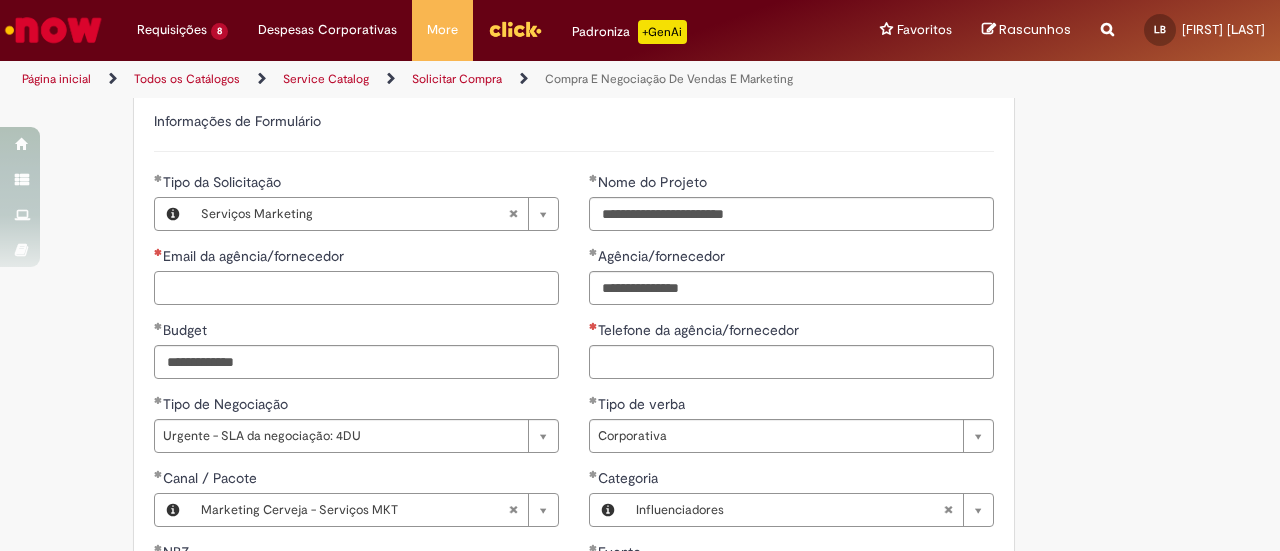 click on "Email da agência/fornecedor" at bounding box center [356, 288] 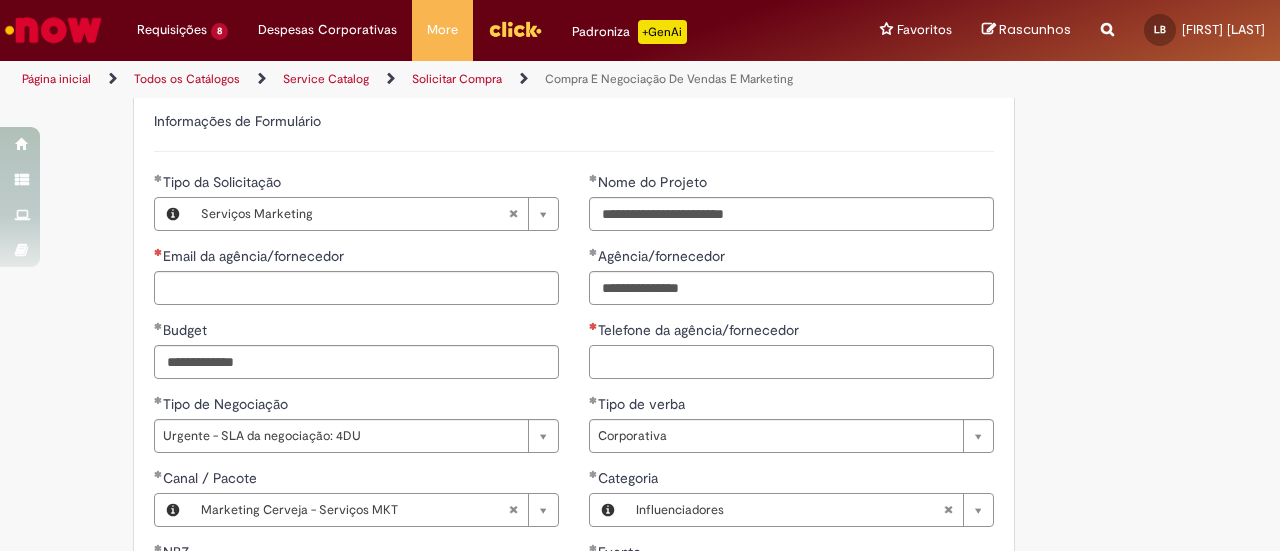click on "Telefone da agência/fornecedor" at bounding box center (791, 362) 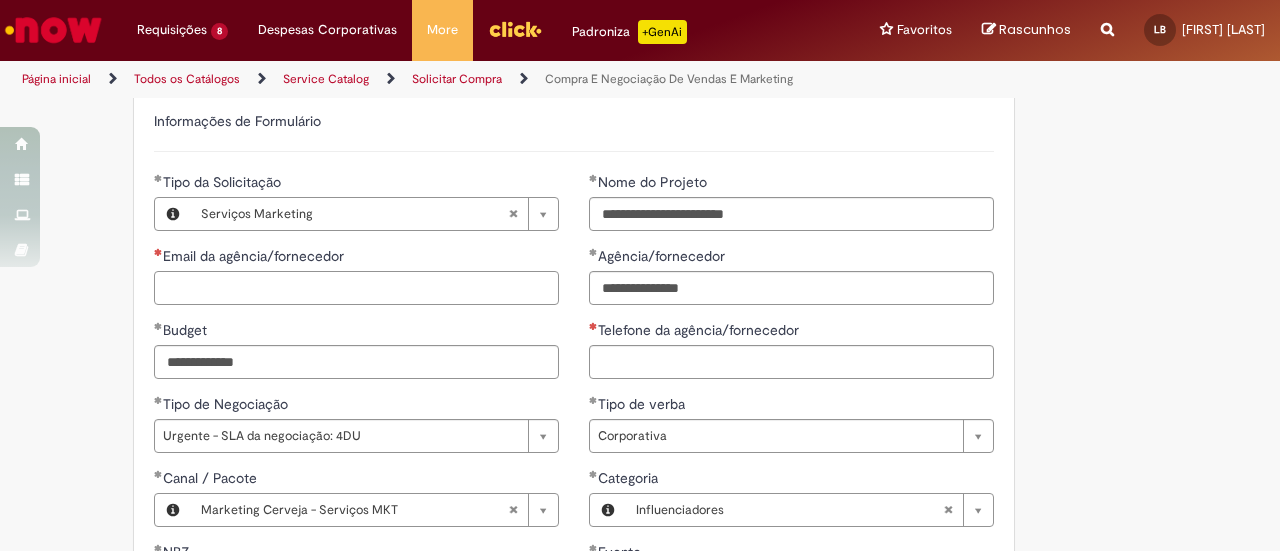 click on "Email da agência/fornecedor" at bounding box center [356, 288] 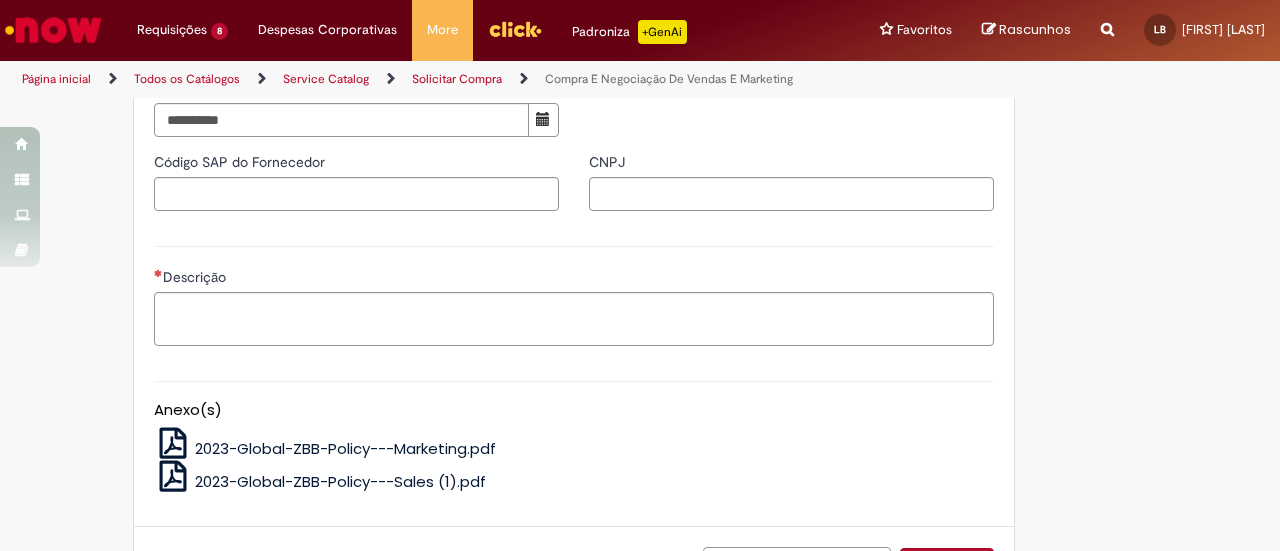 scroll, scrollTop: 1553, scrollLeft: 0, axis: vertical 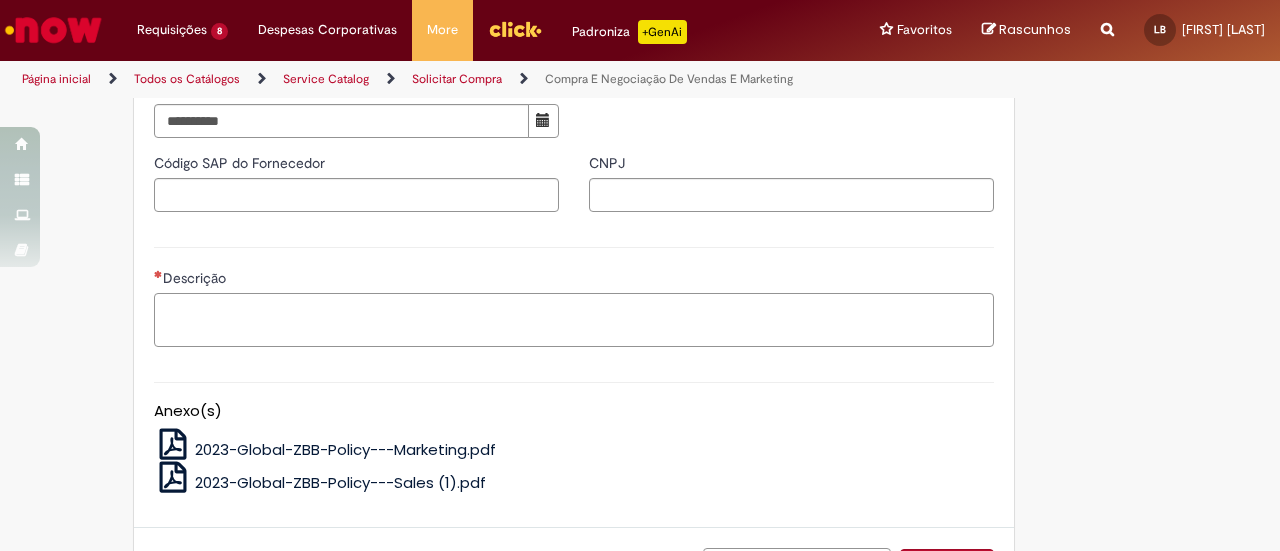 click on "Descrição" at bounding box center [574, 319] 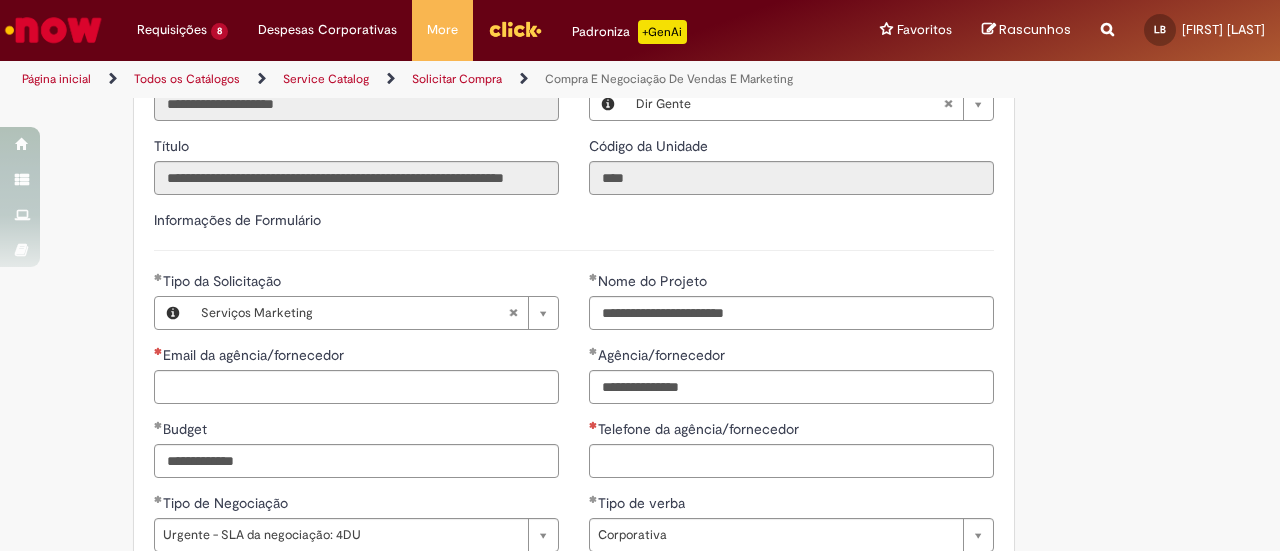 scroll, scrollTop: 817, scrollLeft: 0, axis: vertical 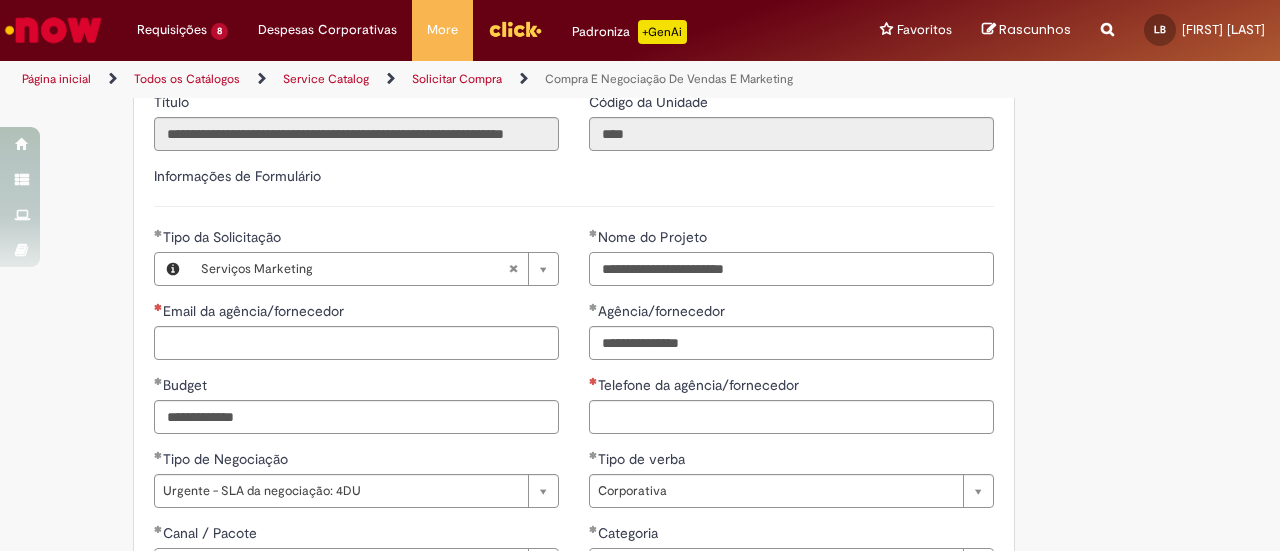 click on "**********" at bounding box center [791, 269] 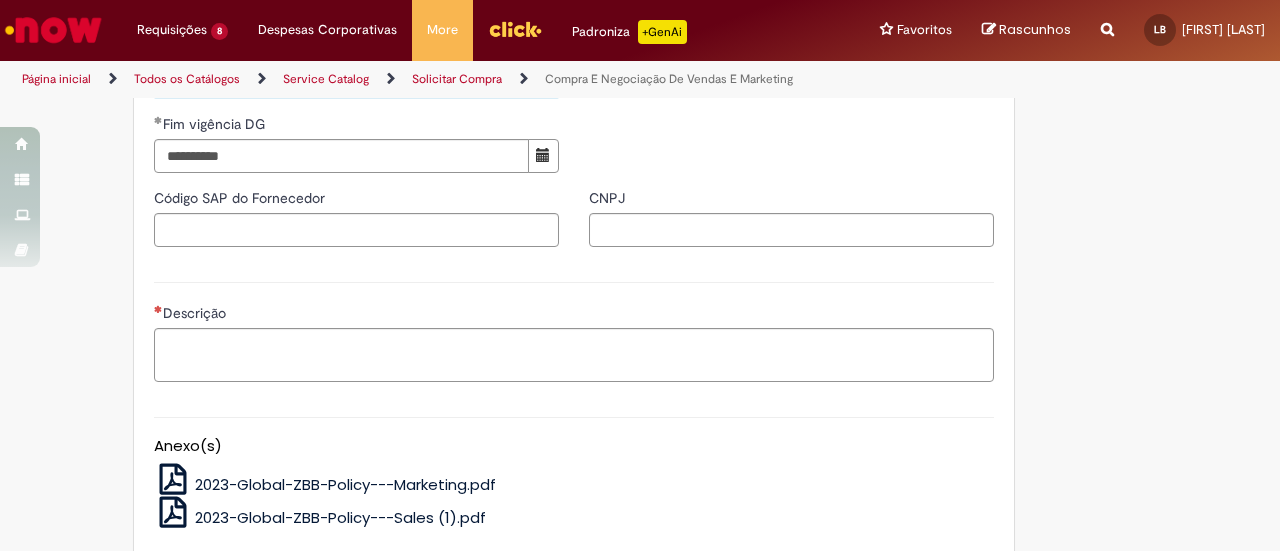 scroll, scrollTop: 1519, scrollLeft: 0, axis: vertical 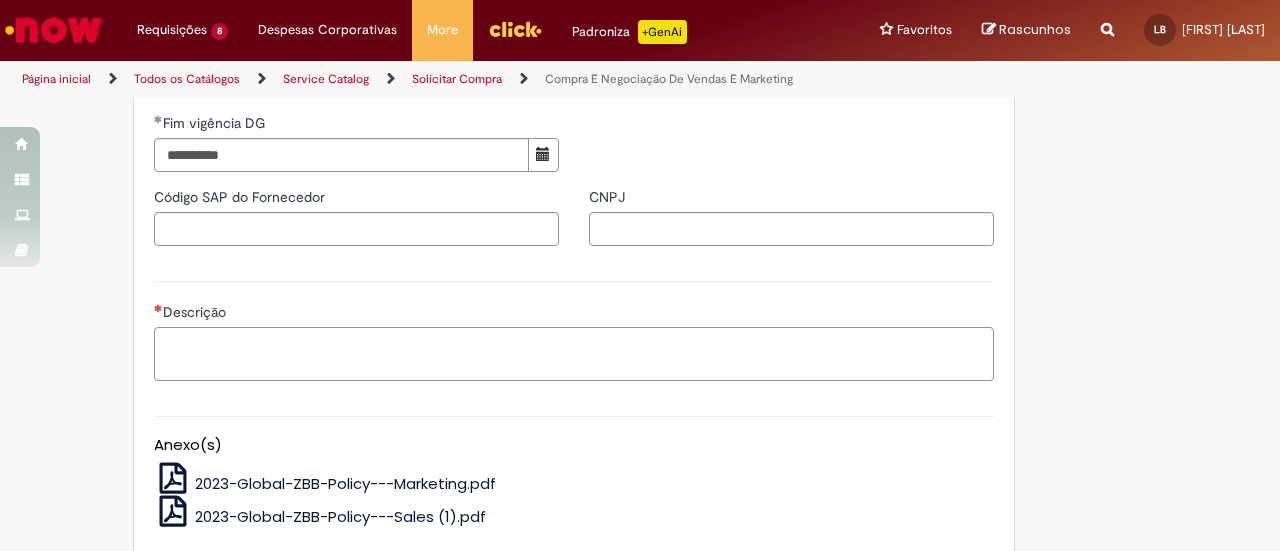 click on "Descrição" at bounding box center (574, 353) 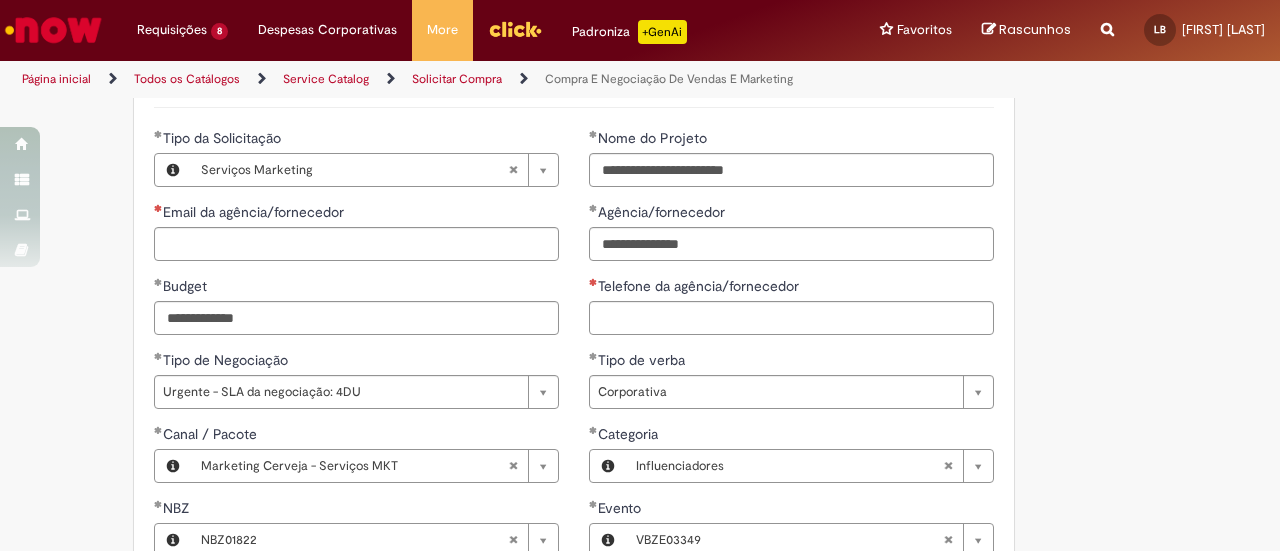 scroll, scrollTop: 915, scrollLeft: 0, axis: vertical 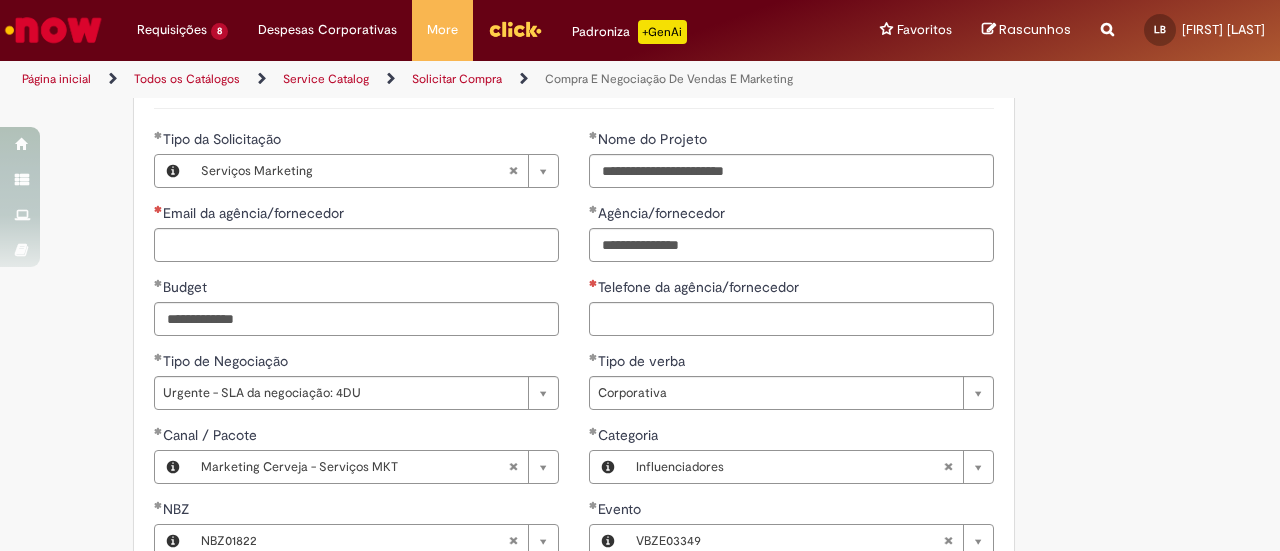 type on "**********" 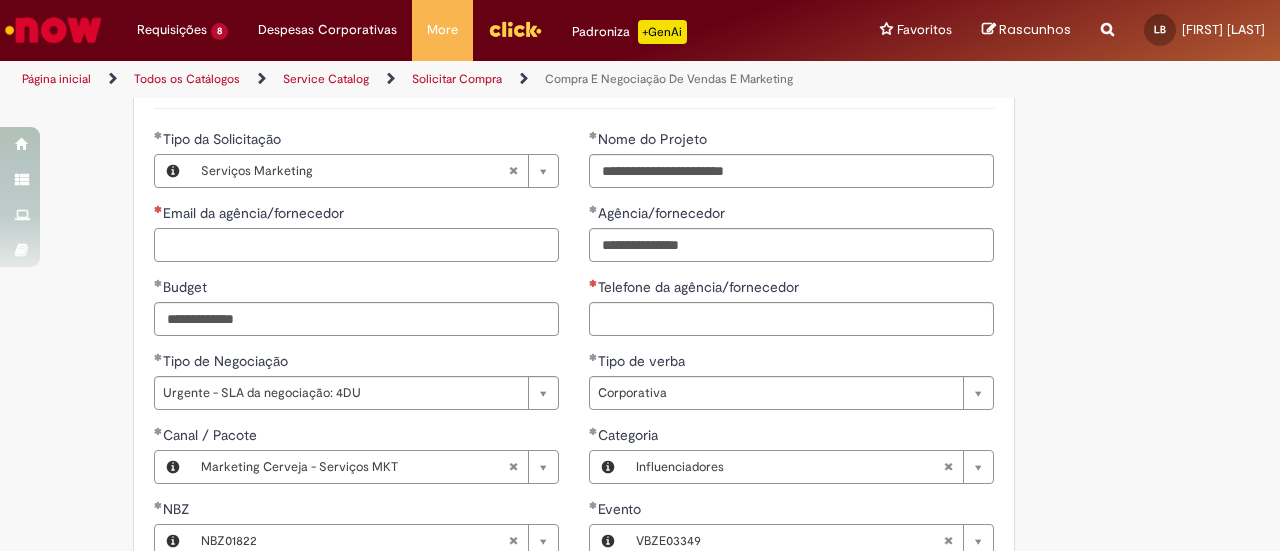click on "Email da agência/fornecedor" at bounding box center [356, 245] 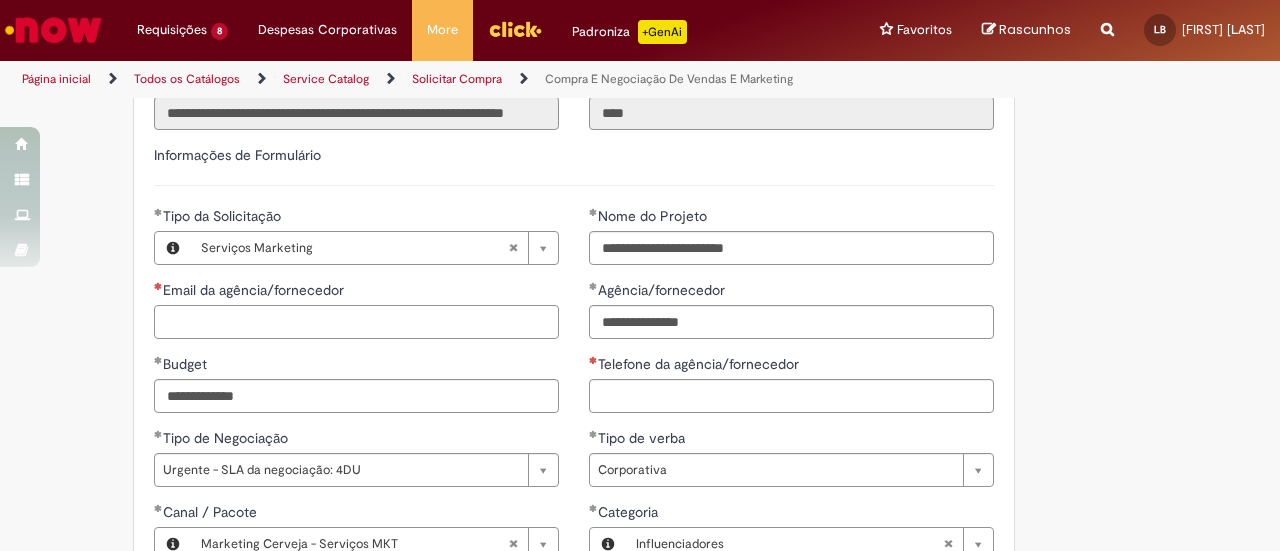 scroll, scrollTop: 848, scrollLeft: 0, axis: vertical 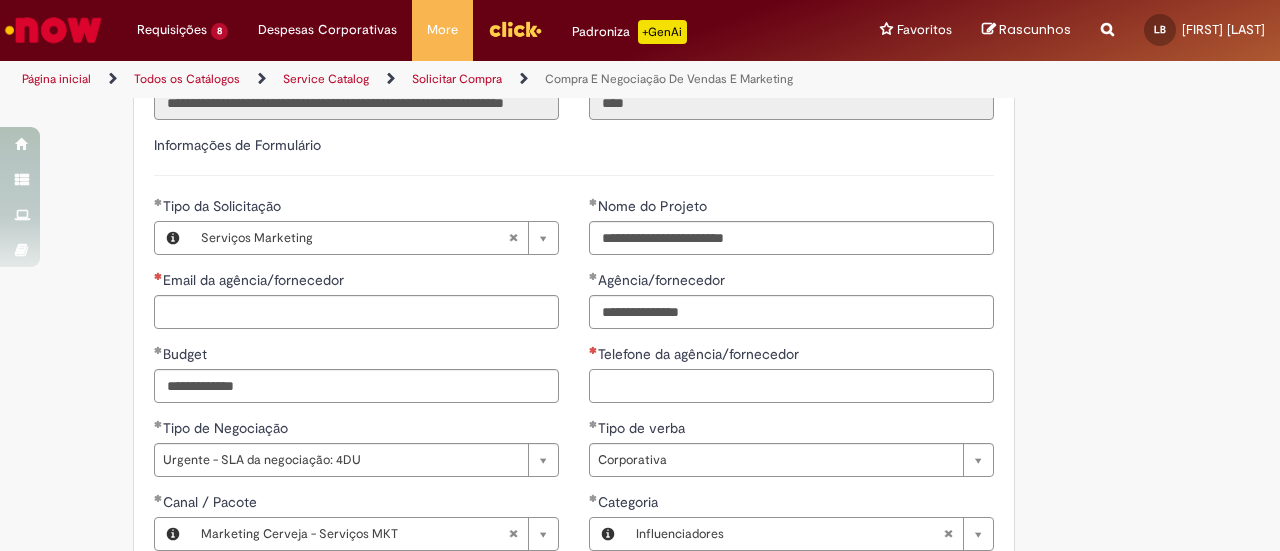 click on "Telefone da agência/fornecedor" at bounding box center [791, 386] 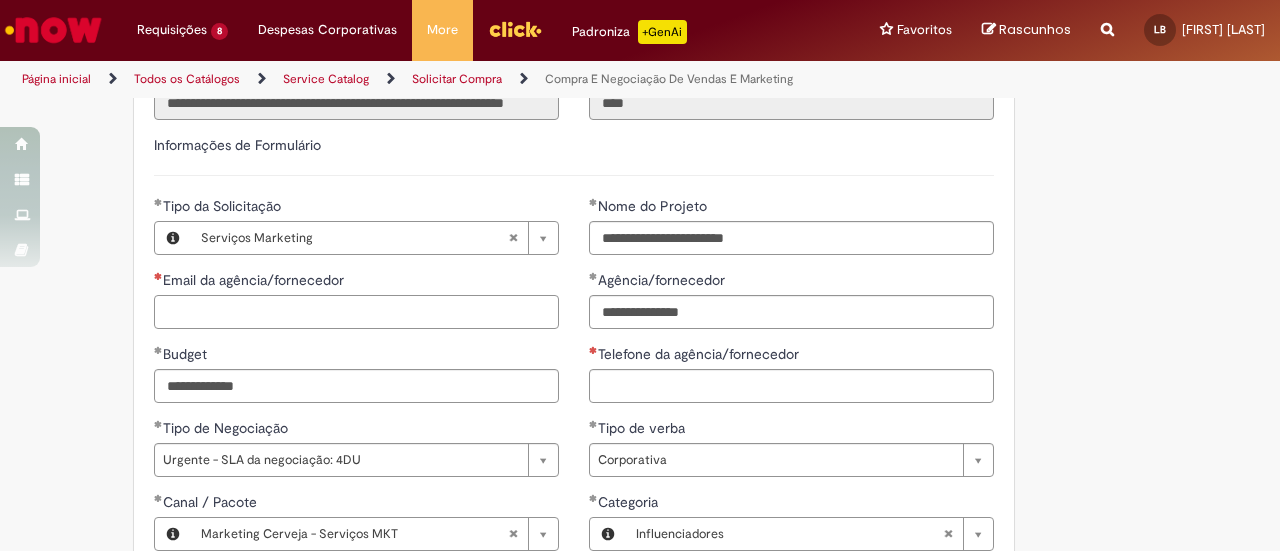 click on "Email da agência/fornecedor" at bounding box center [356, 312] 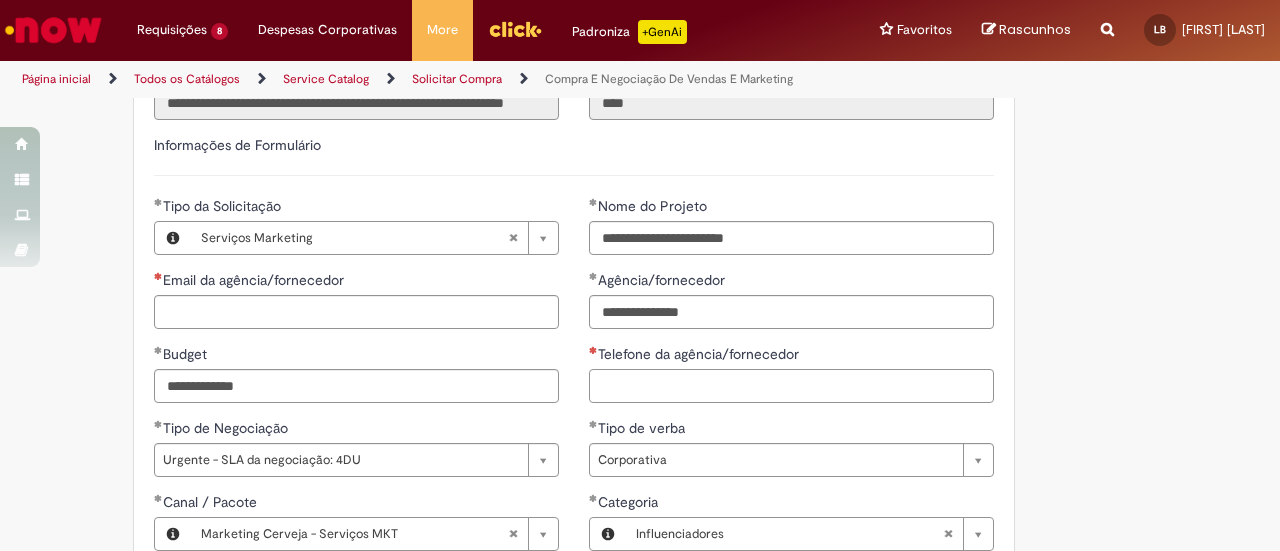 click on "Telefone da agência/fornecedor" at bounding box center (791, 386) 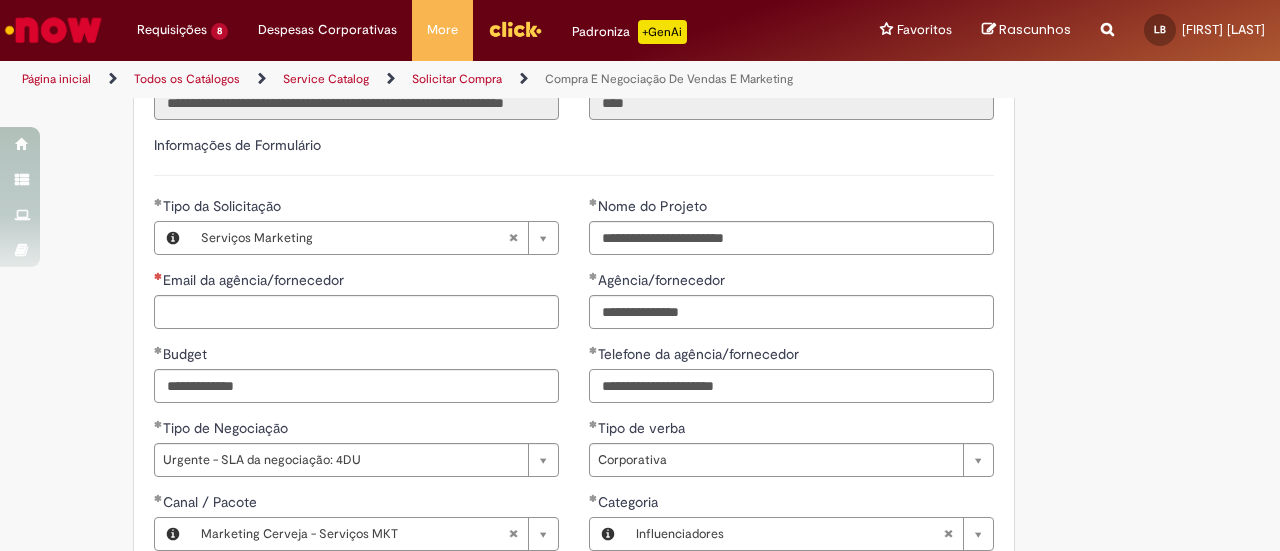 type on "**********" 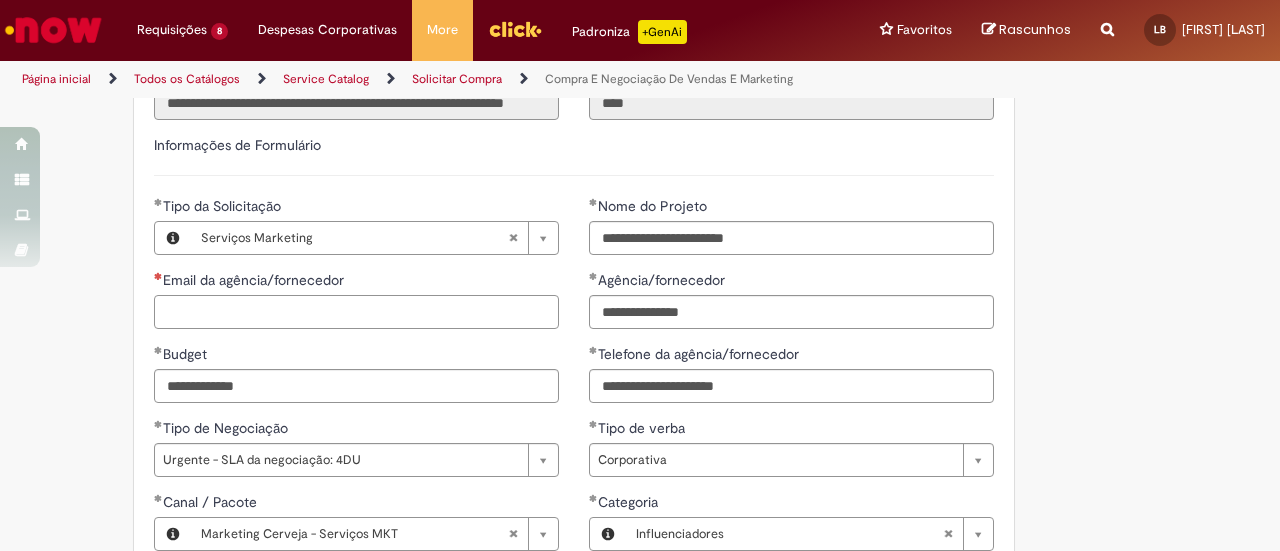 type 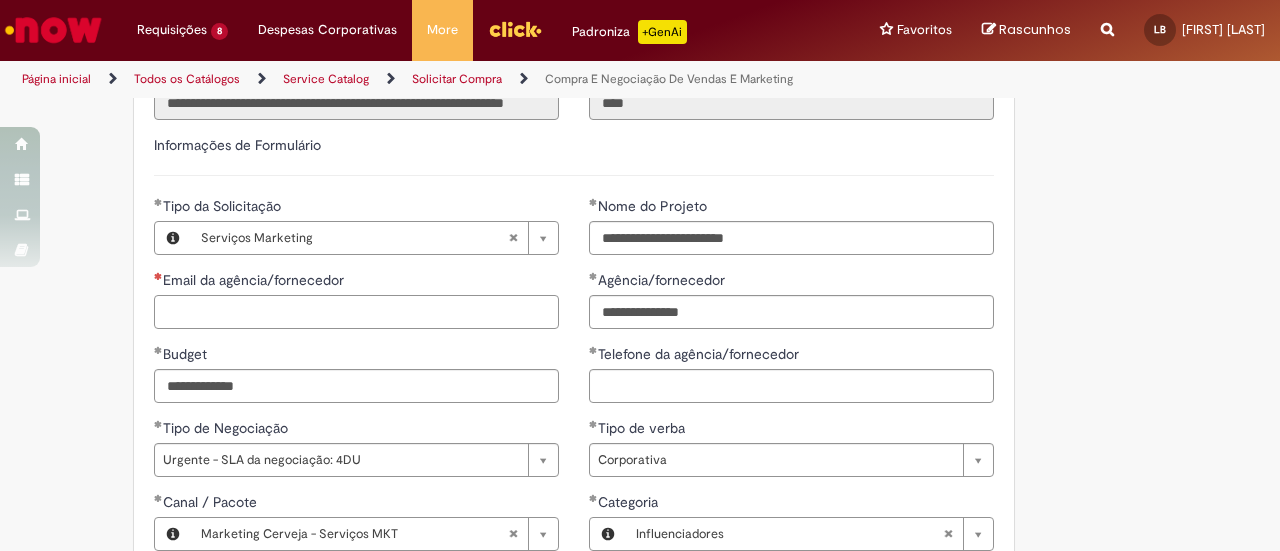 click on "Email da agência/fornecedor" at bounding box center (356, 312) 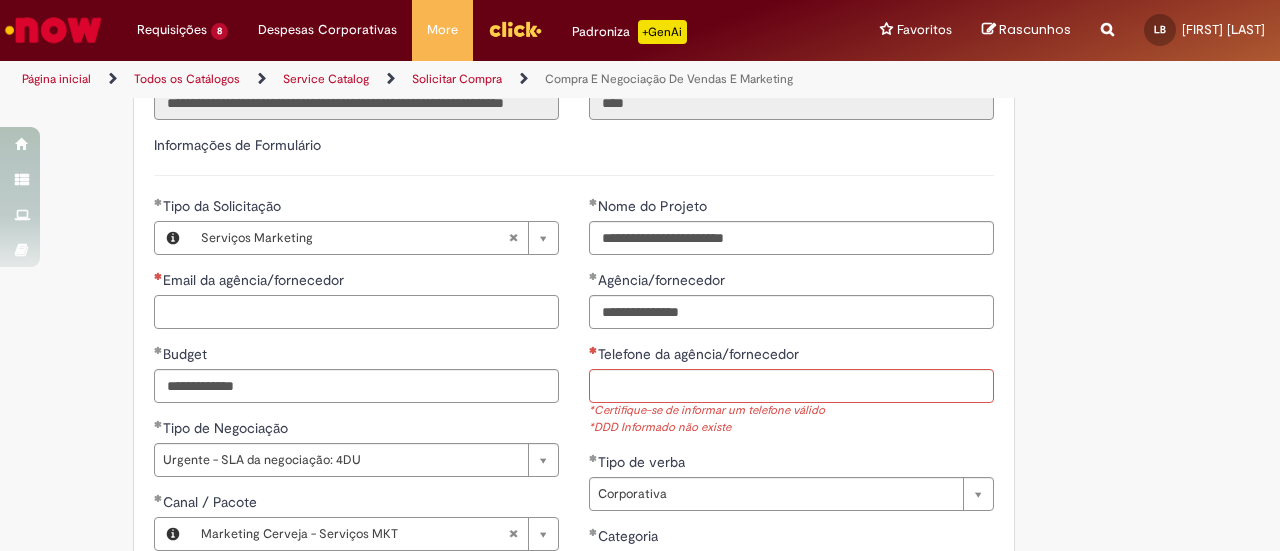 paste on "**********" 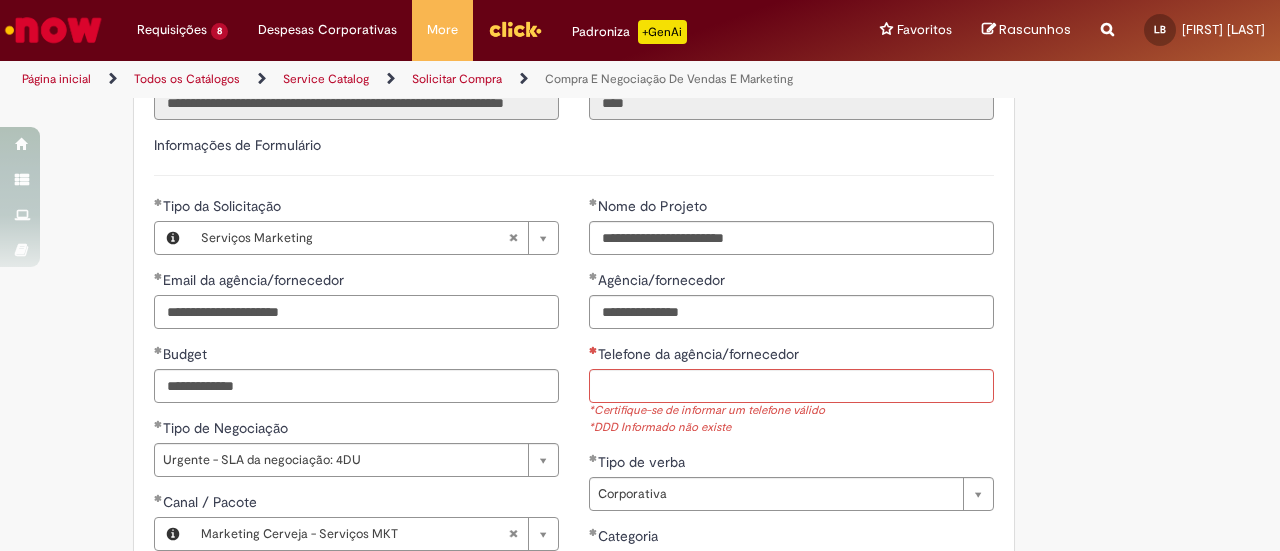 type on "**********" 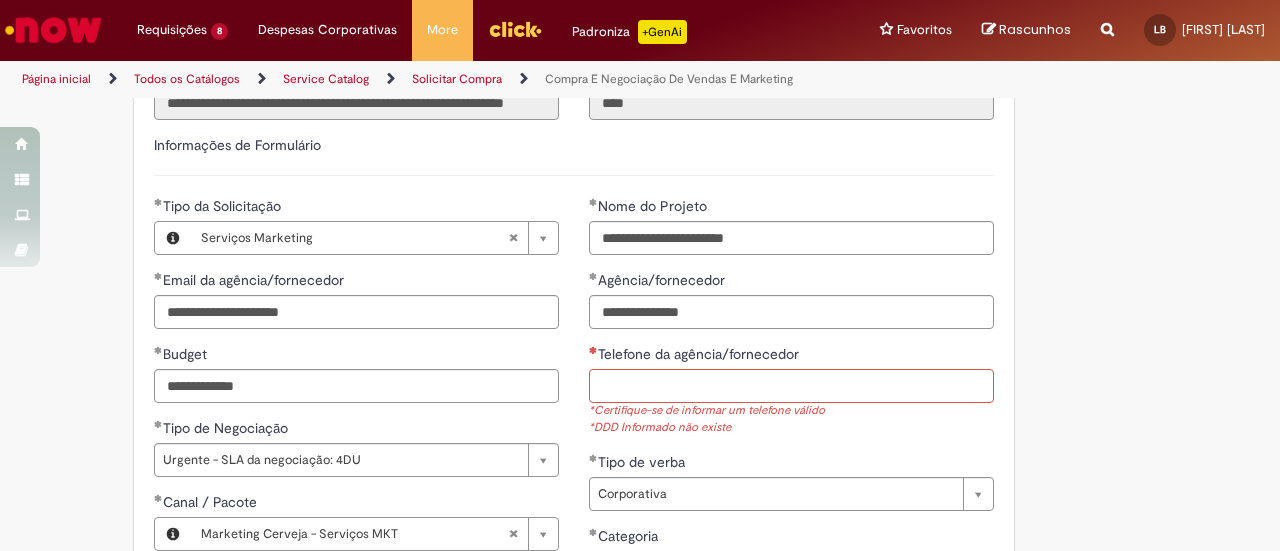 click on "Telefone da agência/fornecedor" at bounding box center (791, 386) 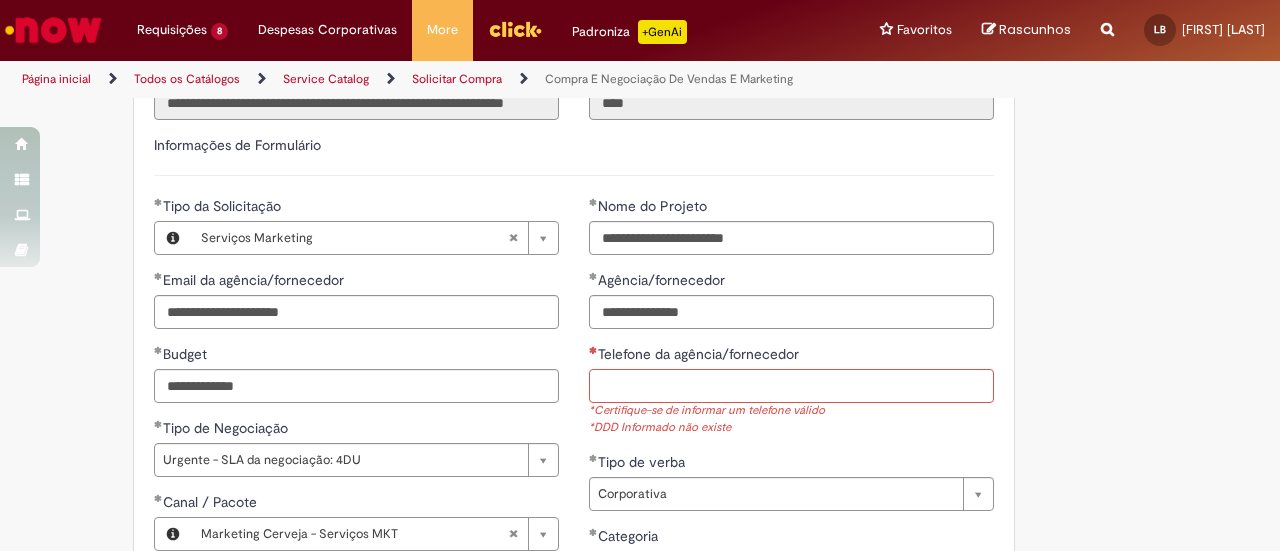 click on "Telefone da agência/fornecedor" at bounding box center [791, 386] 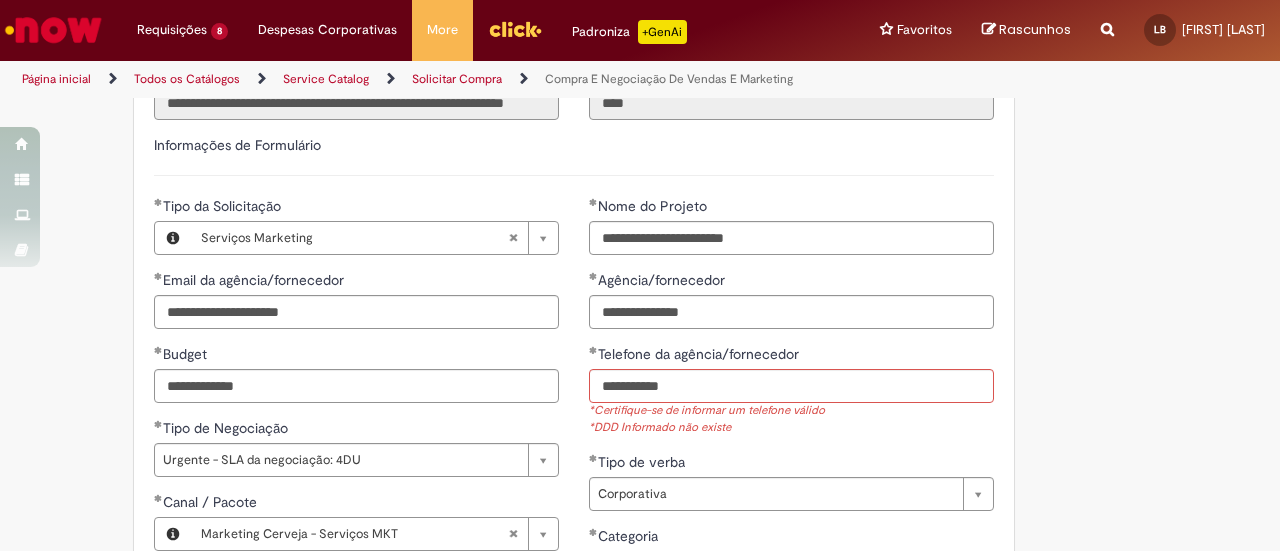 type on "**********" 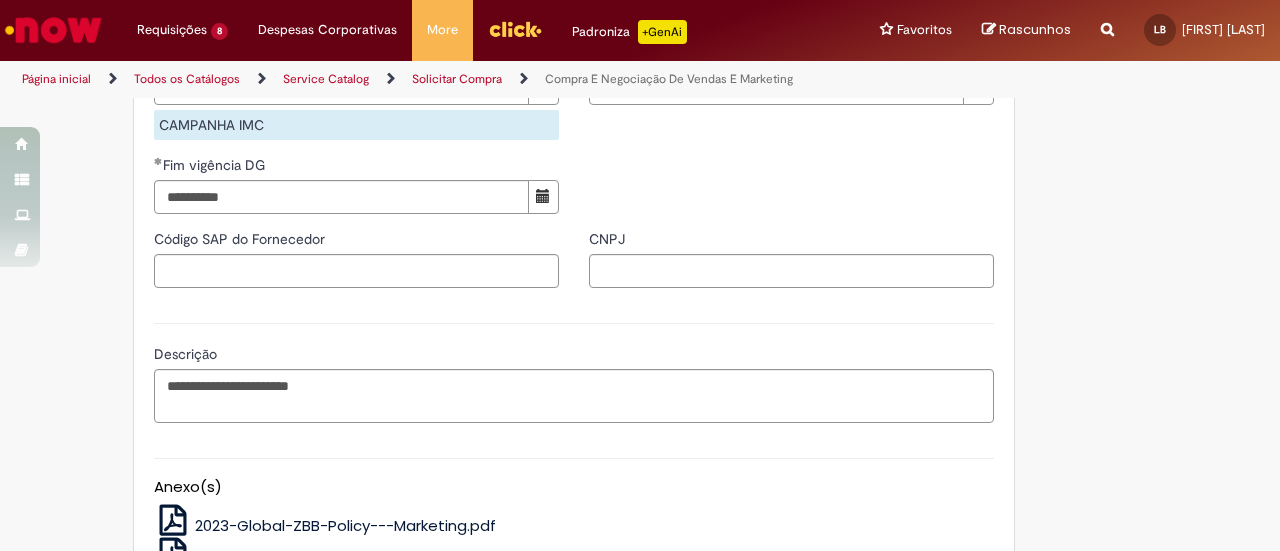 scroll, scrollTop: 1479, scrollLeft: 0, axis: vertical 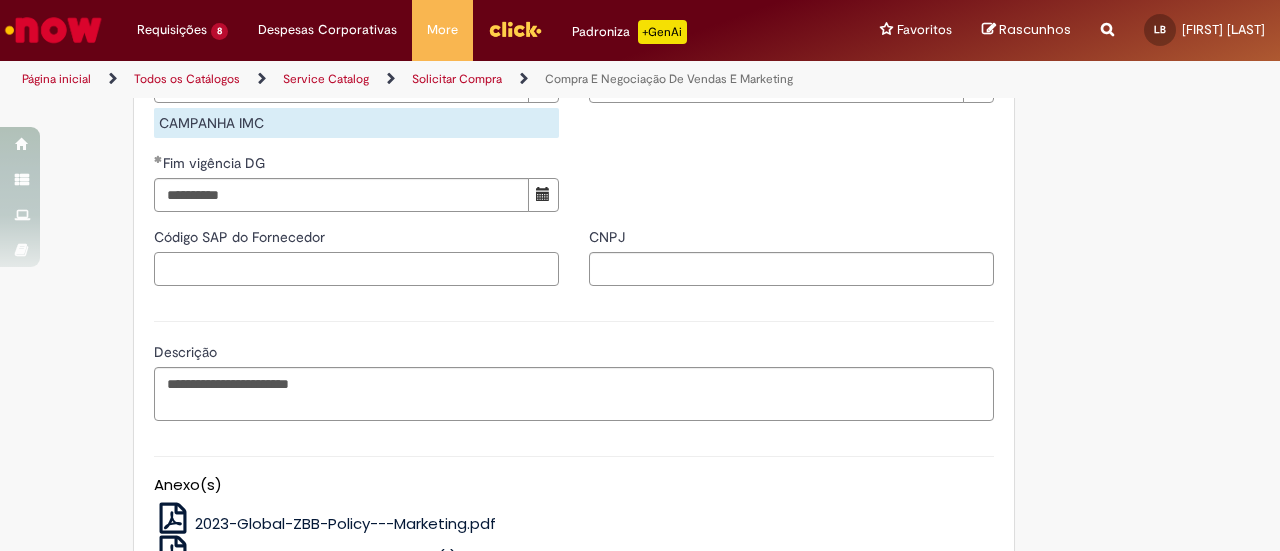 click on "Código SAP do Fornecedor" at bounding box center (356, 269) 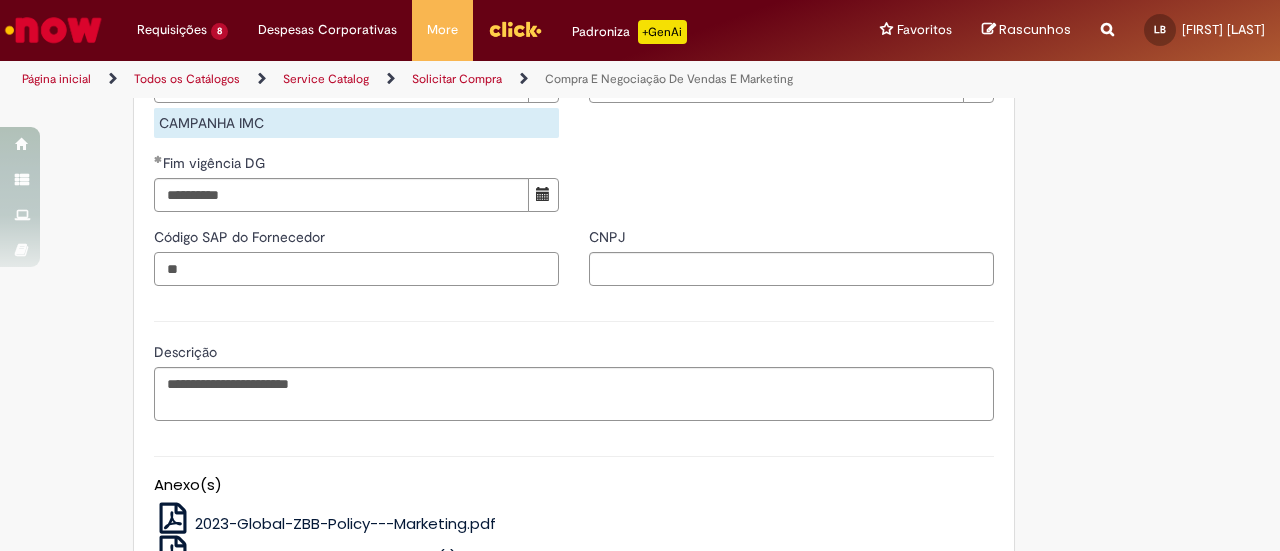 type on "**" 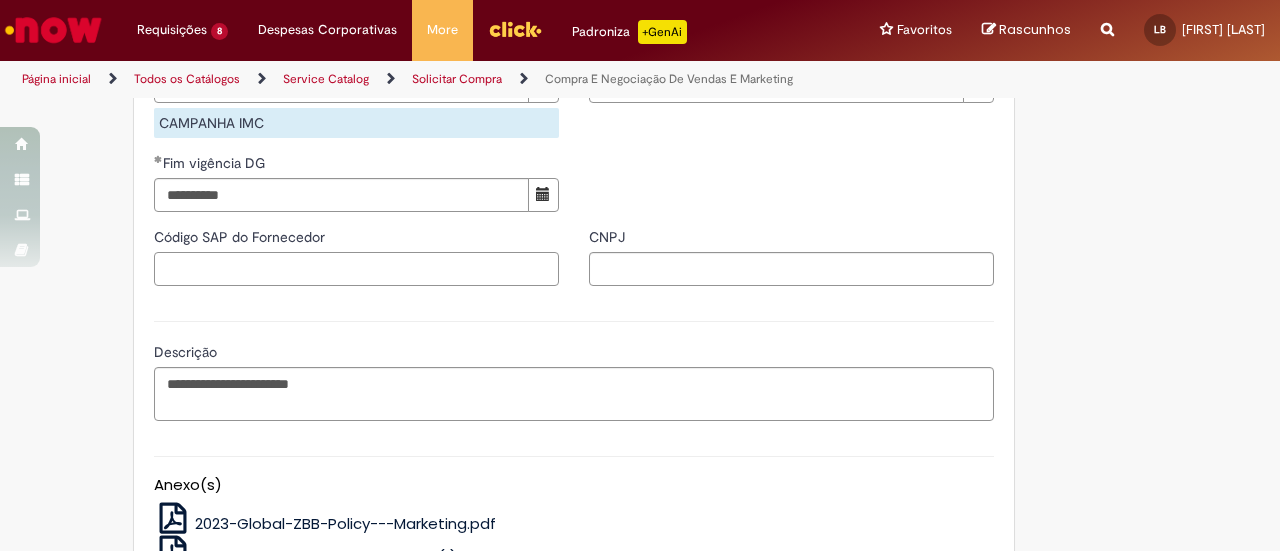 paste on "*******" 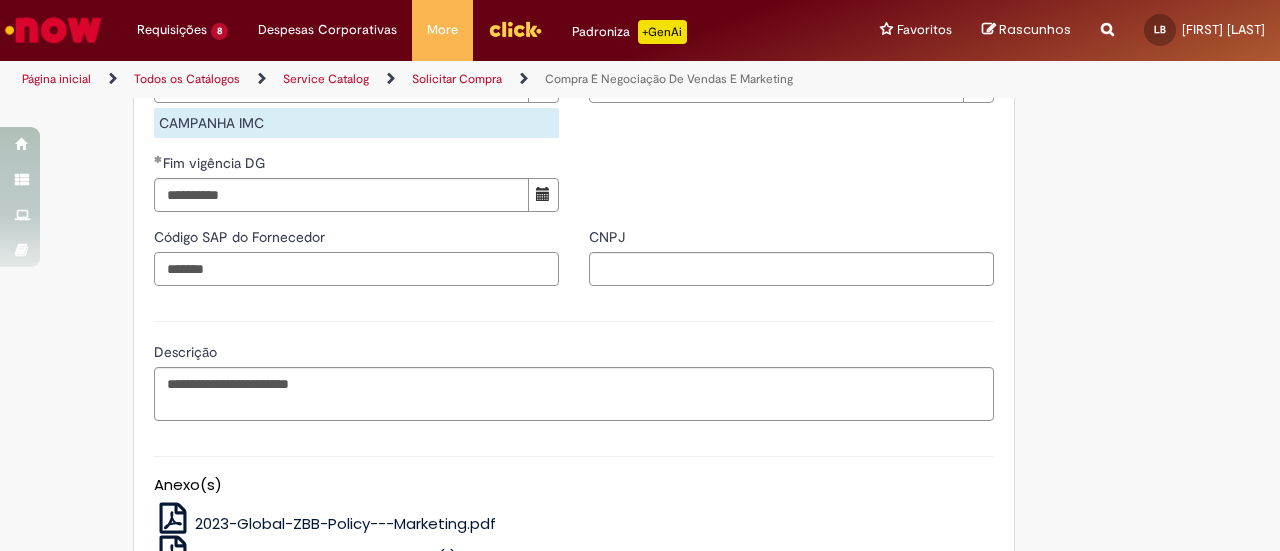 type on "*******" 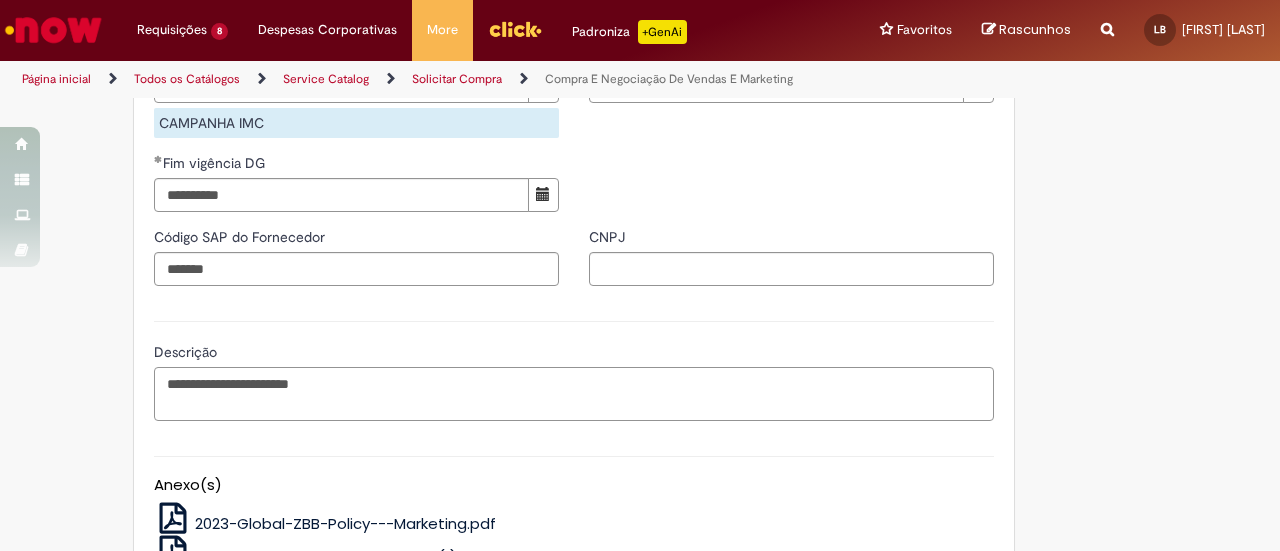click on "**********" at bounding box center [574, 393] 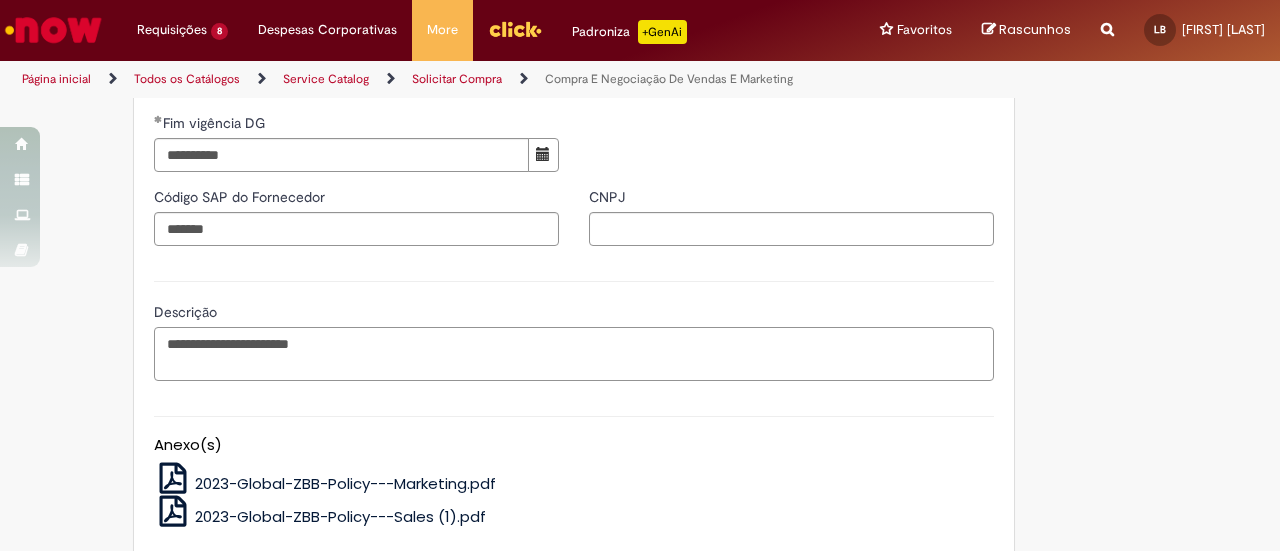 scroll, scrollTop: 1518, scrollLeft: 0, axis: vertical 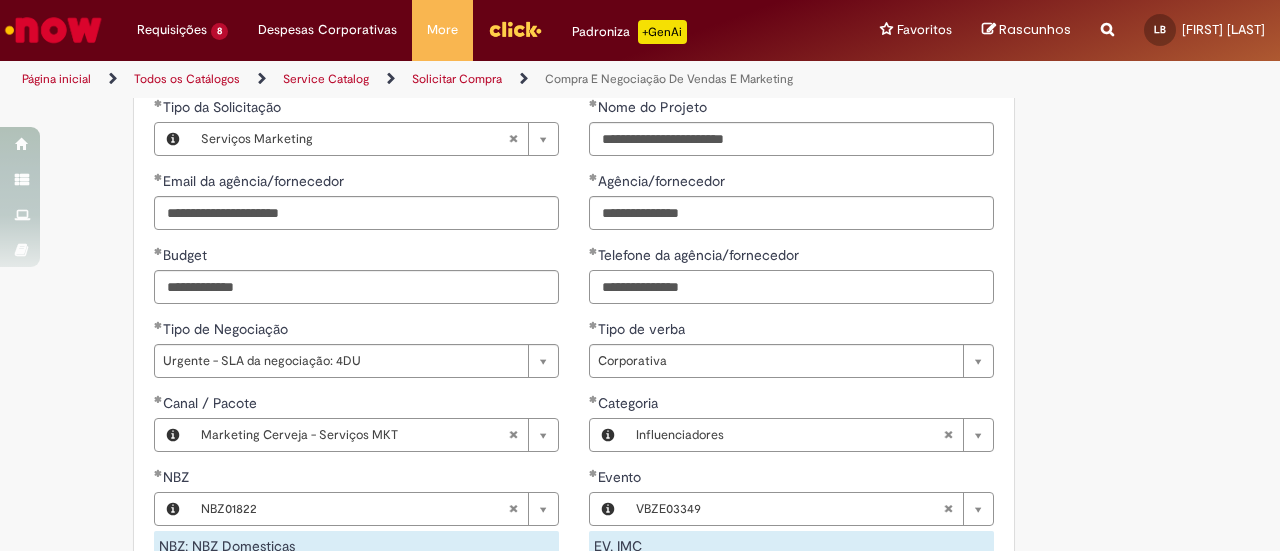 click on "**********" at bounding box center (791, 287) 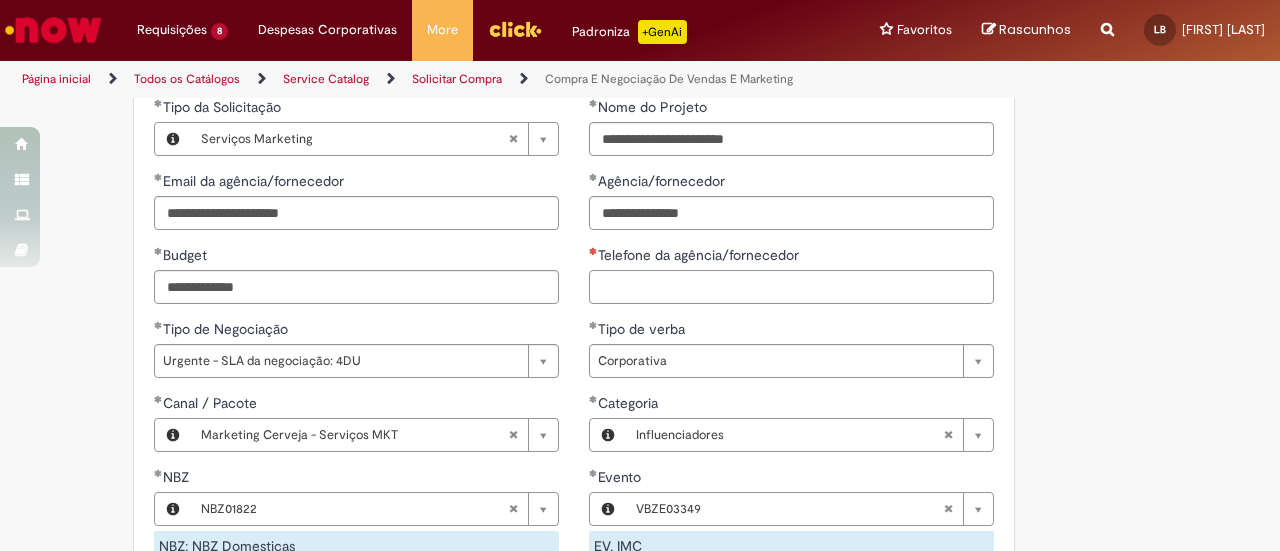 type 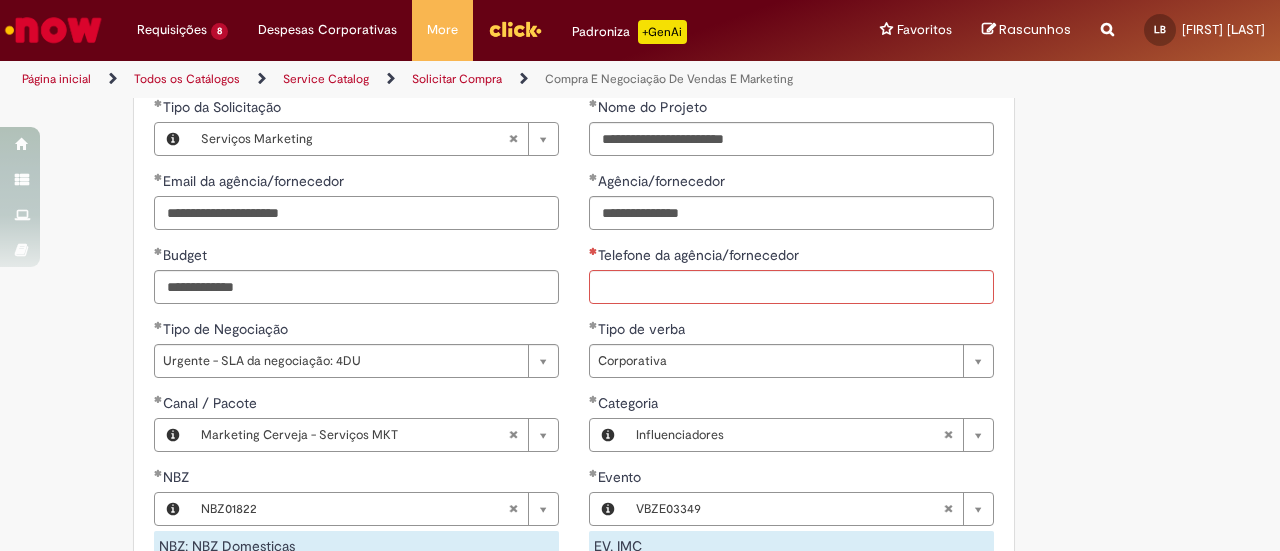 click on "**********" at bounding box center [356, 213] 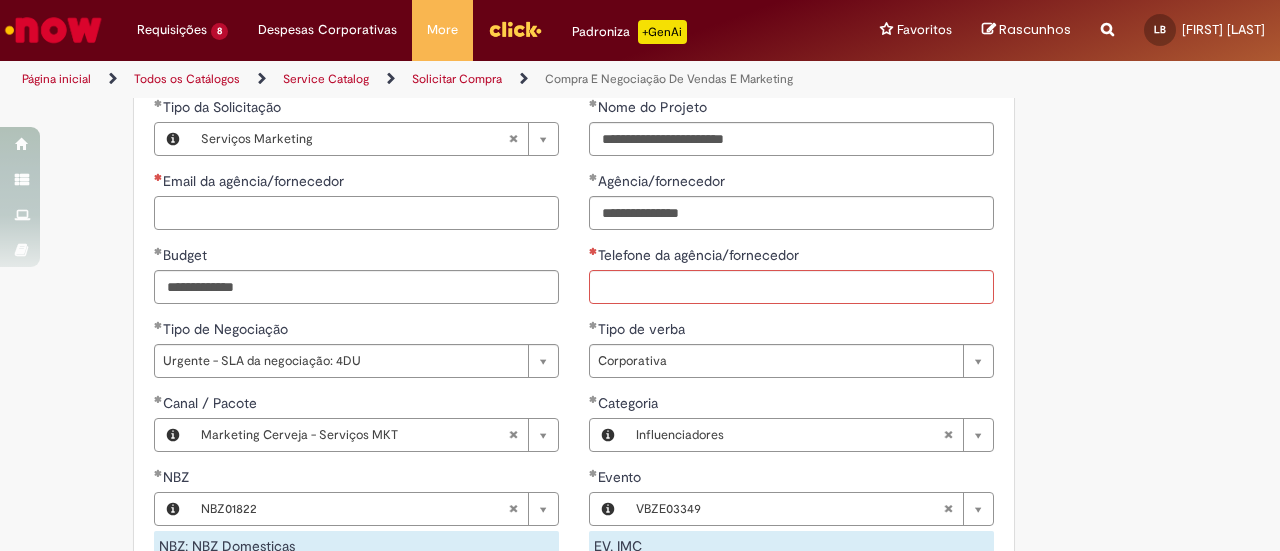 type 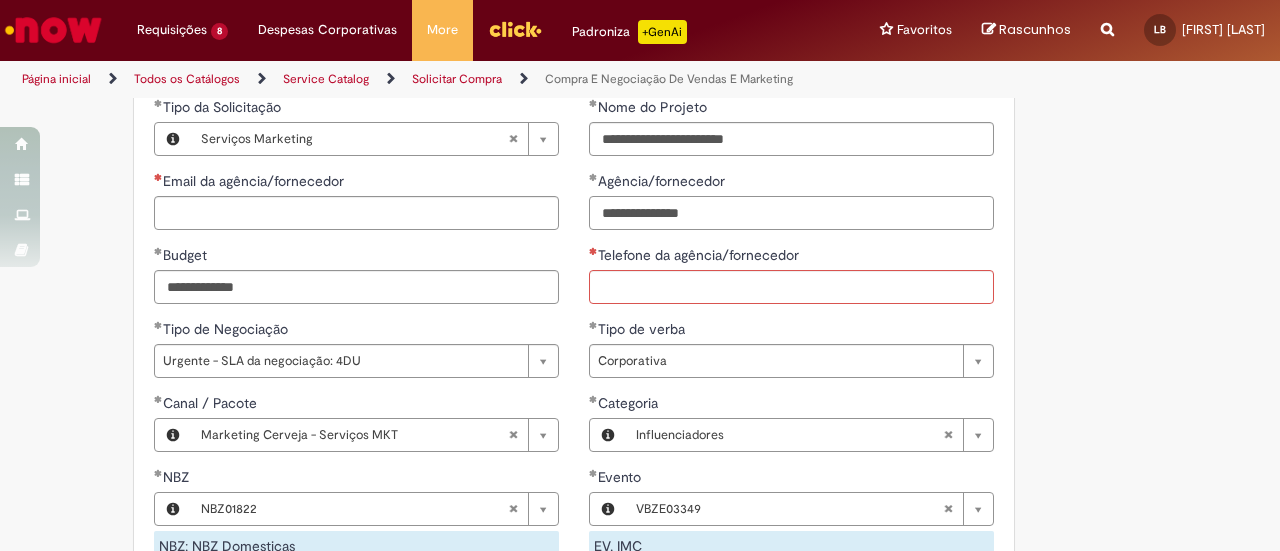 click on "**********" at bounding box center (791, 213) 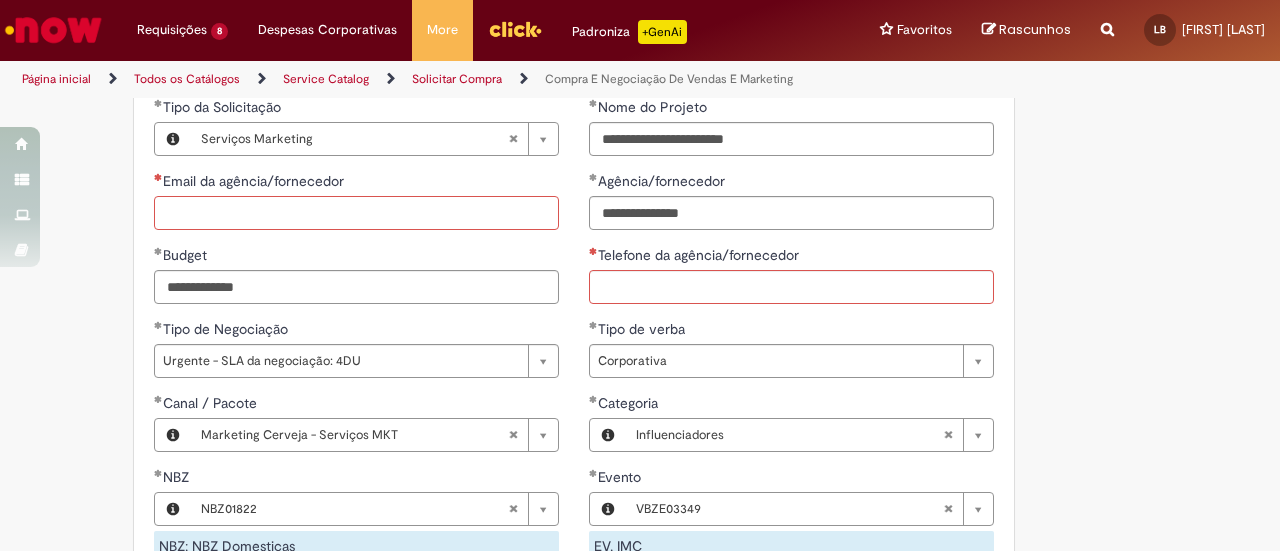 click on "Email da agência/fornecedor" at bounding box center (356, 213) 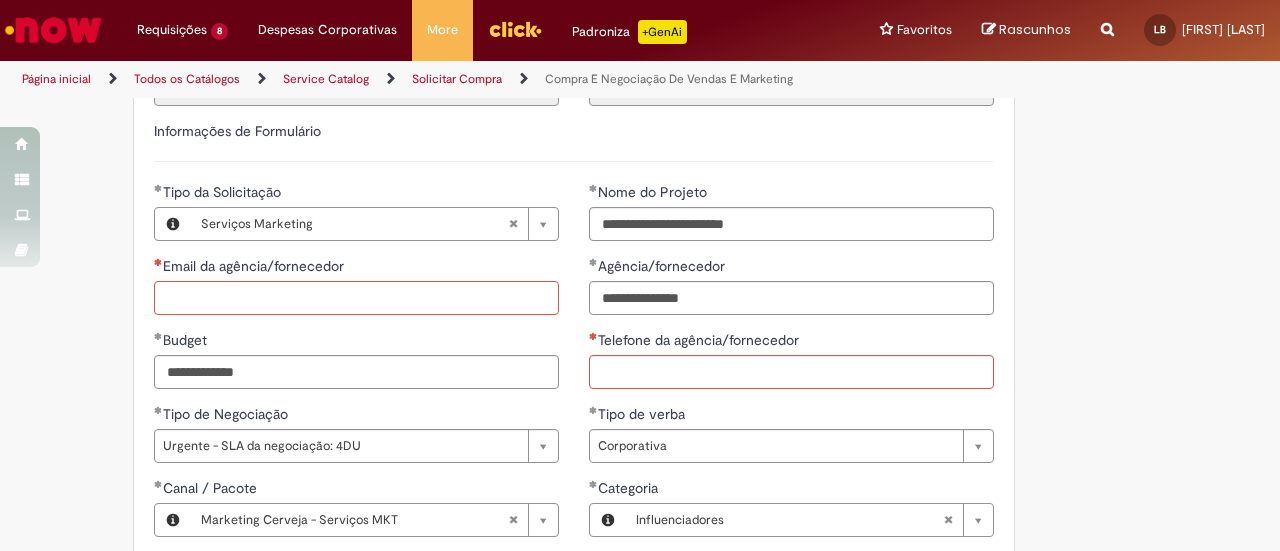 scroll, scrollTop: 865, scrollLeft: 0, axis: vertical 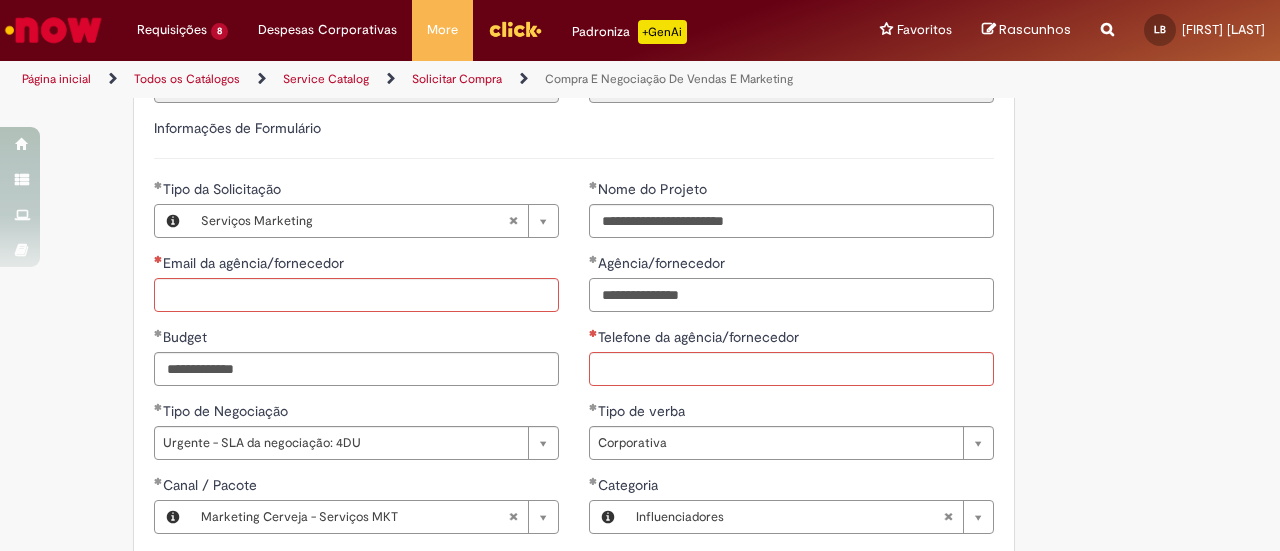 click on "**********" at bounding box center [791, 295] 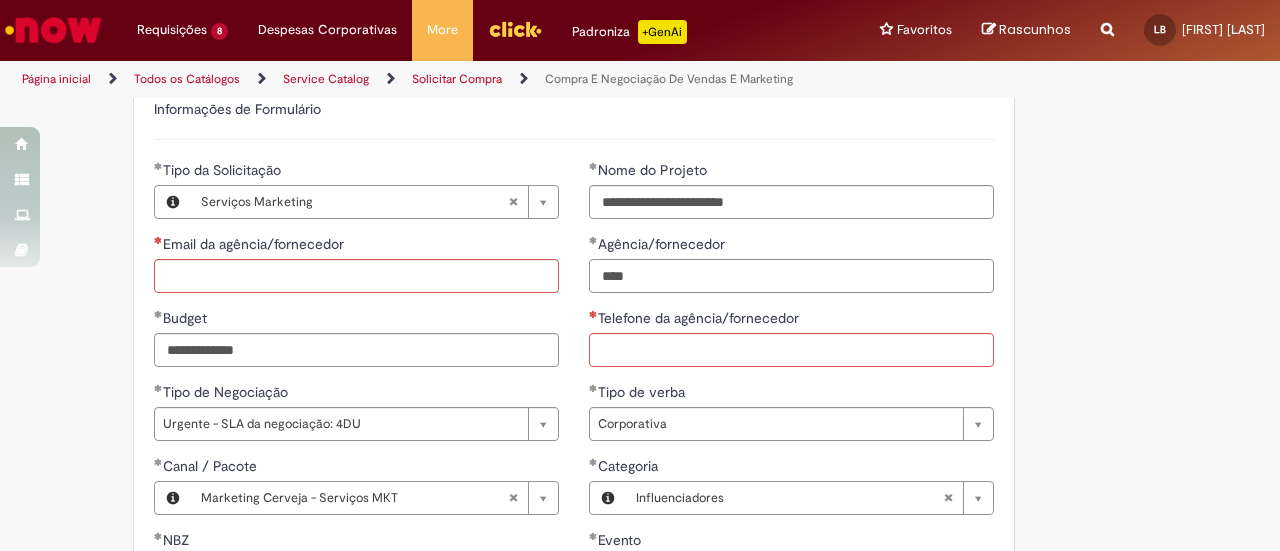 scroll, scrollTop: 880, scrollLeft: 0, axis: vertical 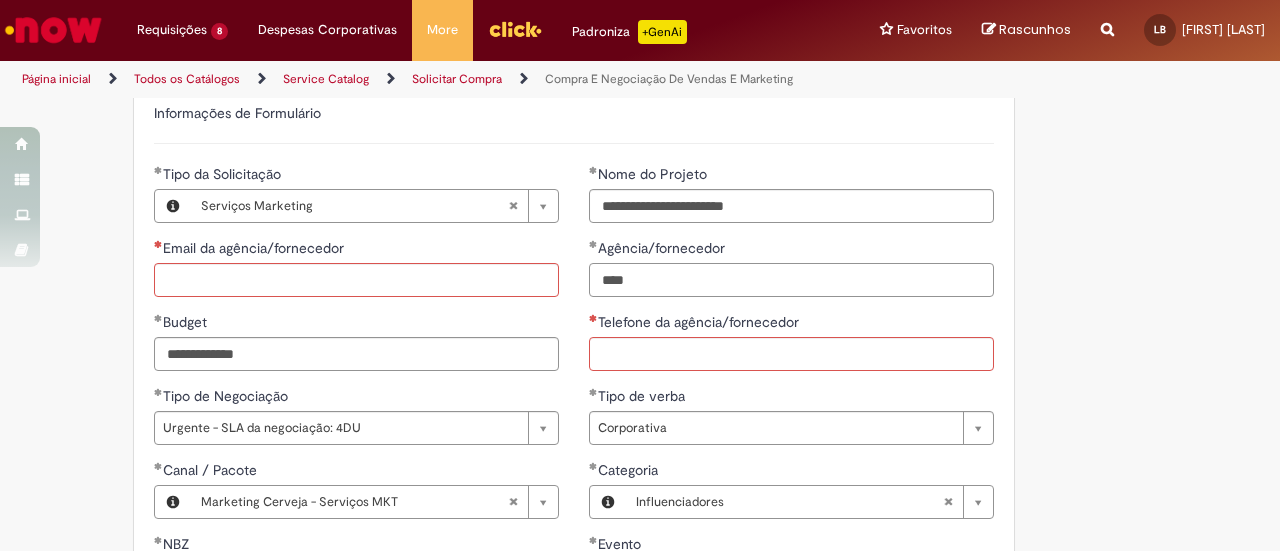 type on "***" 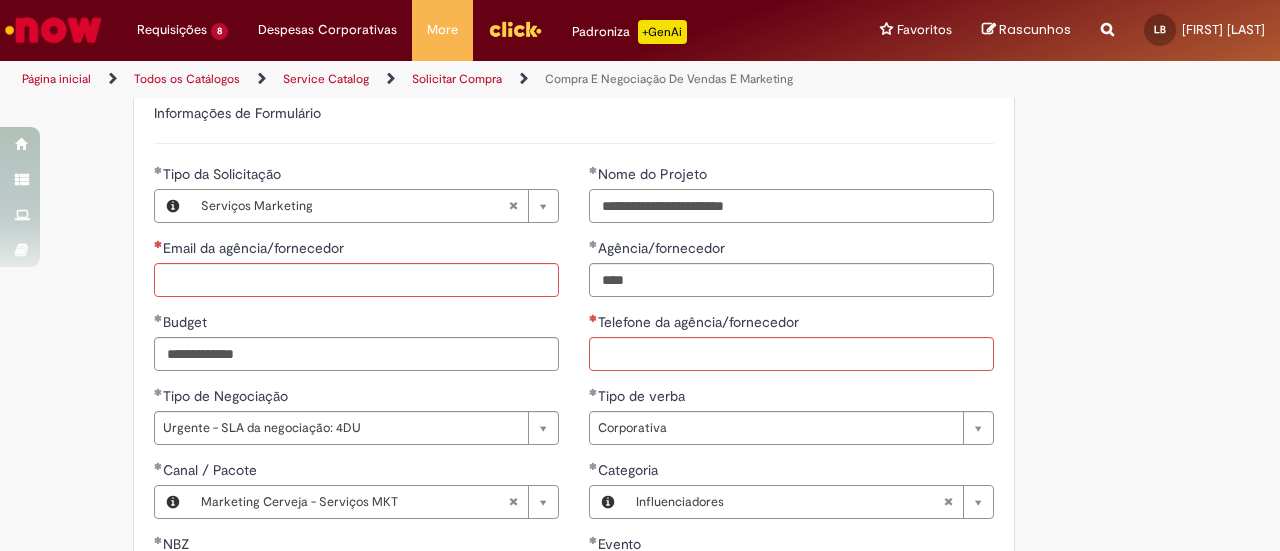 click on "**********" at bounding box center [791, 206] 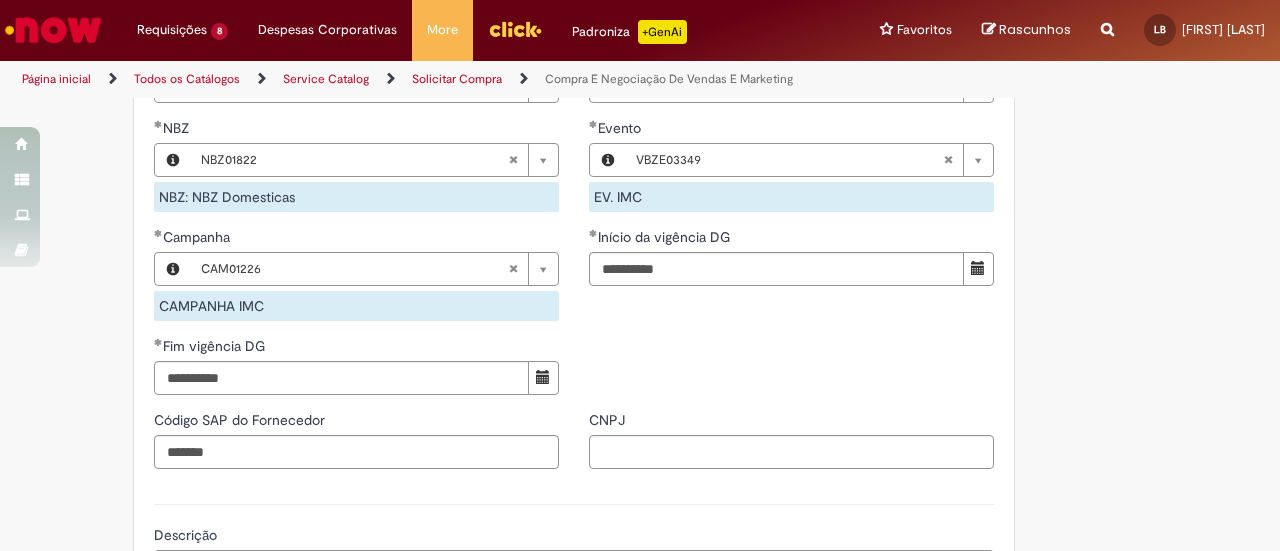 scroll, scrollTop: 1297, scrollLeft: 0, axis: vertical 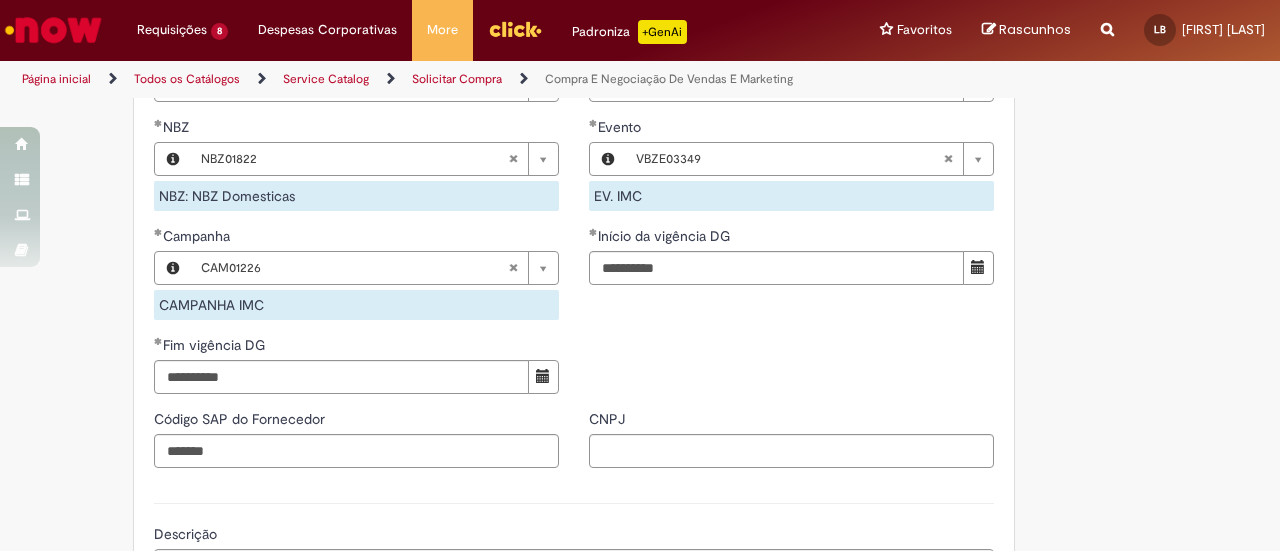 type on "**********" 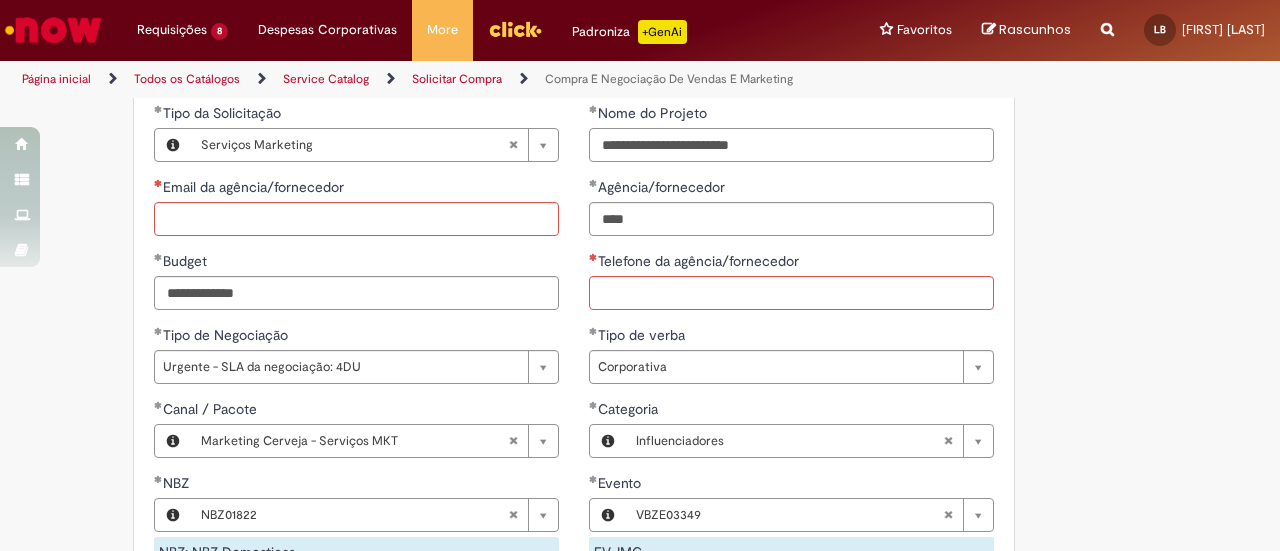 scroll, scrollTop: 936, scrollLeft: 0, axis: vertical 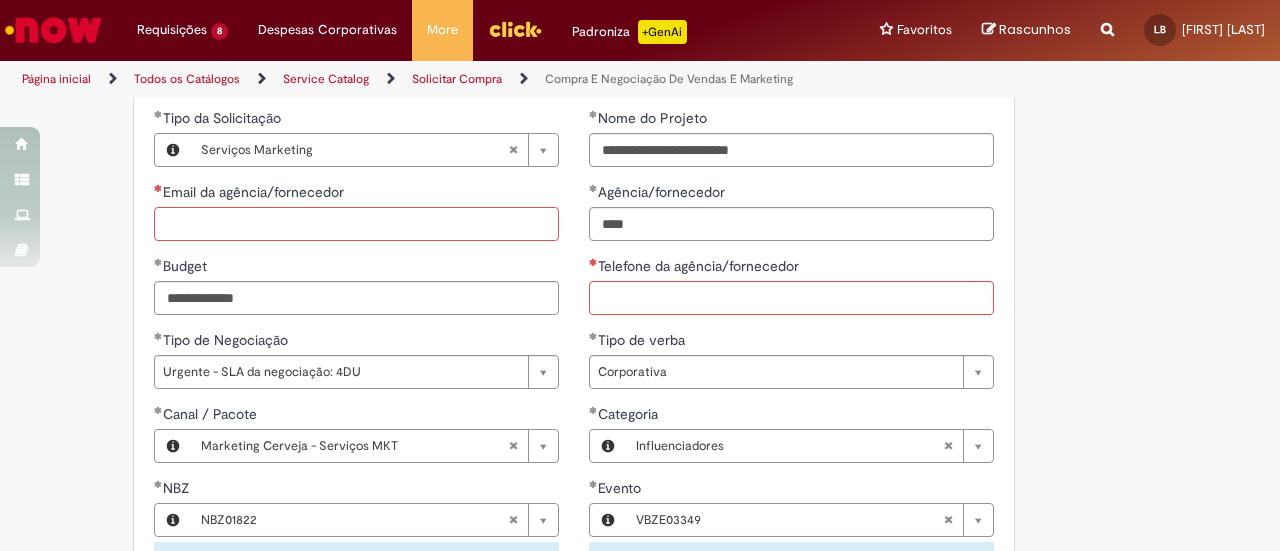 click on "Email da agência/fornecedor" at bounding box center (356, 224) 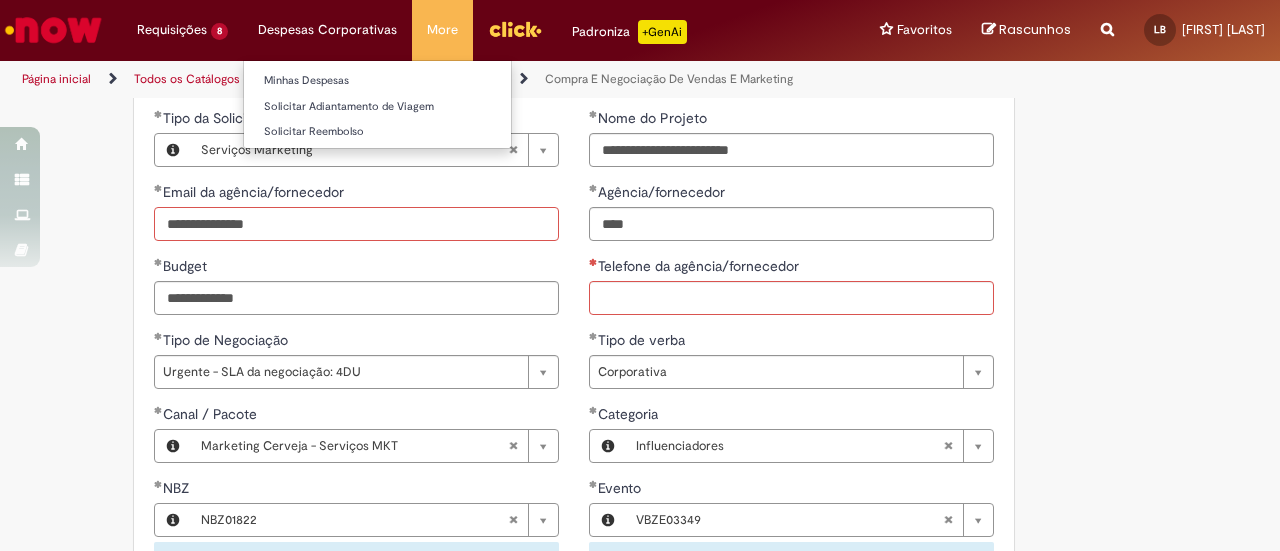 type on "**********" 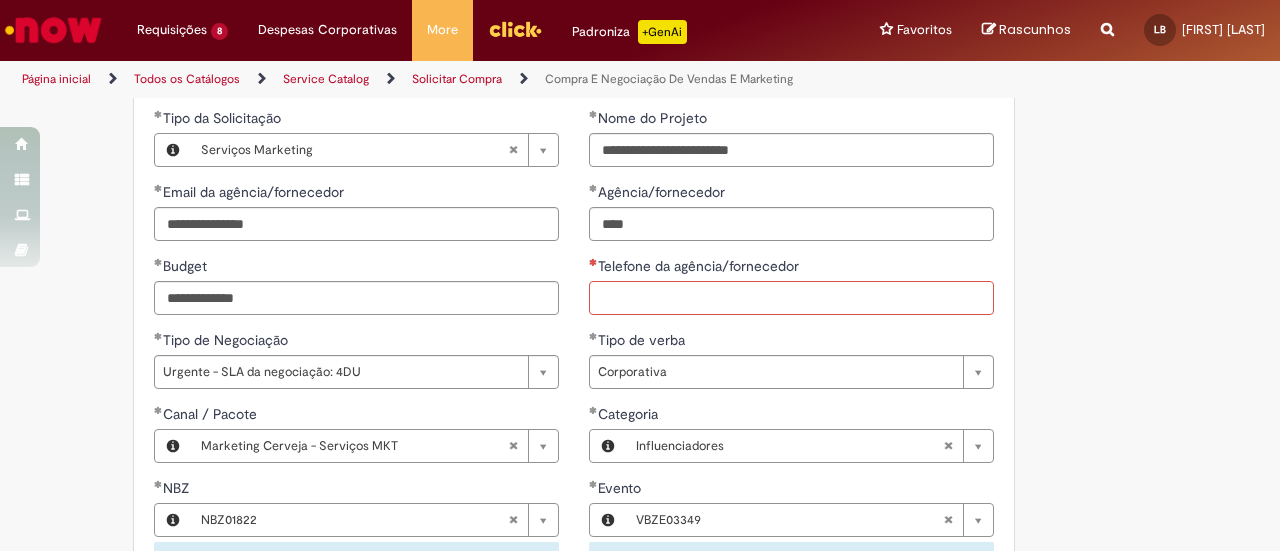 click on "Telefone da agência/fornecedor" at bounding box center (791, 298) 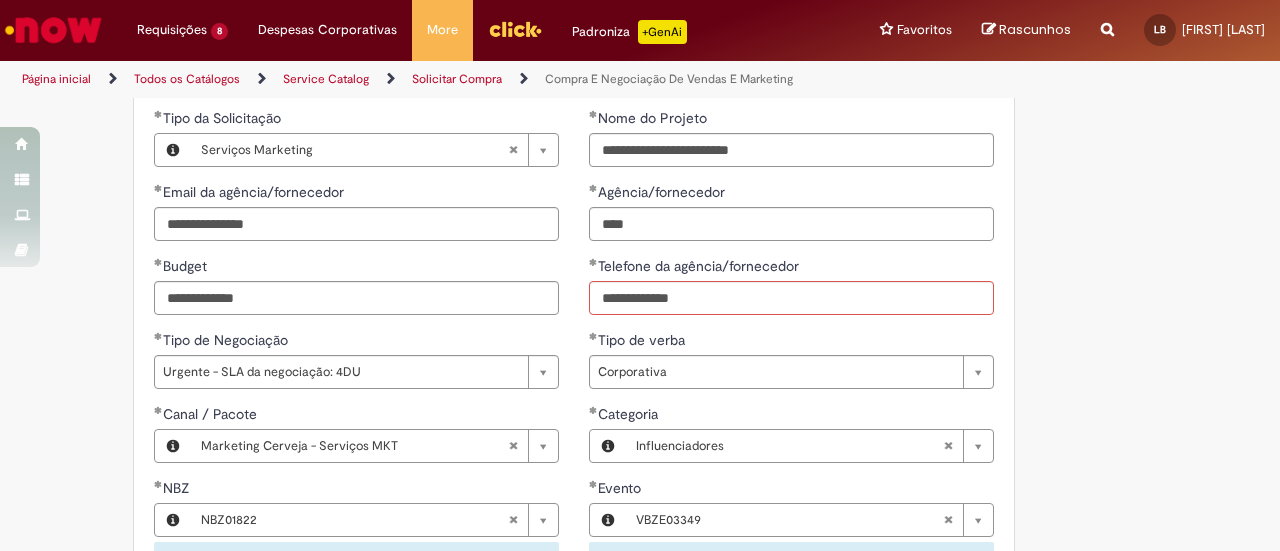 click on "**********" at bounding box center [791, 384] 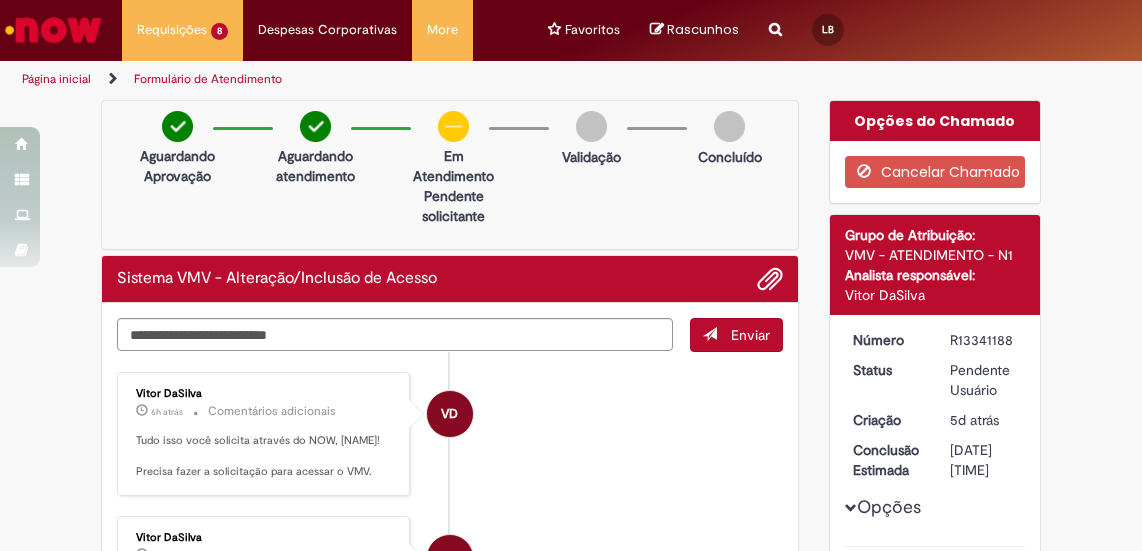 scroll, scrollTop: 0, scrollLeft: 0, axis: both 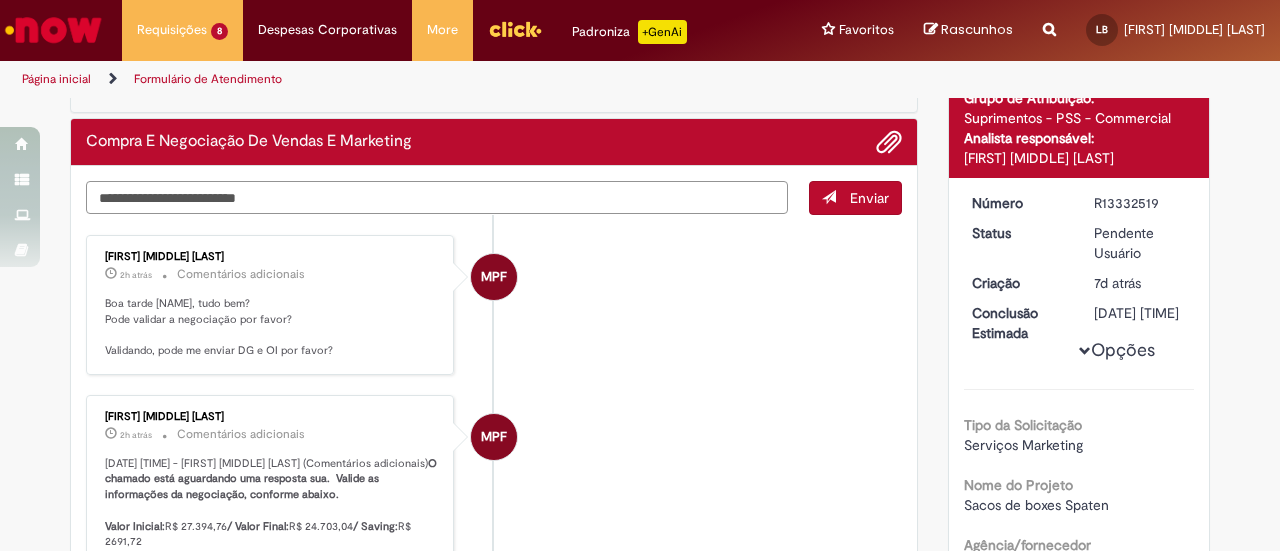 click at bounding box center [437, 197] 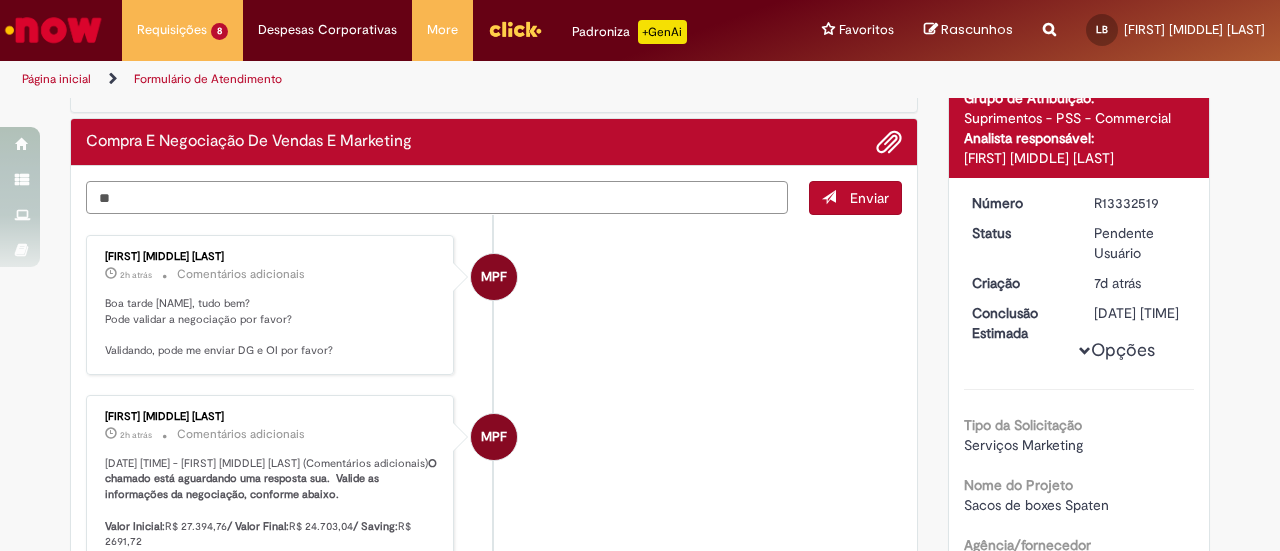 type on "*" 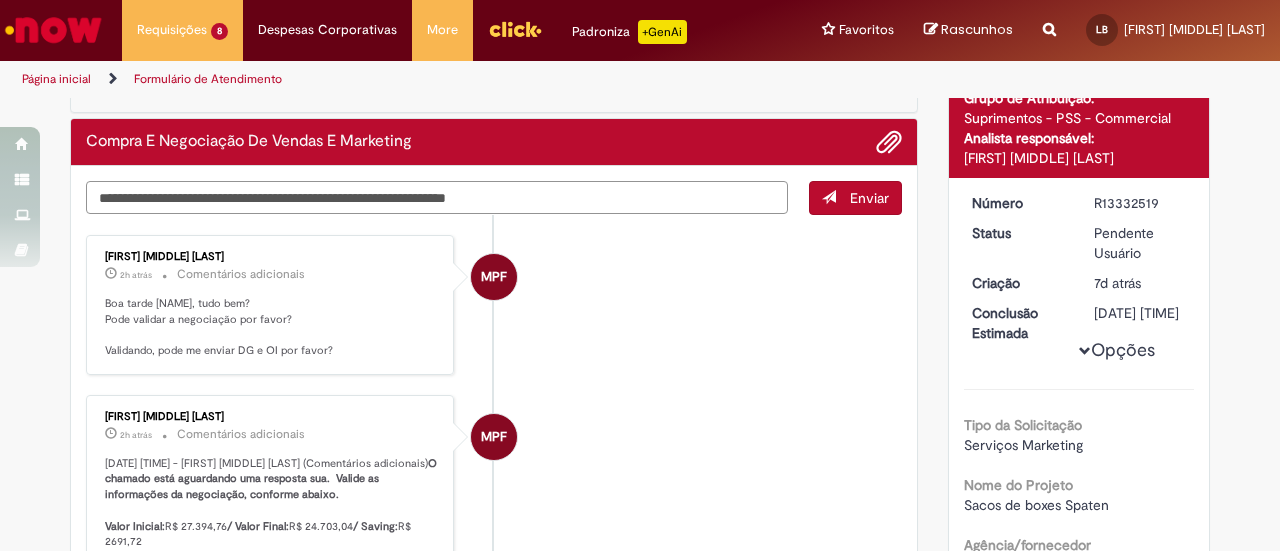click on "**********" at bounding box center (437, 197) 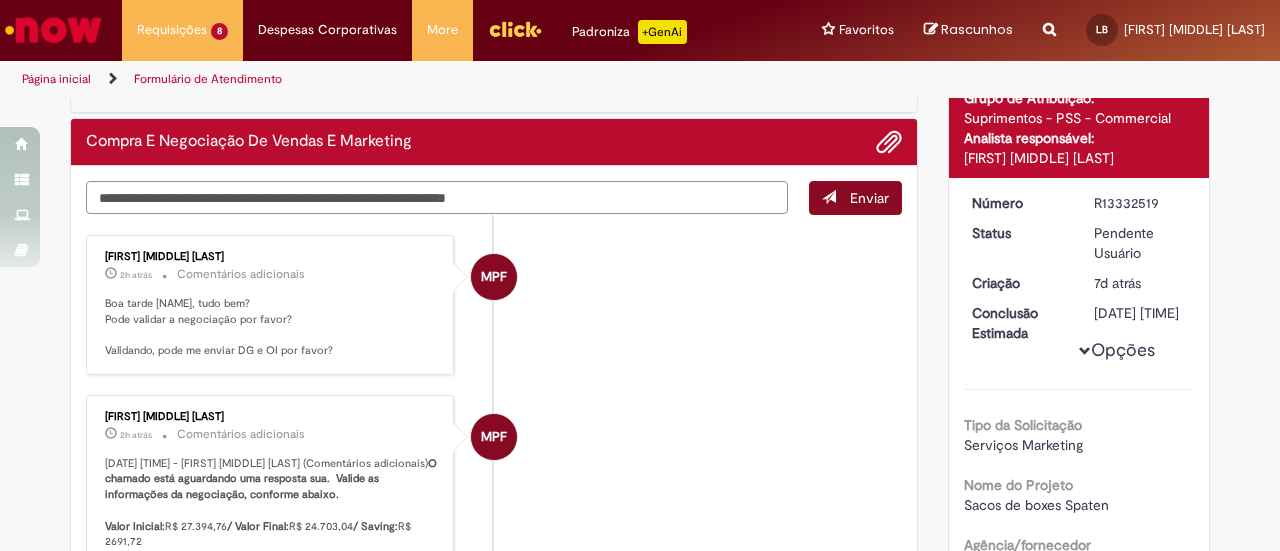 type on "**********" 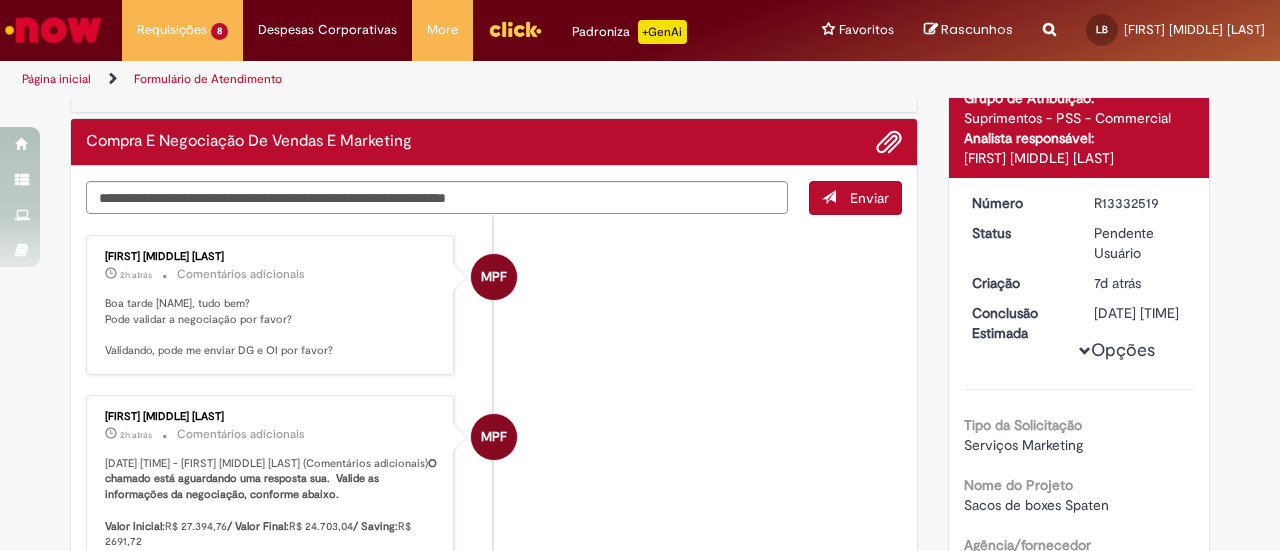 click on "Enviar" at bounding box center [855, 198] 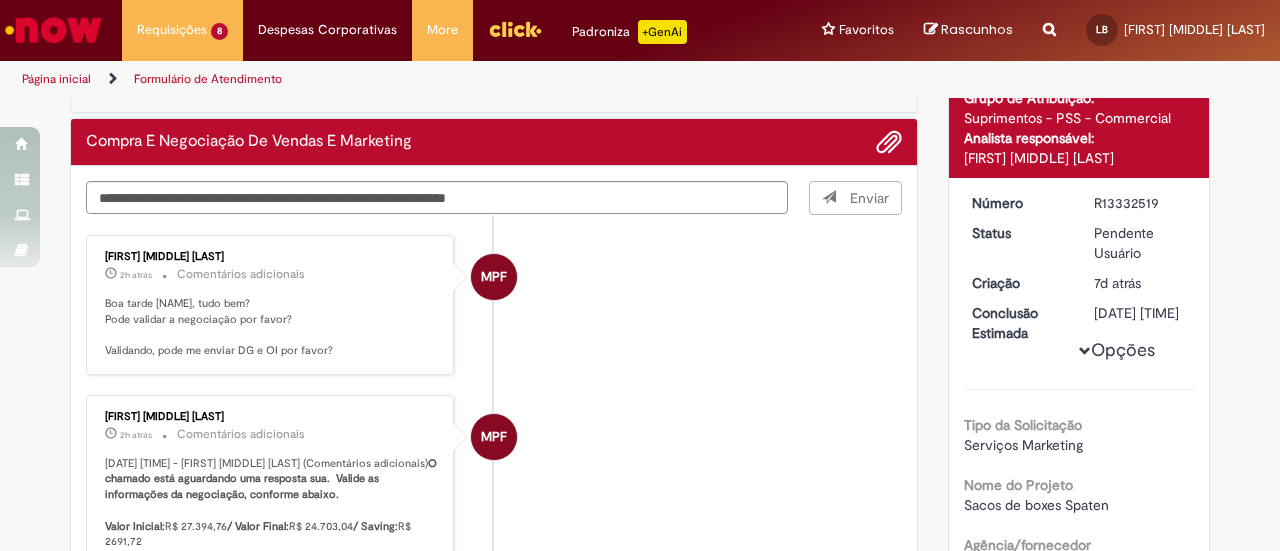 type 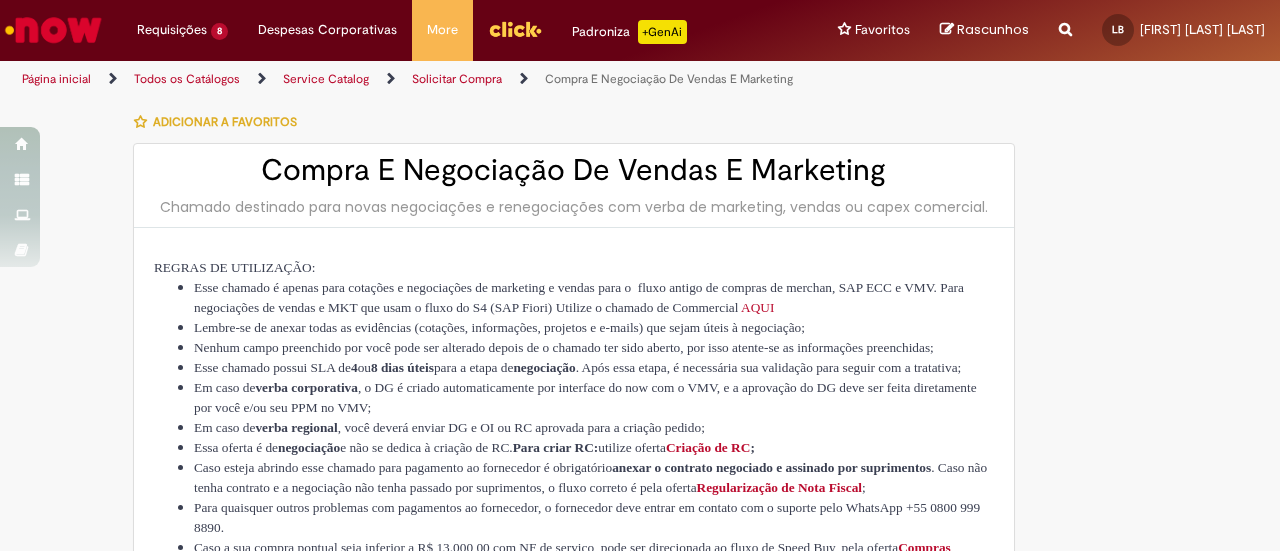 select on "**********" 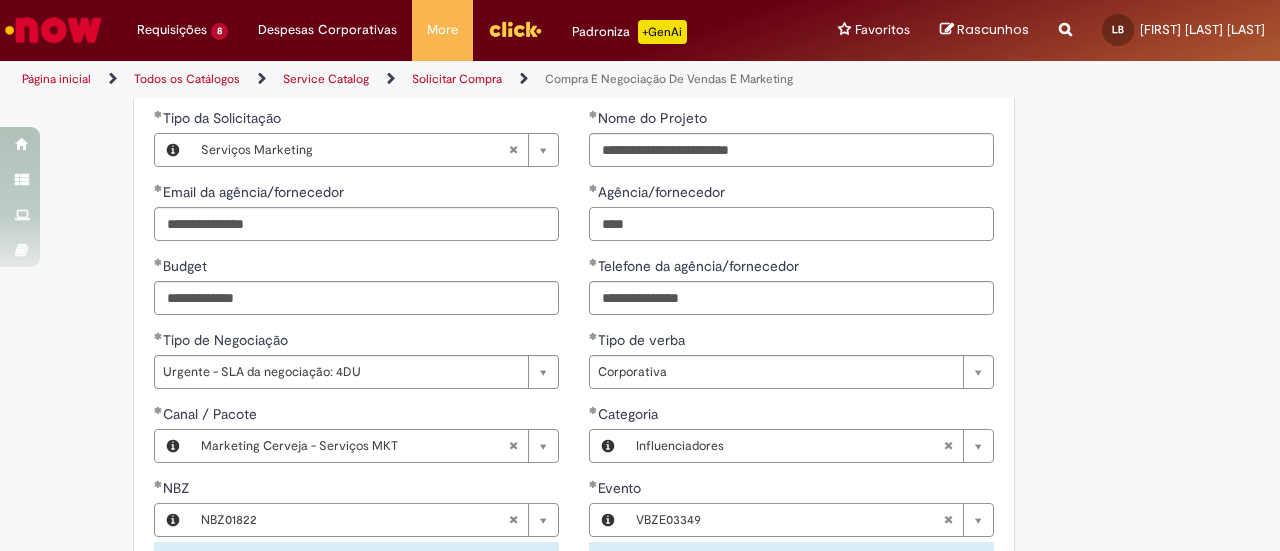 click on "***" at bounding box center [791, 224] 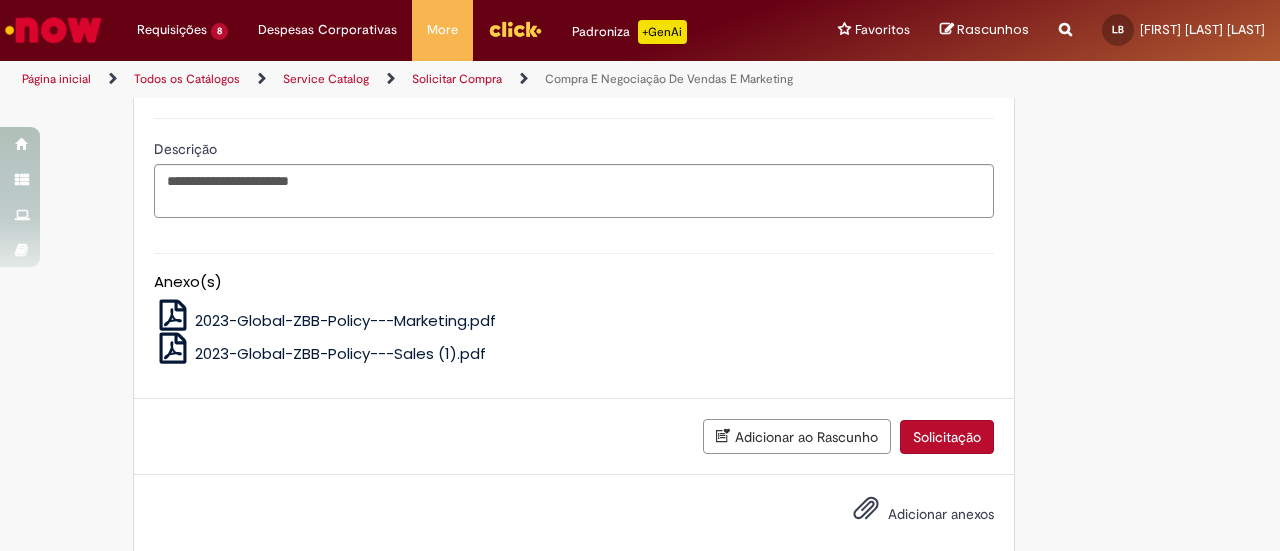 scroll, scrollTop: 1619, scrollLeft: 0, axis: vertical 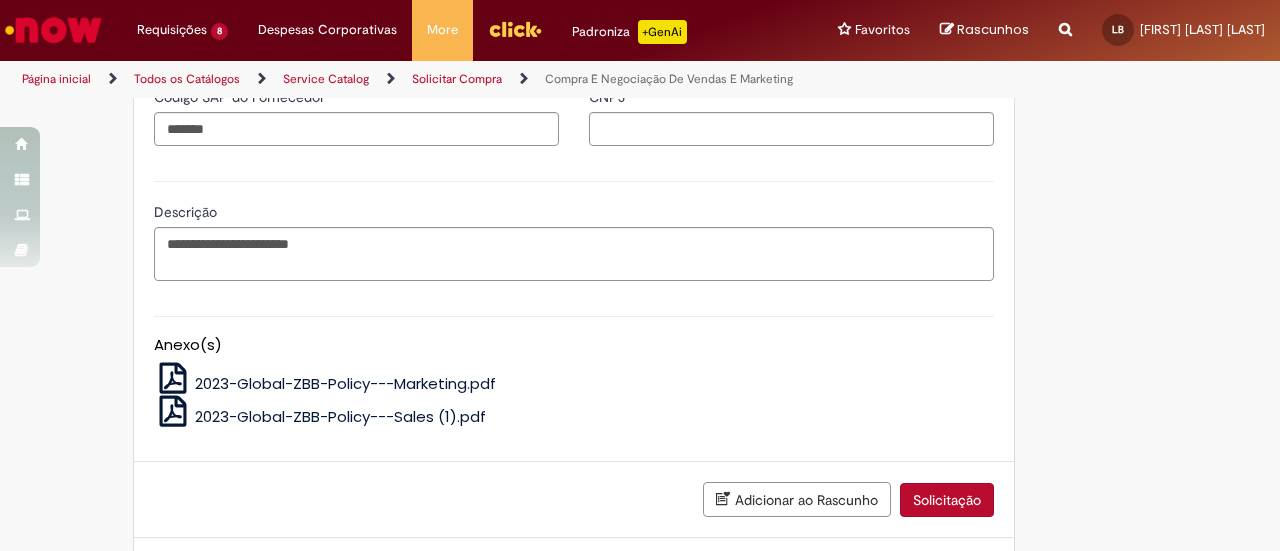 type on "**********" 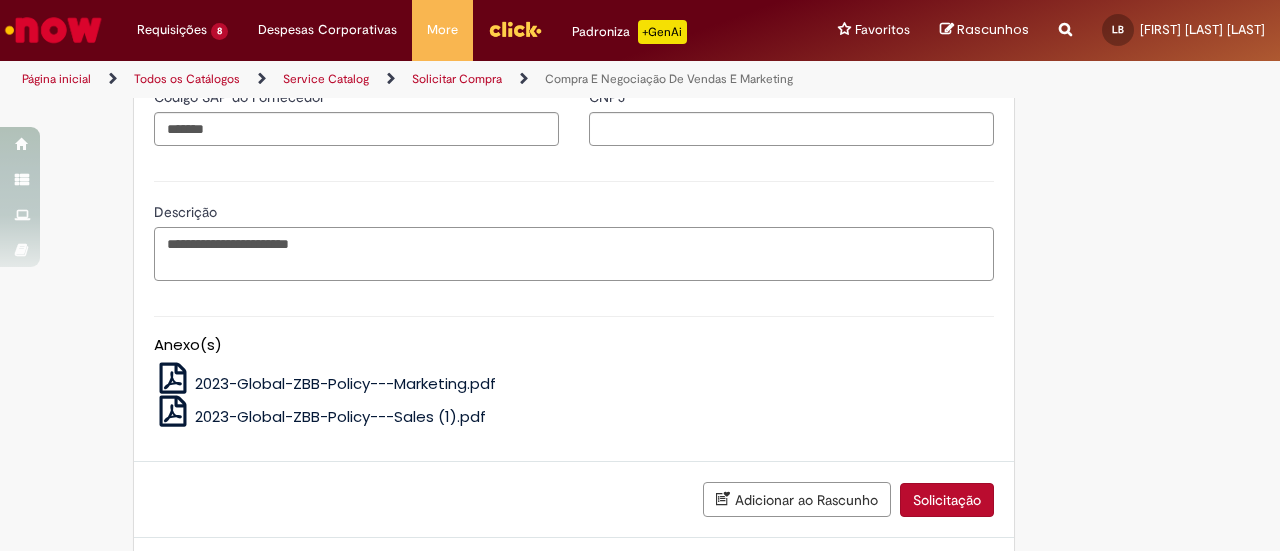 click on "**********" at bounding box center (574, 253) 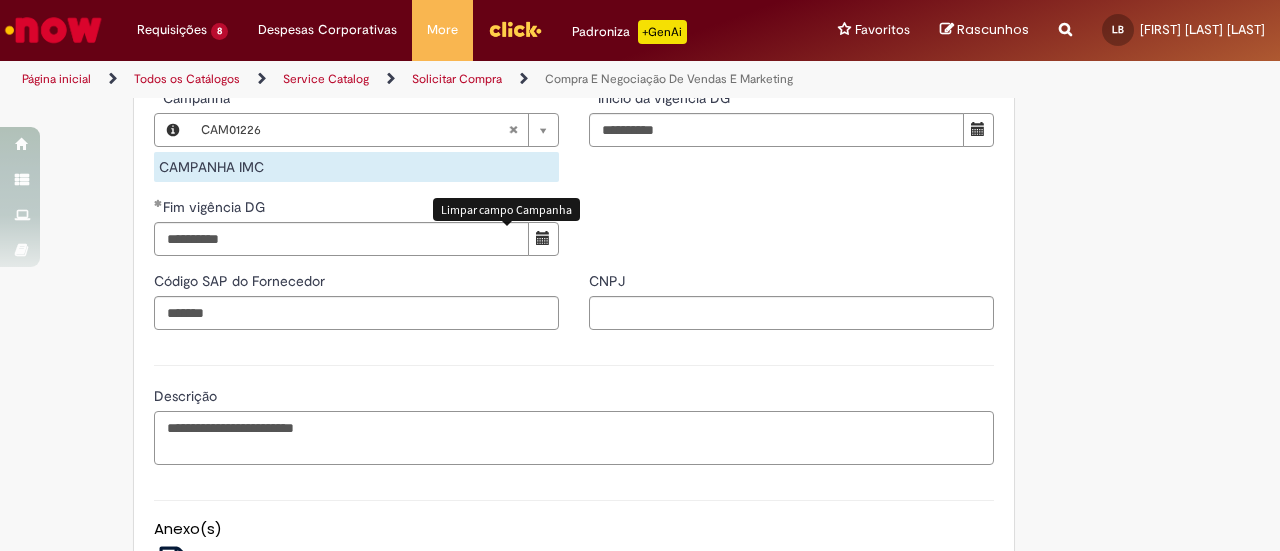 scroll, scrollTop: 1436, scrollLeft: 0, axis: vertical 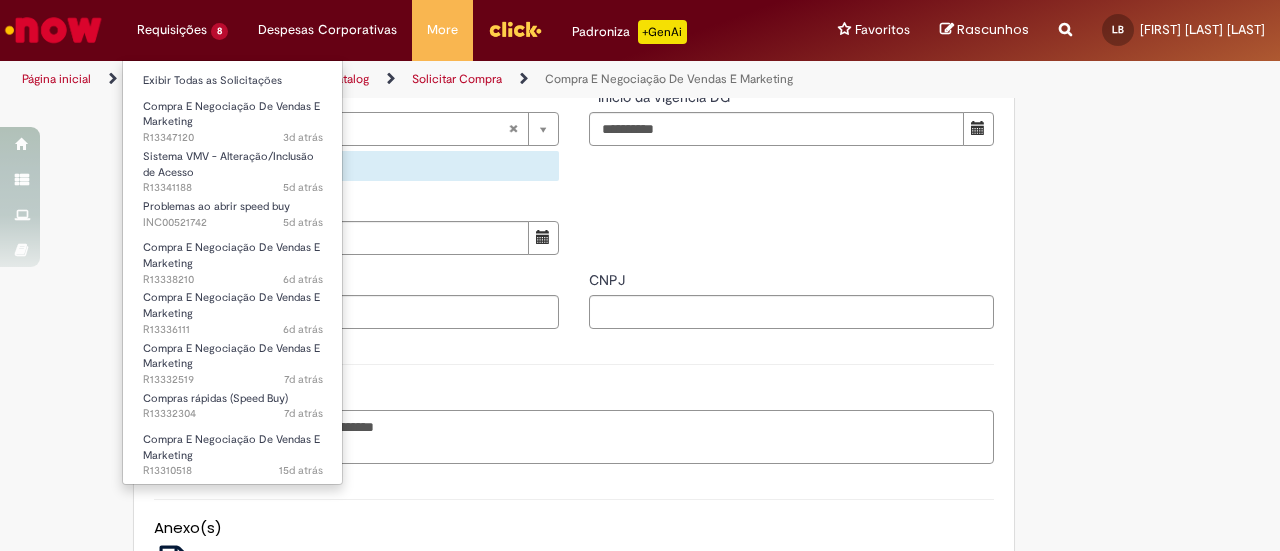 type on "**********" 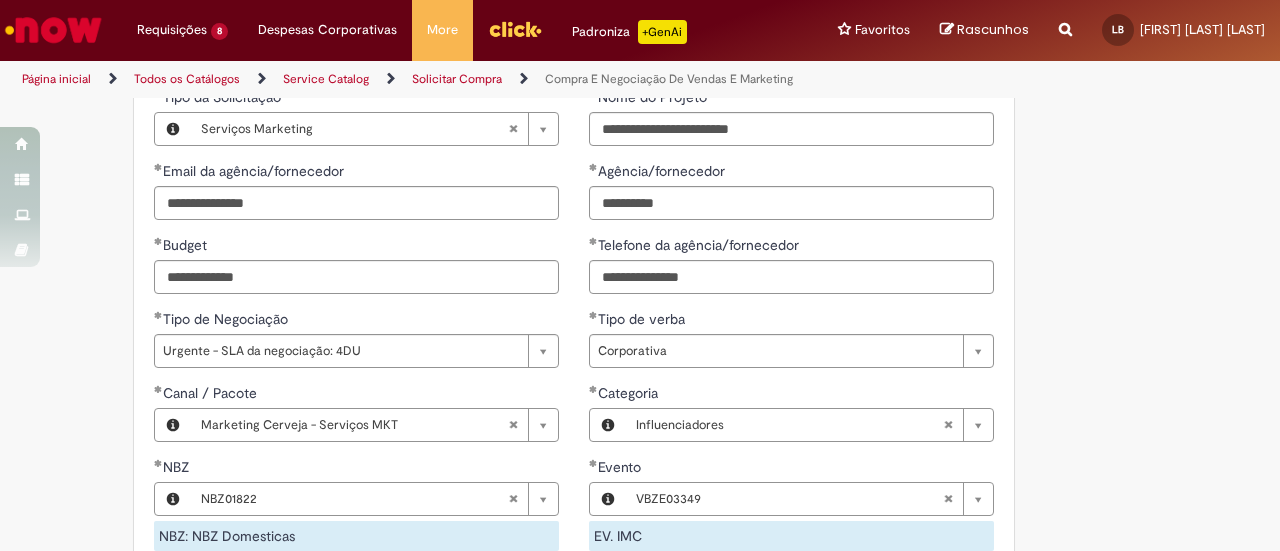 scroll, scrollTop: 955, scrollLeft: 0, axis: vertical 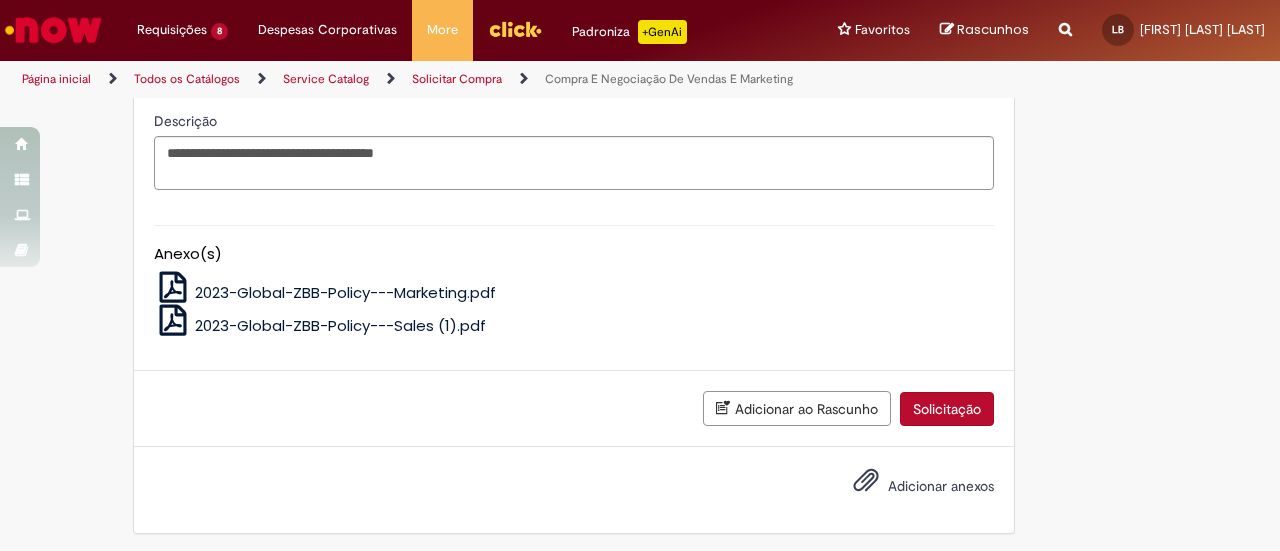 click on "Solicitação" at bounding box center [947, 409] 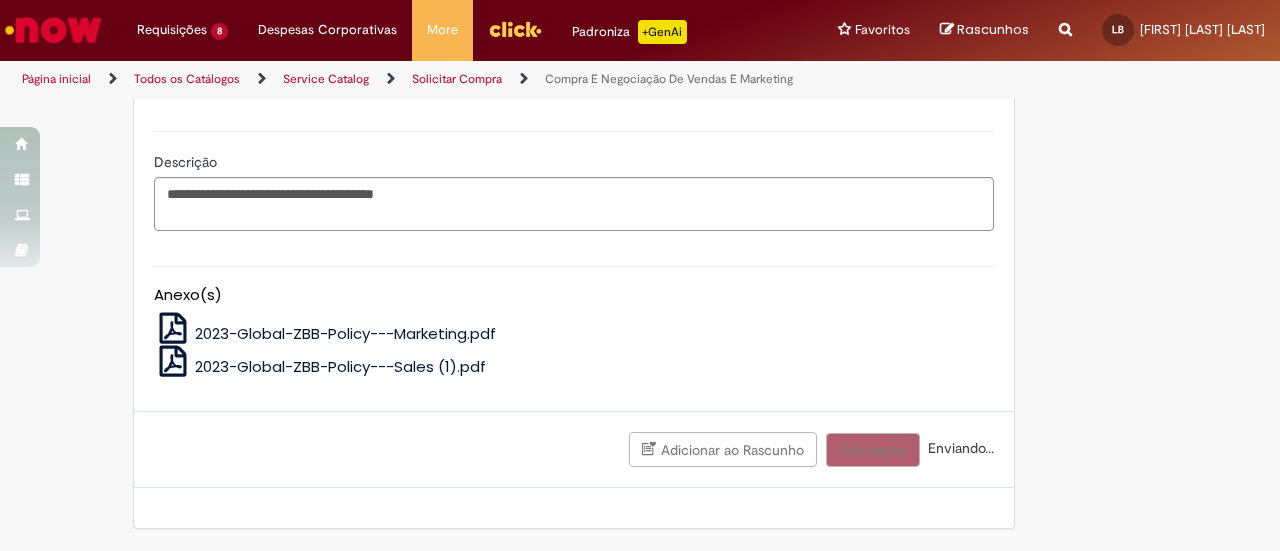 scroll, scrollTop: 1664, scrollLeft: 0, axis: vertical 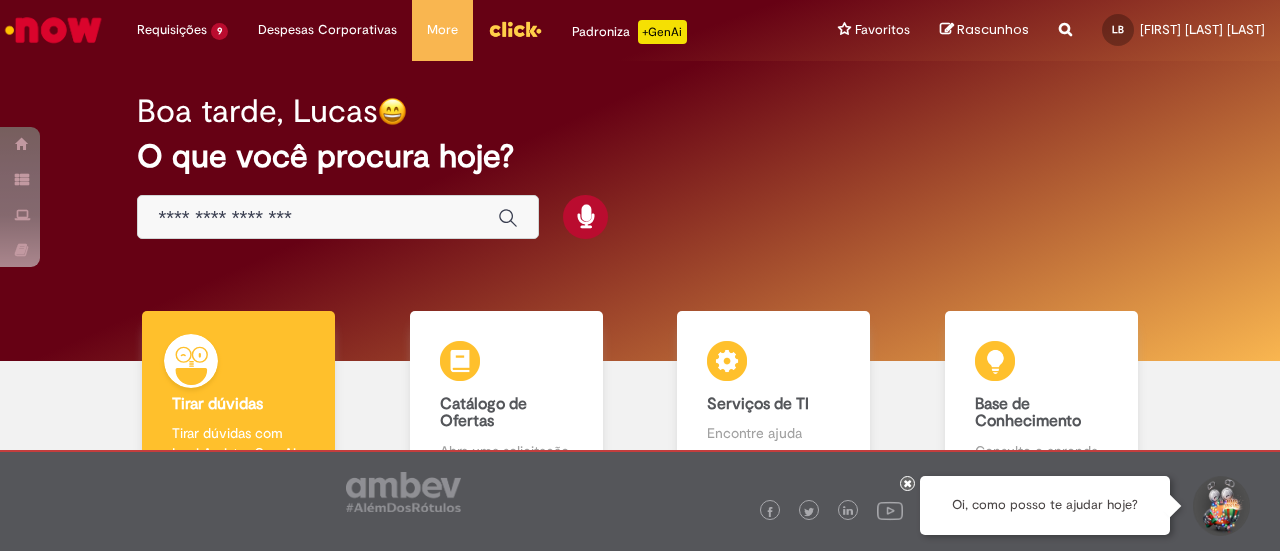 click at bounding box center [318, 218] 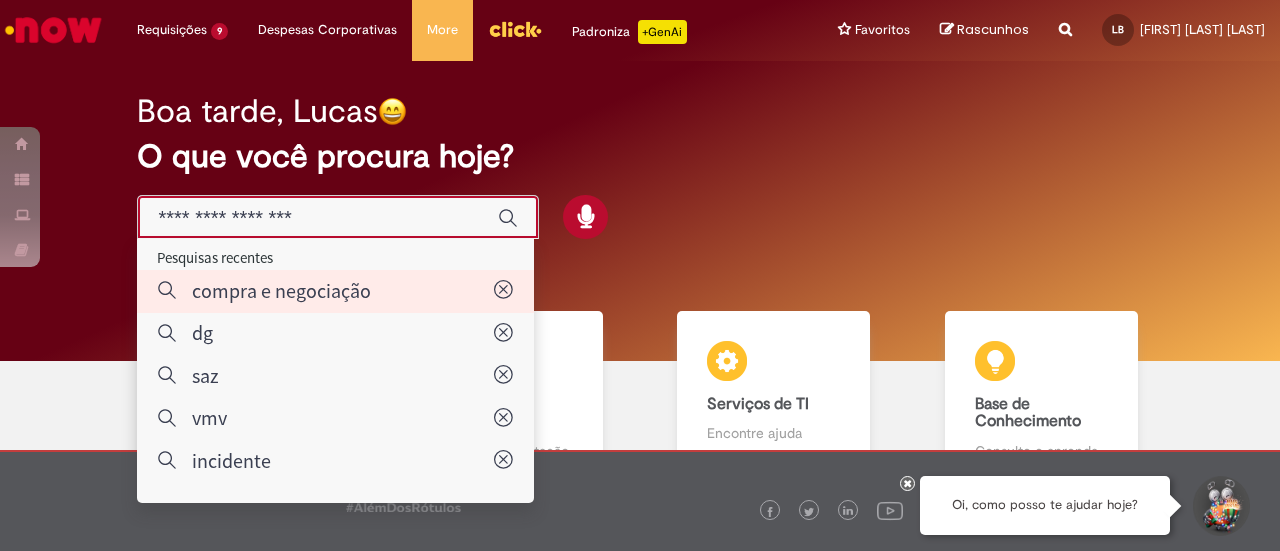 type on "**********" 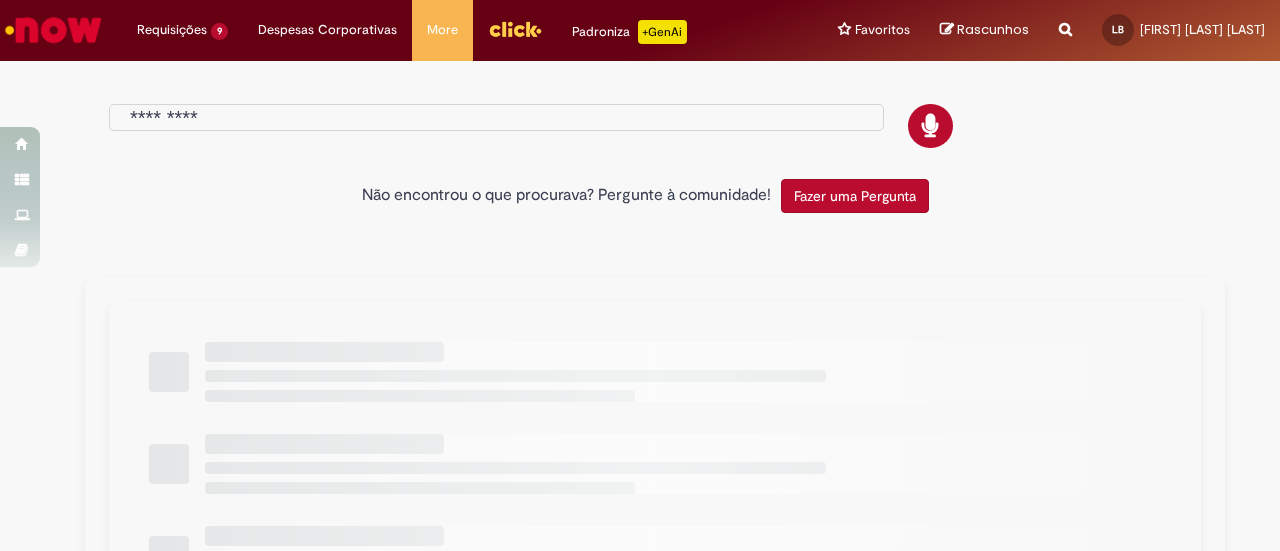 type on "**********" 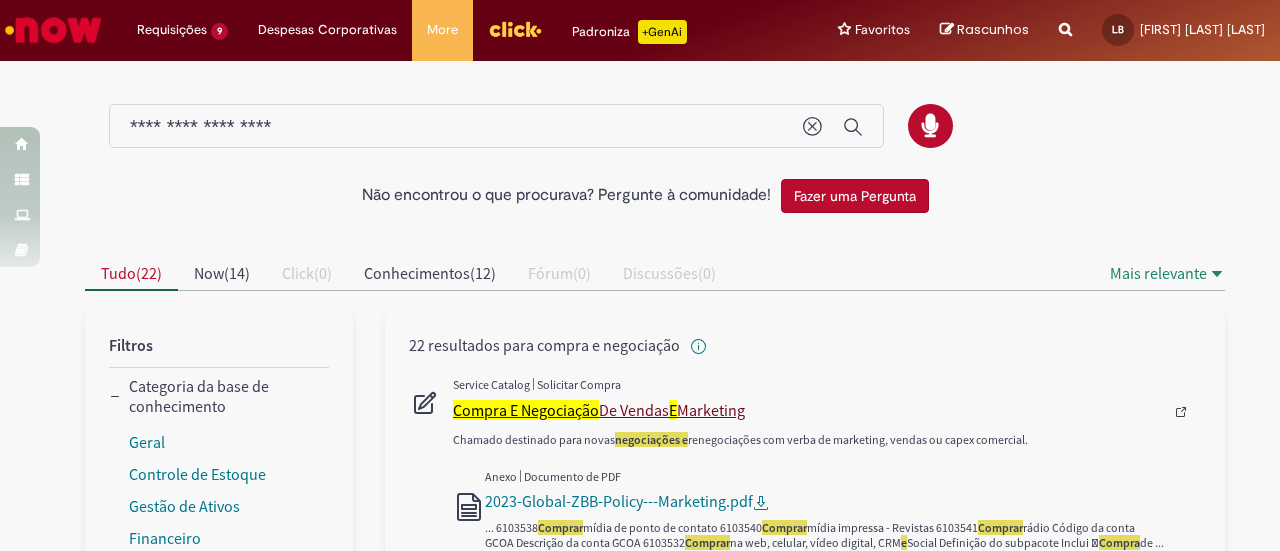 click on "Compra E Negociação  De Vendas  E  Marketing" at bounding box center [808, 410] 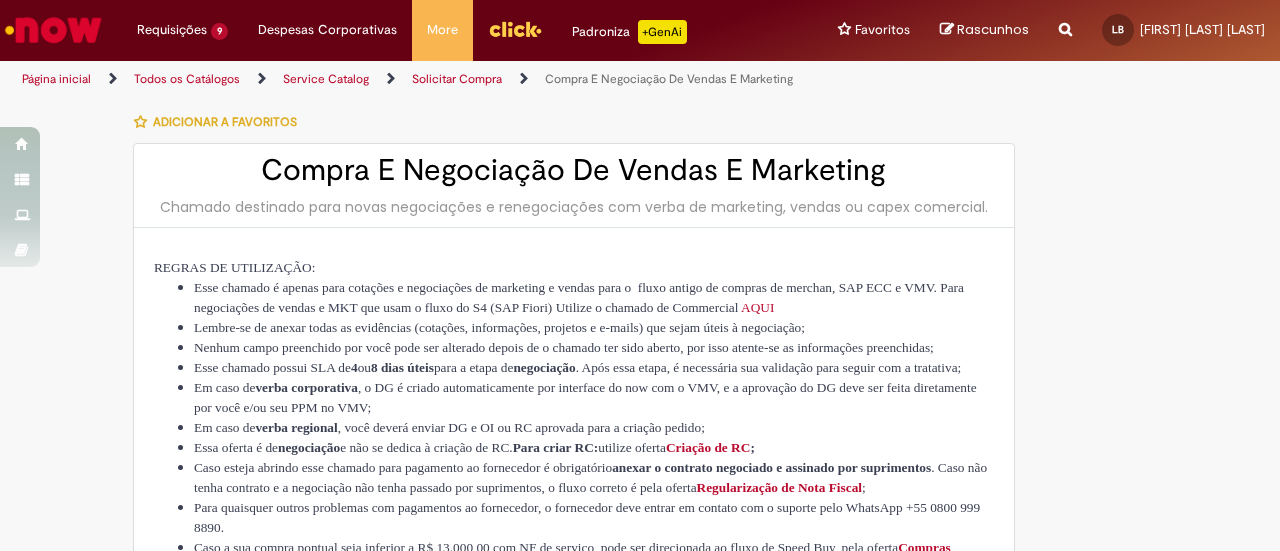 type on "********" 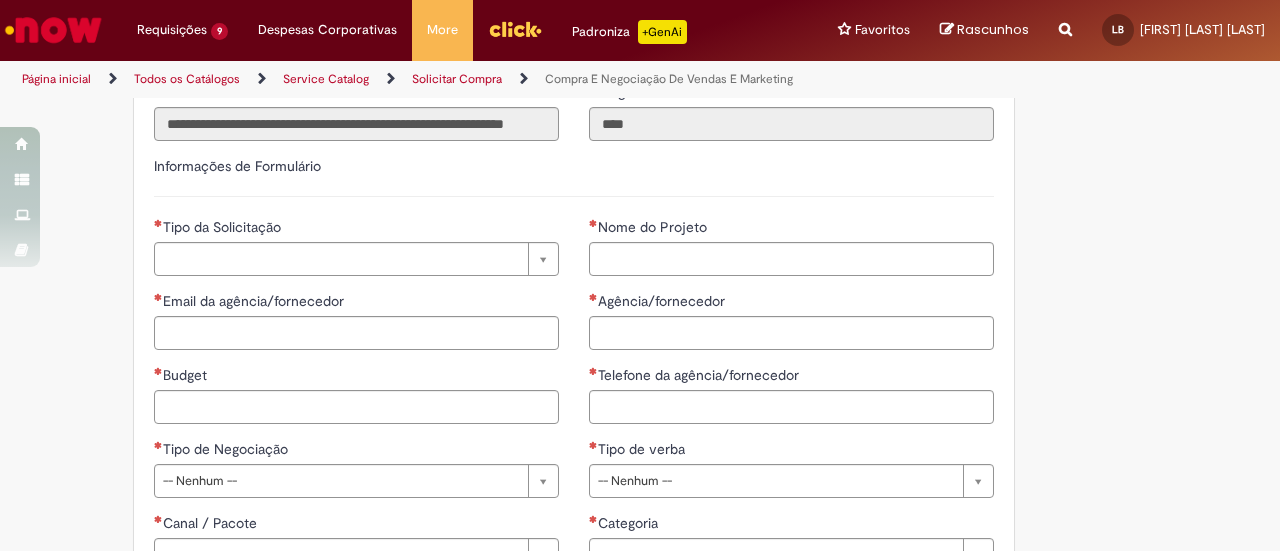 scroll, scrollTop: 854, scrollLeft: 0, axis: vertical 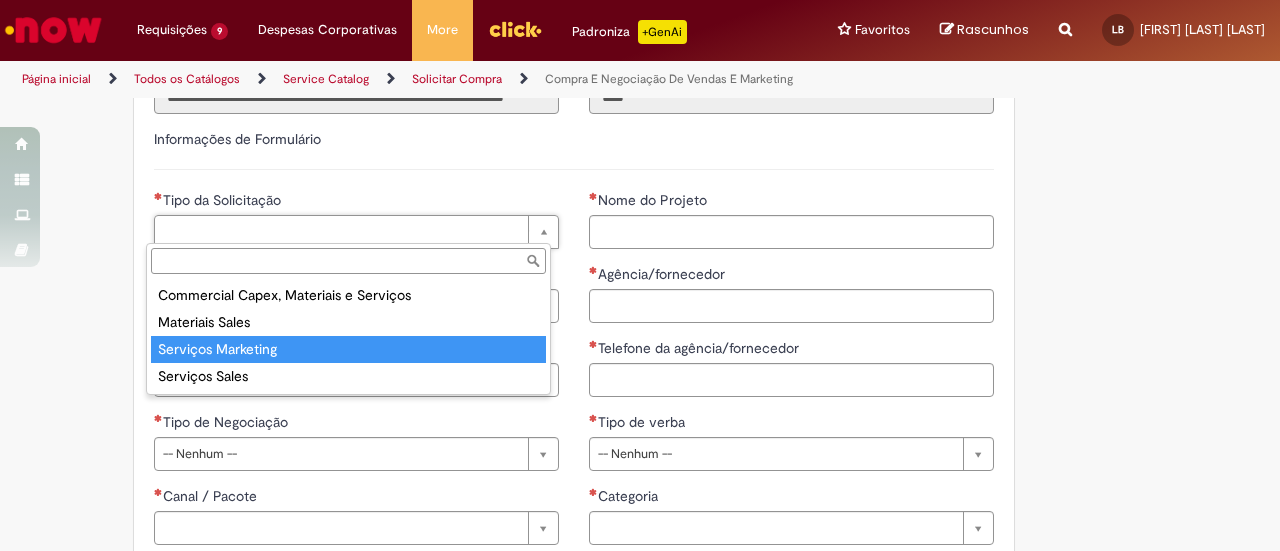 type on "**********" 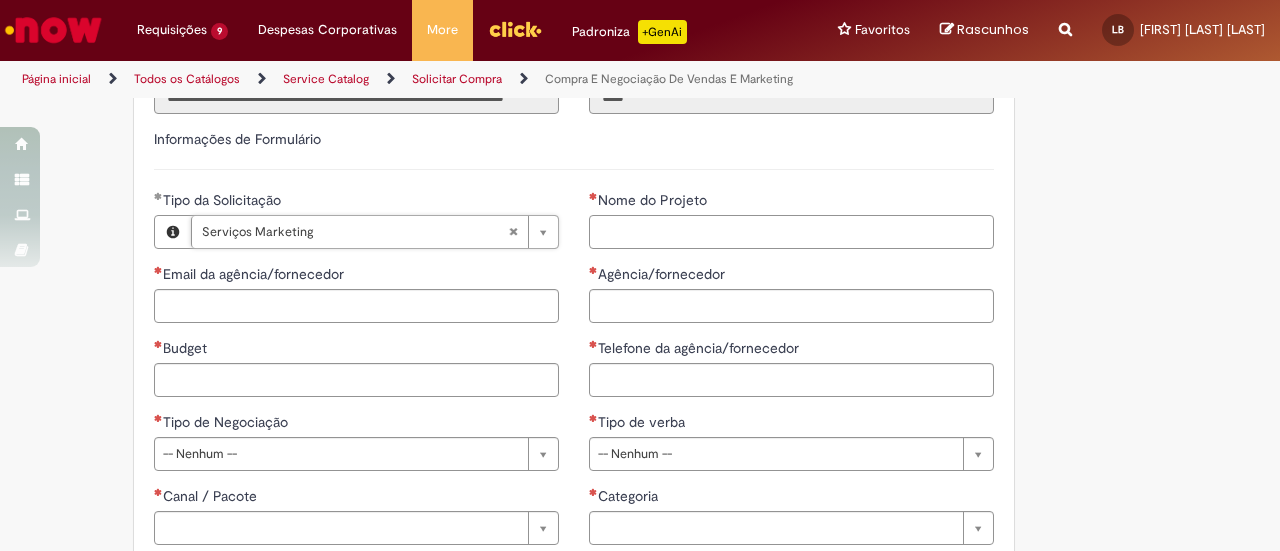 click on "Nome do Projeto" at bounding box center [791, 232] 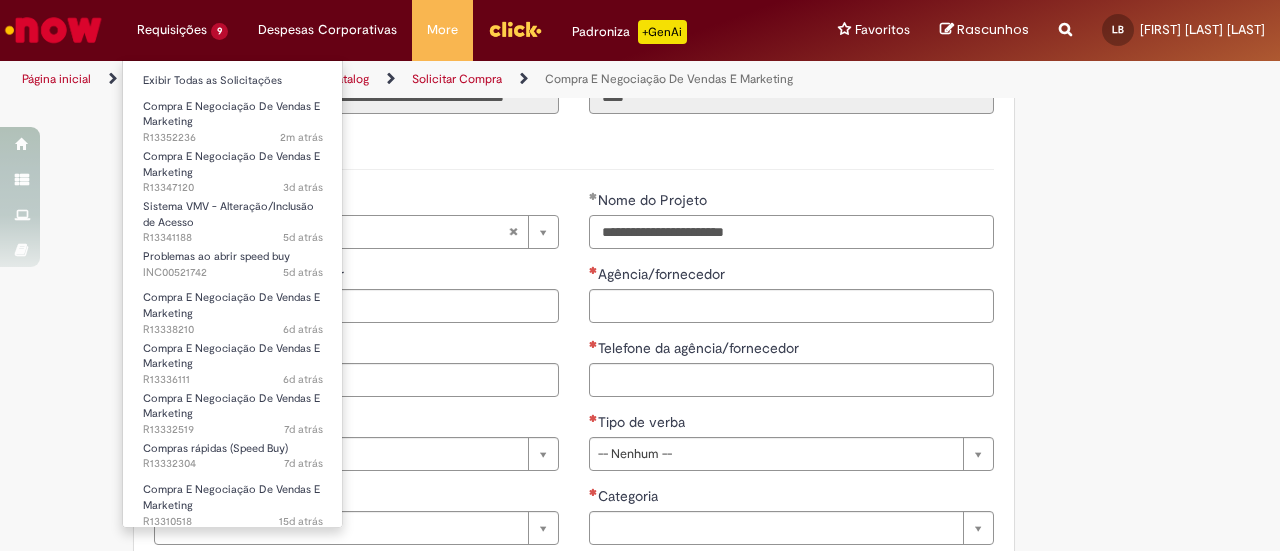 type on "**********" 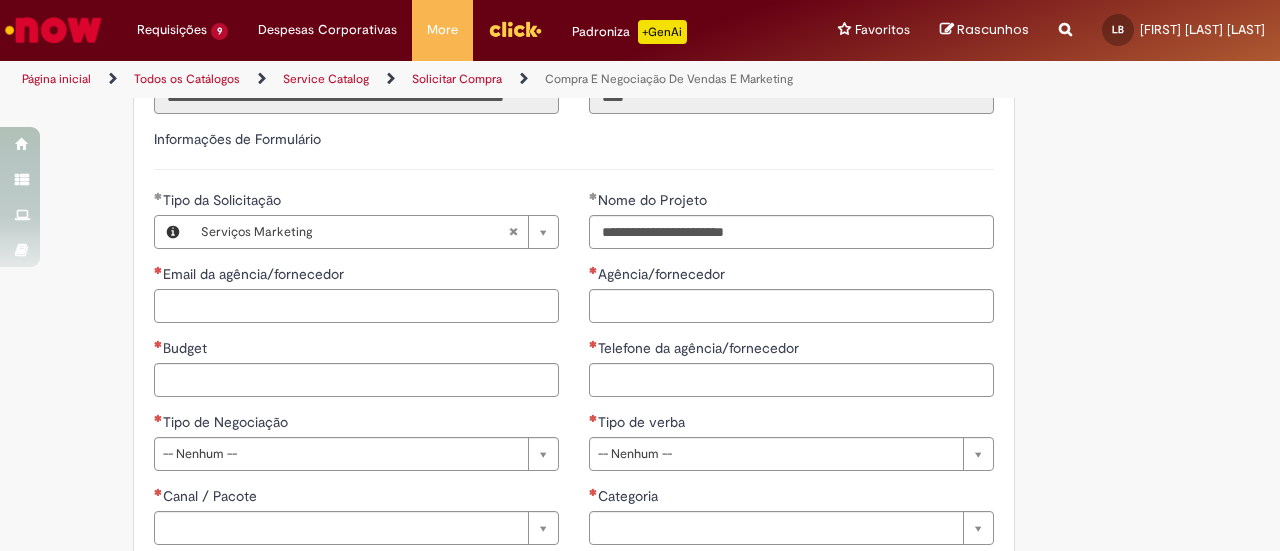 click on "Email da agência/fornecedor" at bounding box center [356, 306] 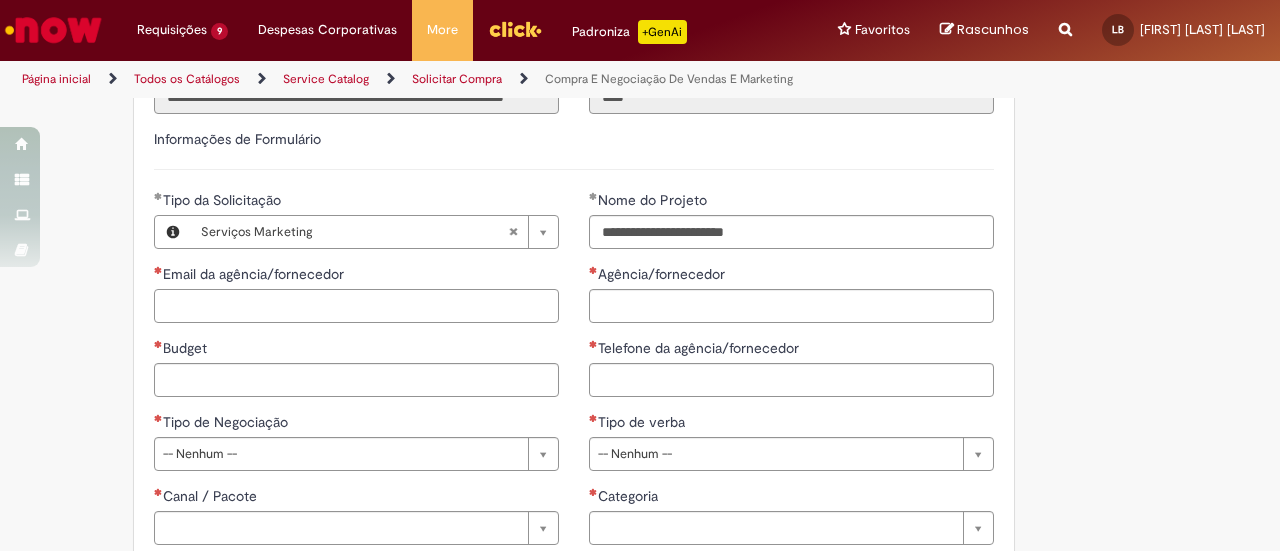 paste on "**********" 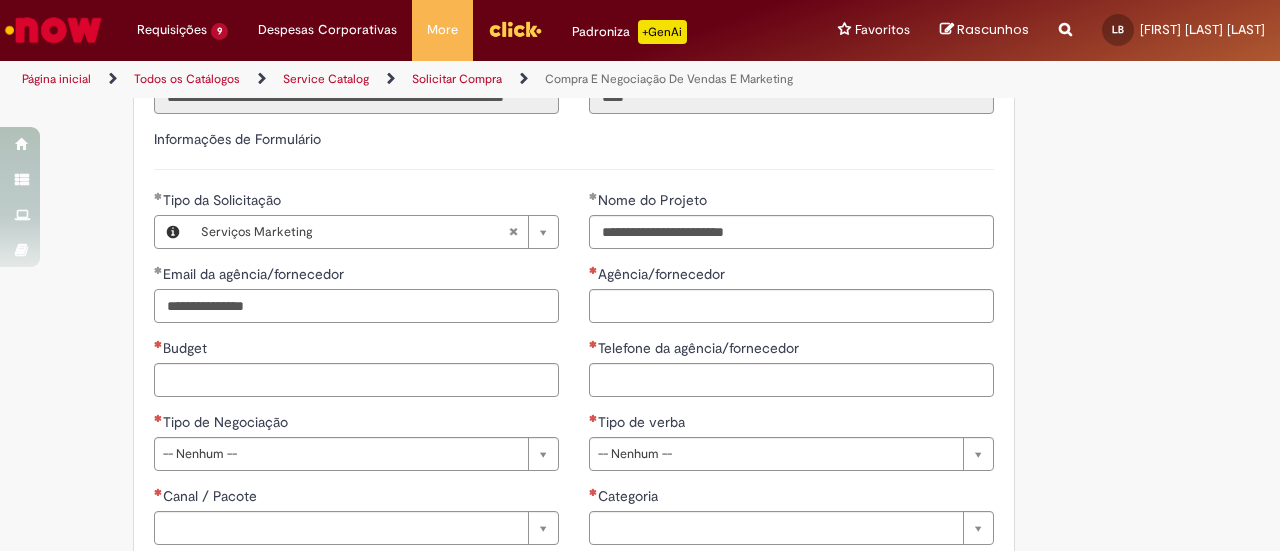 type on "**********" 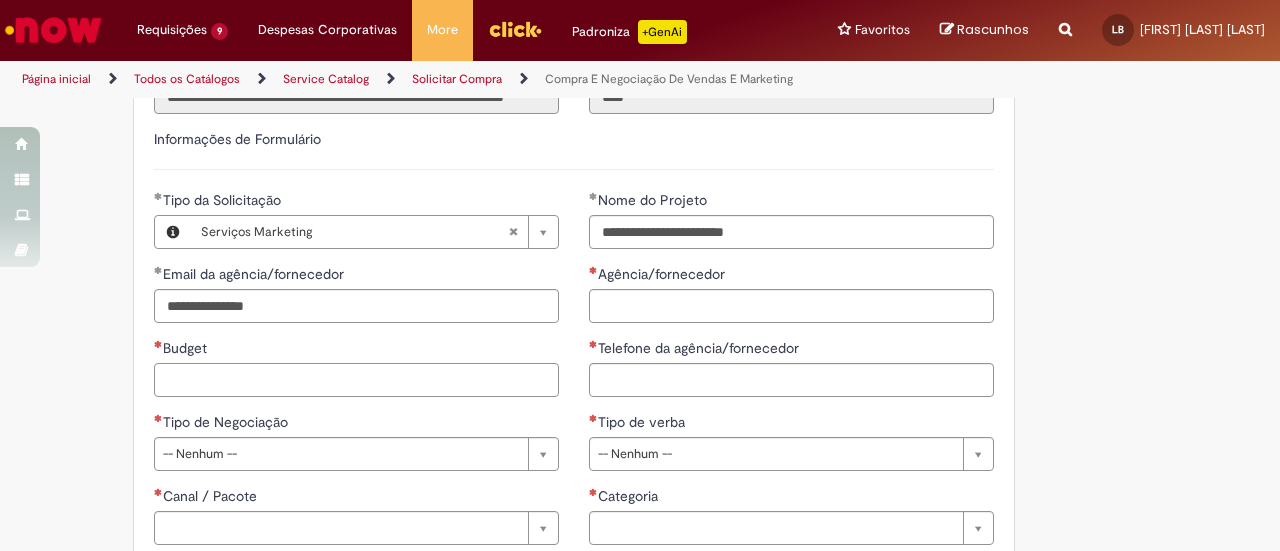 click on "Budget" at bounding box center [356, 380] 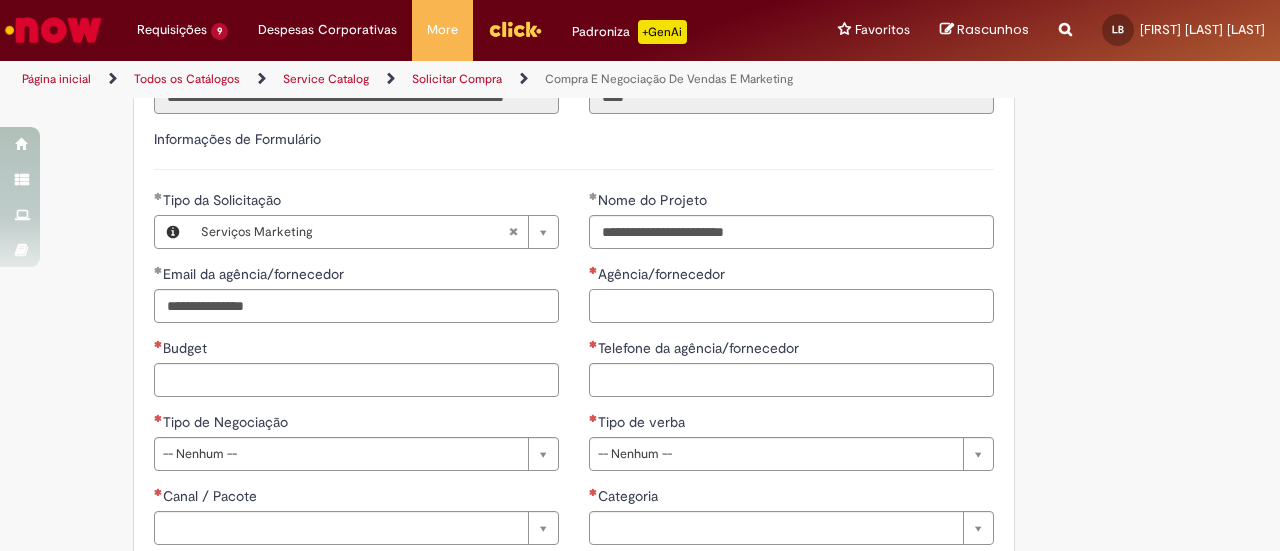 click on "Agência/fornecedor" at bounding box center (791, 306) 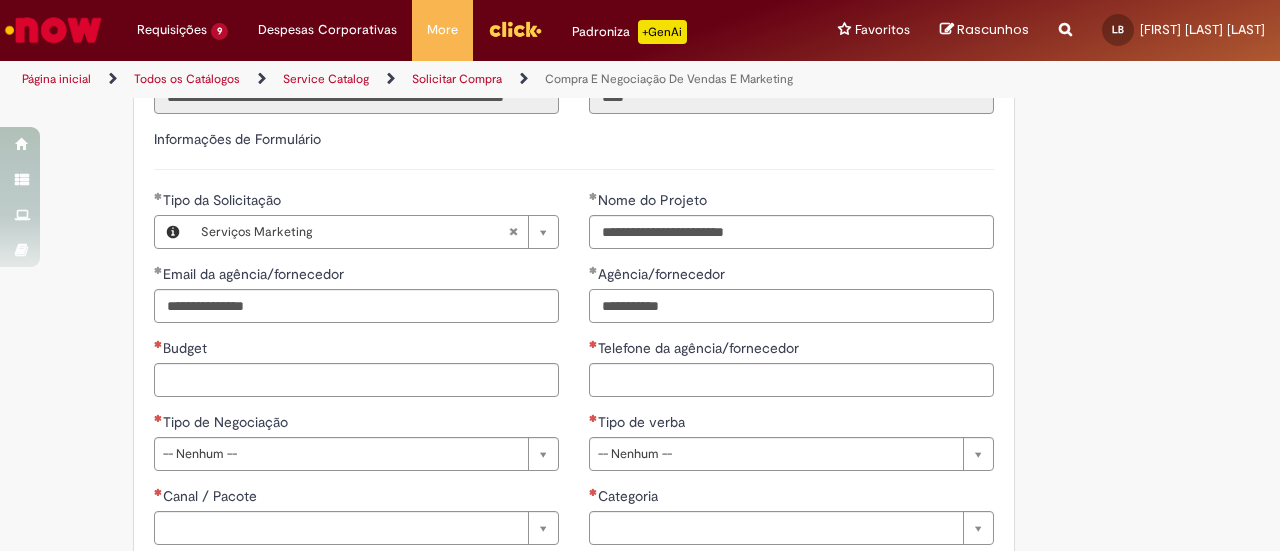 type on "**********" 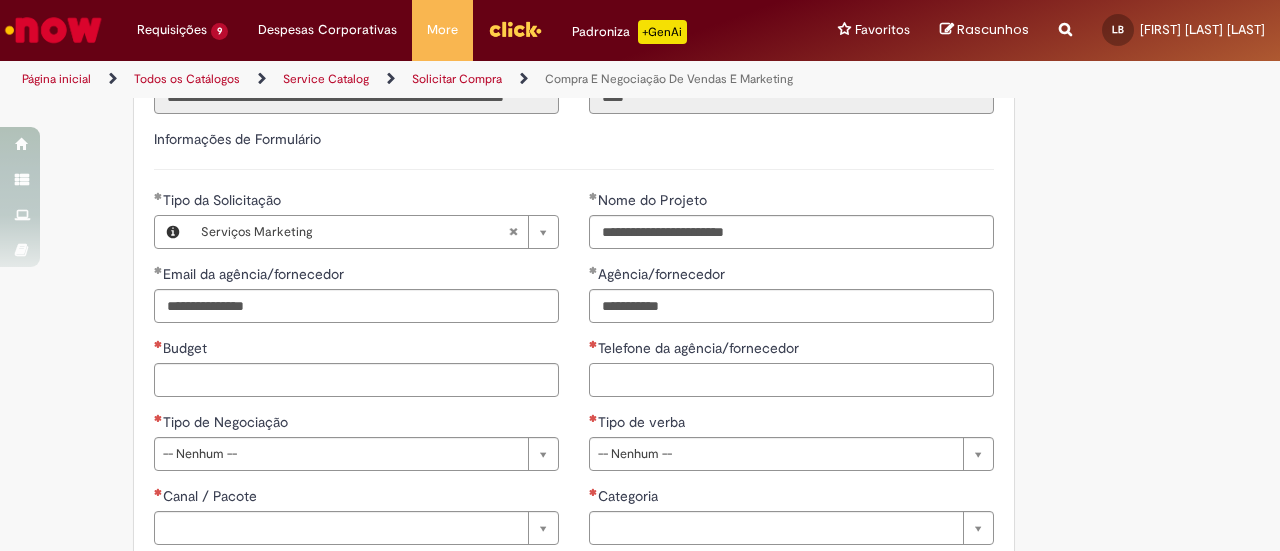 click on "Telefone da agência/fornecedor" at bounding box center (791, 380) 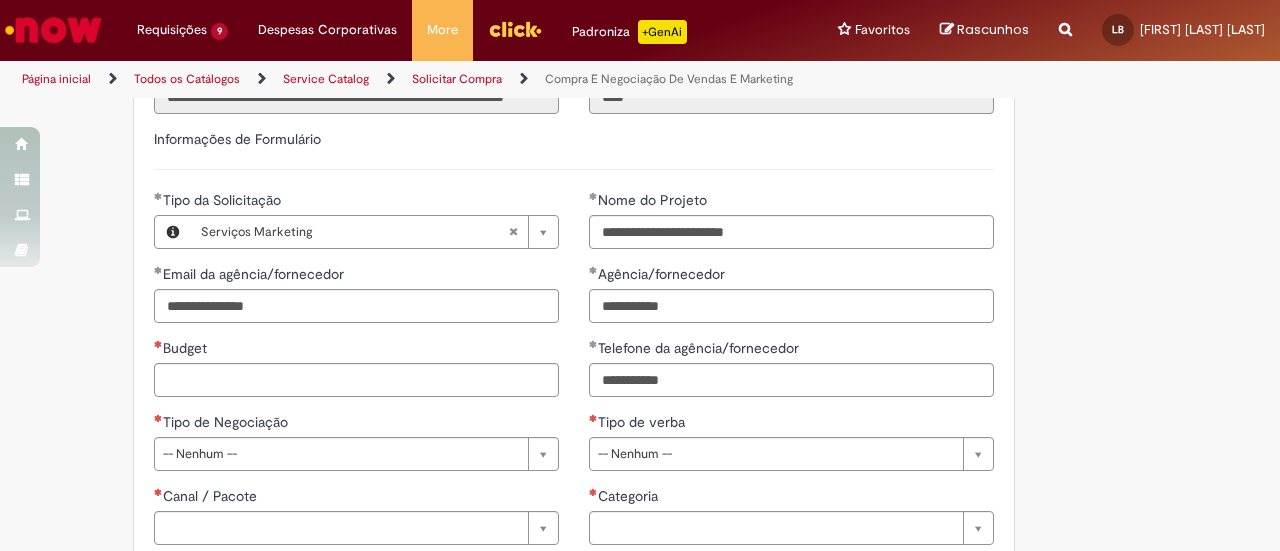 type on "**********" 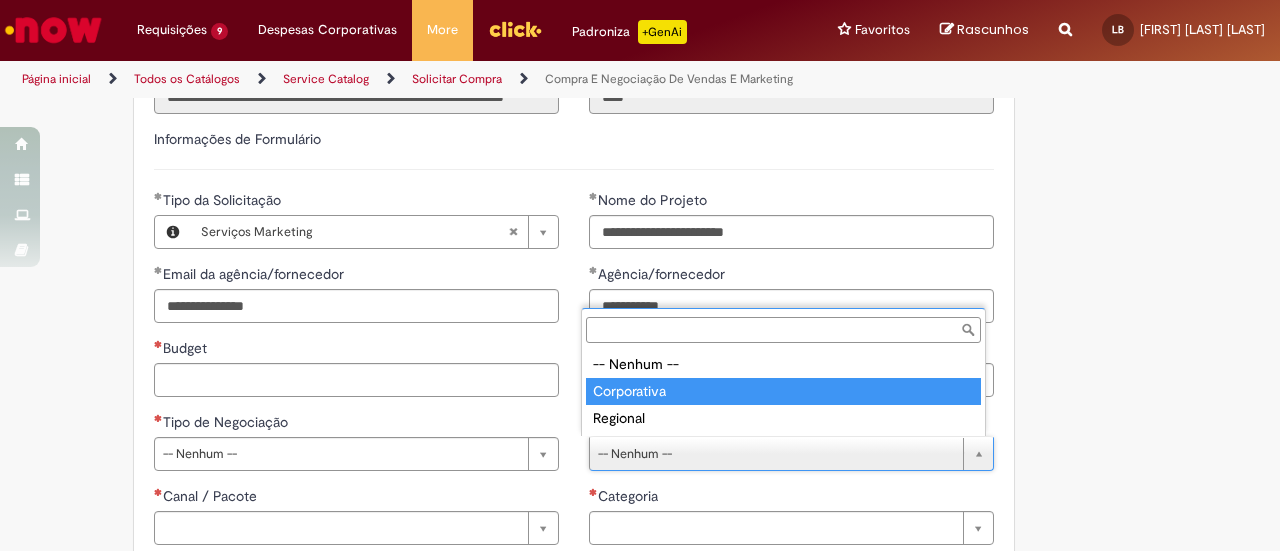 type on "**********" 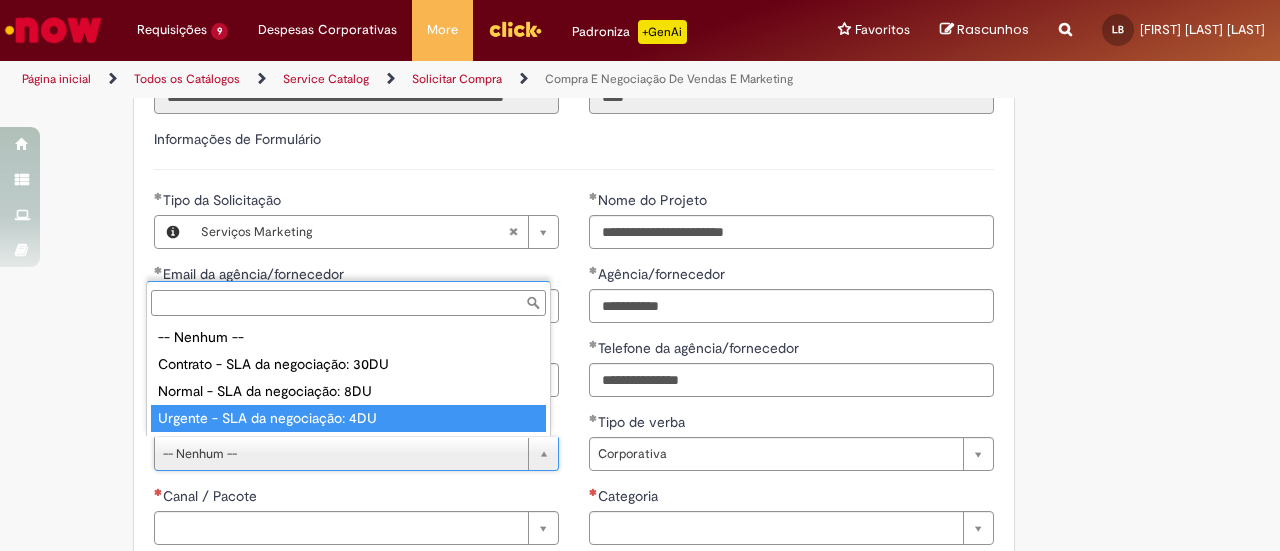 type on "**********" 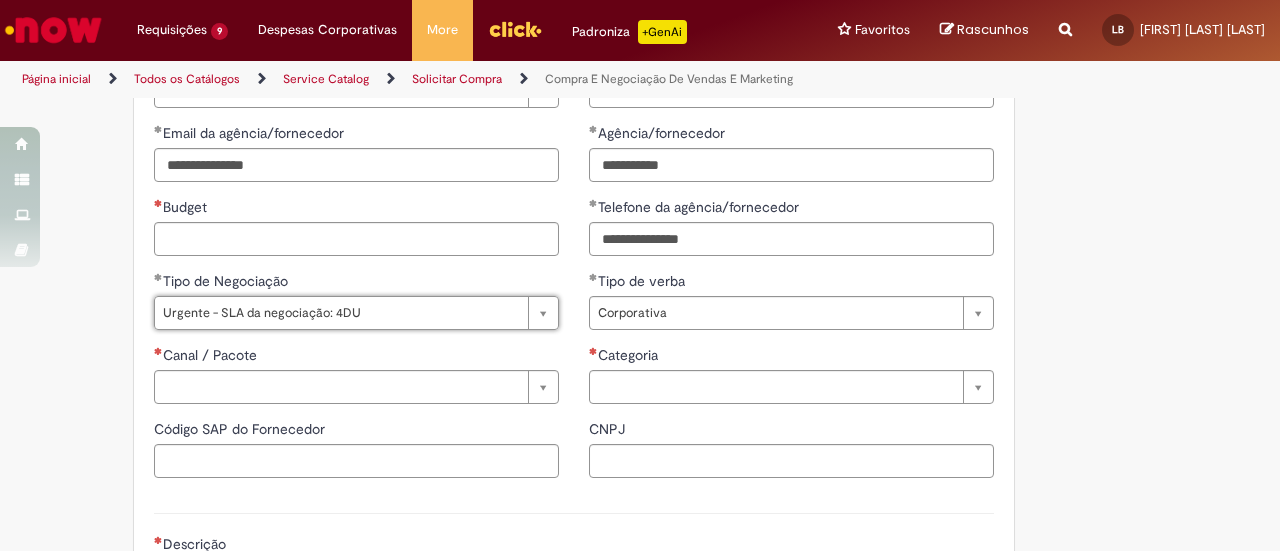 scroll, scrollTop: 997, scrollLeft: 0, axis: vertical 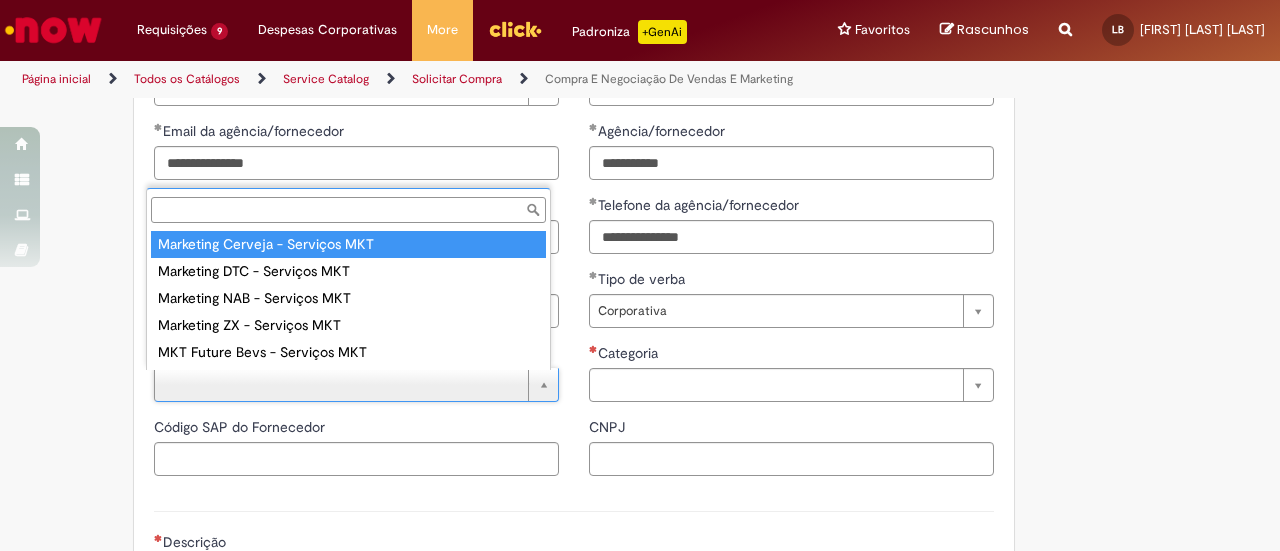 type on "**********" 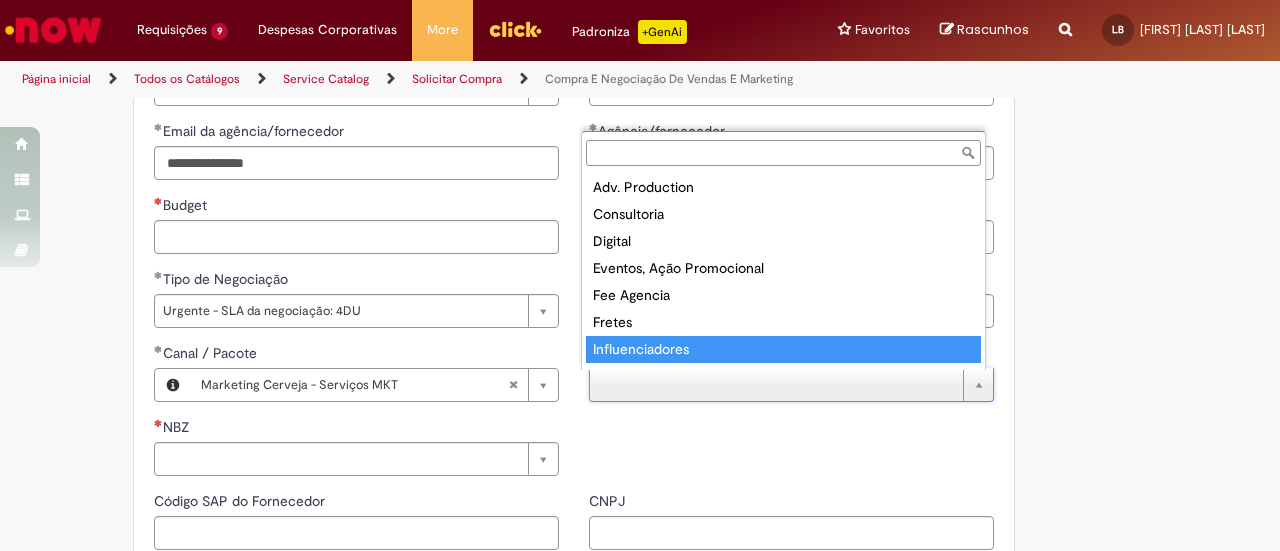 type on "**********" 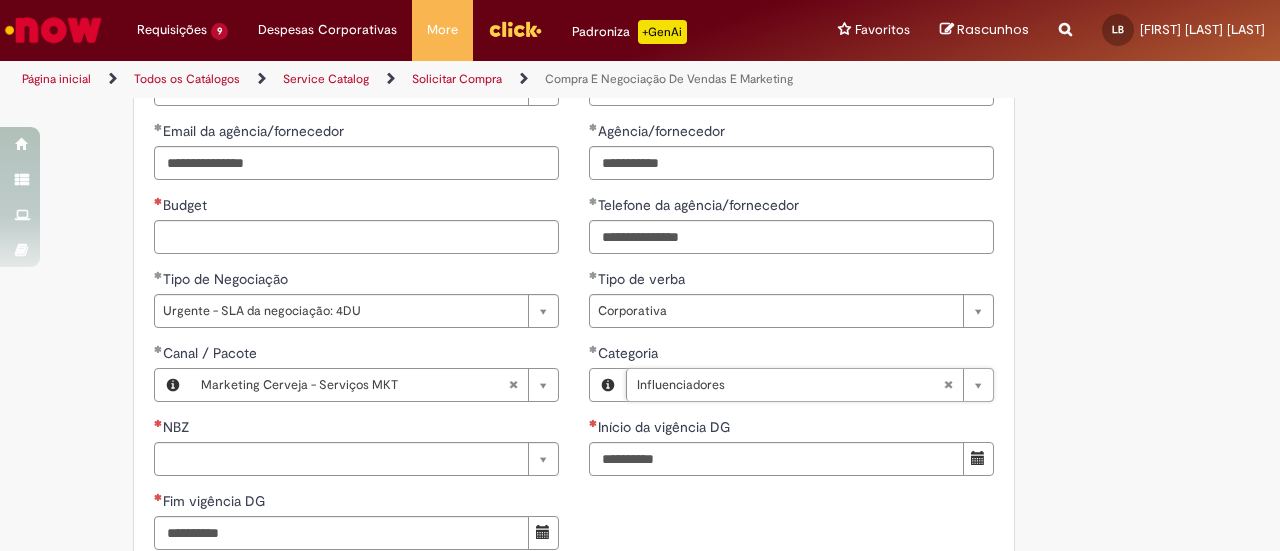 scroll, scrollTop: 1056, scrollLeft: 0, axis: vertical 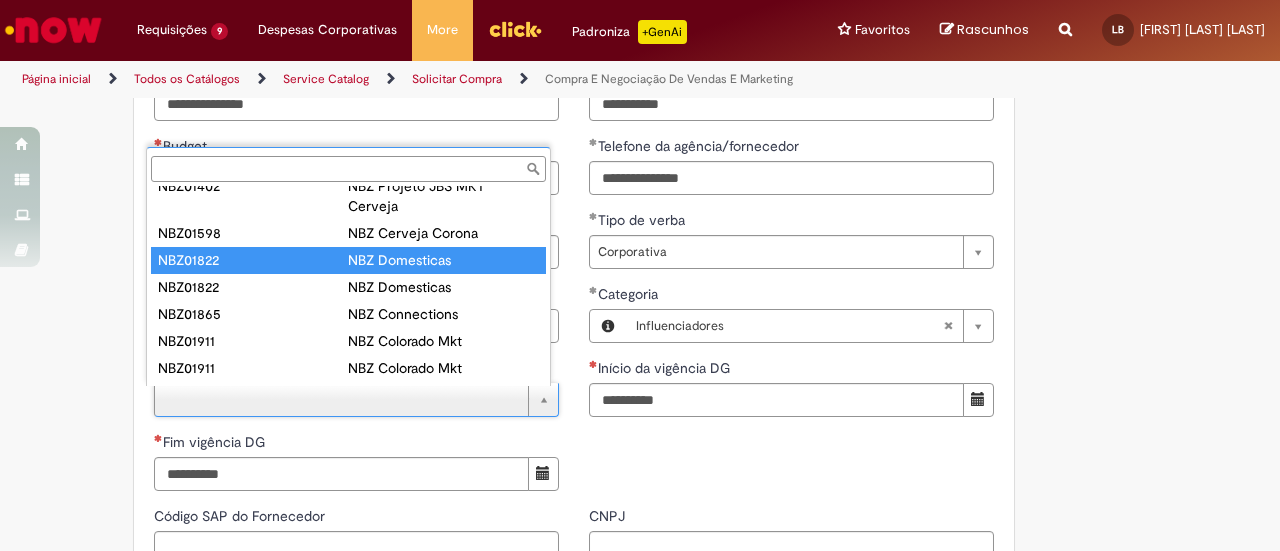 type on "********" 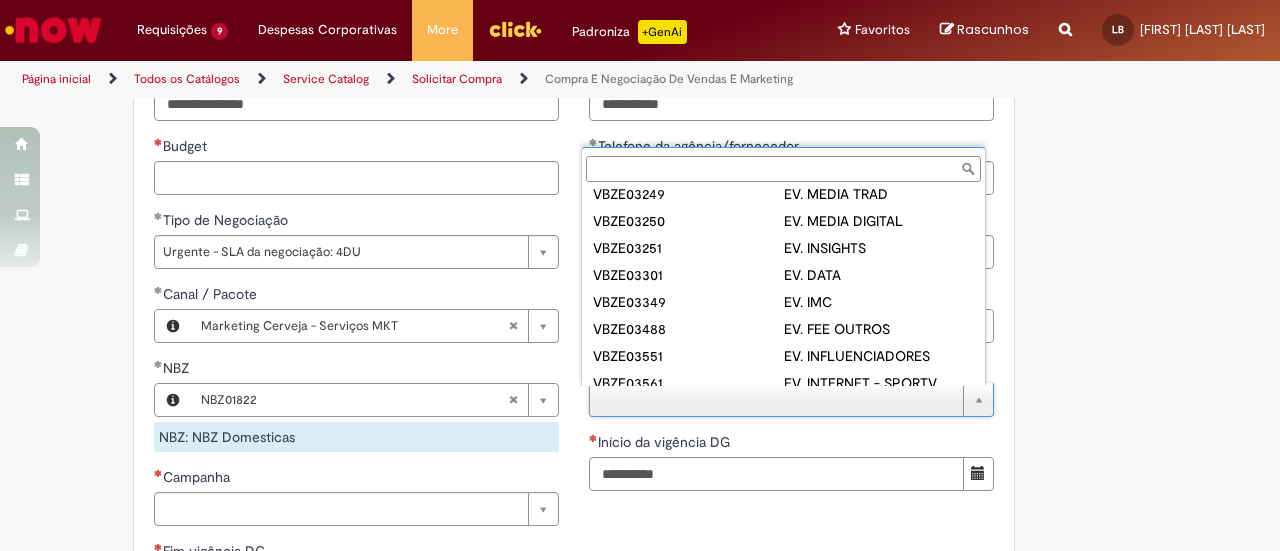 scroll, scrollTop: 841, scrollLeft: 0, axis: vertical 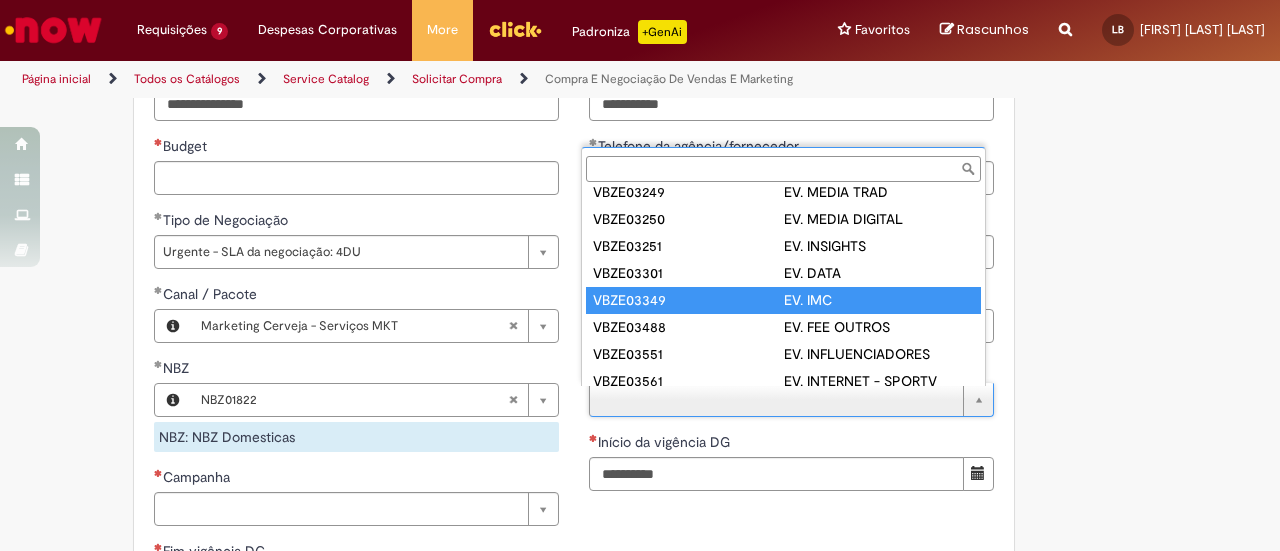type on "*********" 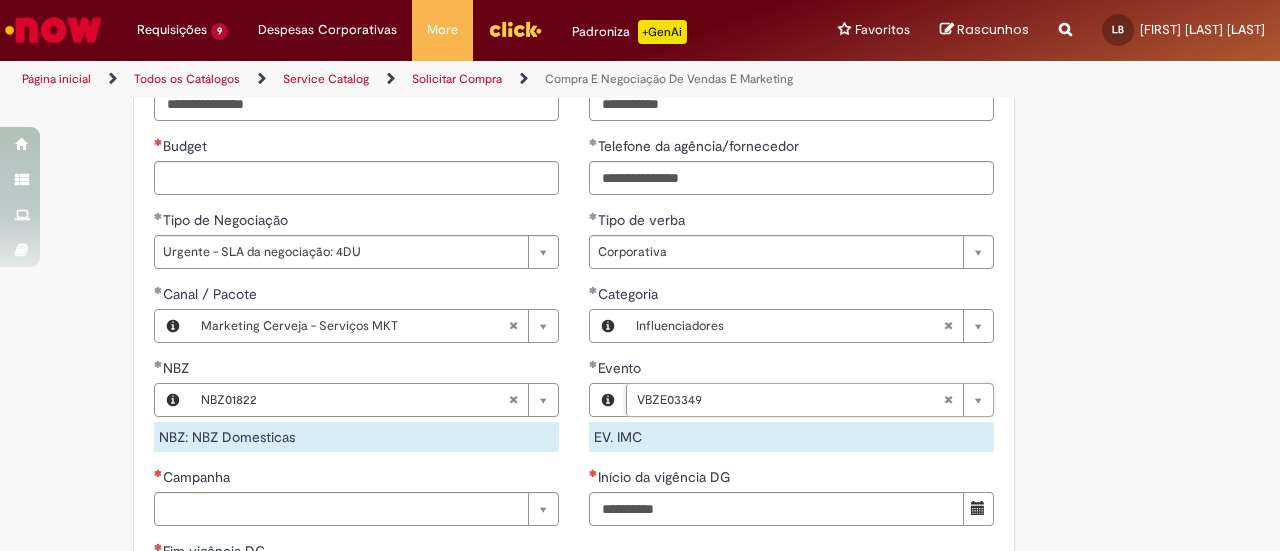 type 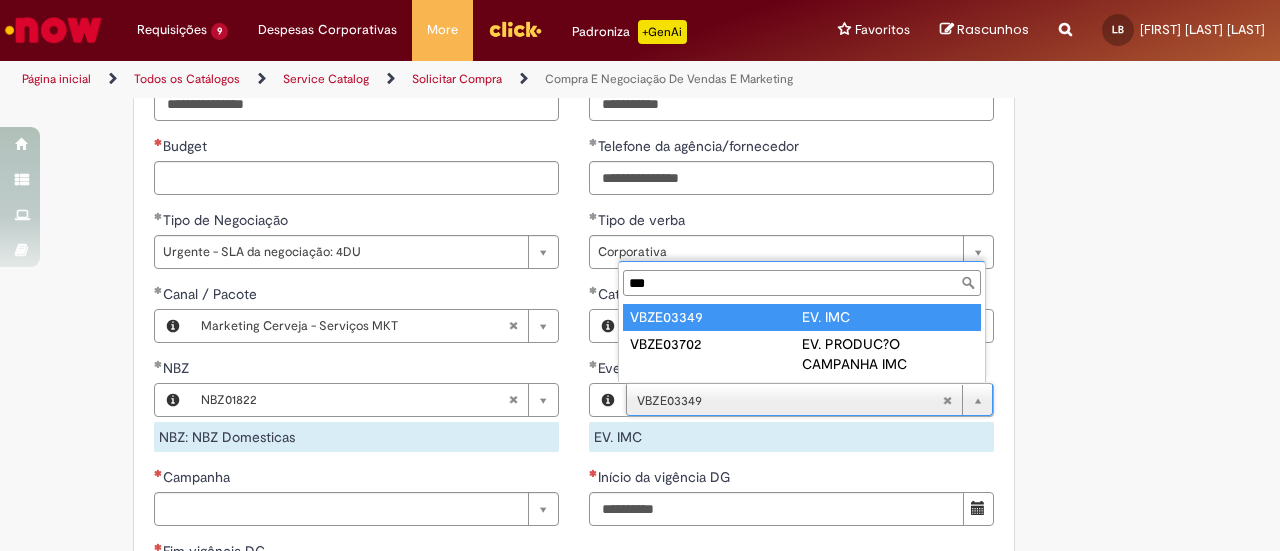 scroll, scrollTop: 0, scrollLeft: 0, axis: both 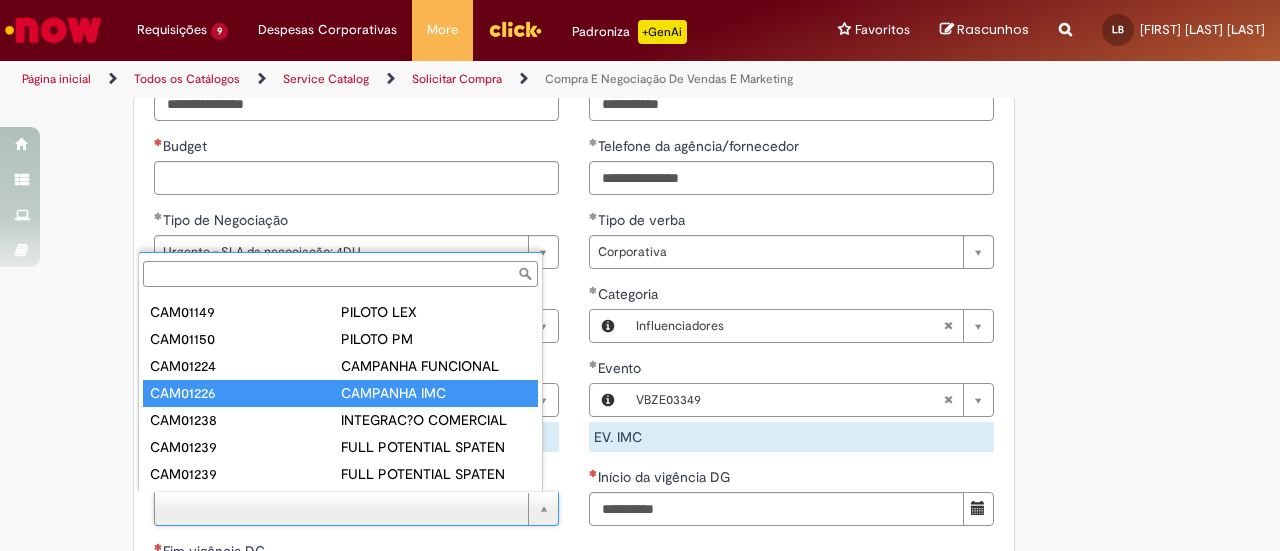 type on "********" 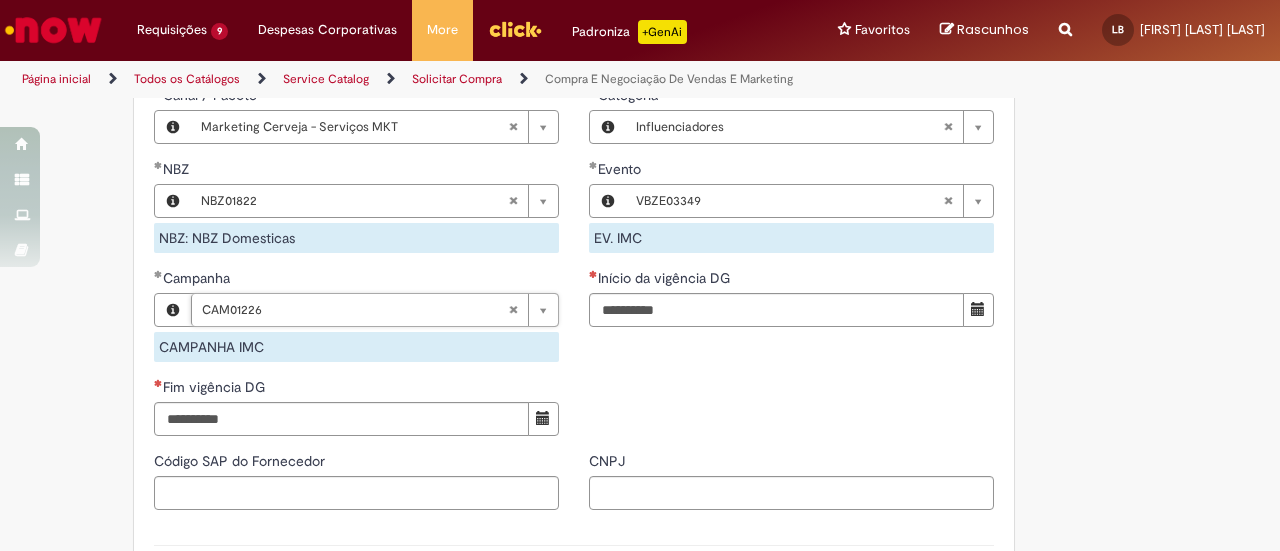 scroll, scrollTop: 1267, scrollLeft: 0, axis: vertical 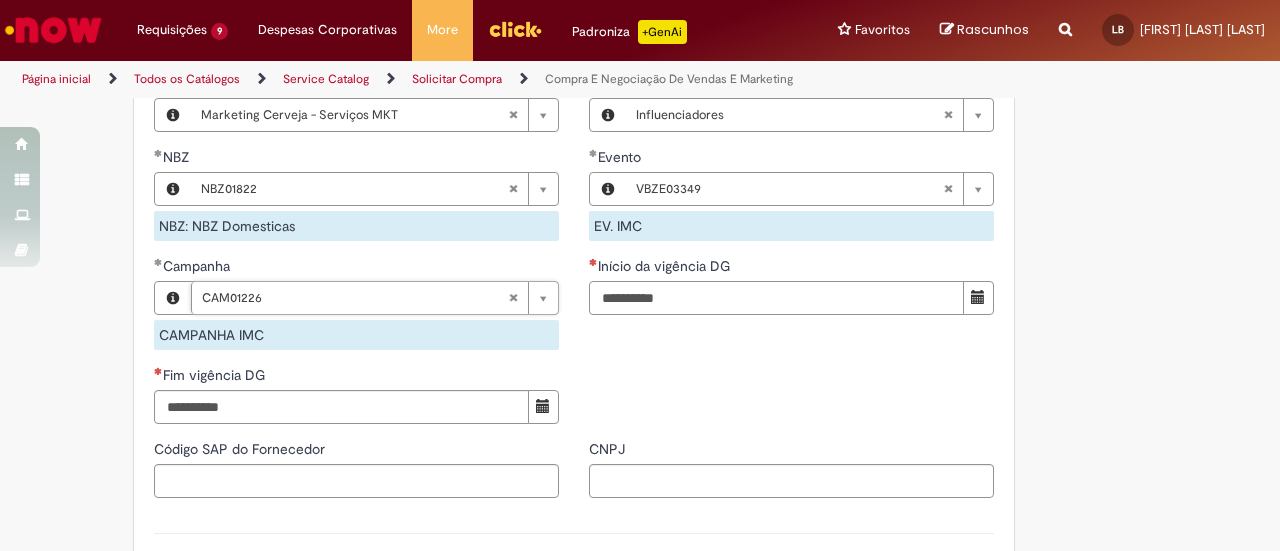 click on "Início da vigência DG" at bounding box center (776, 298) 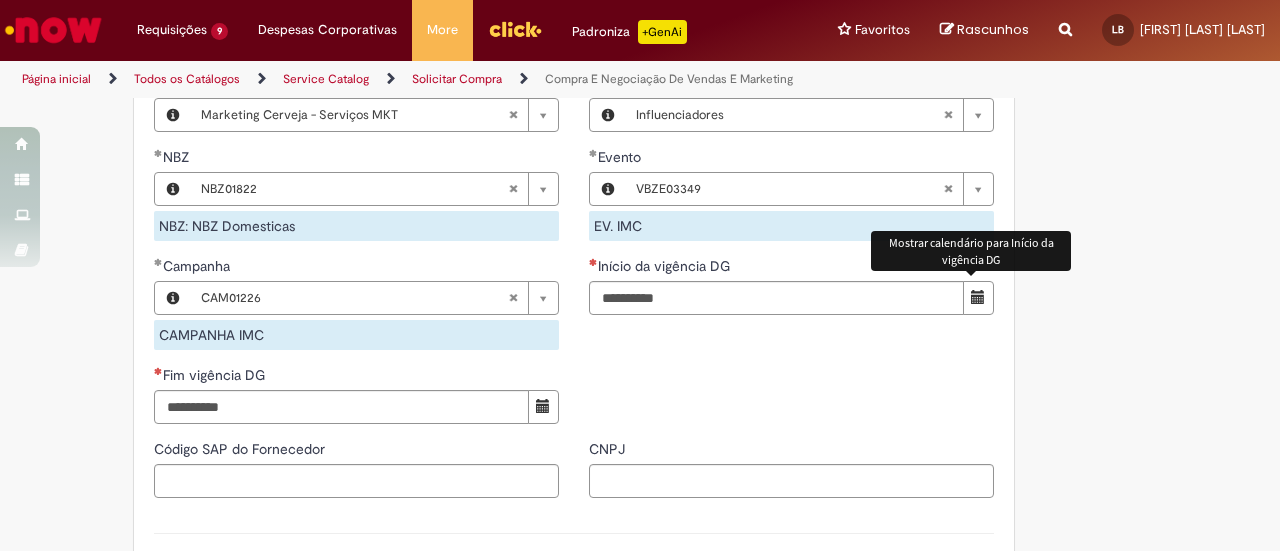 click at bounding box center [978, 298] 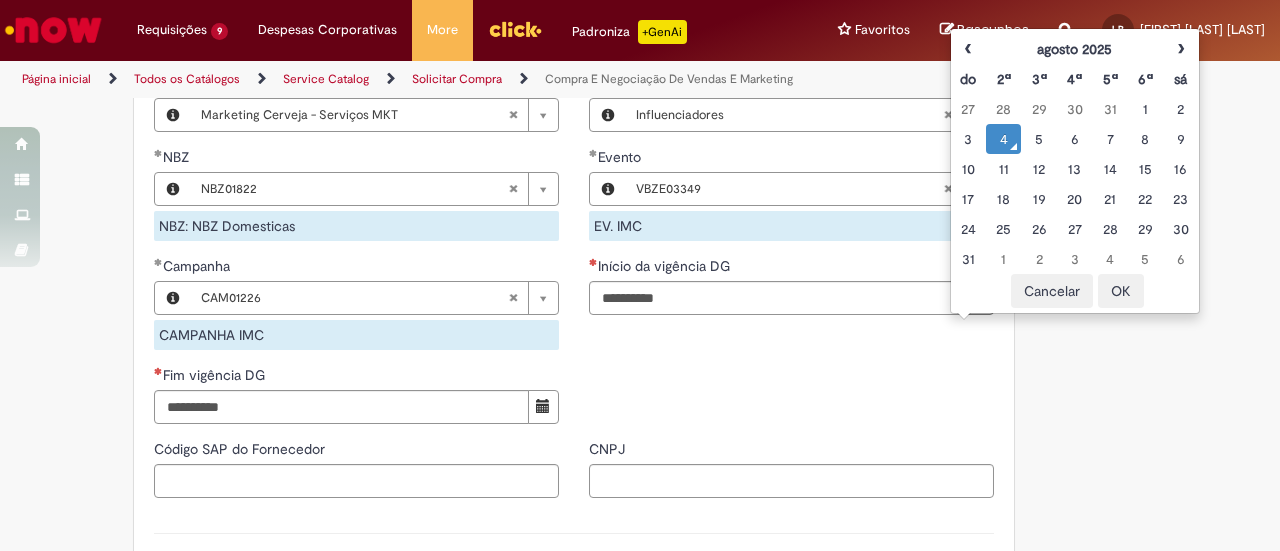 click on "**********" at bounding box center [574, 108] 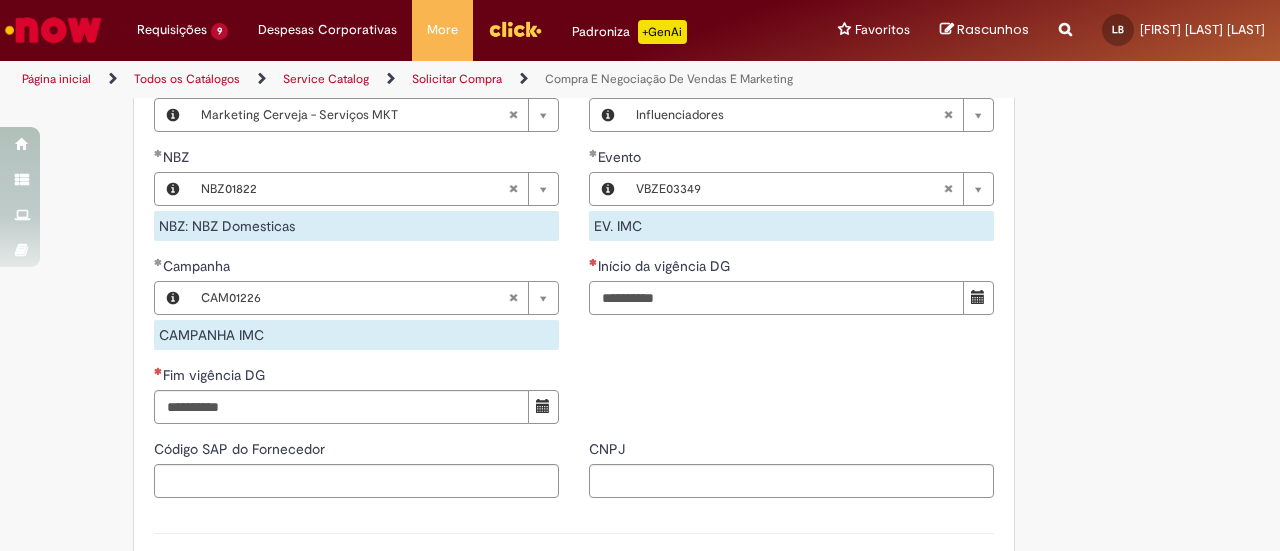 click on "Início da vigência DG" at bounding box center (776, 298) 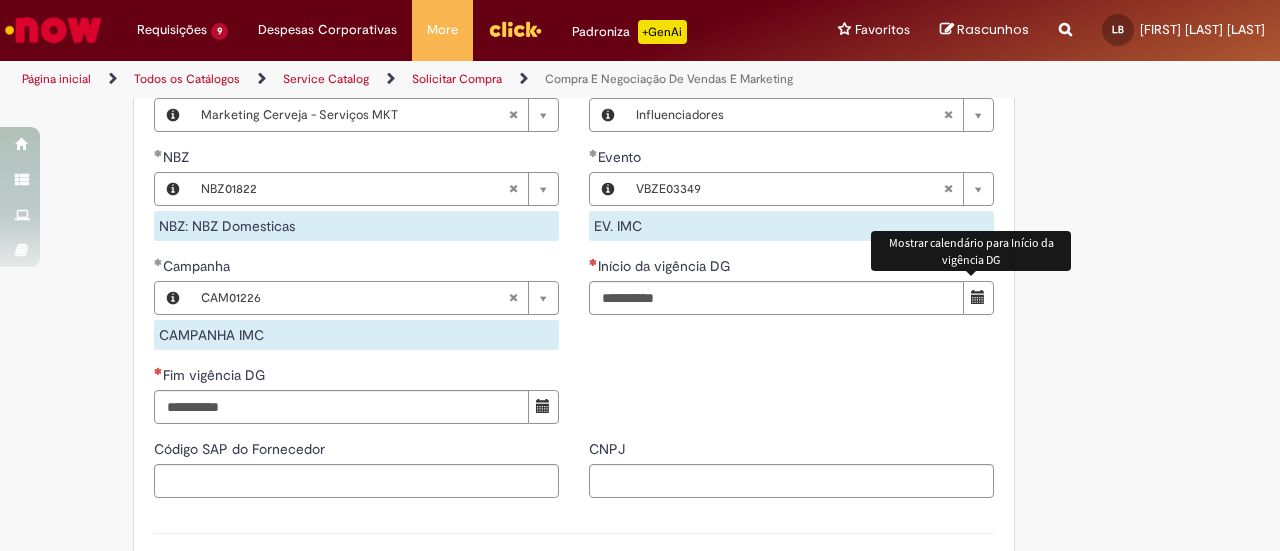 click at bounding box center (978, 298) 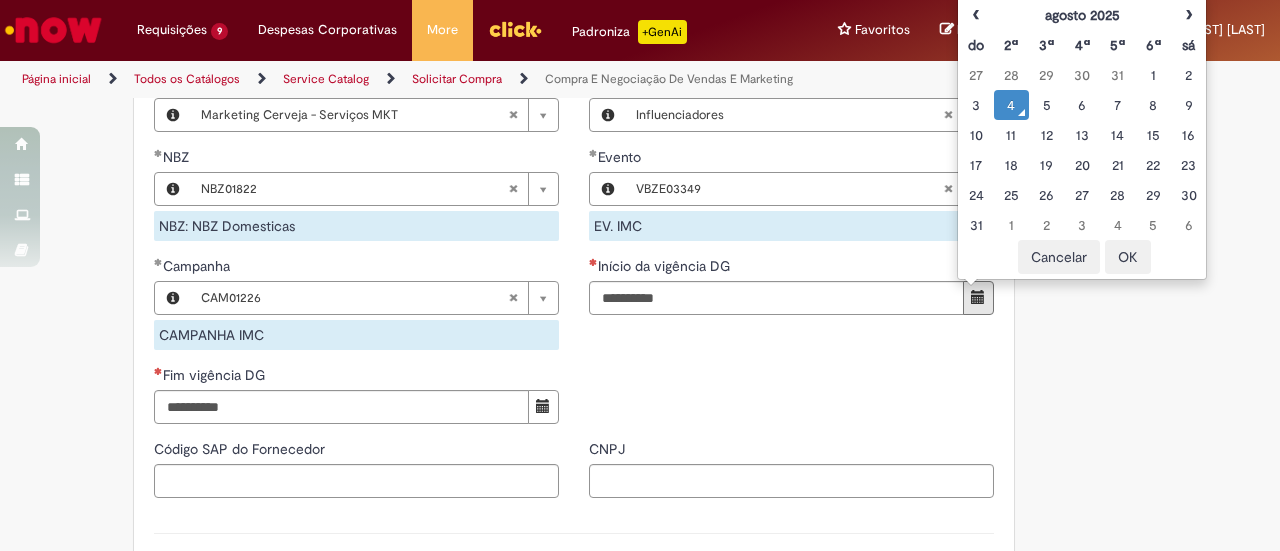 click on "4" at bounding box center [1011, 105] 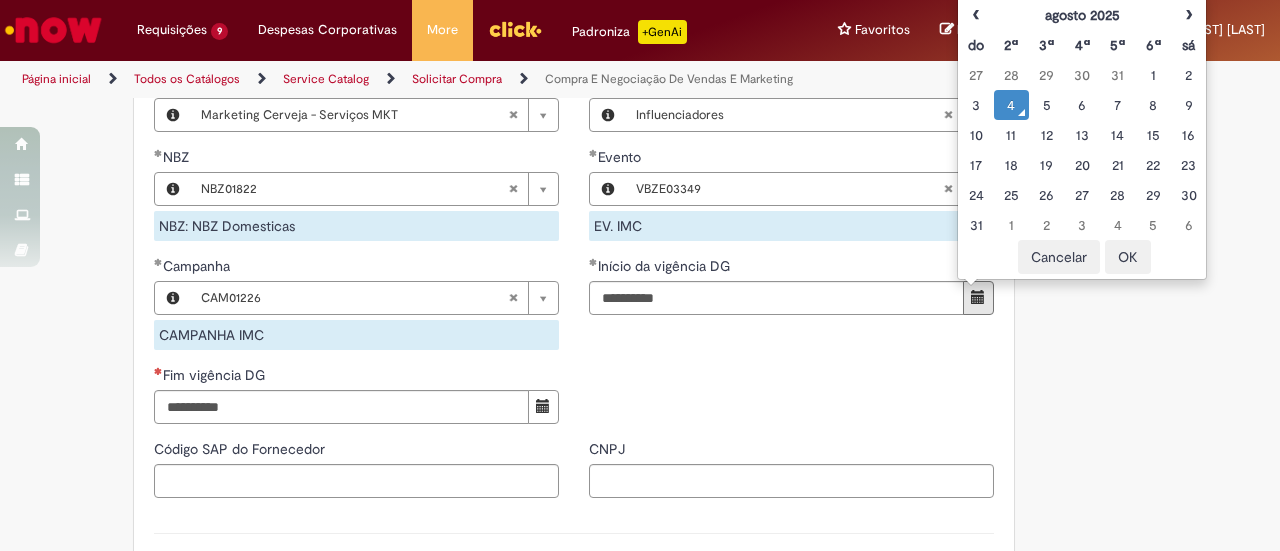click on "**********" at bounding box center [356, 108] 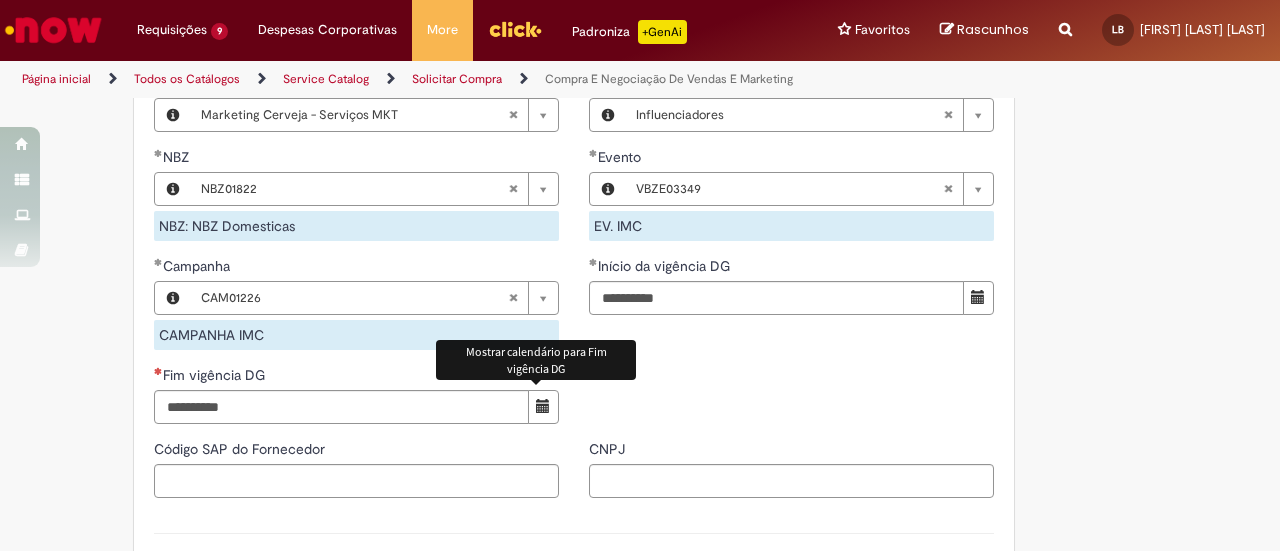click at bounding box center [543, 407] 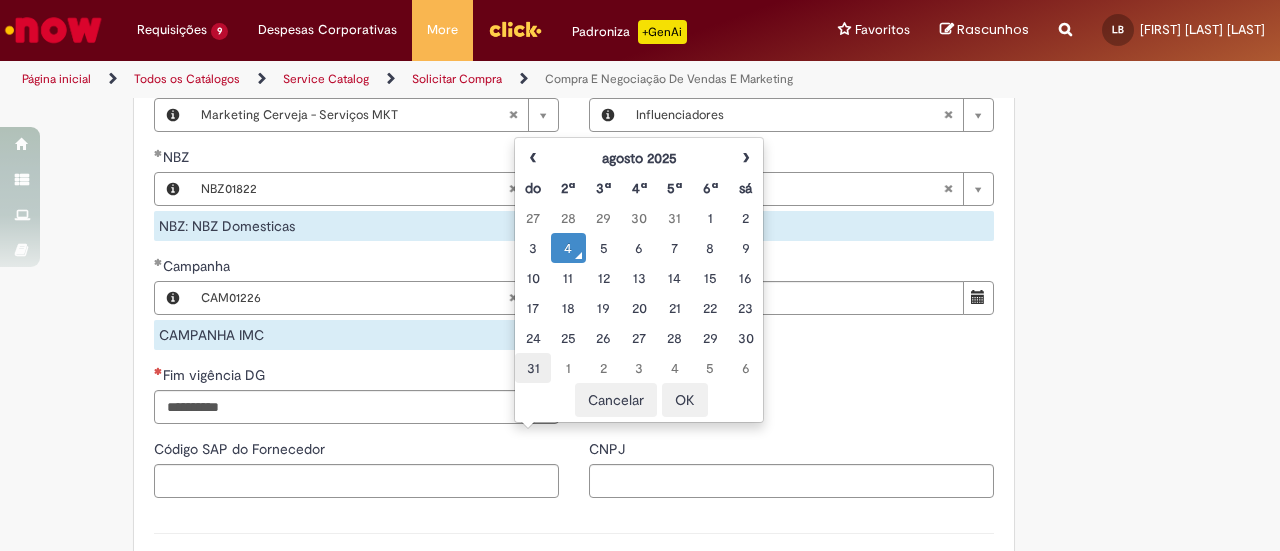 click on "31" at bounding box center [532, 368] 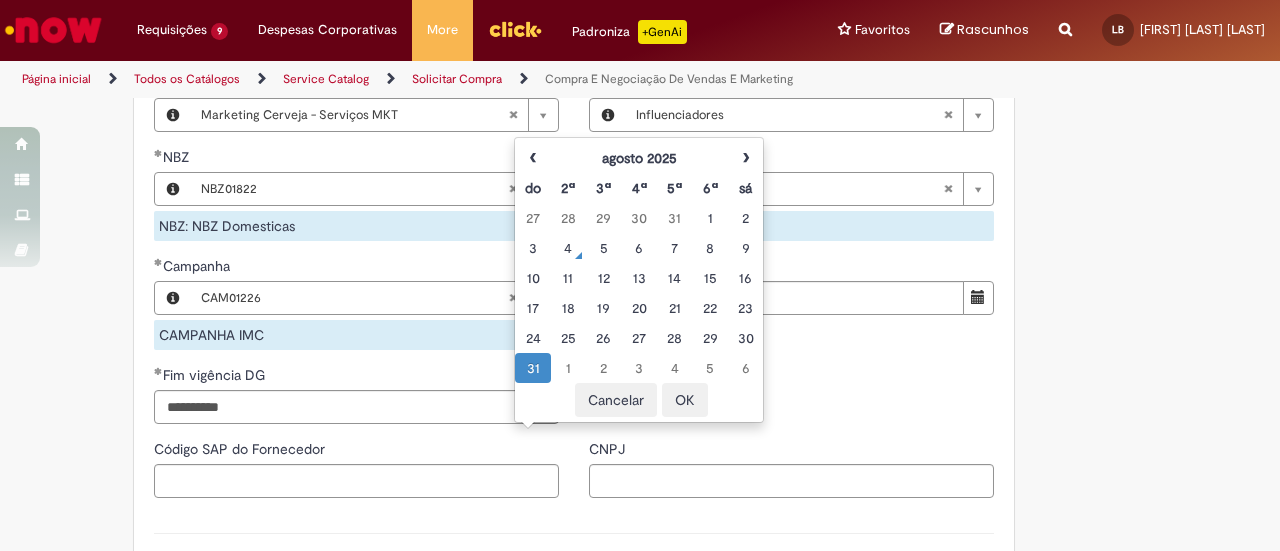 click on "**********" at bounding box center [574, 108] 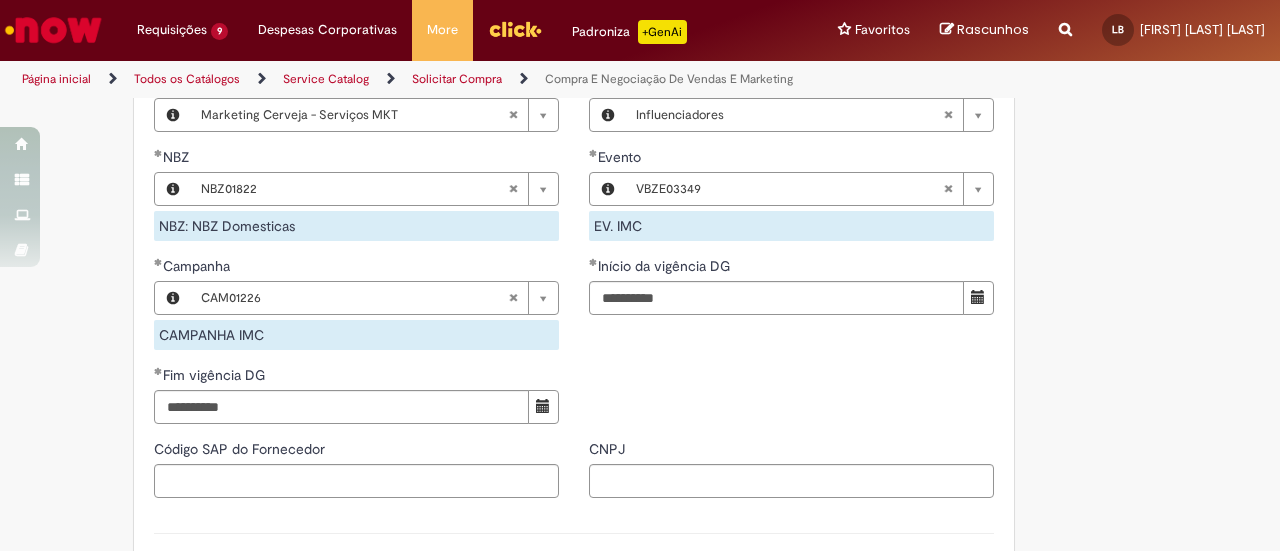 click on "Código SAP do Fornecedor" at bounding box center (356, 476) 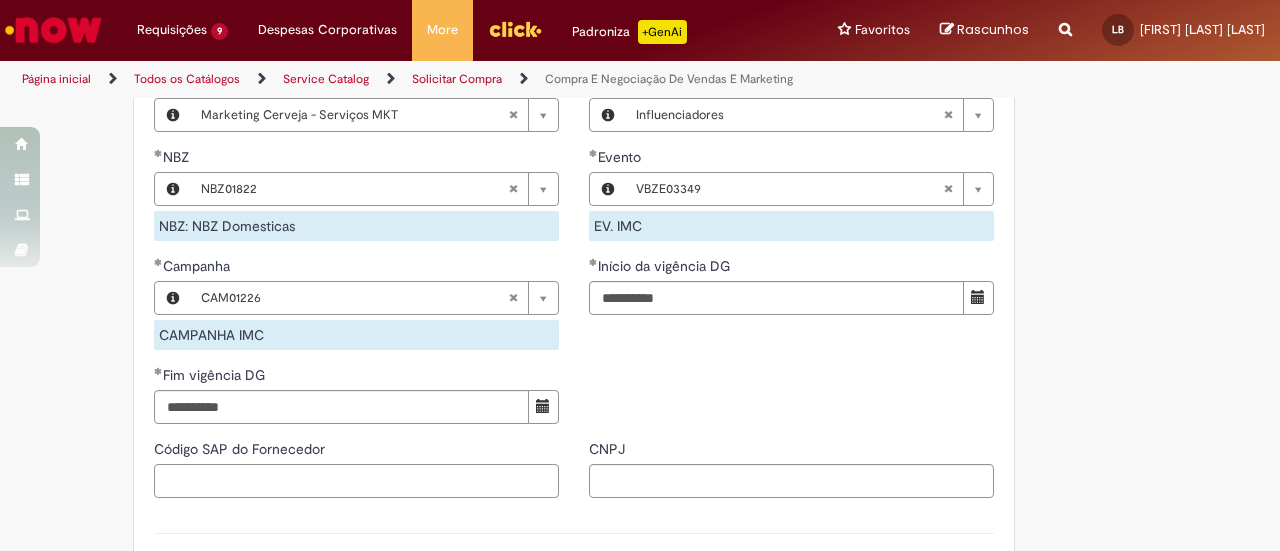 click on "Código SAP do Fornecedor" at bounding box center [356, 481] 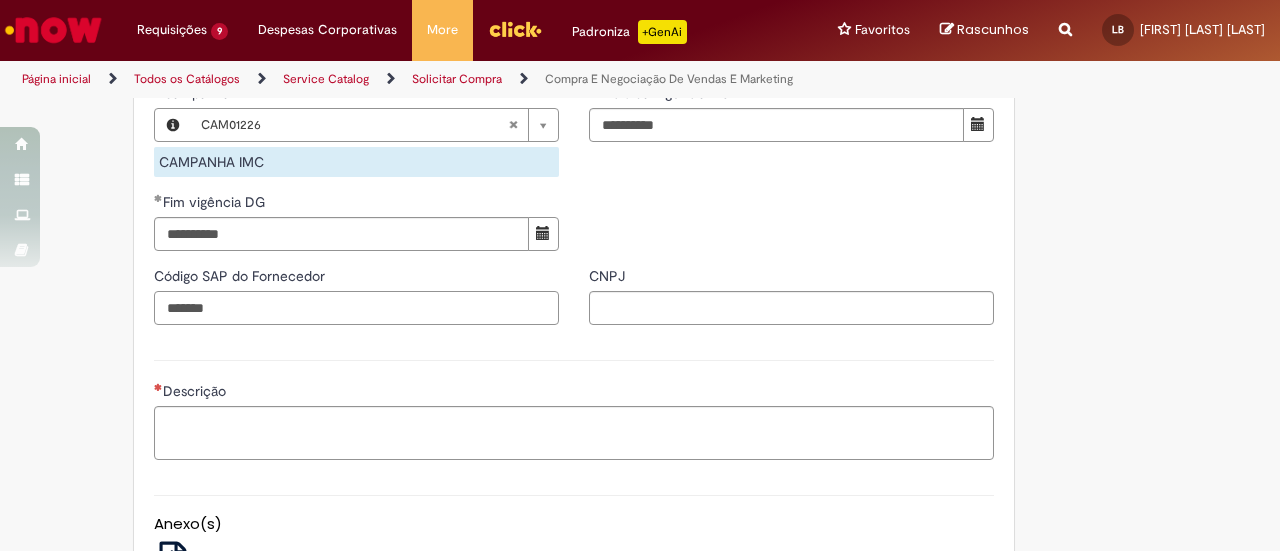 scroll, scrollTop: 1471, scrollLeft: 0, axis: vertical 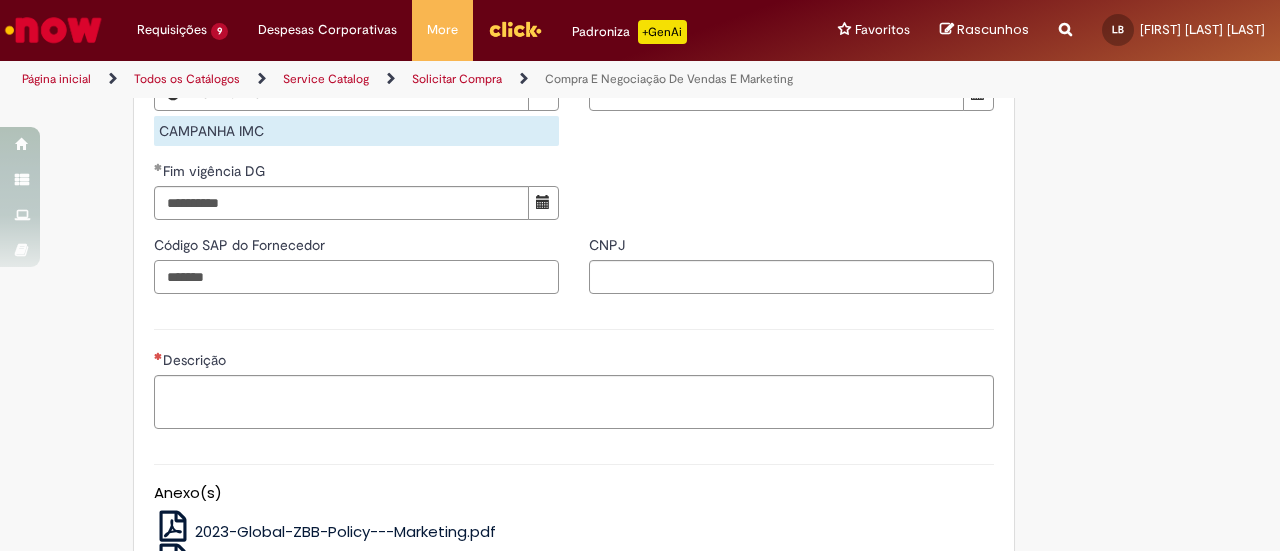 type on "*******" 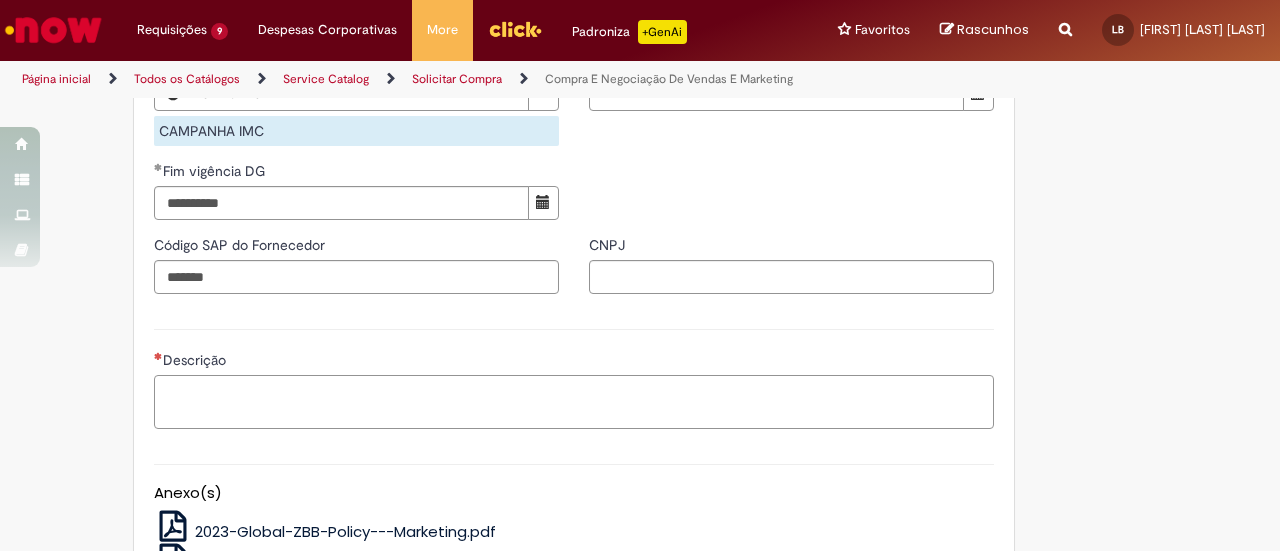 click on "Descrição" at bounding box center (574, 401) 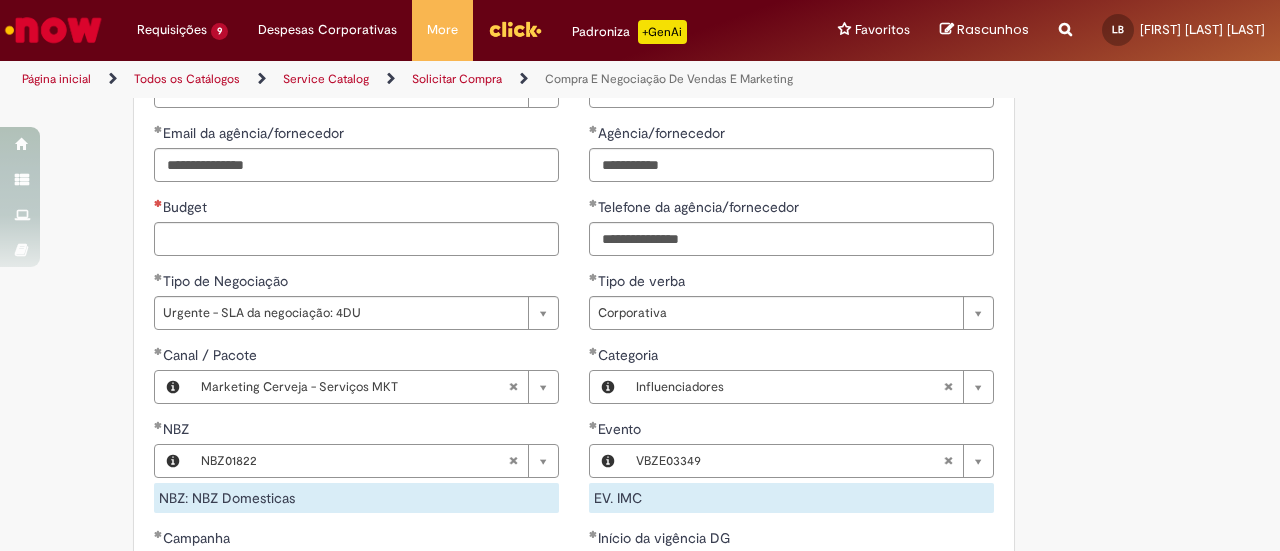 scroll, scrollTop: 992, scrollLeft: 0, axis: vertical 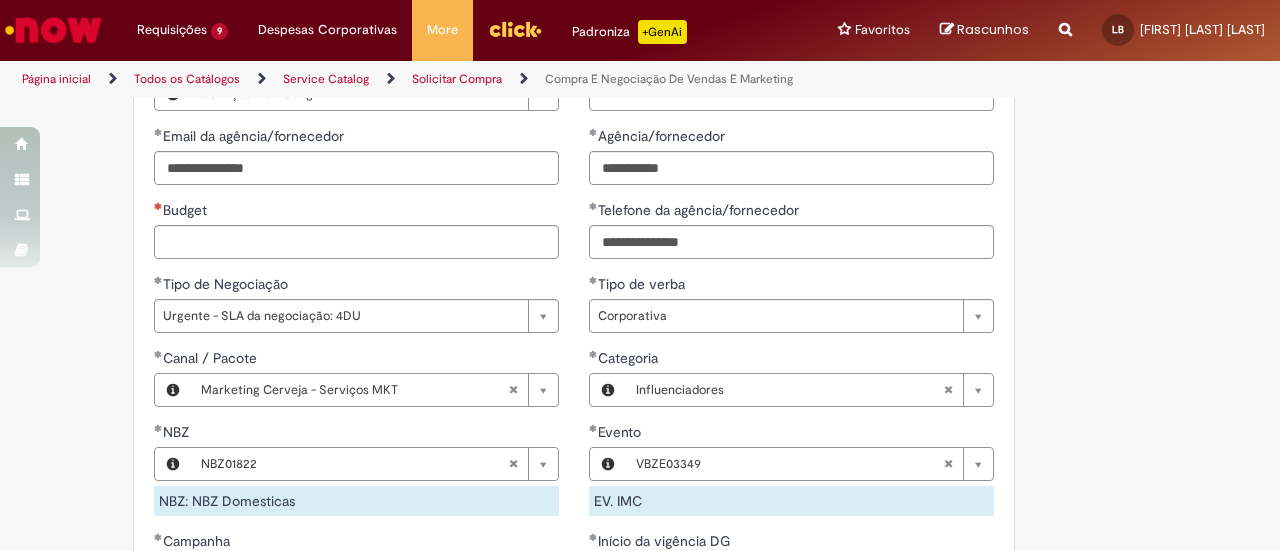 type on "**********" 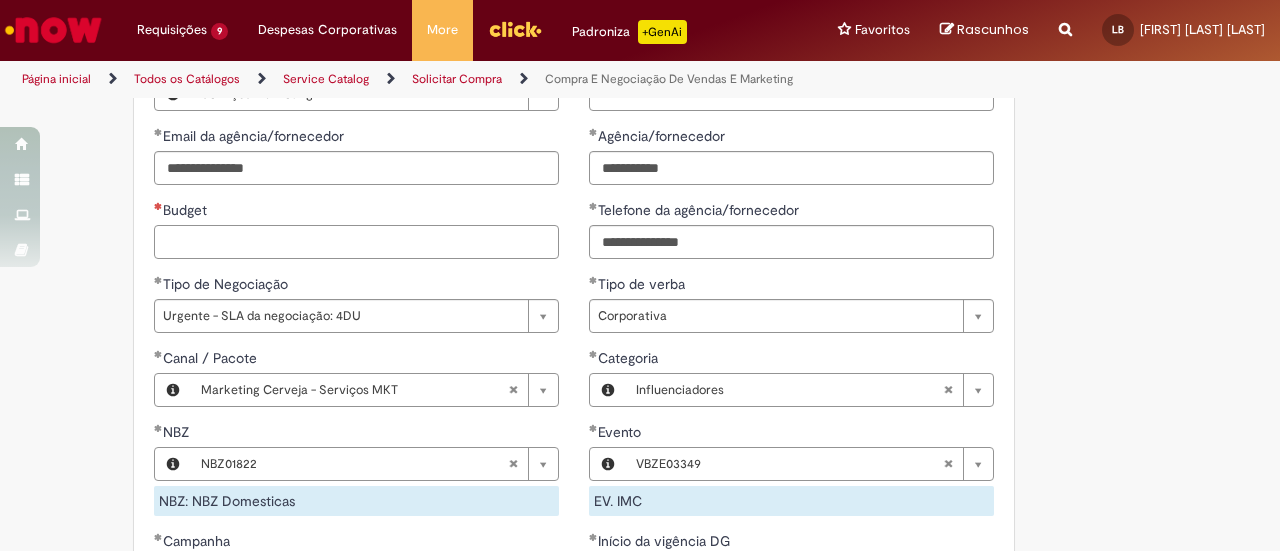 click on "Budget" at bounding box center [356, 242] 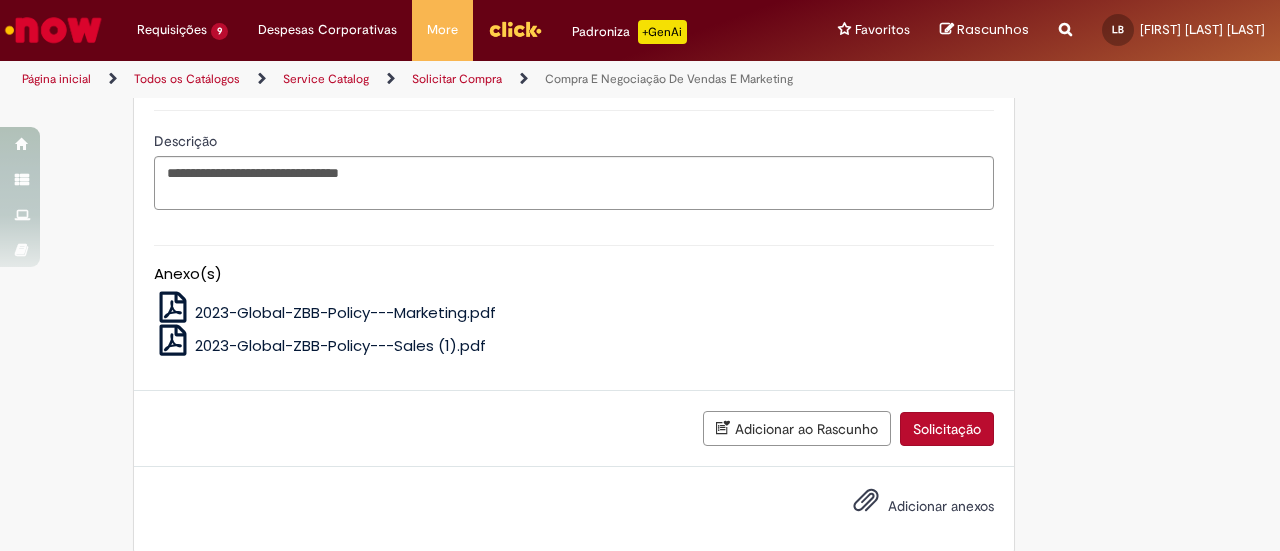 scroll, scrollTop: 1710, scrollLeft: 0, axis: vertical 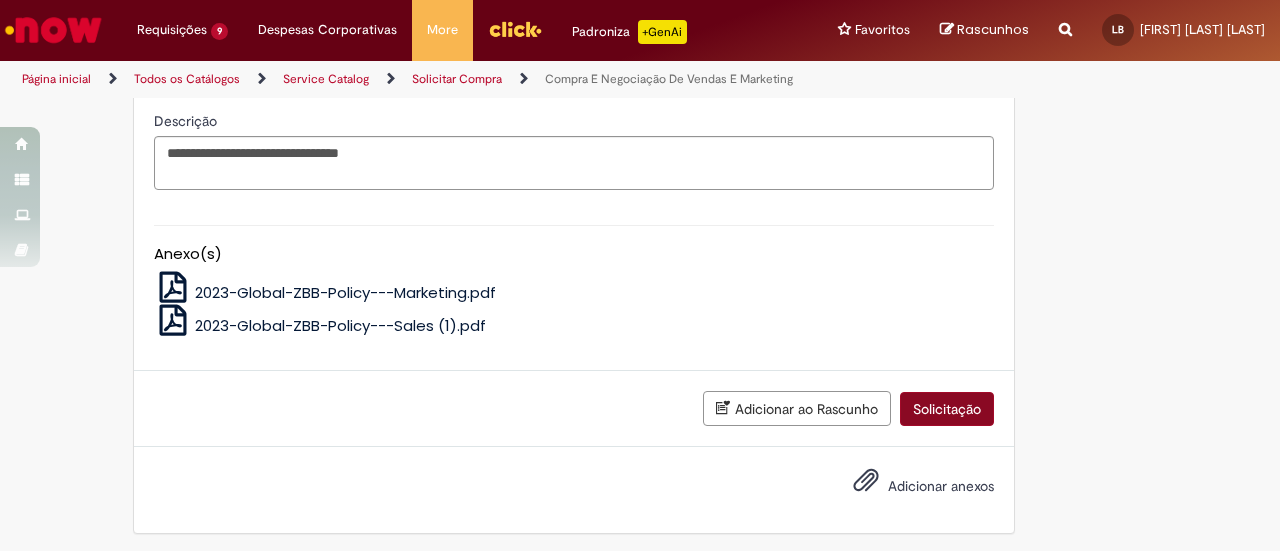 type on "*********" 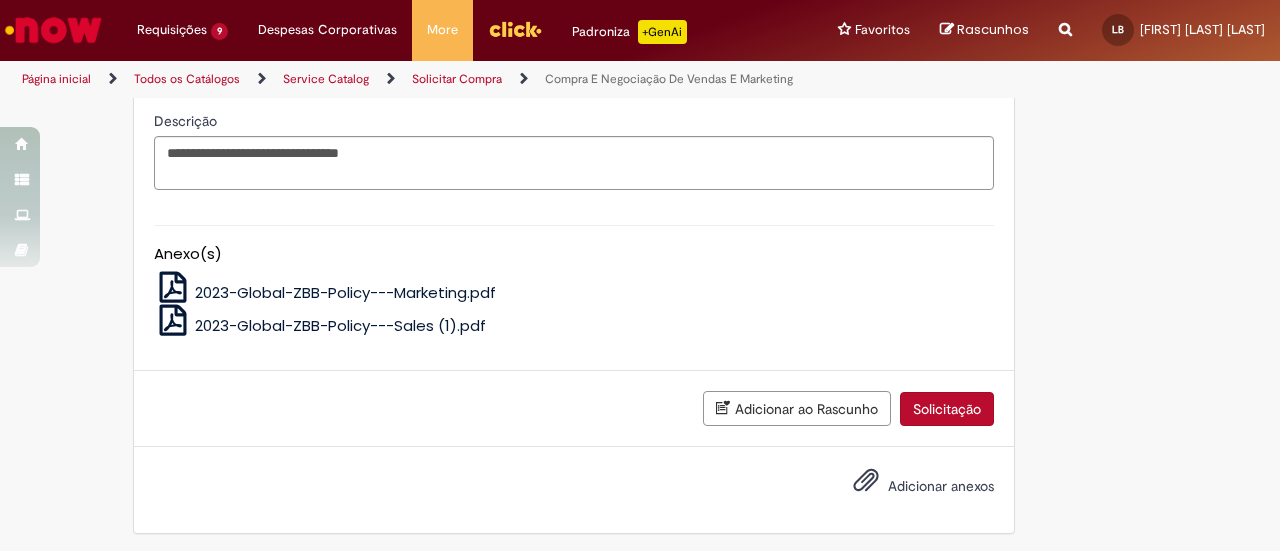 click on "Solicitação" at bounding box center (947, 409) 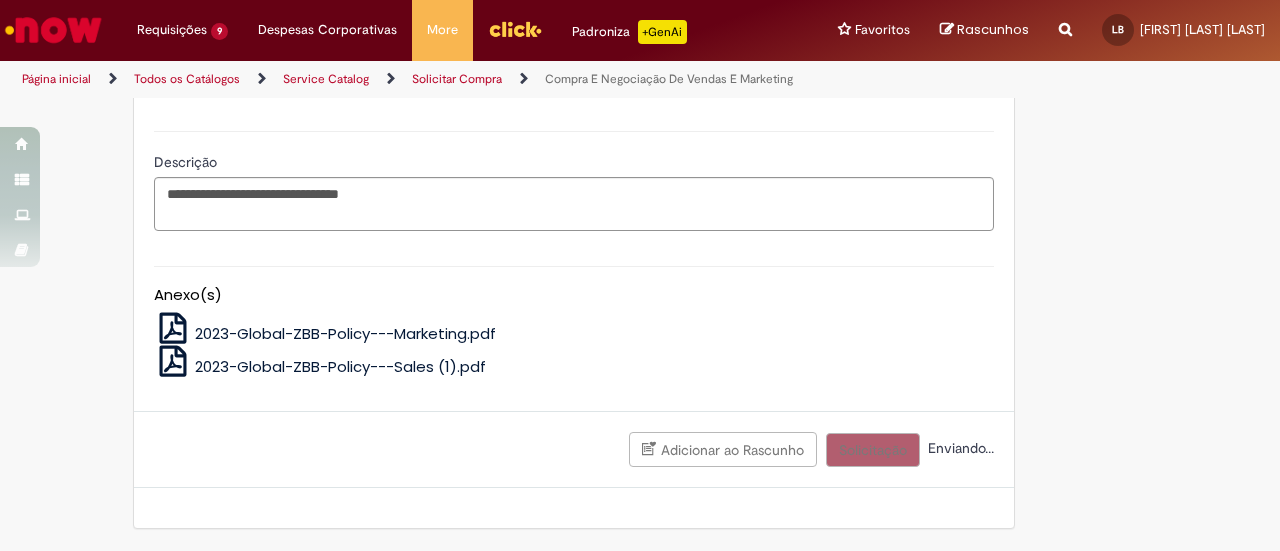 scroll, scrollTop: 1664, scrollLeft: 0, axis: vertical 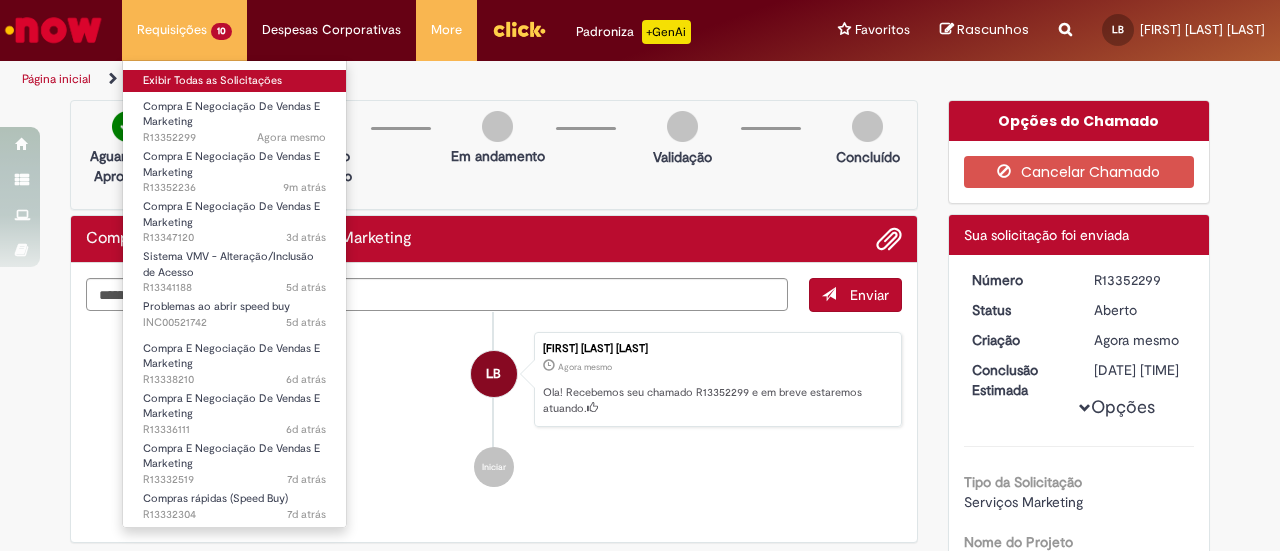click on "Exibir Todas as Solicitações" at bounding box center (234, 81) 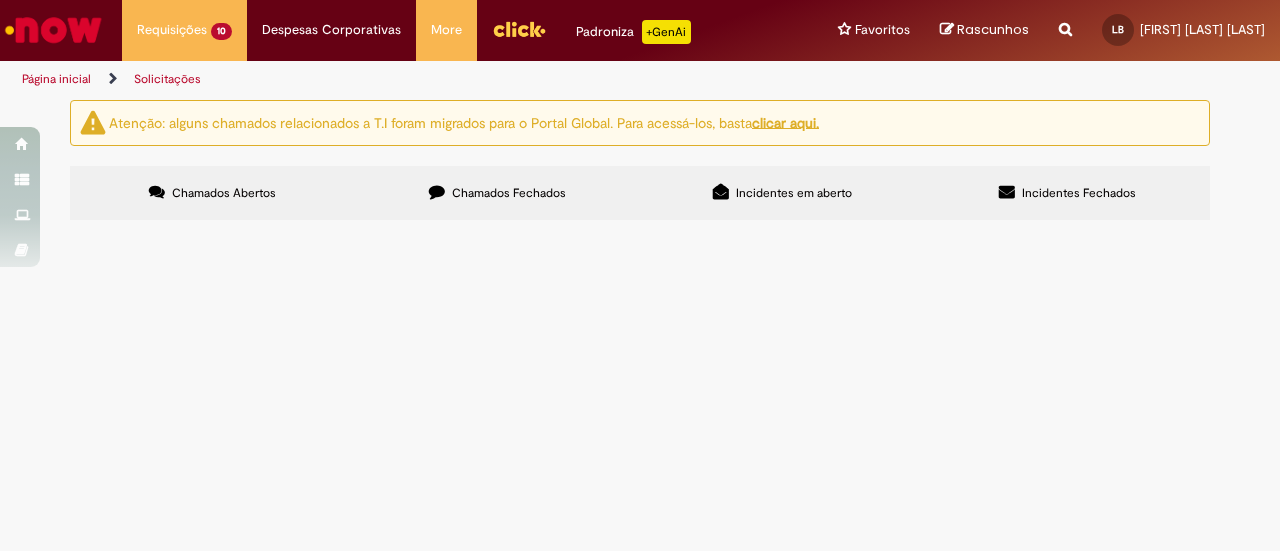 scroll, scrollTop: 319, scrollLeft: 0, axis: vertical 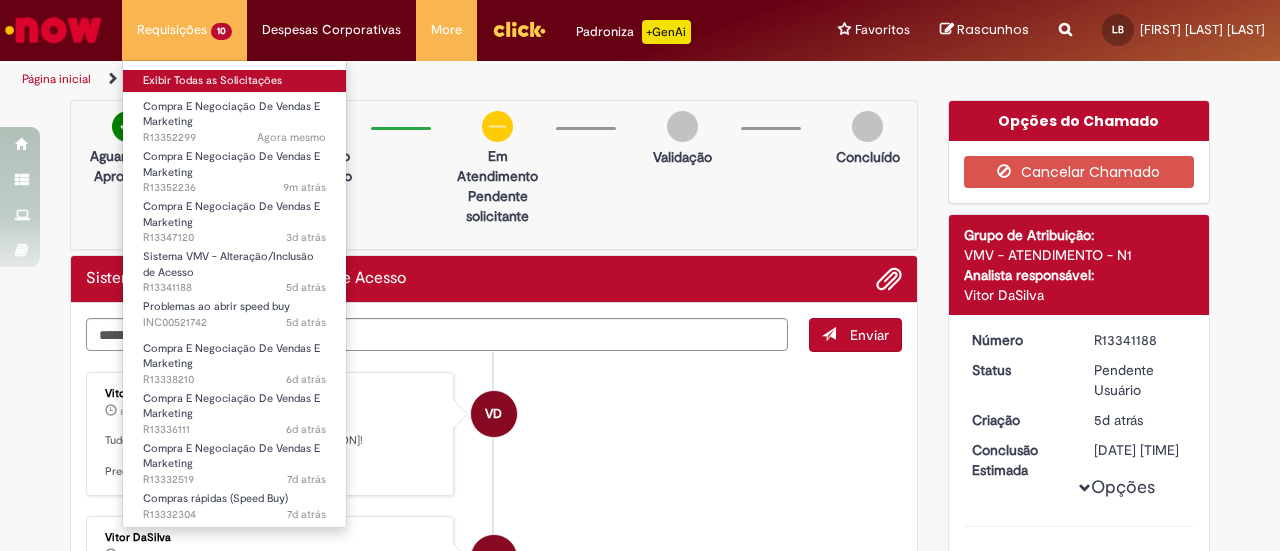 click on "Exibir Todas as Solicitações" at bounding box center [234, 81] 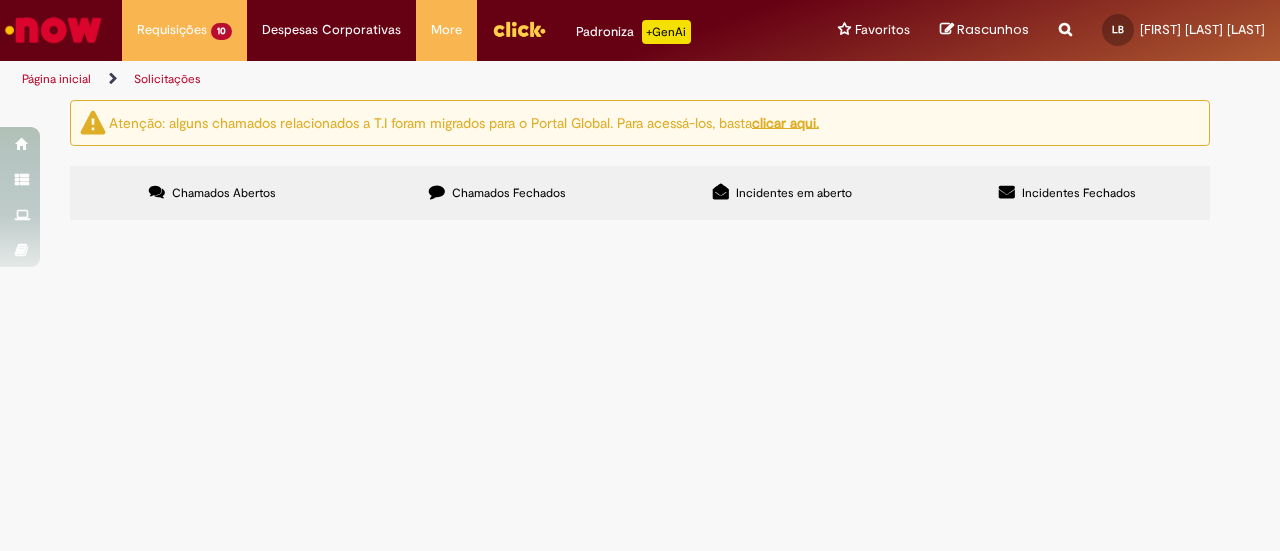 scroll, scrollTop: 372, scrollLeft: 0, axis: vertical 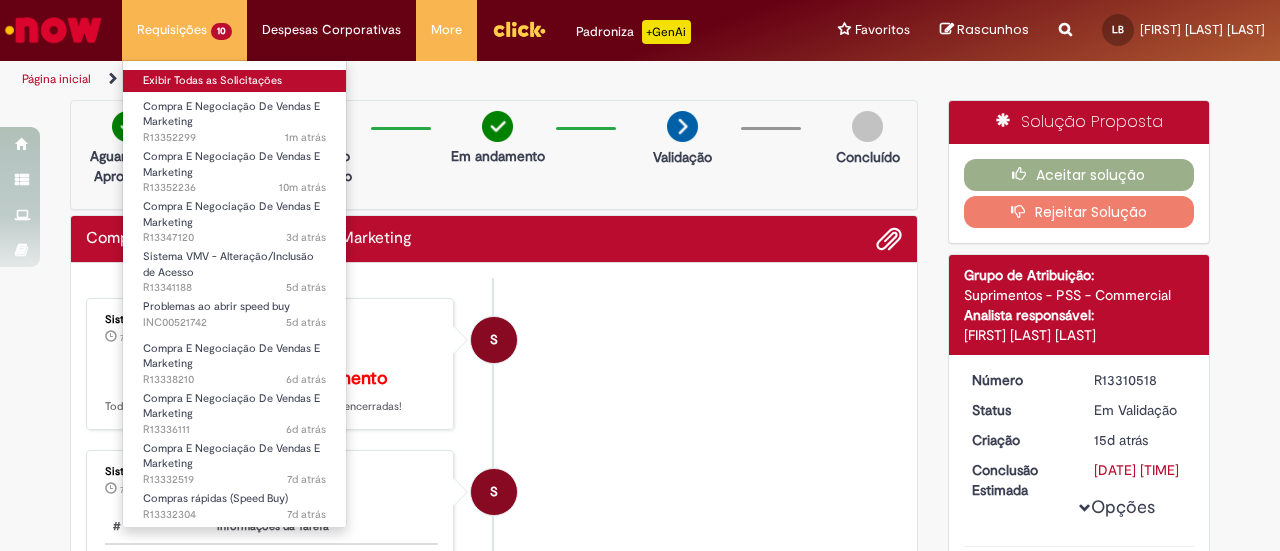 click on "Exibir Todas as Solicitações" at bounding box center [234, 81] 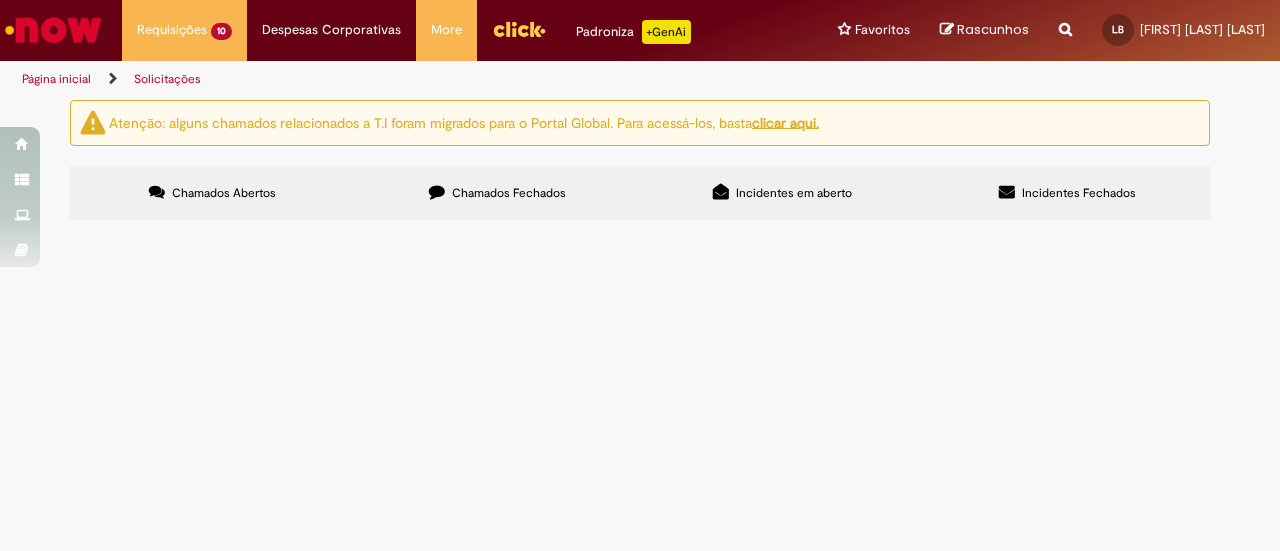 scroll, scrollTop: 0, scrollLeft: 0, axis: both 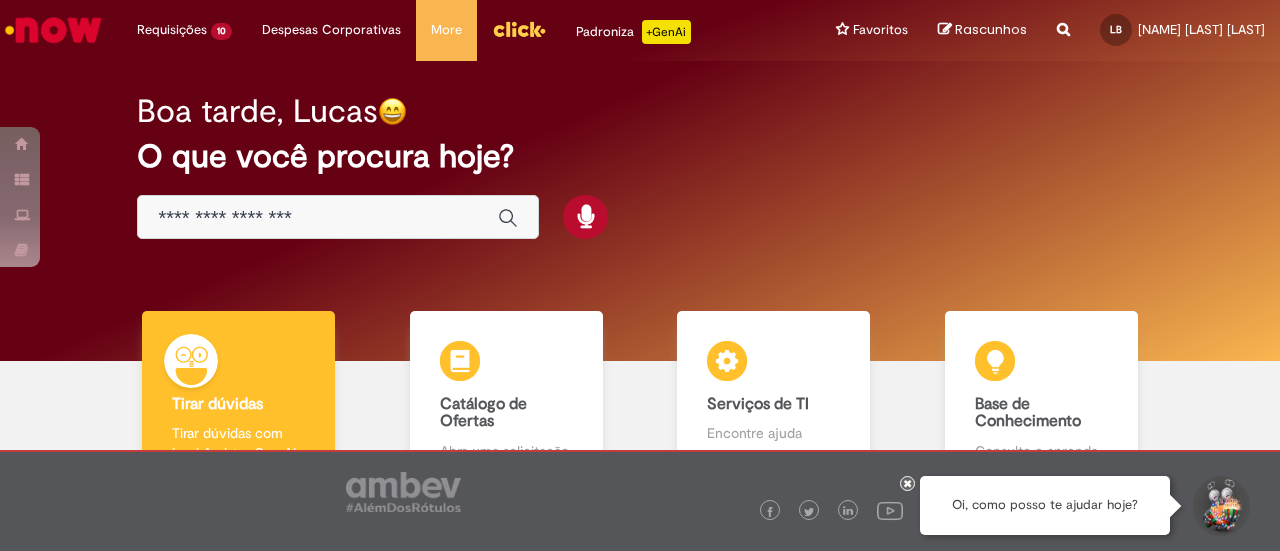 click at bounding box center [338, 217] 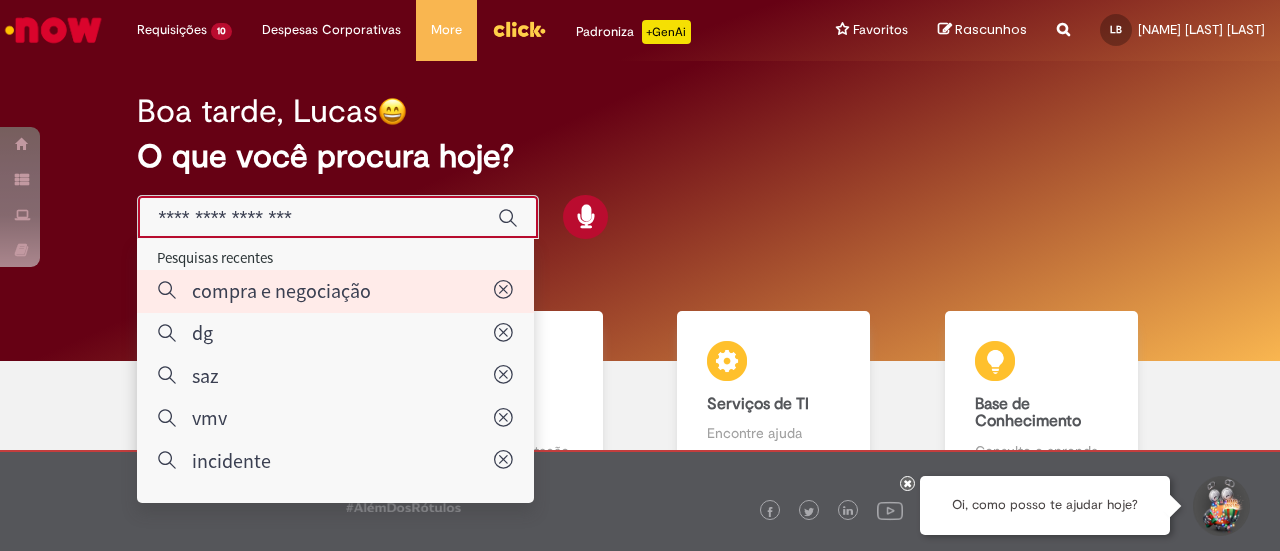 type on "**********" 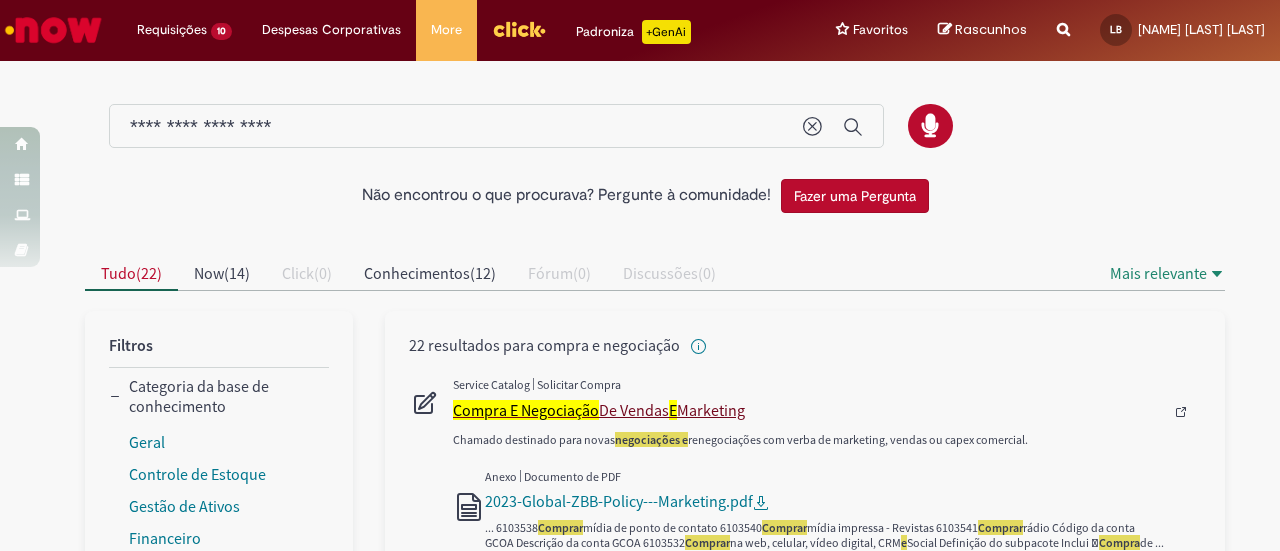click on "Compra E Negociação  De Vendas  E  Marketing" at bounding box center (808, 410) 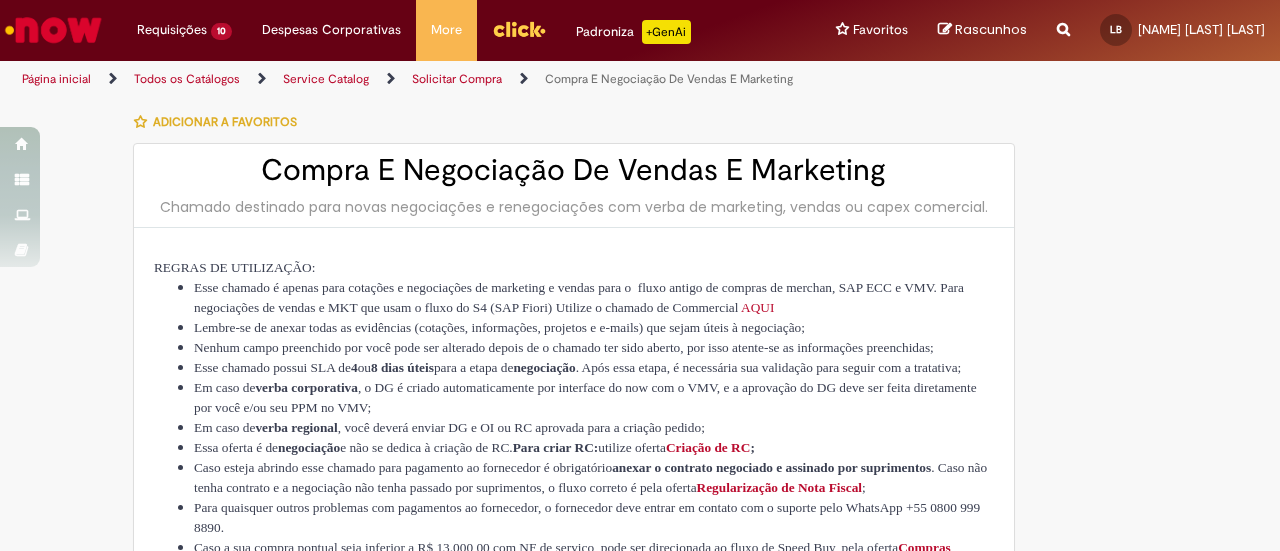 type on "********" 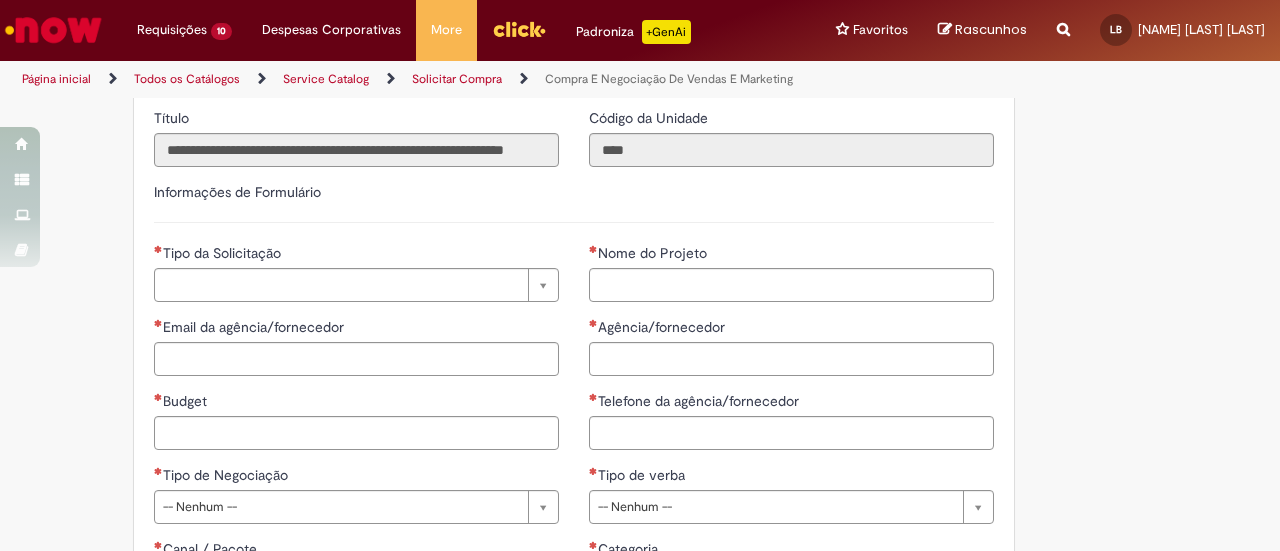 scroll, scrollTop: 800, scrollLeft: 0, axis: vertical 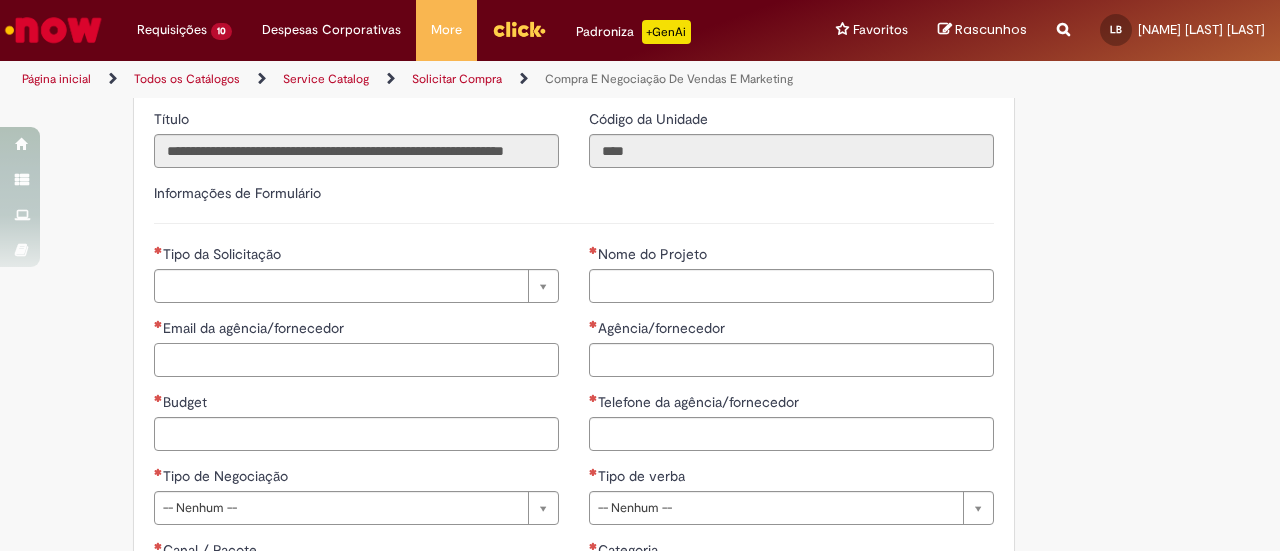 click on "Email da agência/fornecedor" at bounding box center [356, 360] 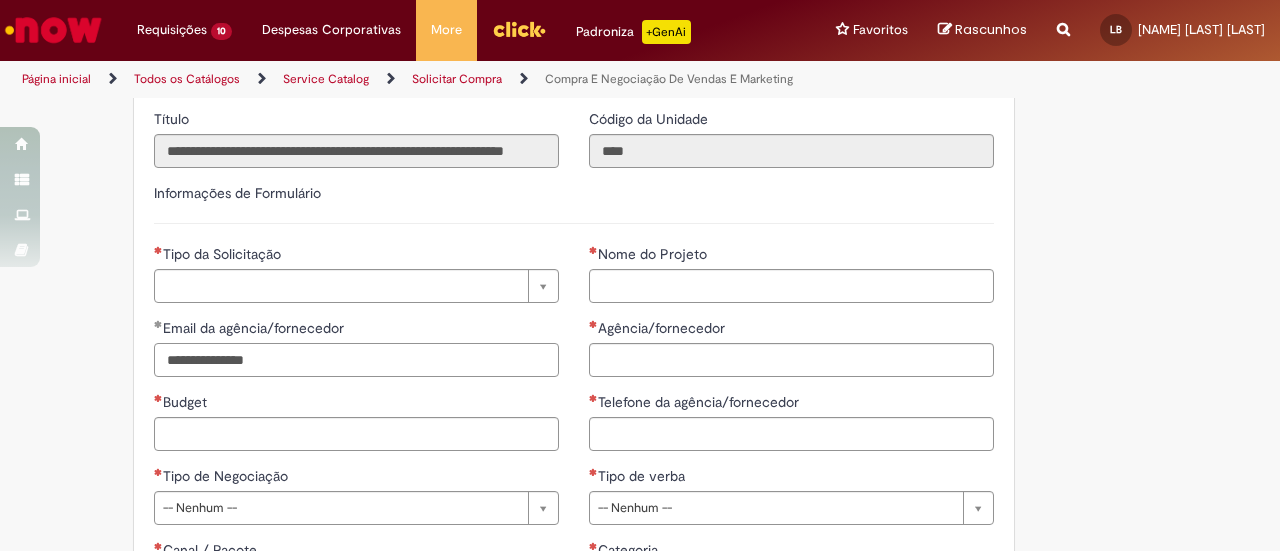 type on "**********" 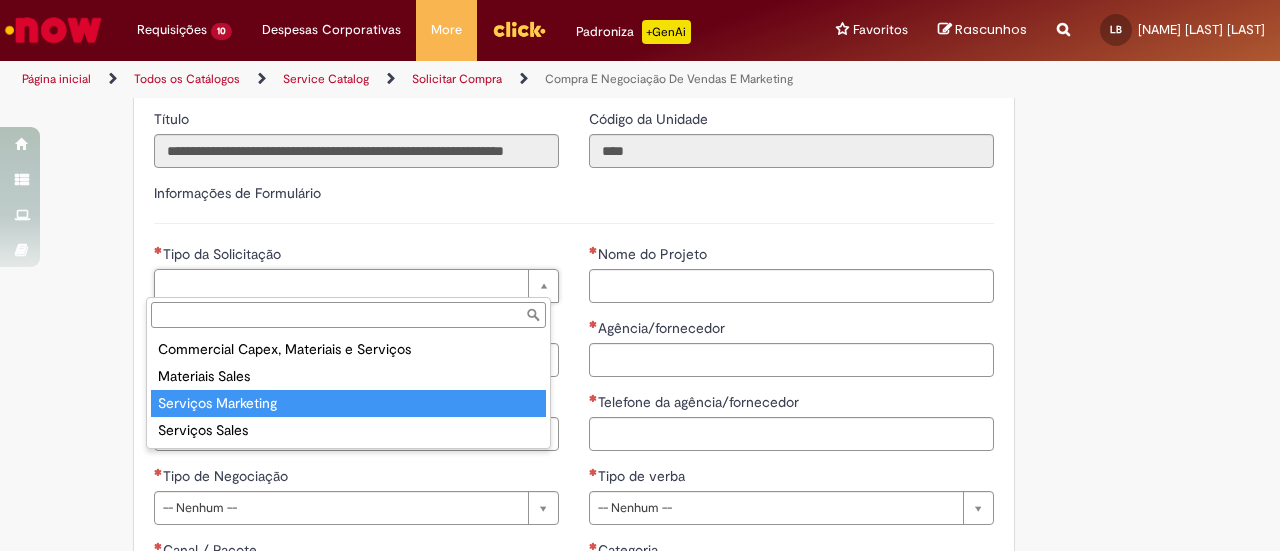 type on "**********" 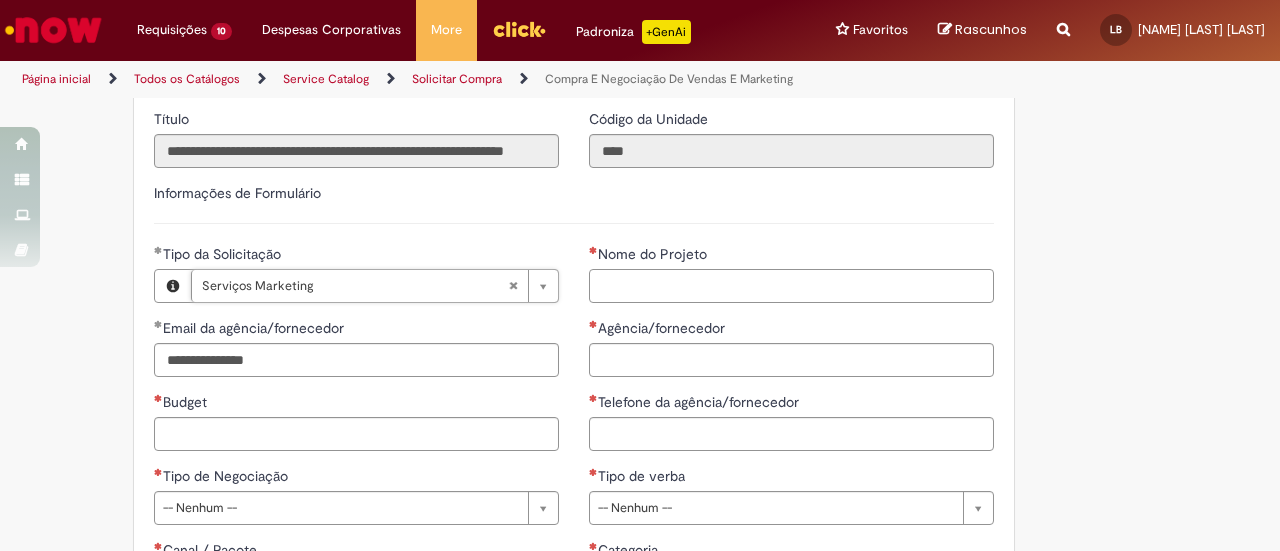 click on "Nome do Projeto" at bounding box center [791, 286] 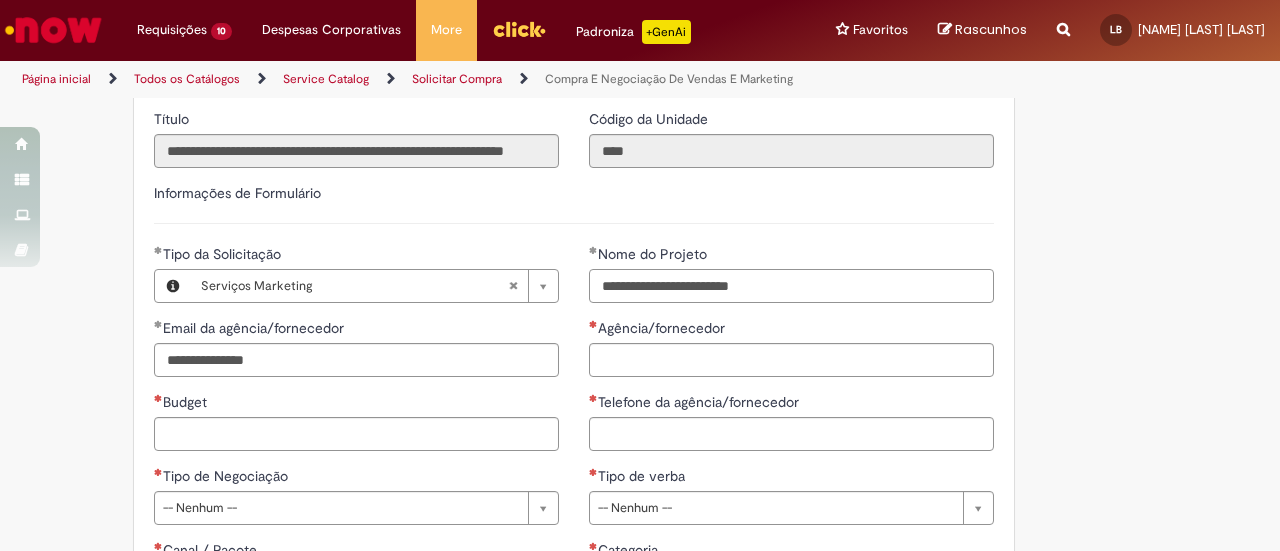 type on "**********" 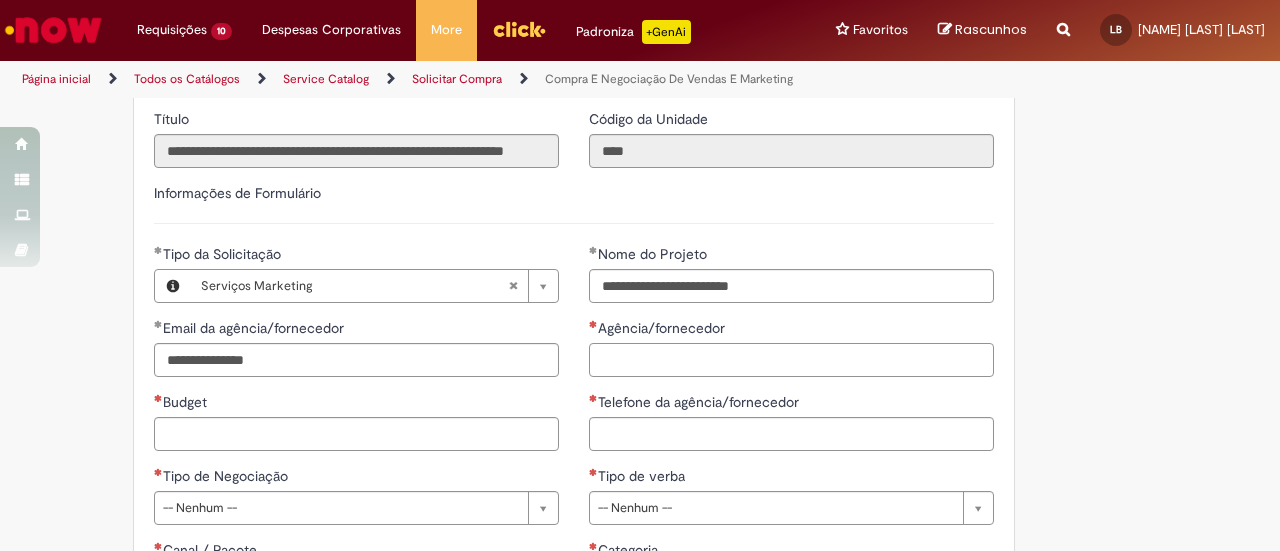 click on "Agência/fornecedor" at bounding box center [791, 360] 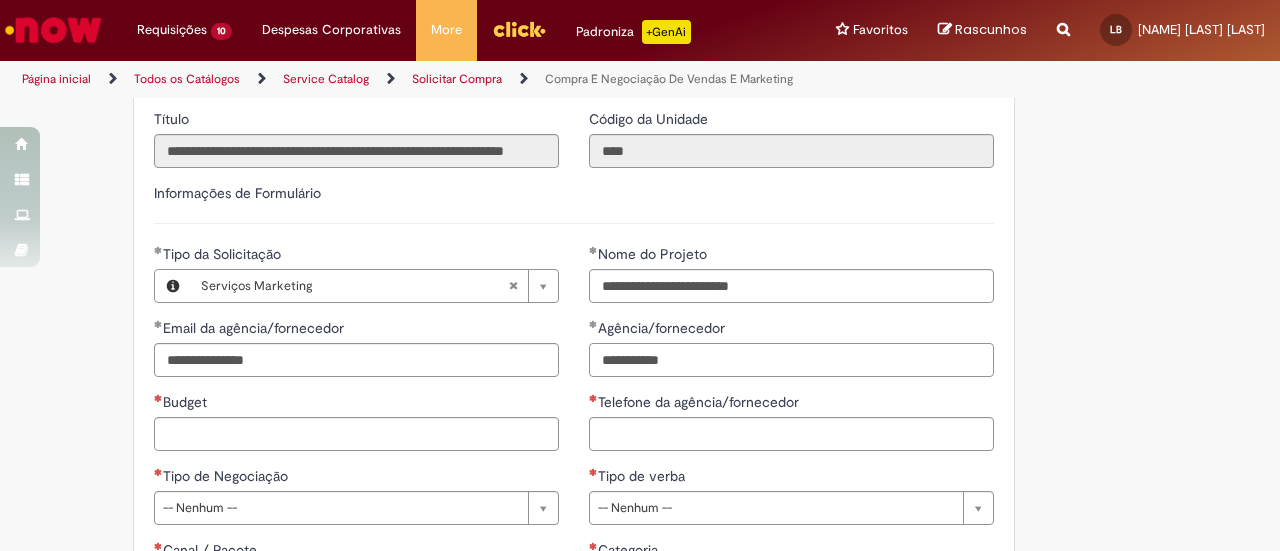 type on "**********" 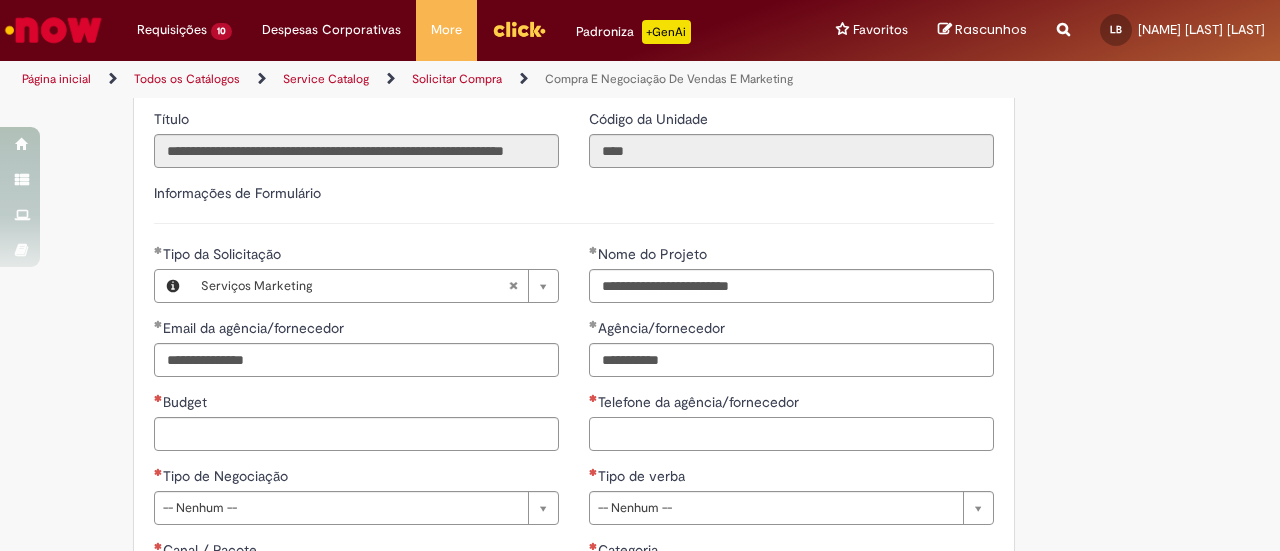 click on "Telefone da agência/fornecedor" at bounding box center [791, 434] 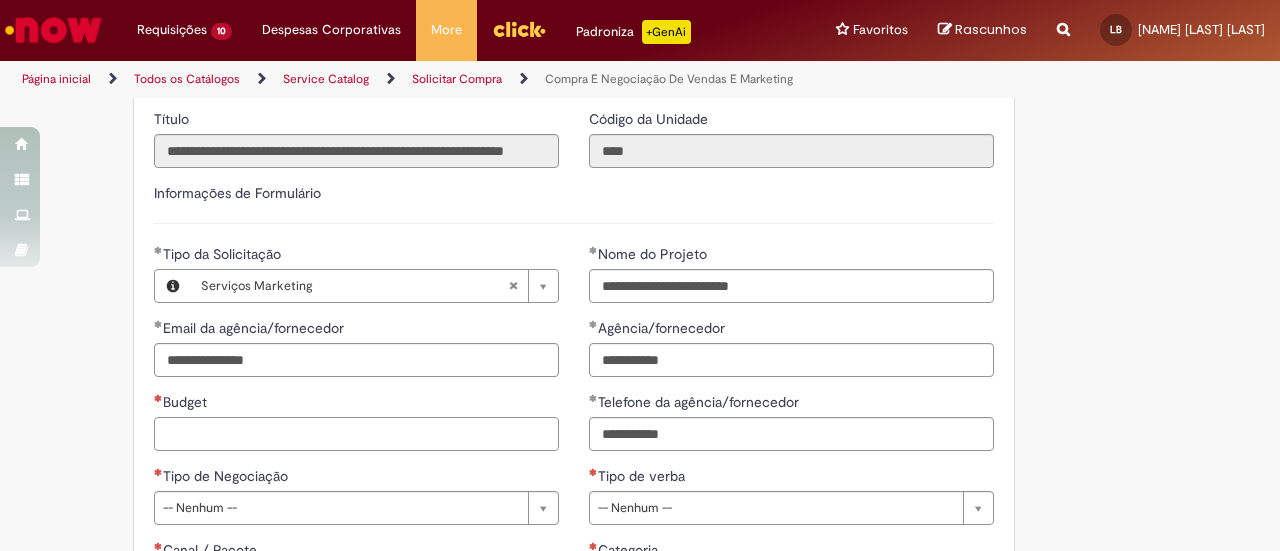 type on "**********" 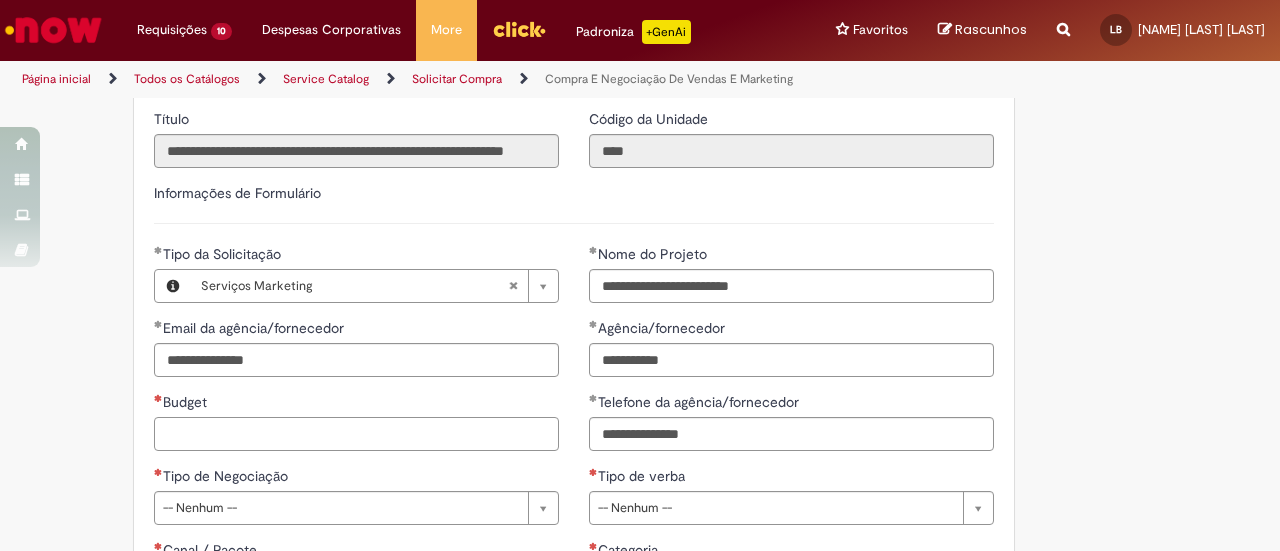 click on "Budget" at bounding box center (356, 434) 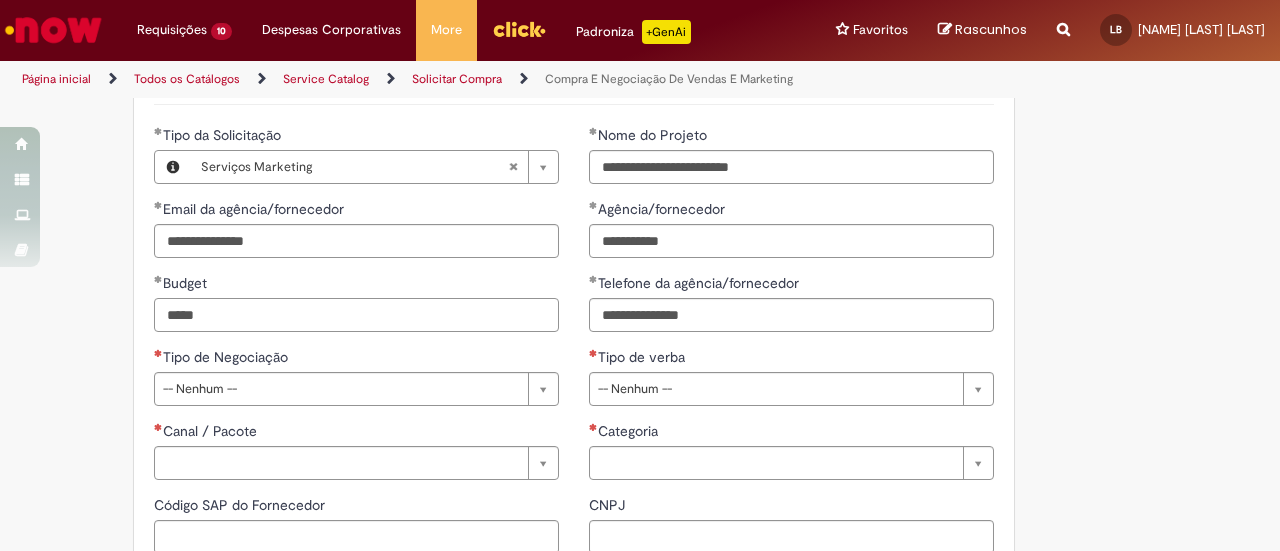 scroll, scrollTop: 931, scrollLeft: 0, axis: vertical 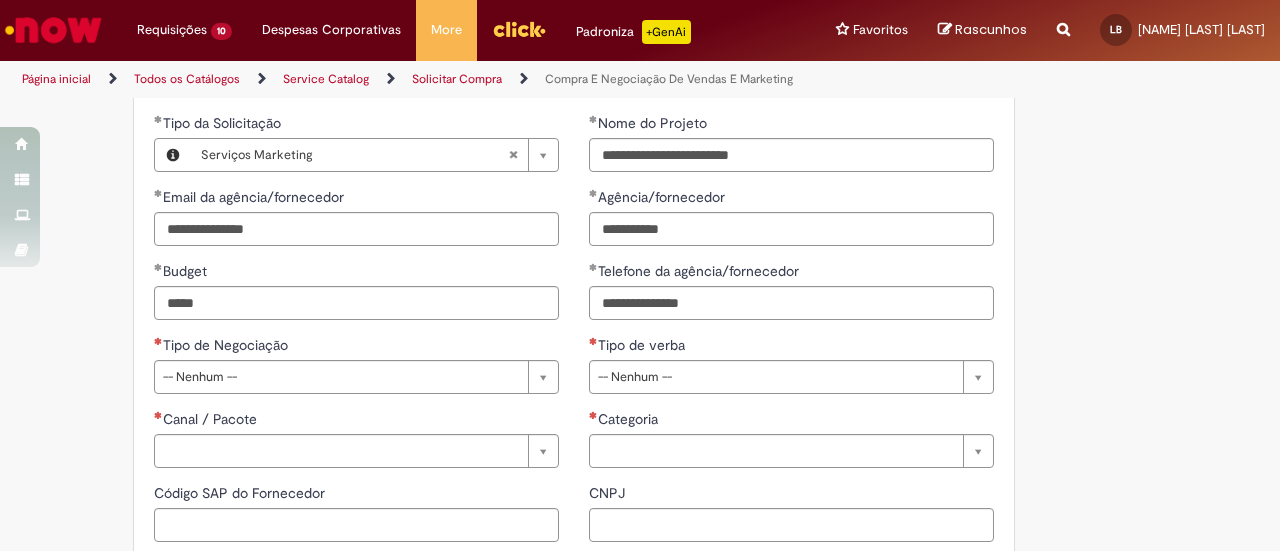 type on "**********" 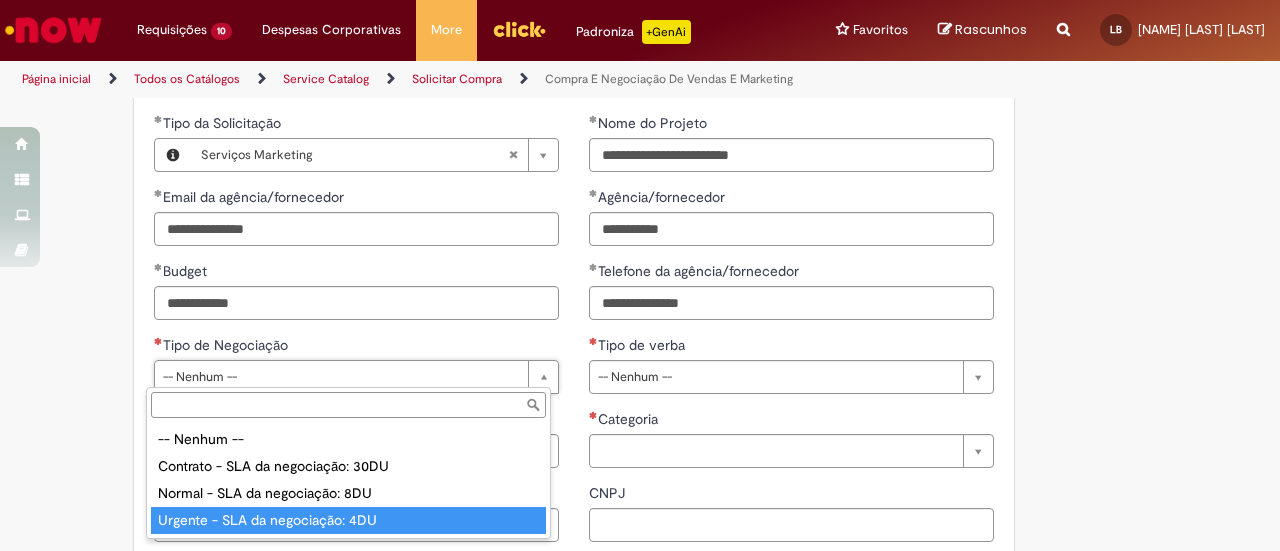 type on "**********" 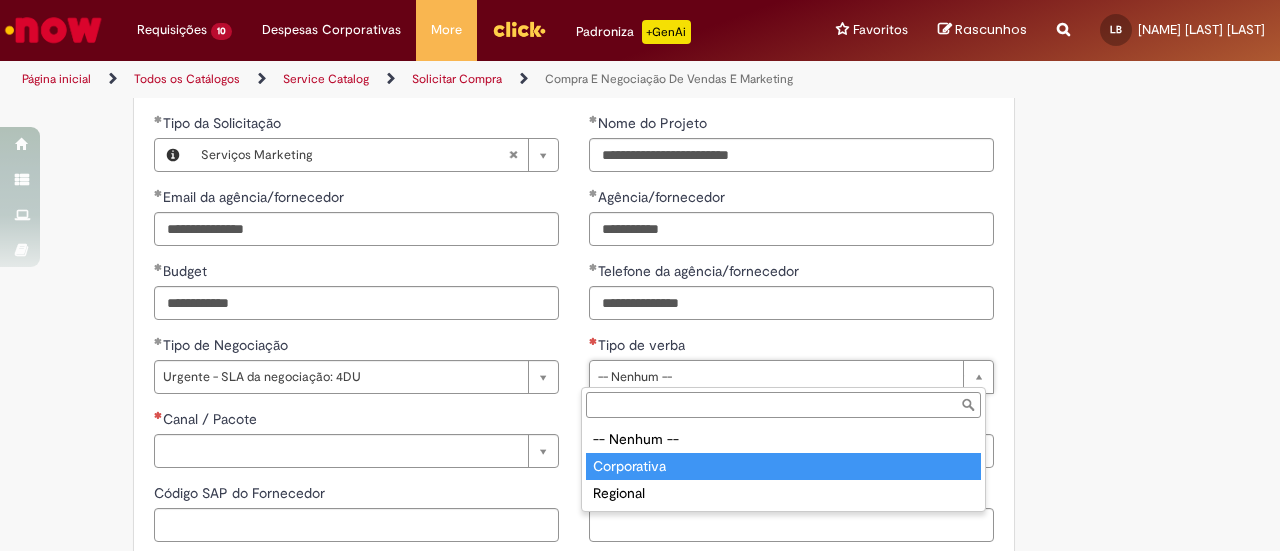 type on "**********" 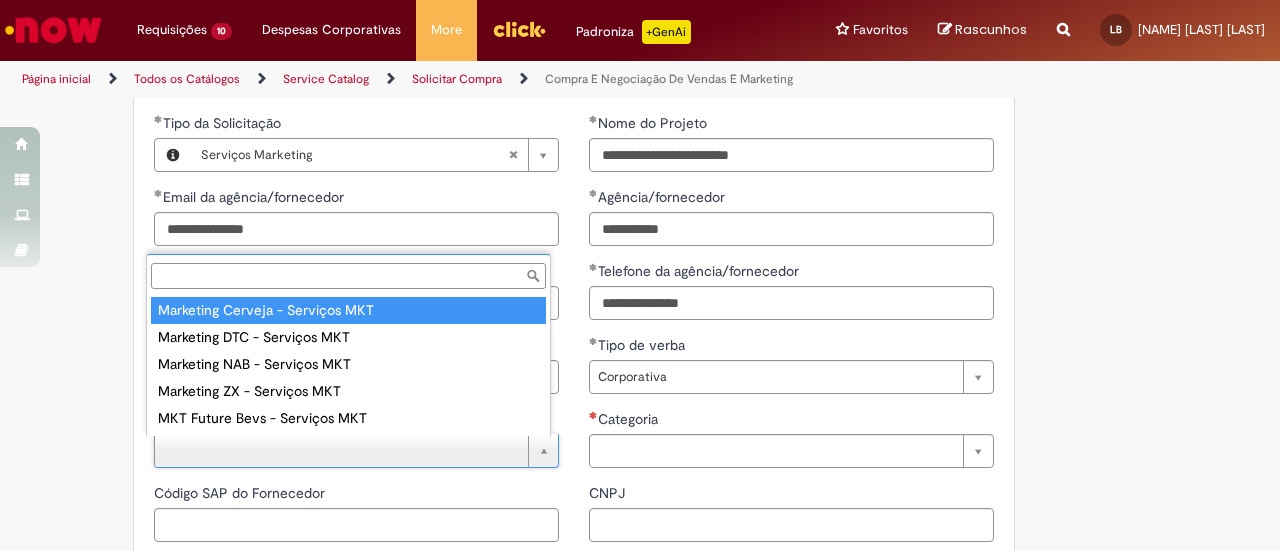 type on "**********" 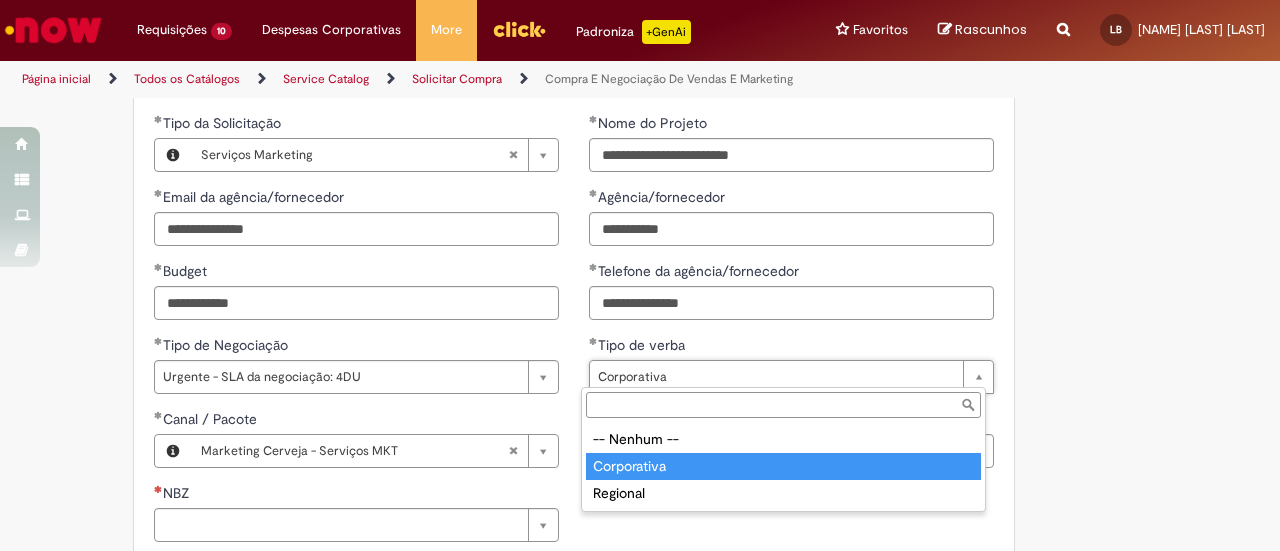 type on "**********" 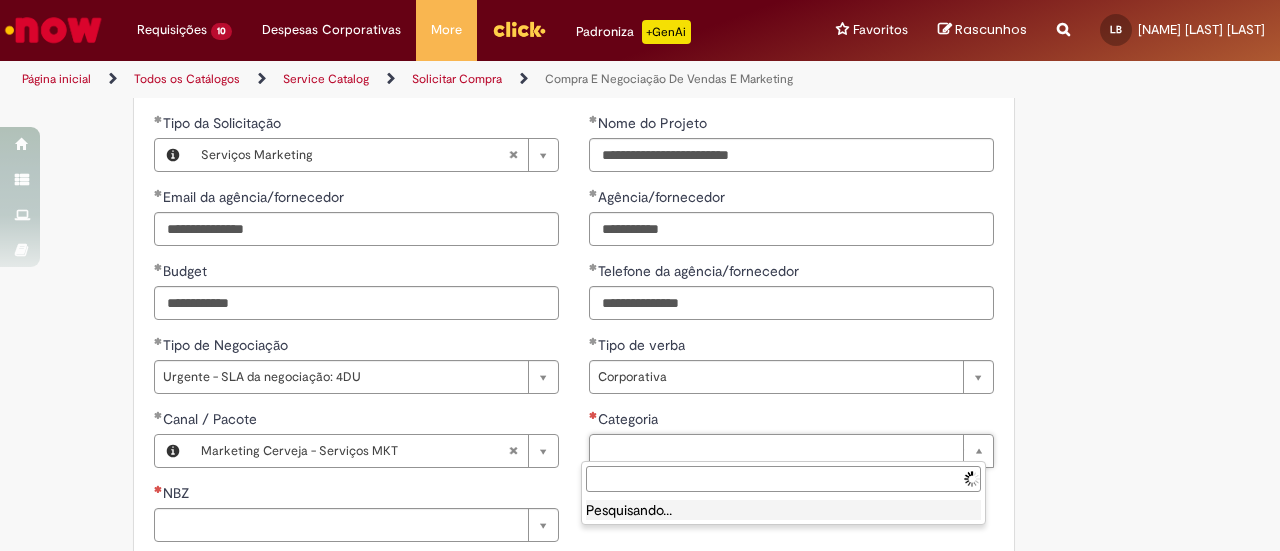 scroll, scrollTop: 0, scrollLeft: 0, axis: both 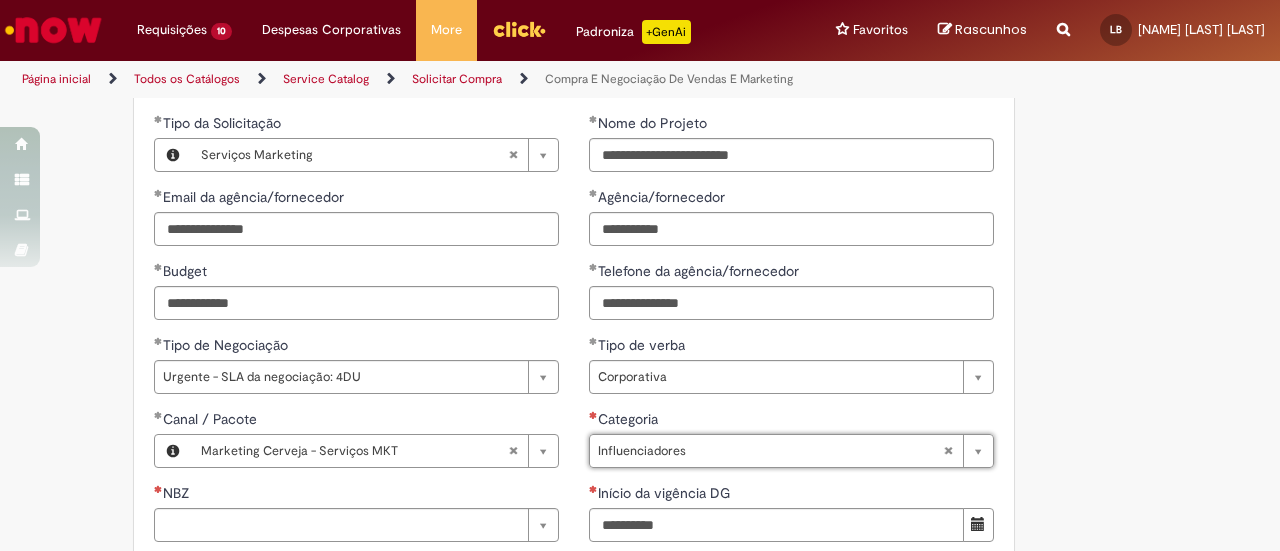type on "**********" 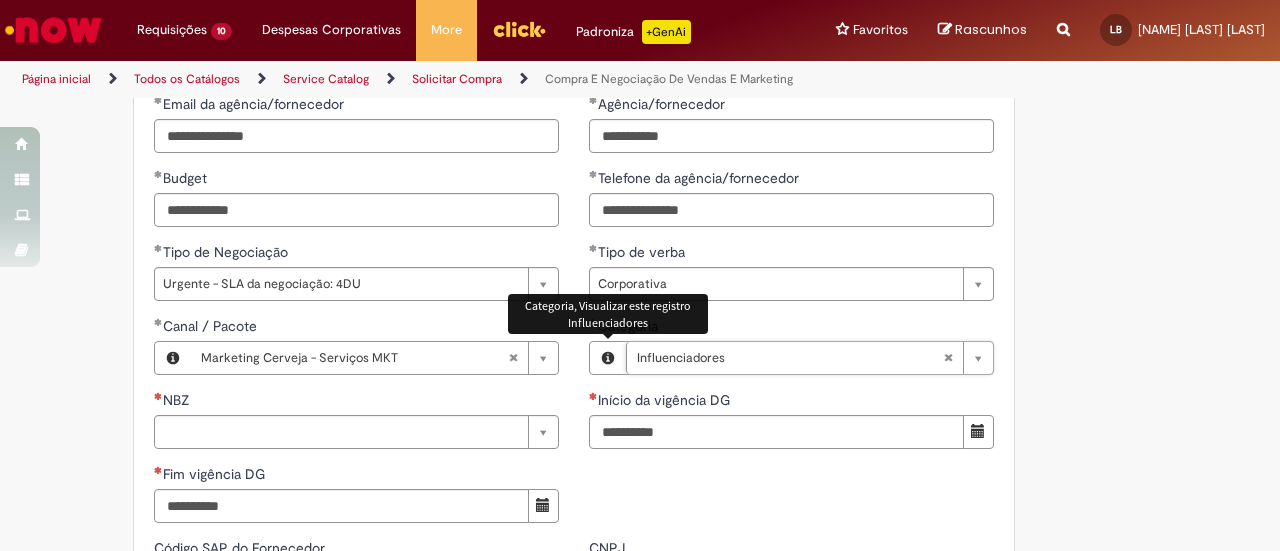 scroll, scrollTop: 1063, scrollLeft: 0, axis: vertical 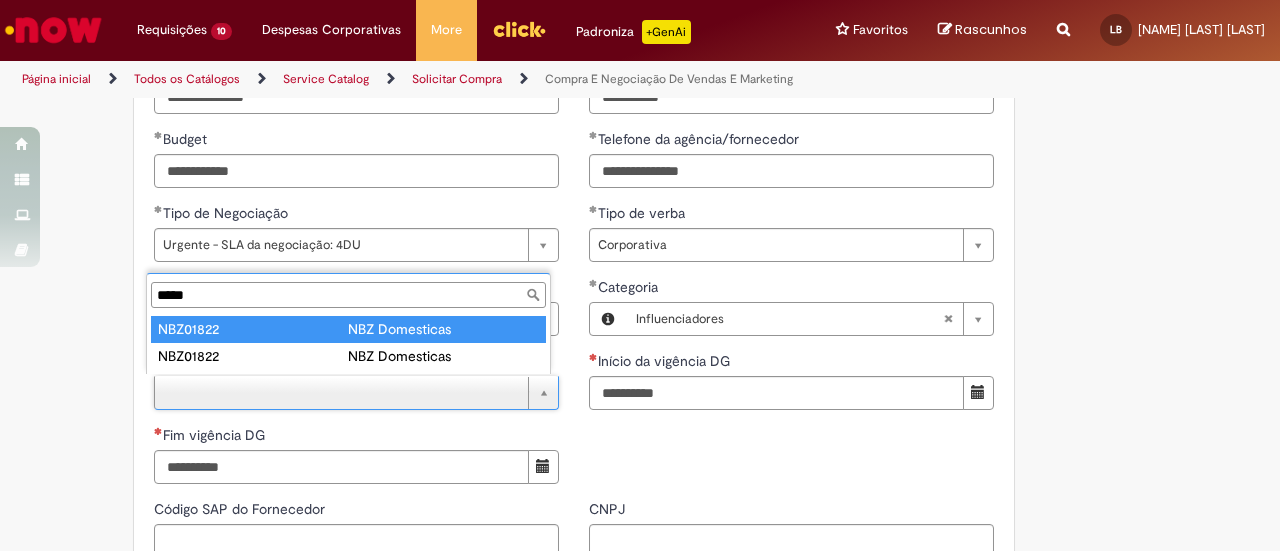 type on "*****" 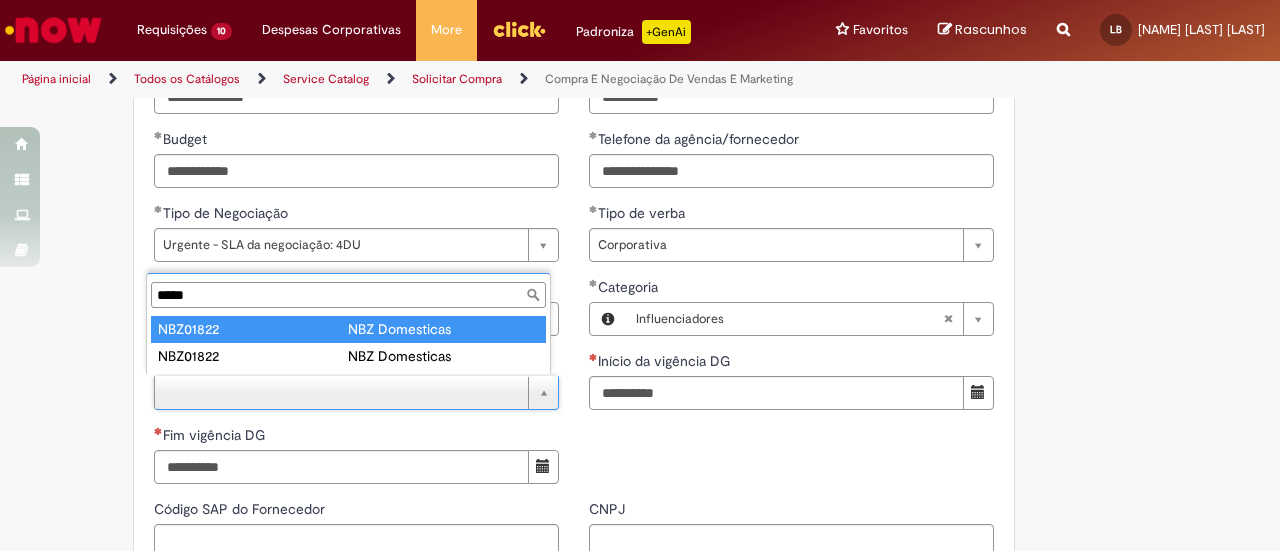 type on "********" 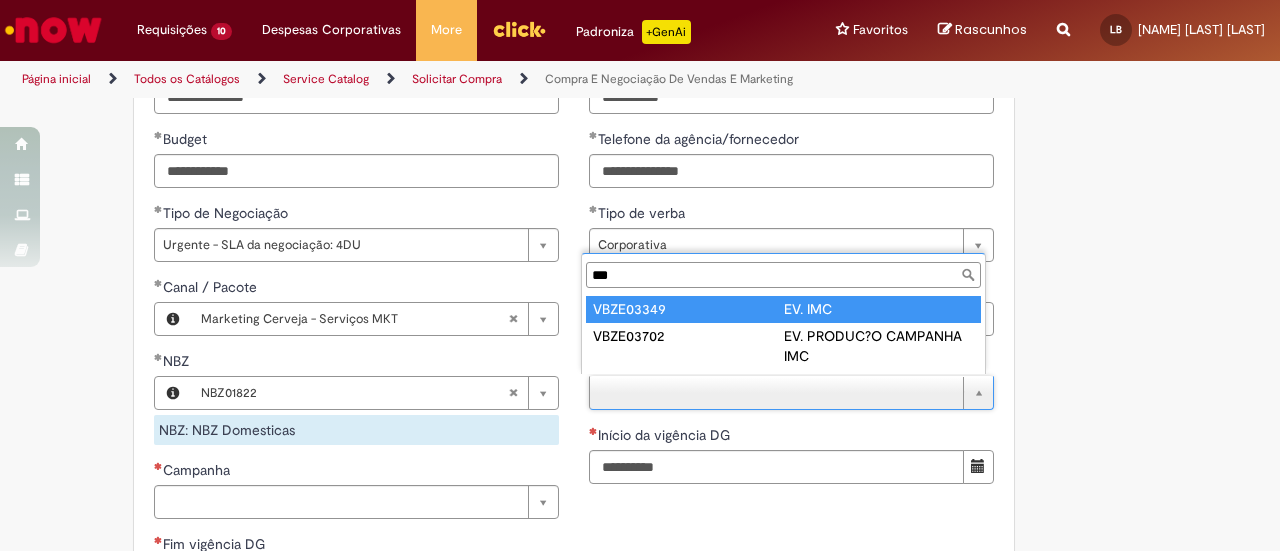 type on "***" 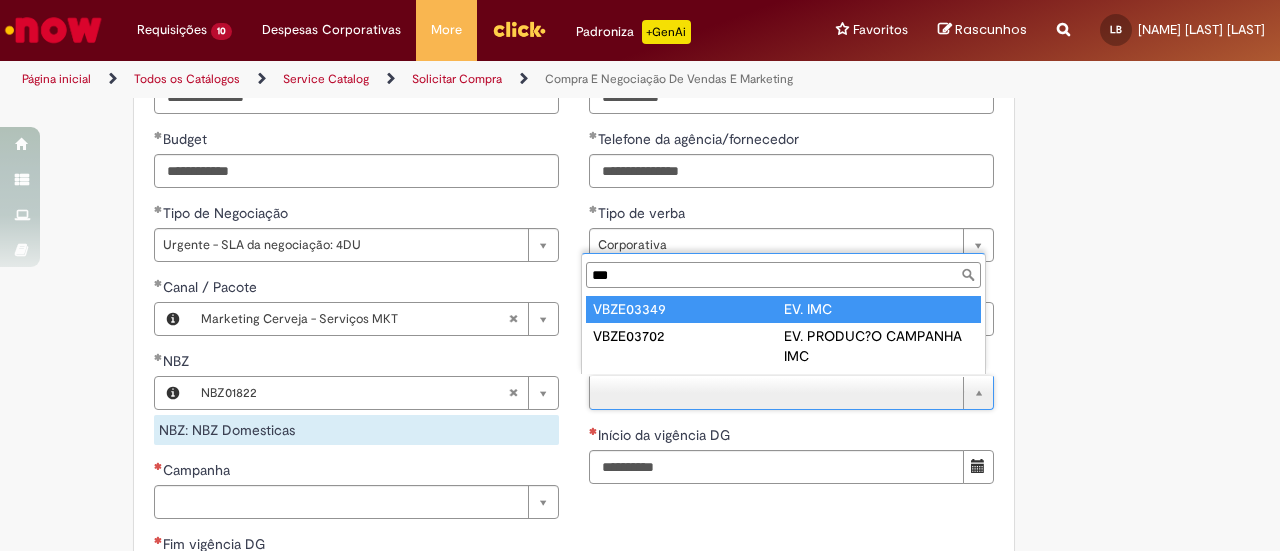 type on "*********" 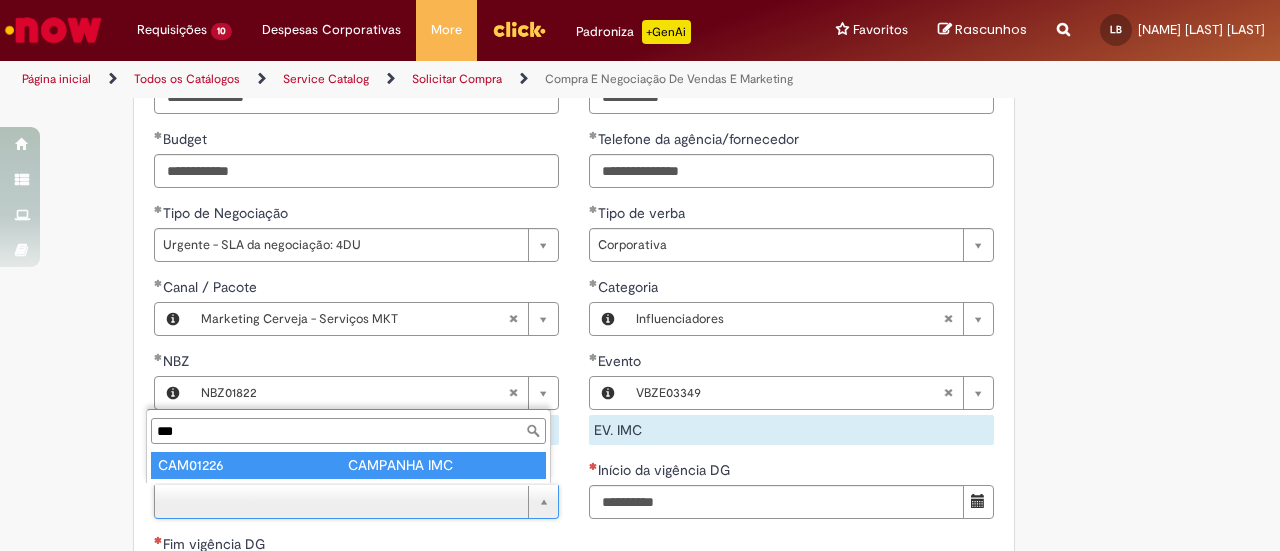 type on "***" 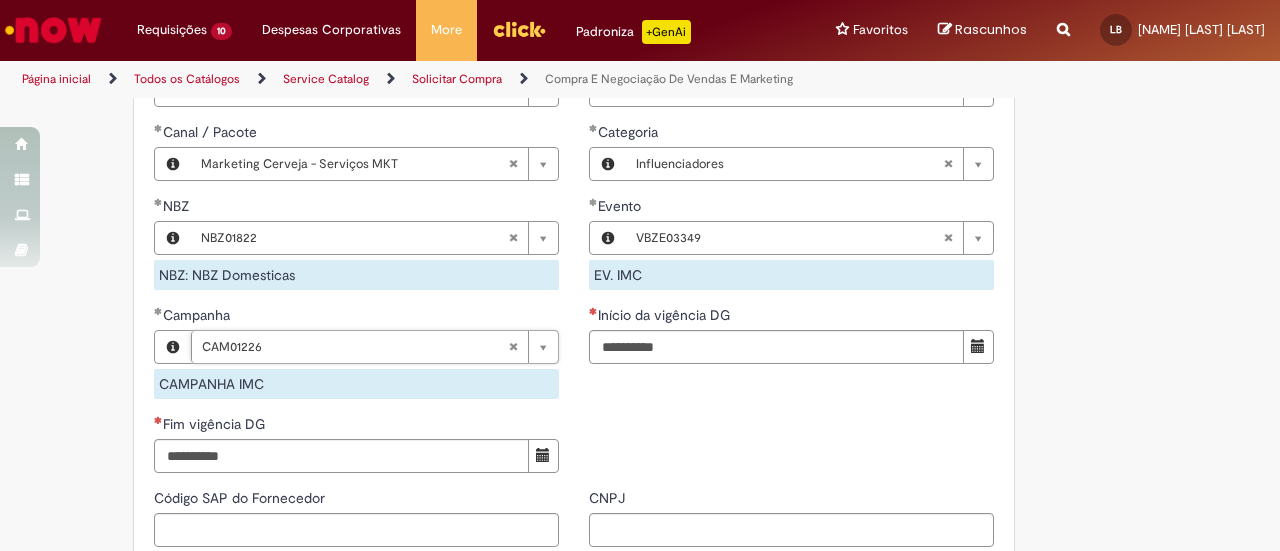scroll, scrollTop: 1235, scrollLeft: 0, axis: vertical 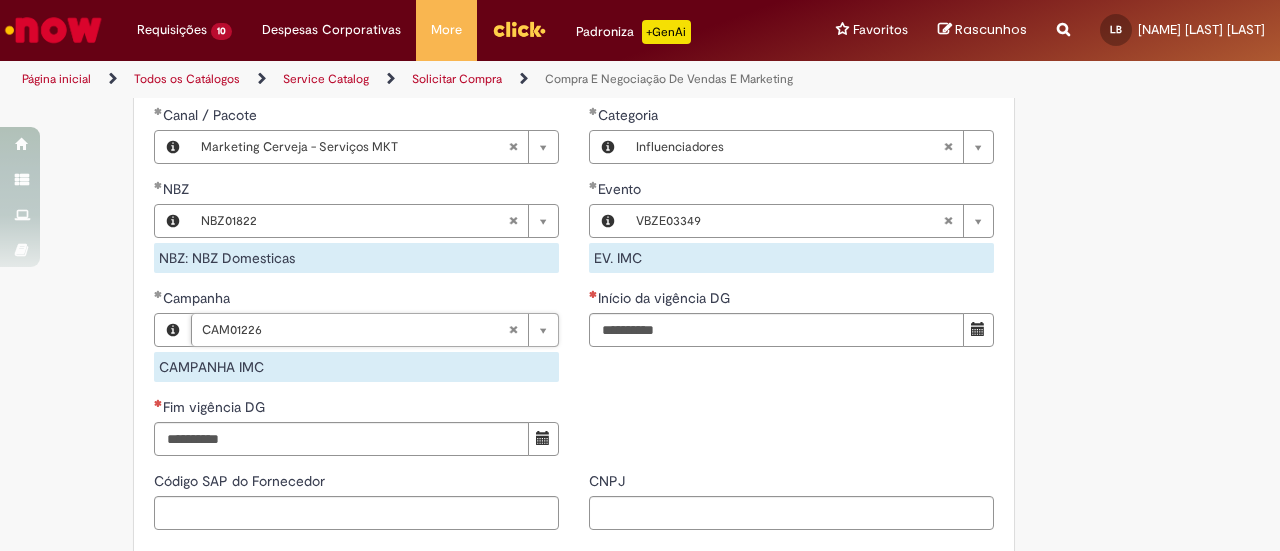 click at bounding box center (978, 329) 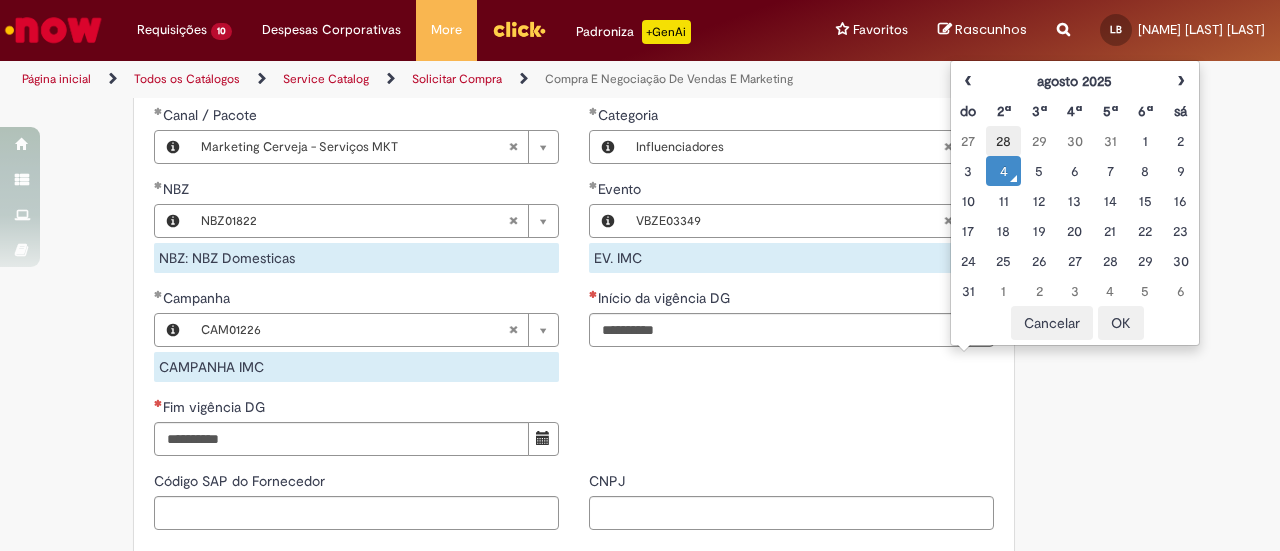 click on "28" at bounding box center (1003, 141) 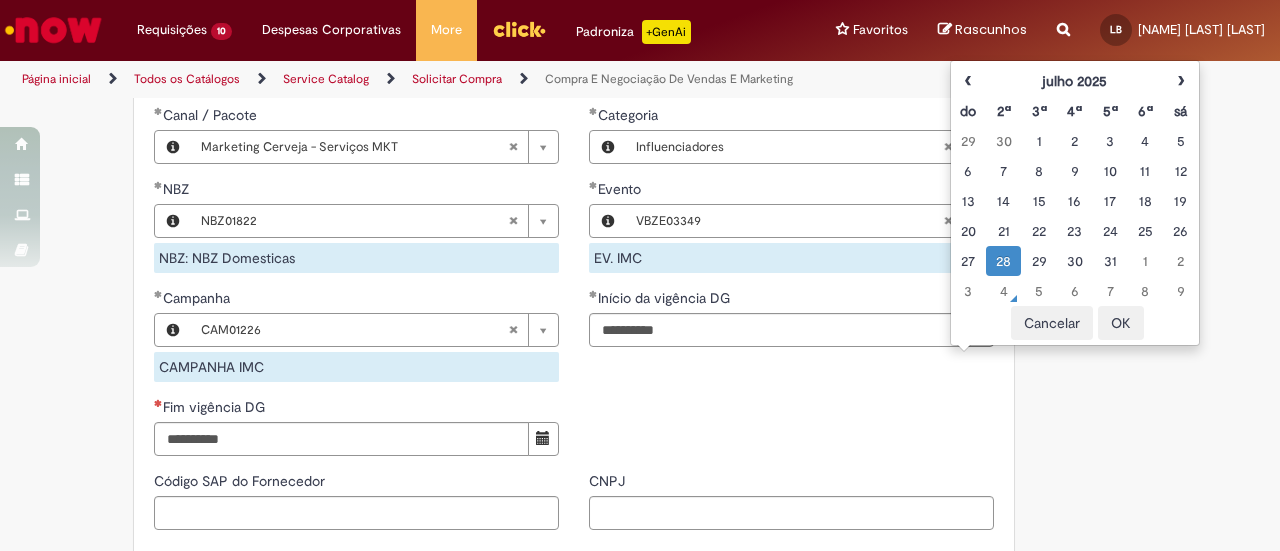 click on "**********" at bounding box center [574, 140] 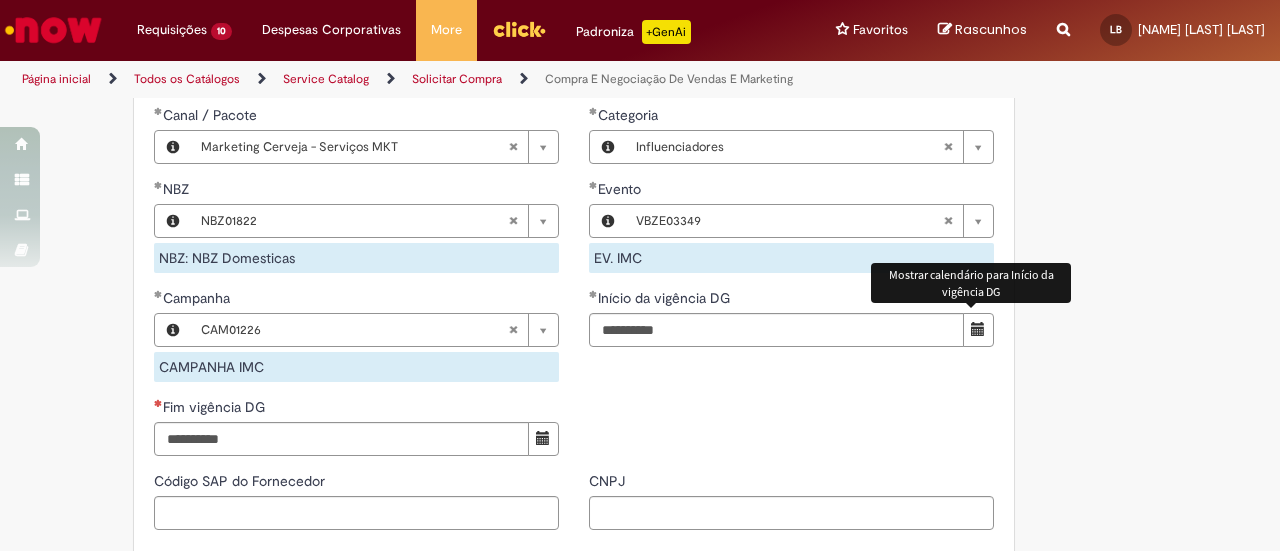 click at bounding box center (978, 330) 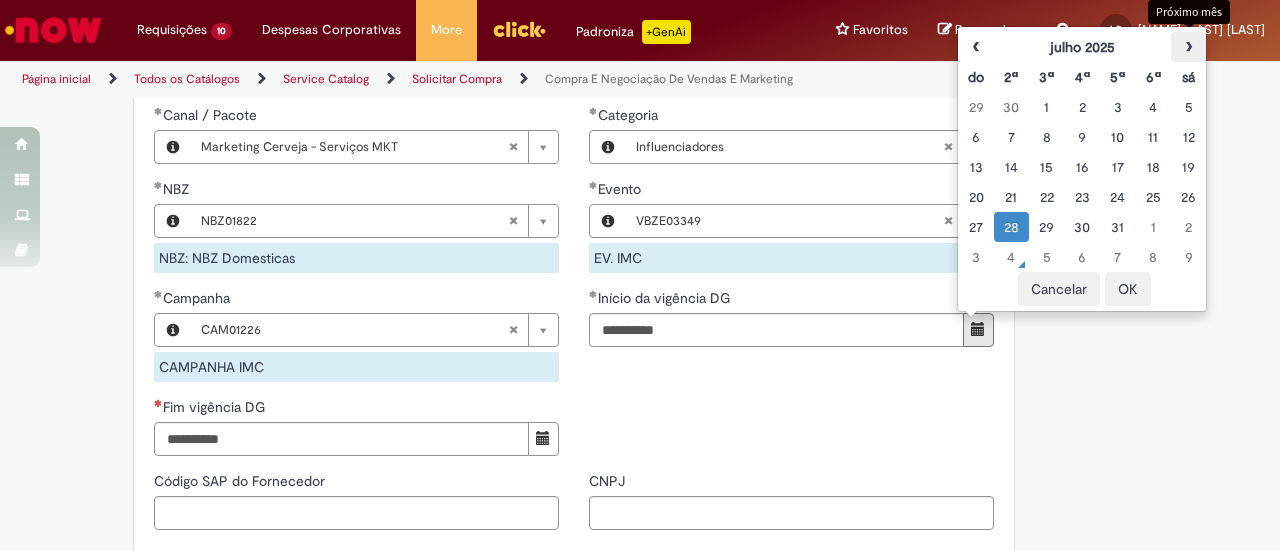 click on "›" at bounding box center (1188, 47) 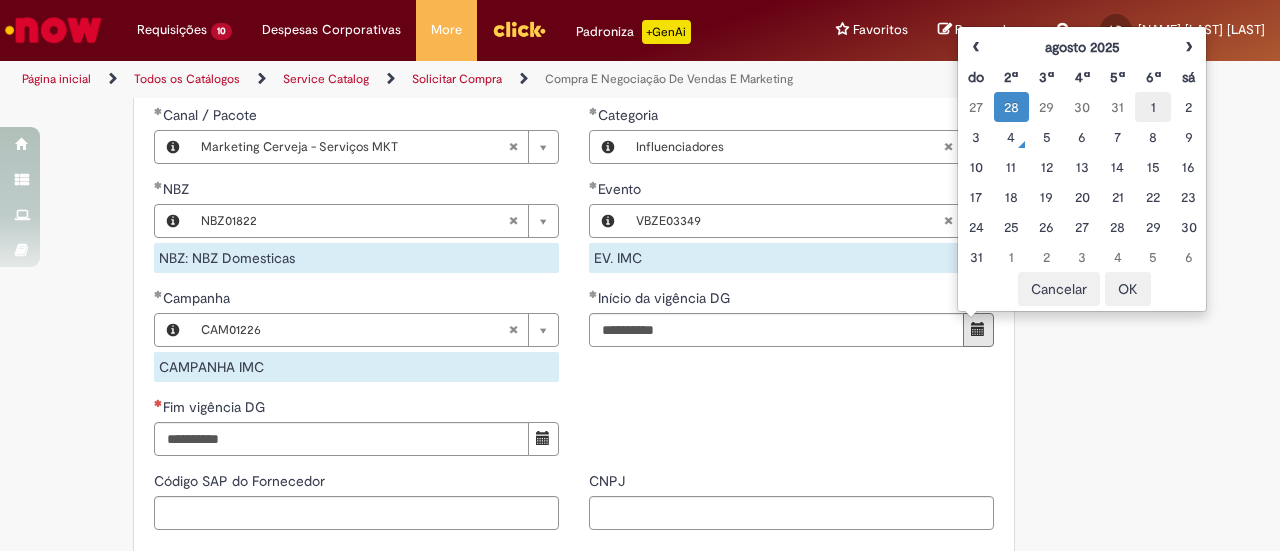 click on "1" at bounding box center (1152, 107) 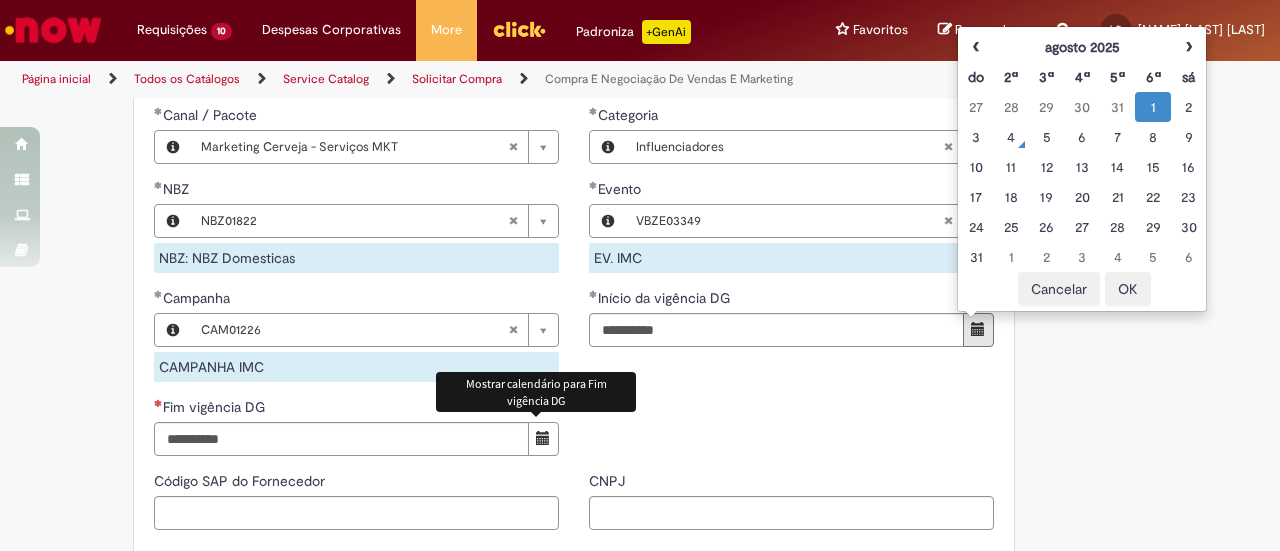 click at bounding box center [543, 438] 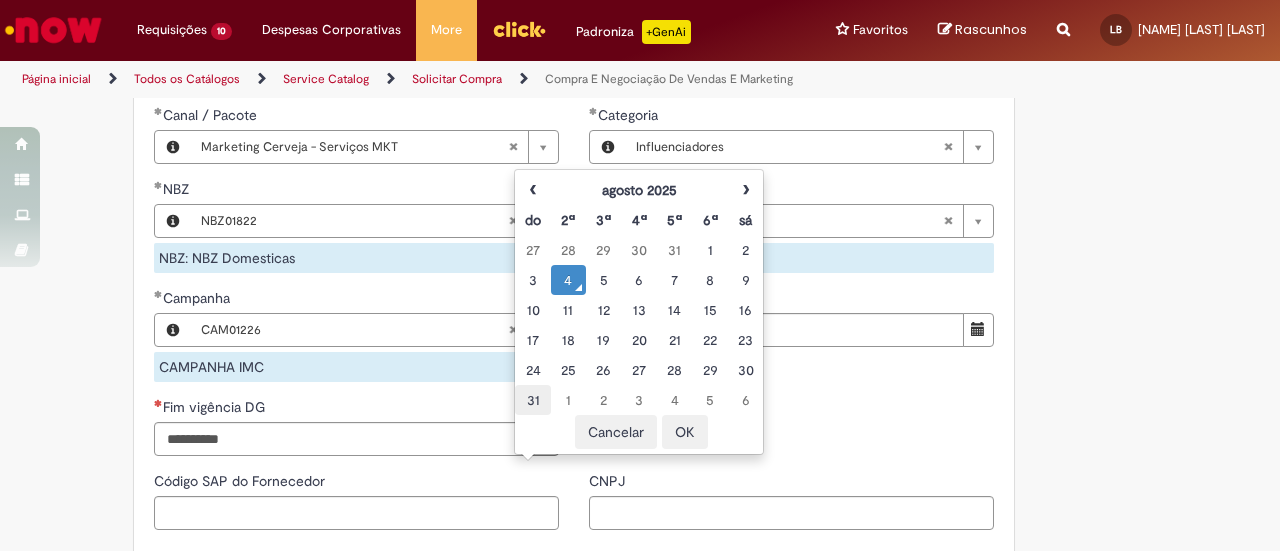 click on "31" at bounding box center (532, 400) 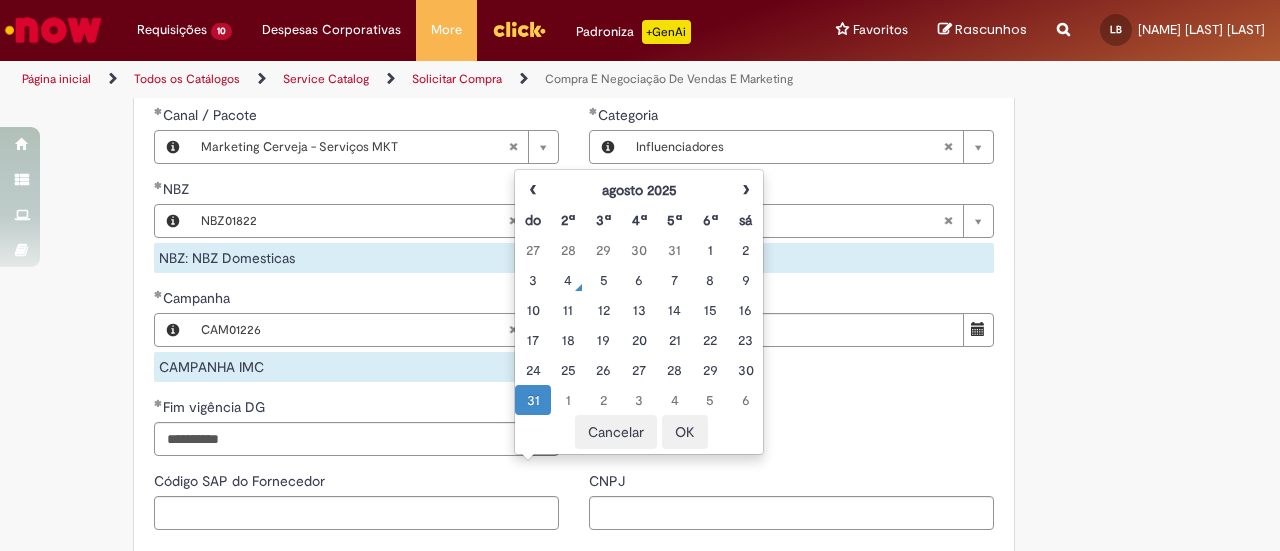 click on "OK" at bounding box center [685, 432] 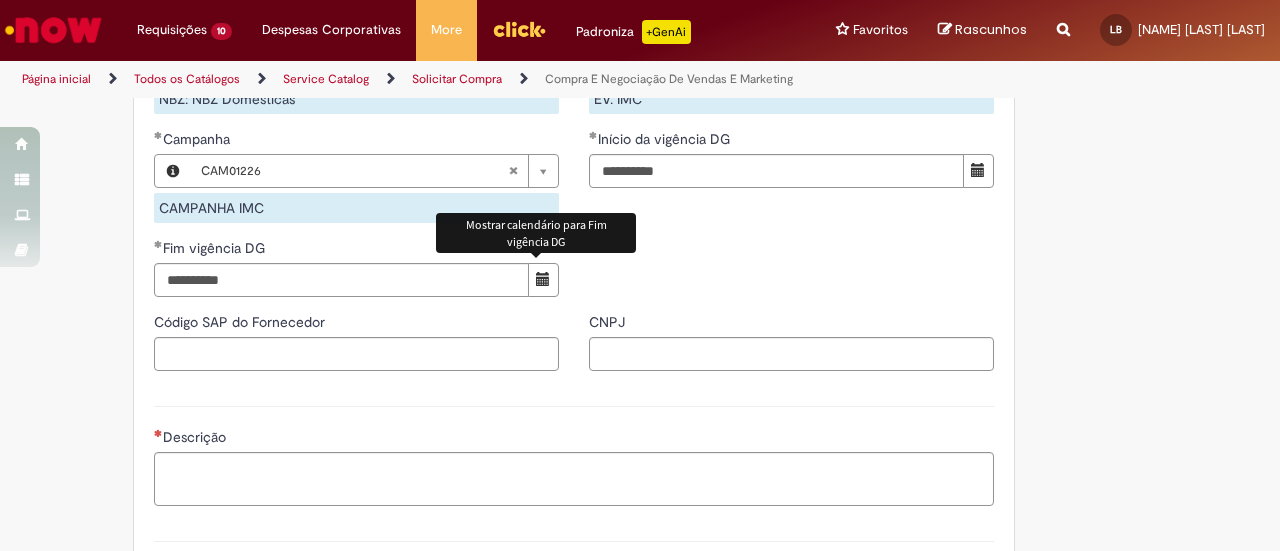 scroll, scrollTop: 1400, scrollLeft: 0, axis: vertical 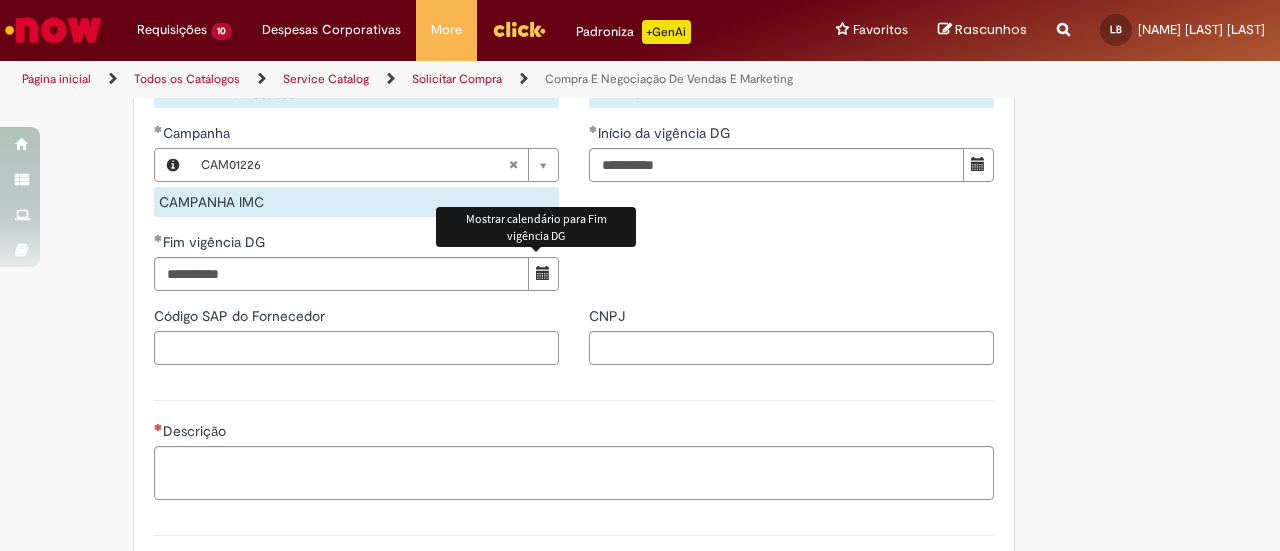 click on "Código SAP do Fornecedor" at bounding box center [356, 348] 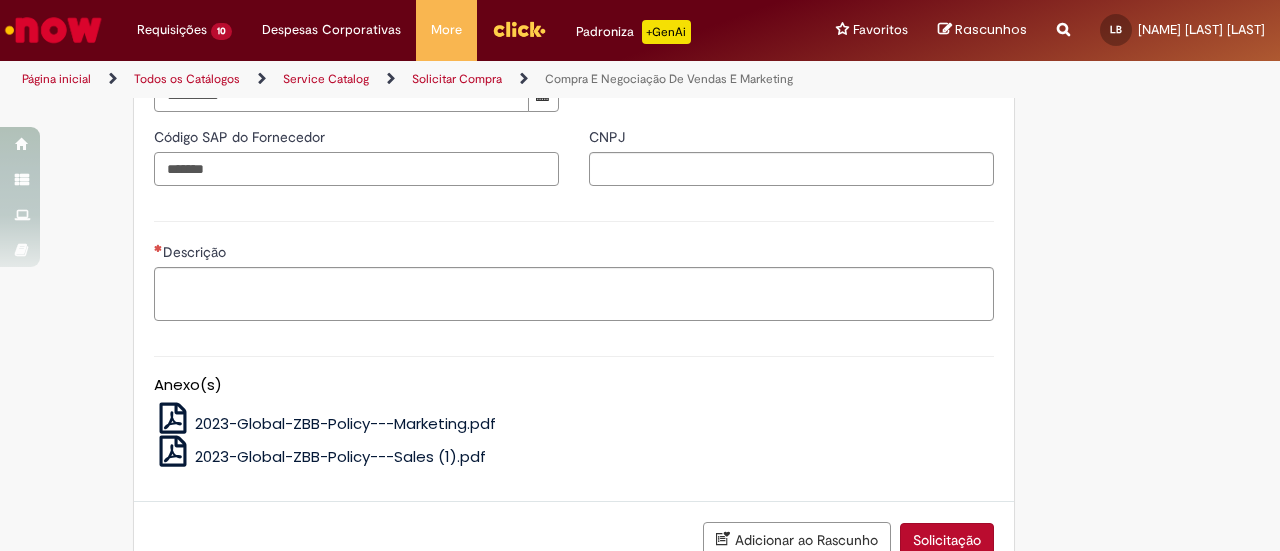 scroll, scrollTop: 1586, scrollLeft: 0, axis: vertical 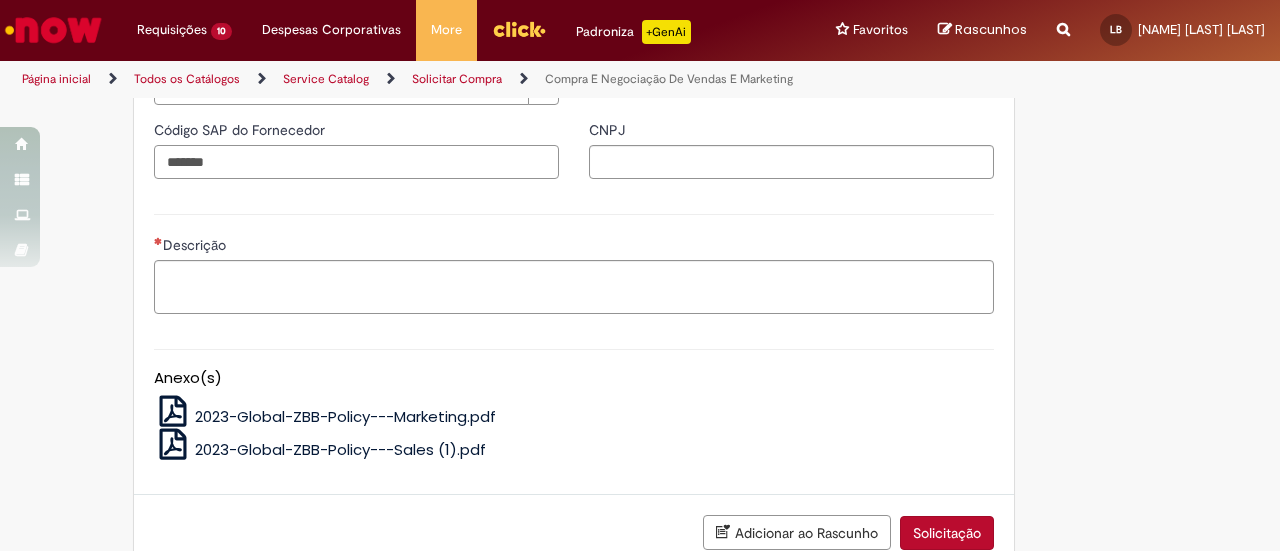 type on "*******" 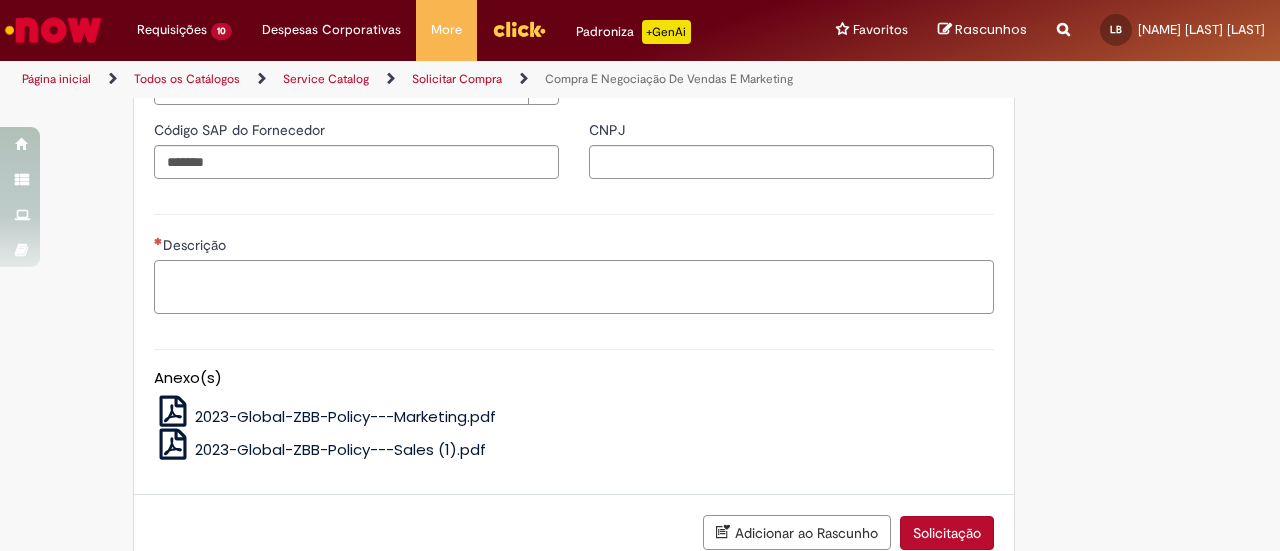 click on "Descrição" at bounding box center [574, 286] 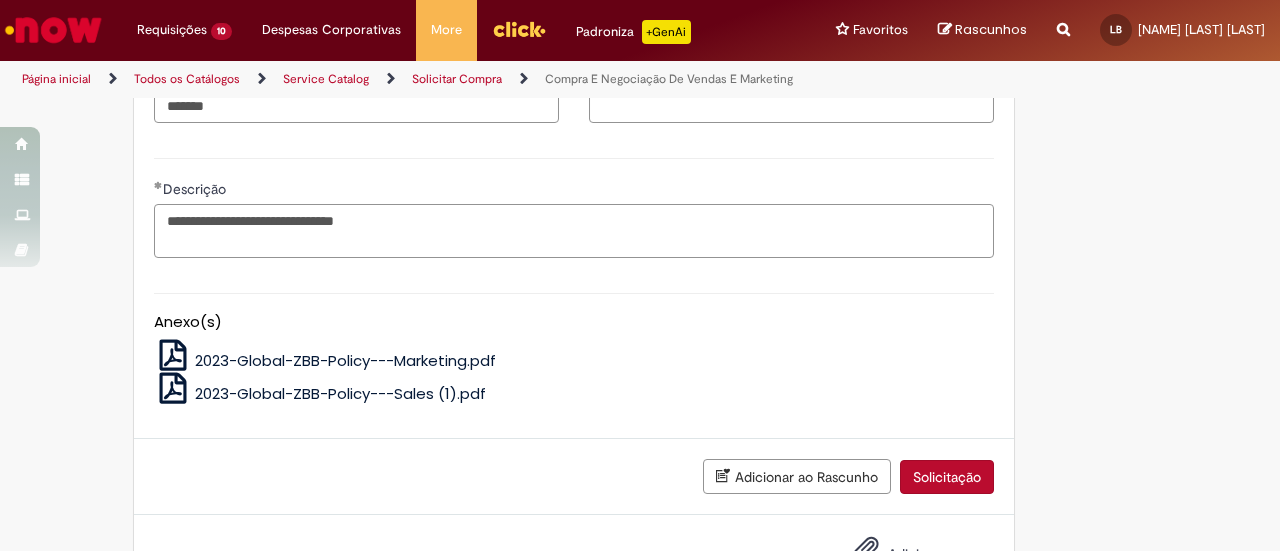 scroll, scrollTop: 1645, scrollLeft: 0, axis: vertical 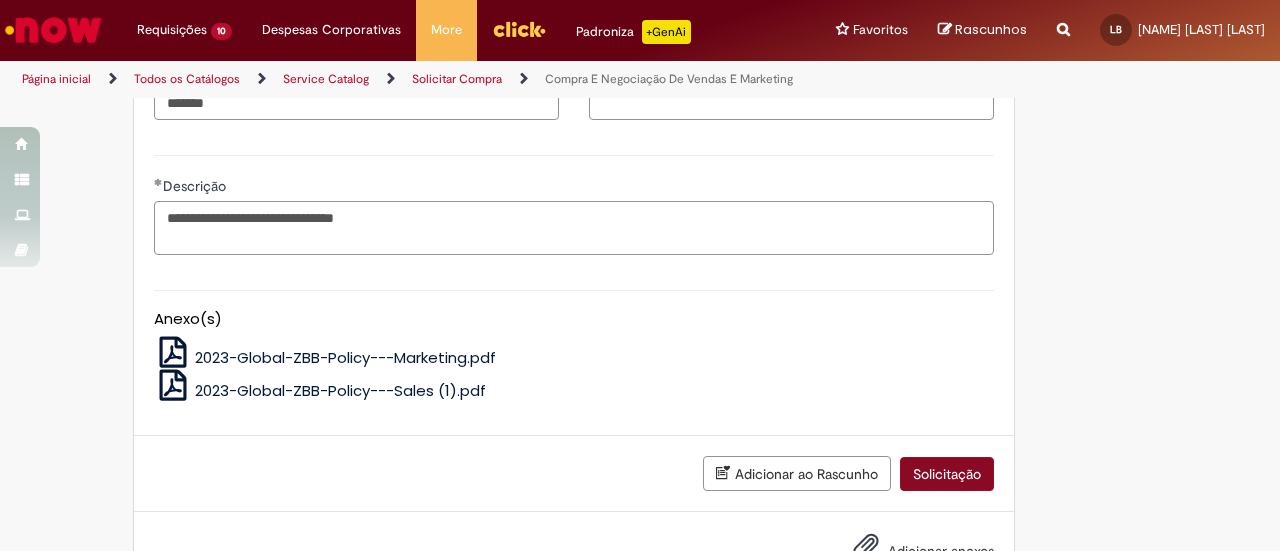 type on "**********" 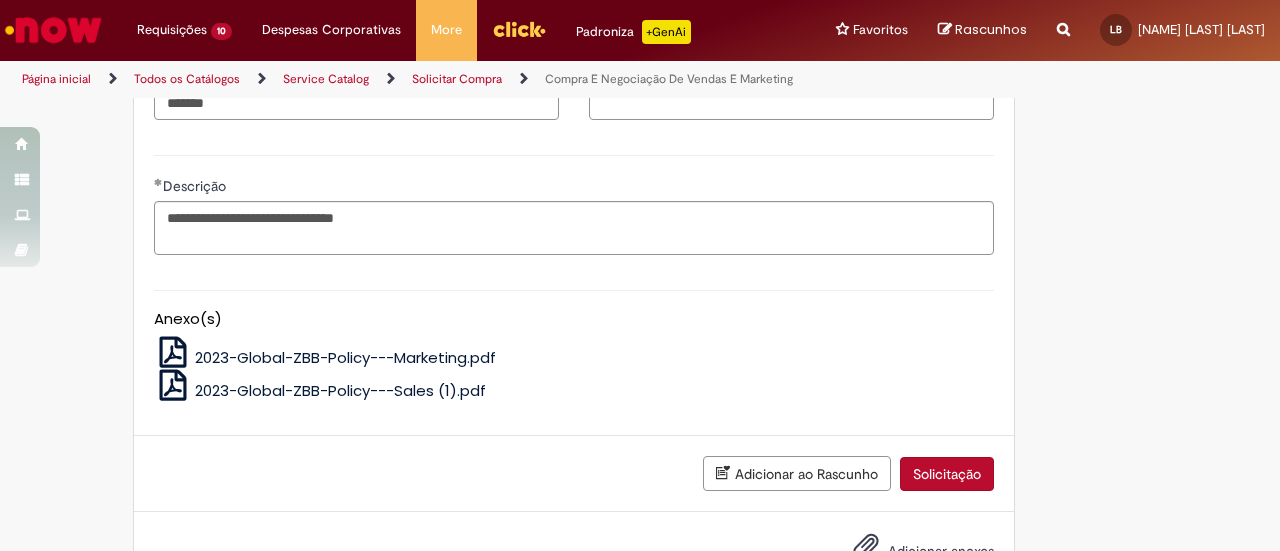 click on "Solicitação" at bounding box center [947, 474] 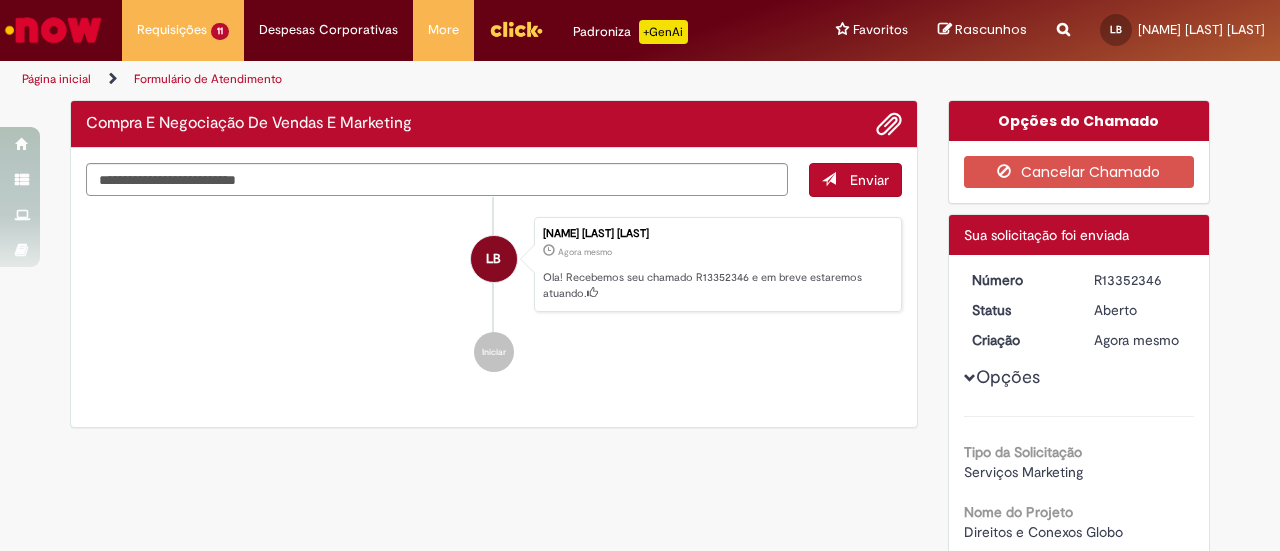 scroll, scrollTop: 115, scrollLeft: 0, axis: vertical 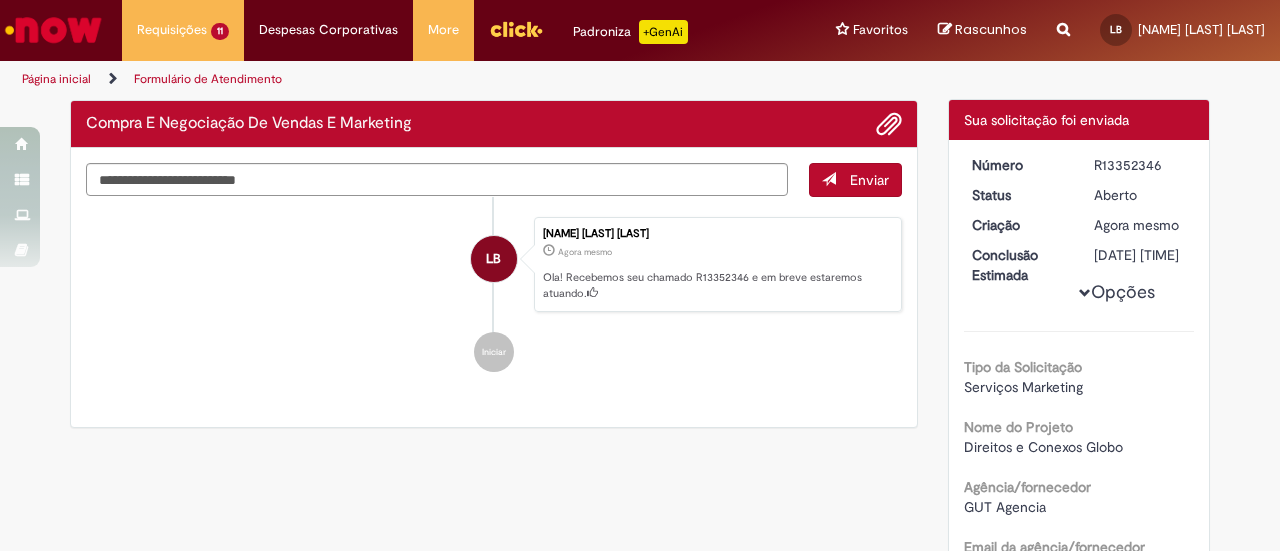 click at bounding box center [516, 29] 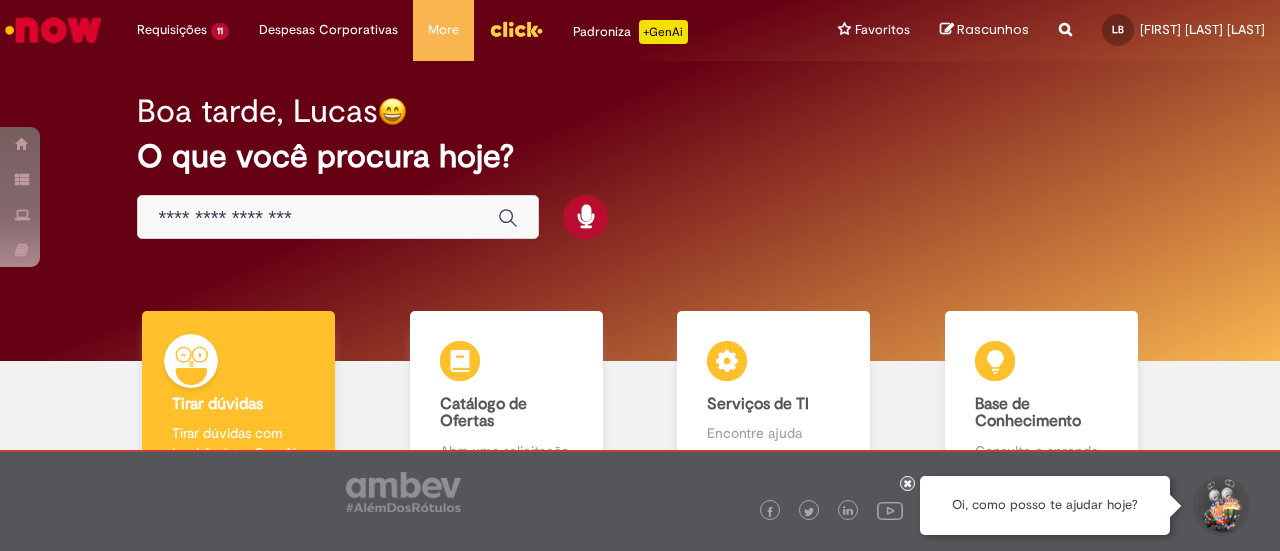 scroll, scrollTop: 0, scrollLeft: 0, axis: both 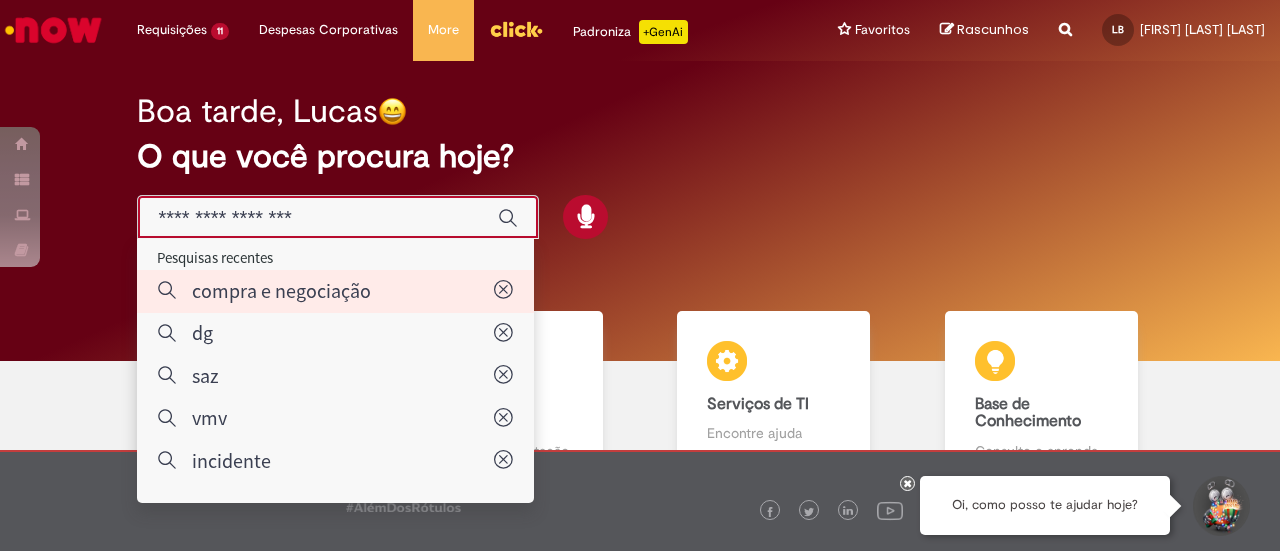 type on "**********" 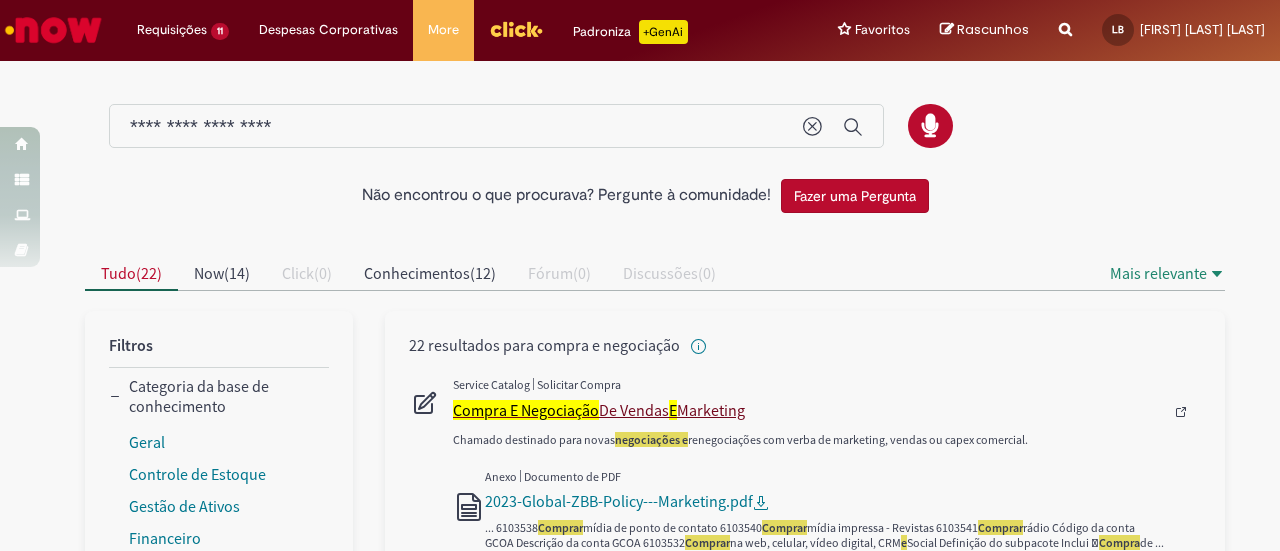 click on "Compra E Negociação" at bounding box center (526, 410) 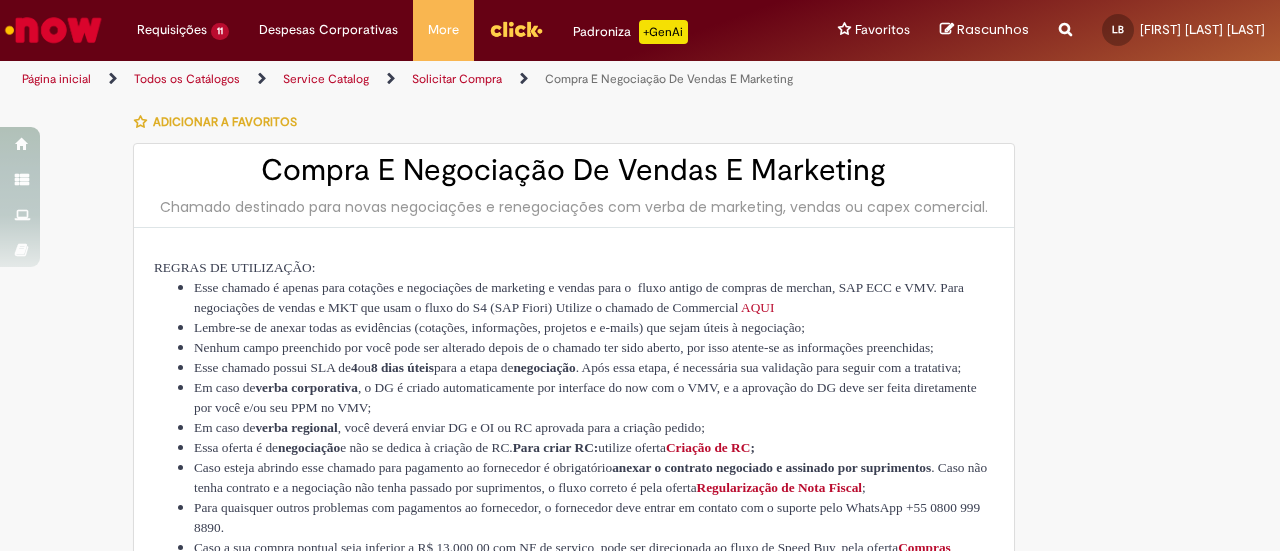 type on "********" 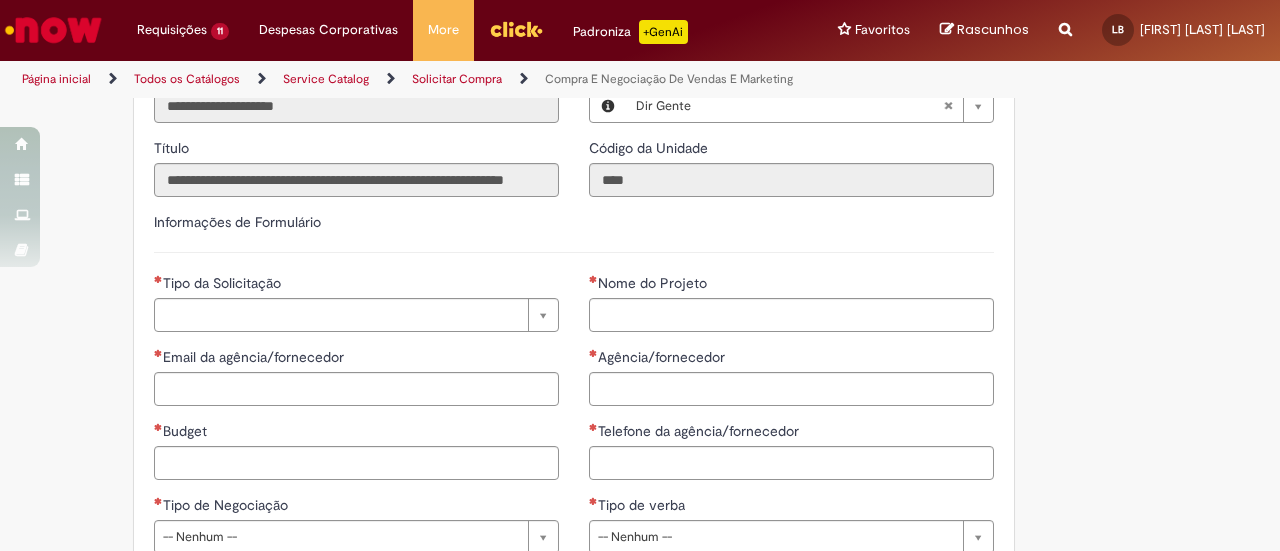 scroll, scrollTop: 772, scrollLeft: 0, axis: vertical 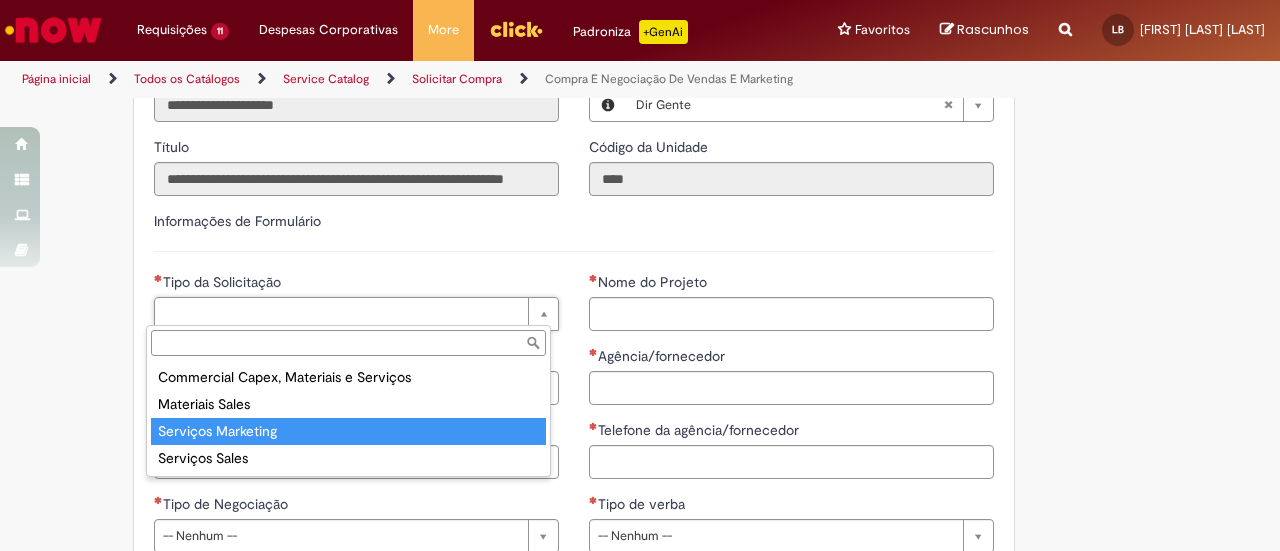 type on "**********" 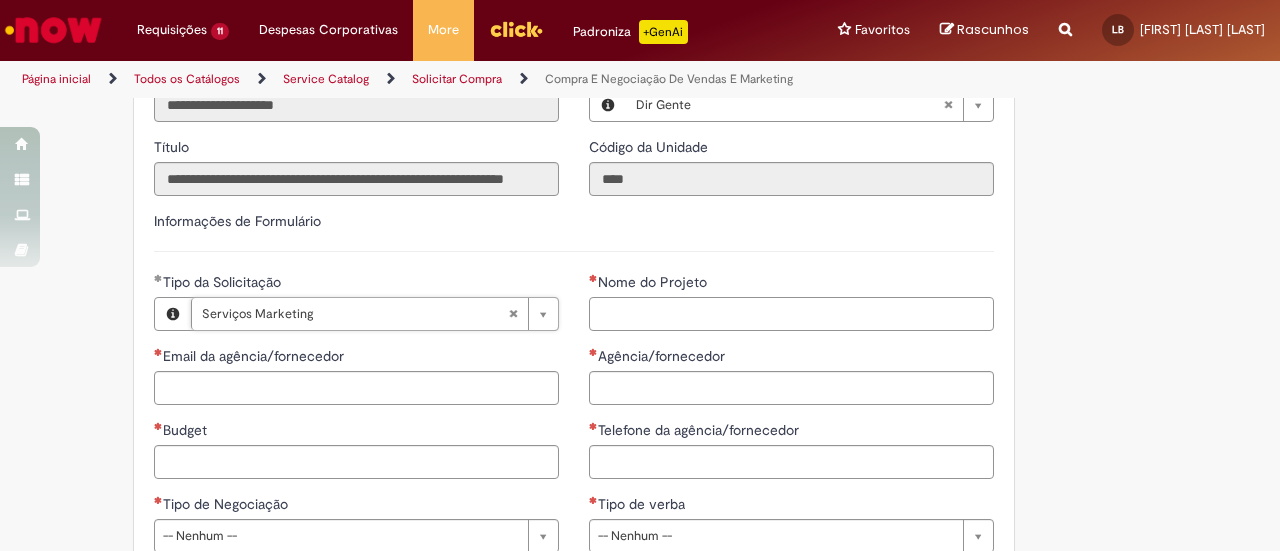click on "Nome do Projeto" at bounding box center [791, 314] 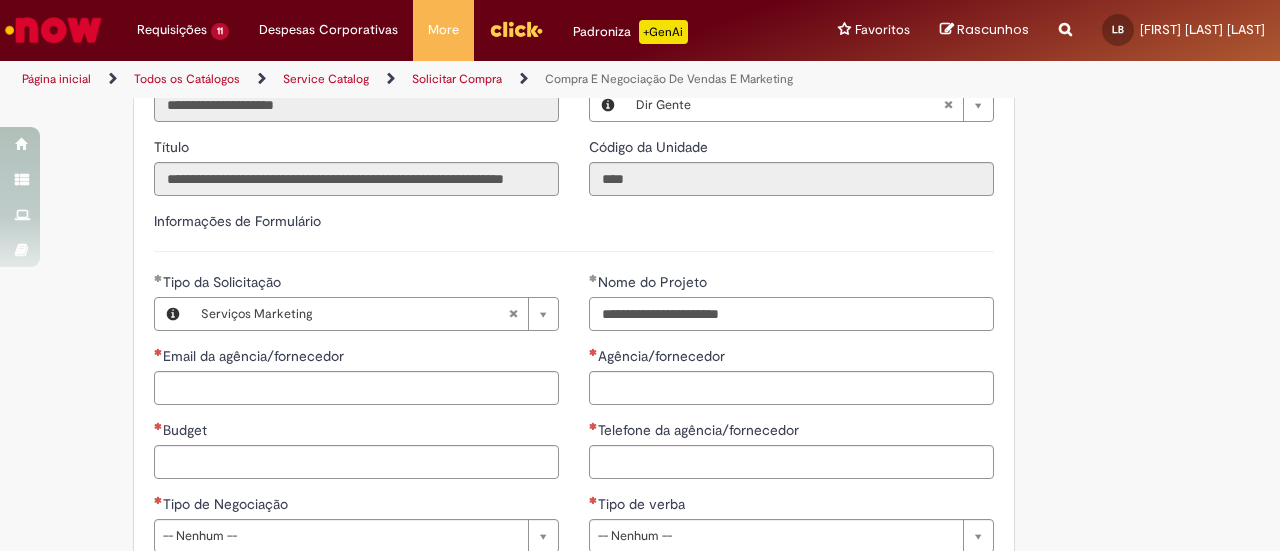 click on "**********" at bounding box center (791, 314) 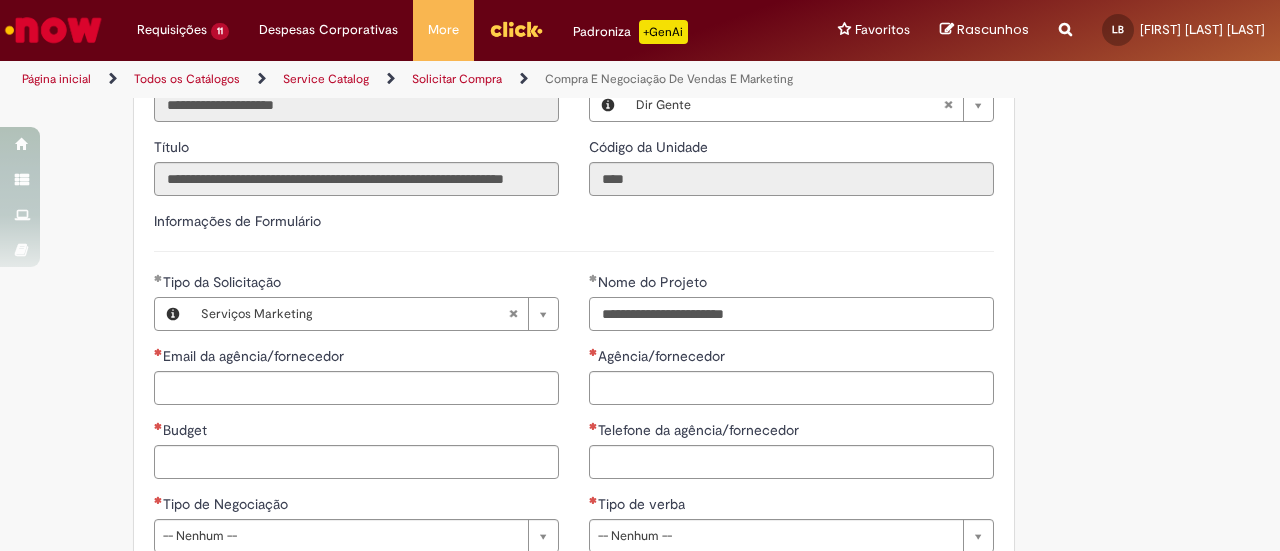 type on "**********" 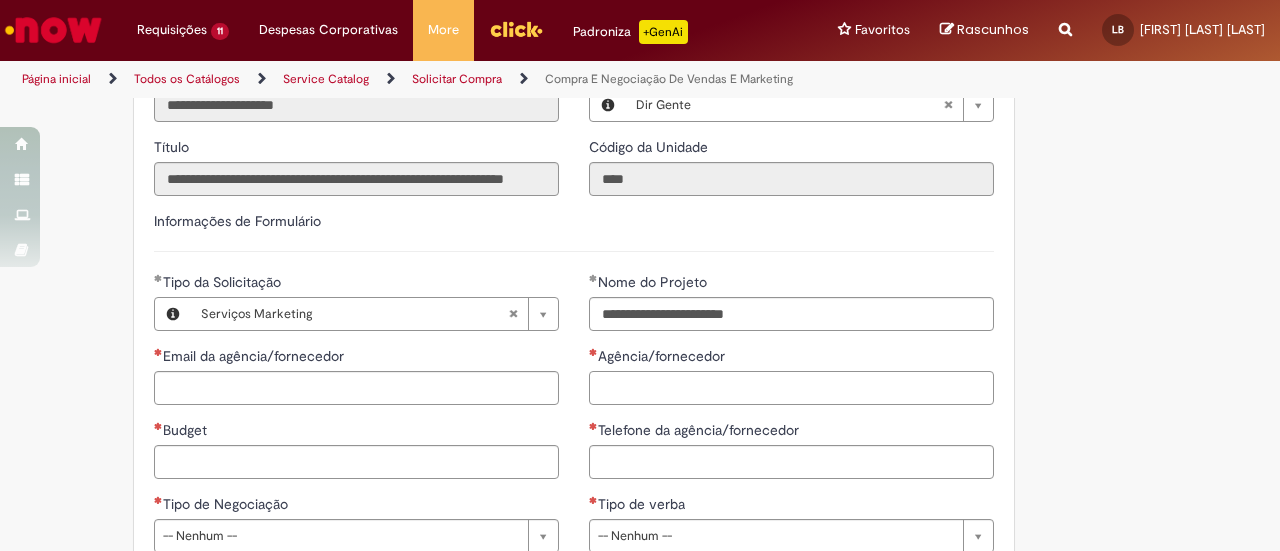 click on "Agência/fornecedor" at bounding box center [791, 388] 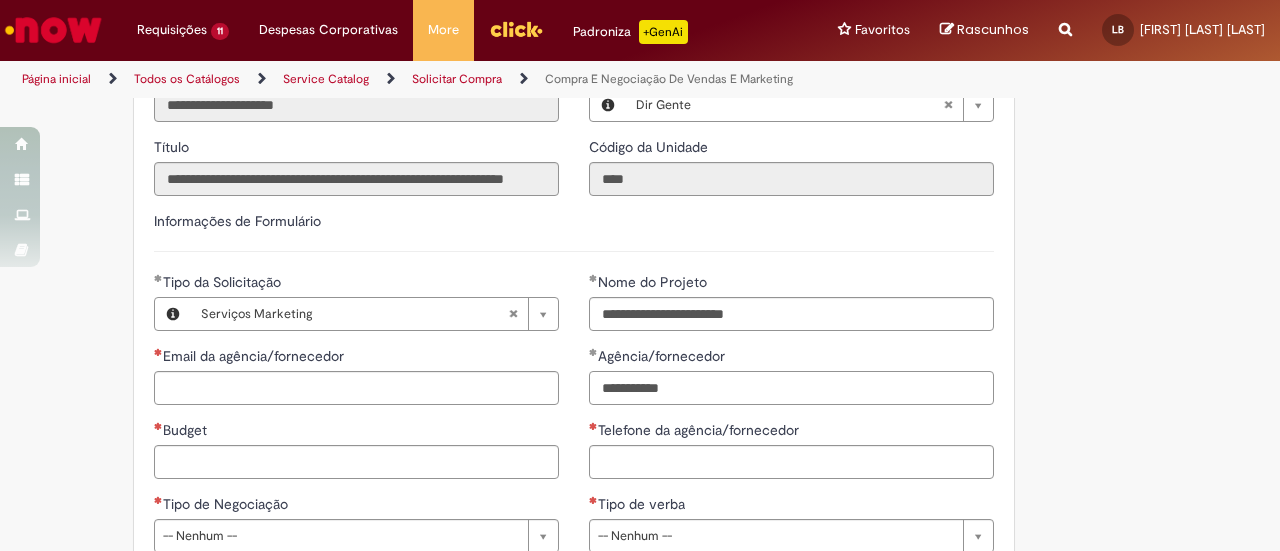 type on "**********" 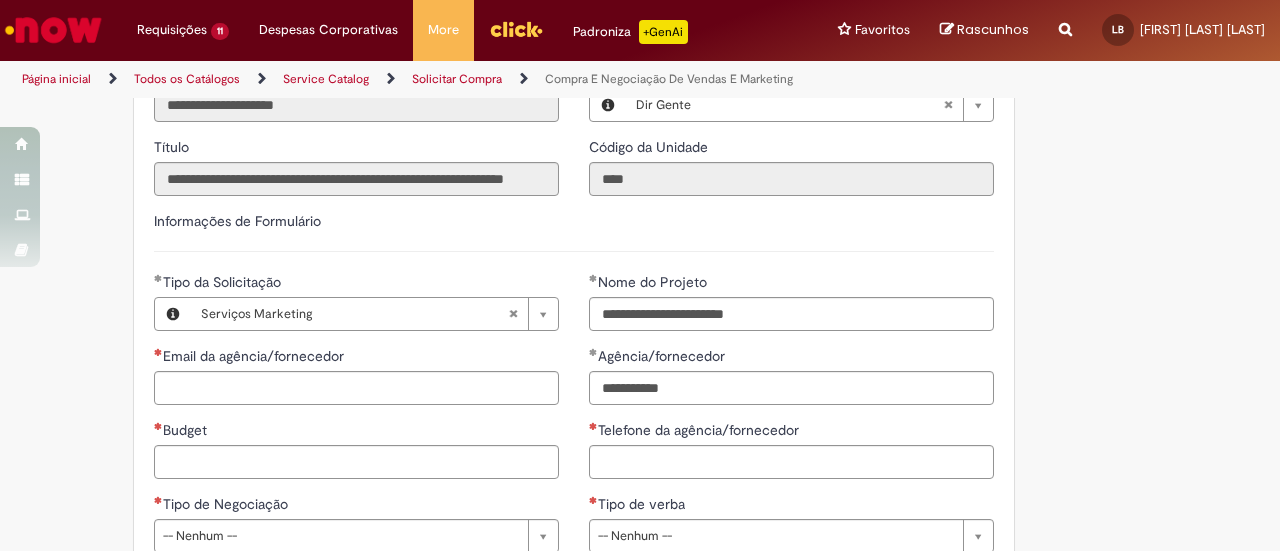 scroll, scrollTop: 0, scrollLeft: 0, axis: both 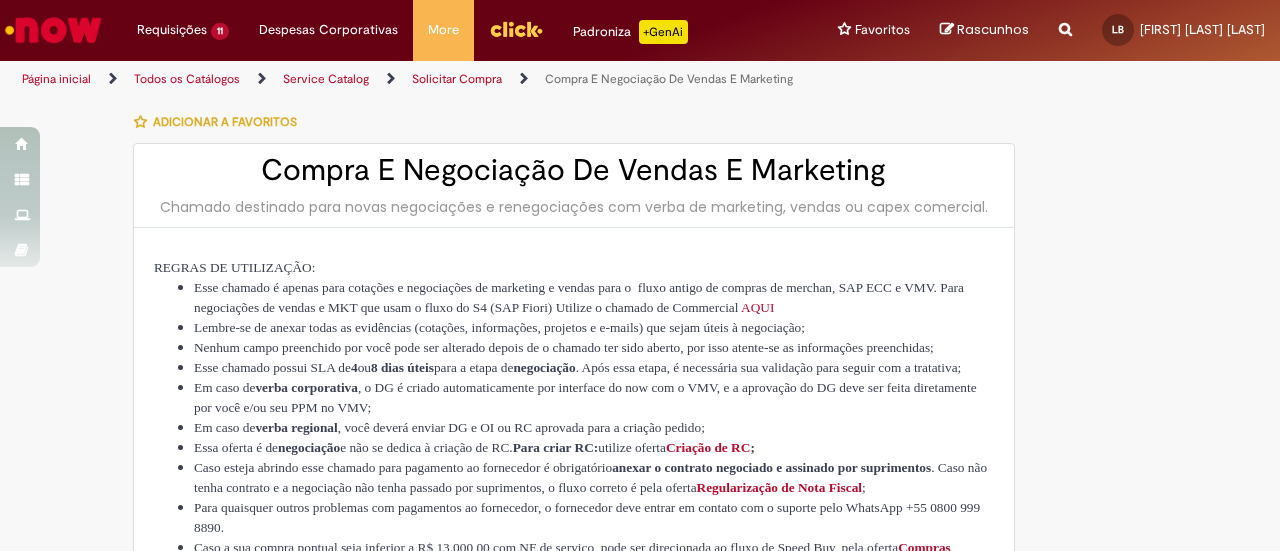 drag, startPoint x: 528, startPoint y: 265, endPoint x: 800, endPoint y: -119, distance: 470.57413 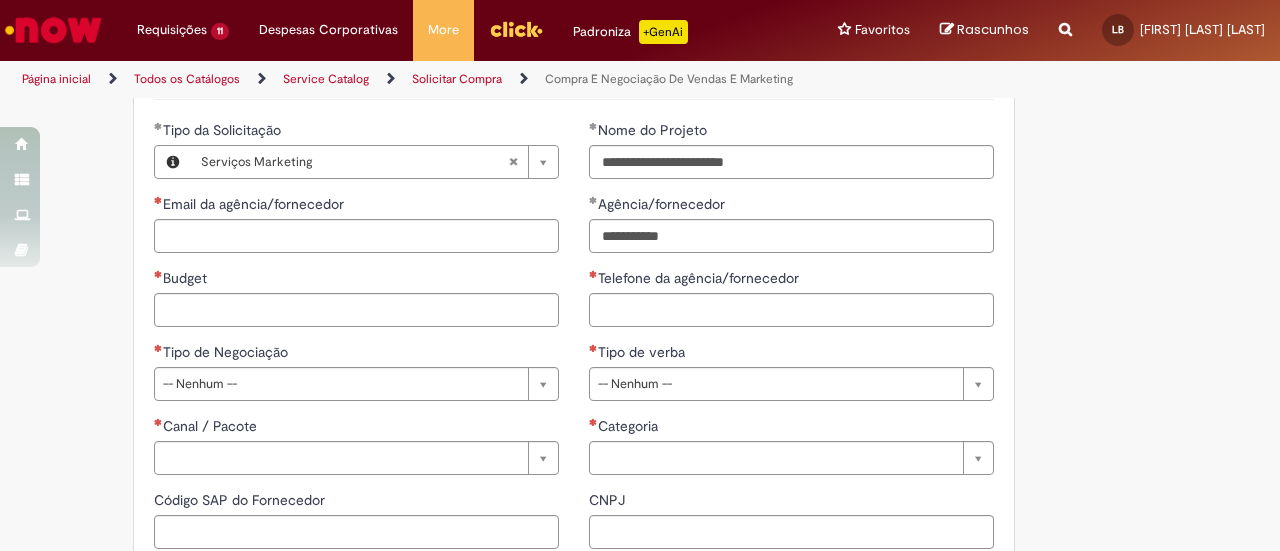 scroll, scrollTop: 941, scrollLeft: 0, axis: vertical 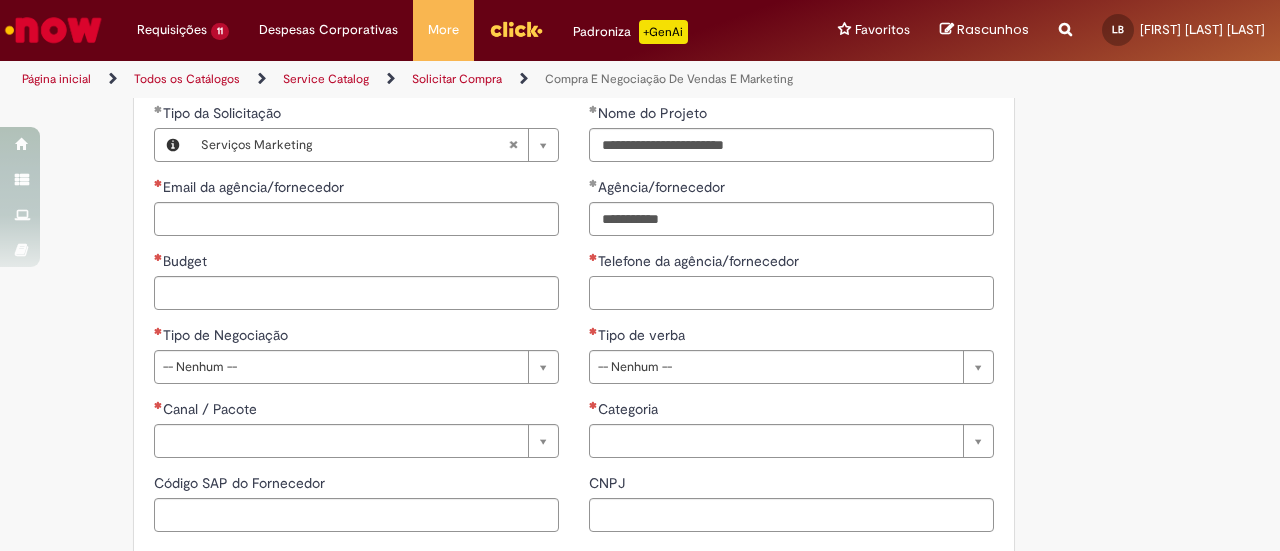 click on "Telefone da agência/fornecedor" at bounding box center [791, 293] 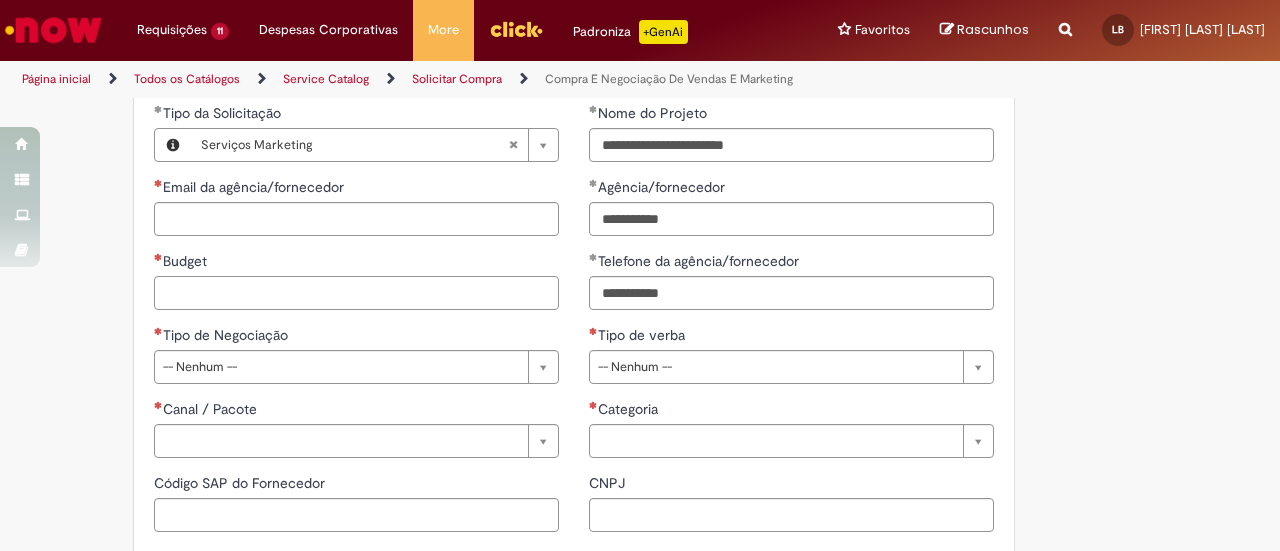 type on "**********" 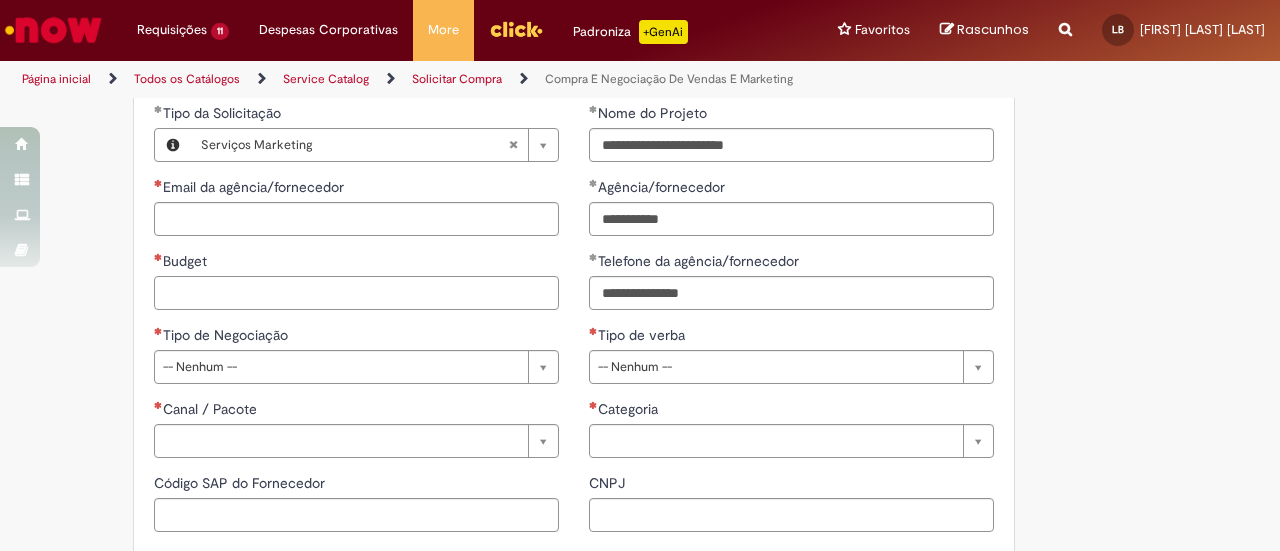 click on "Budget" at bounding box center (356, 293) 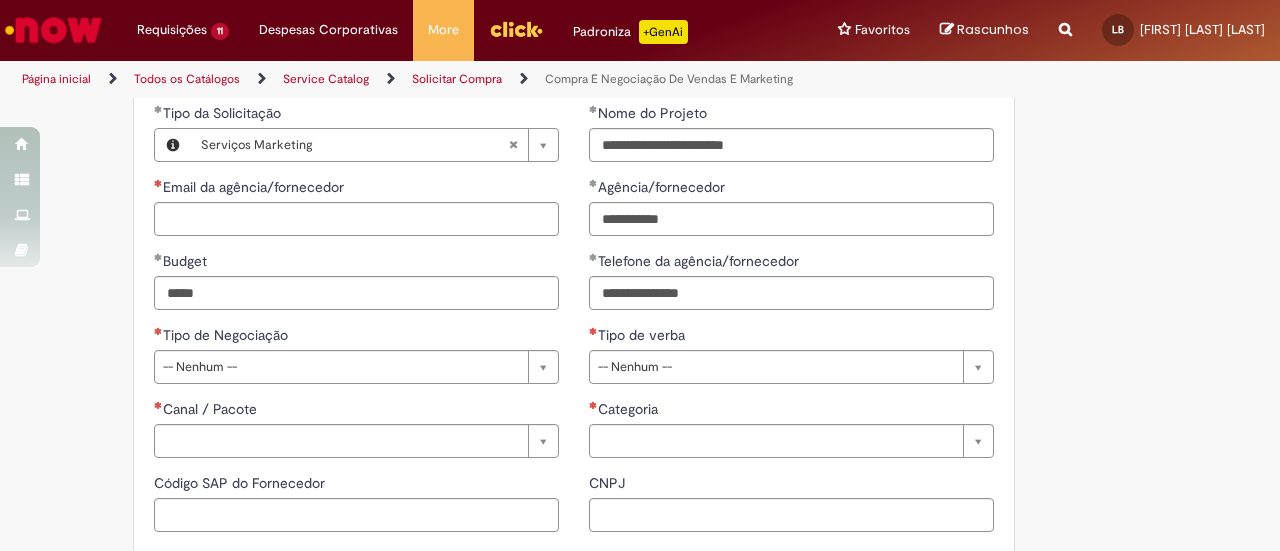 type on "**********" 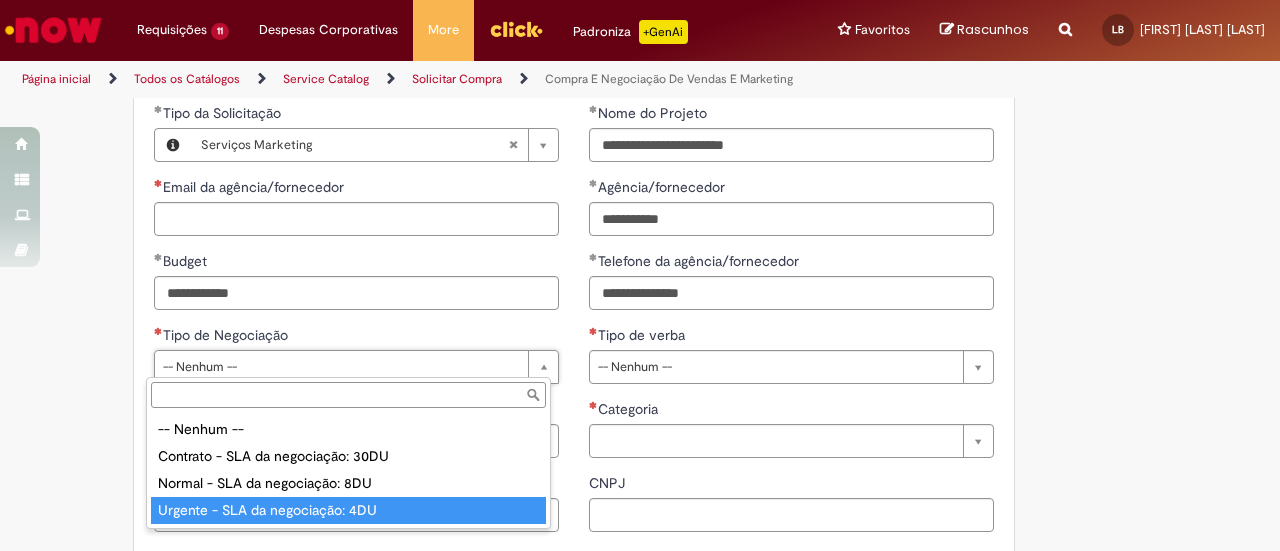 type on "**********" 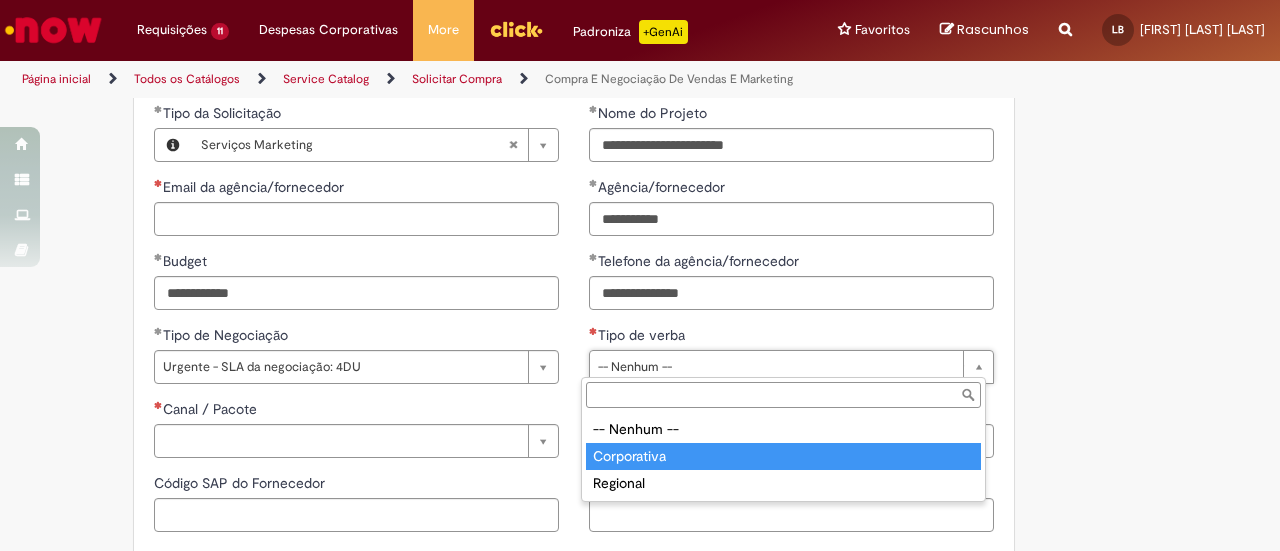 type on "**********" 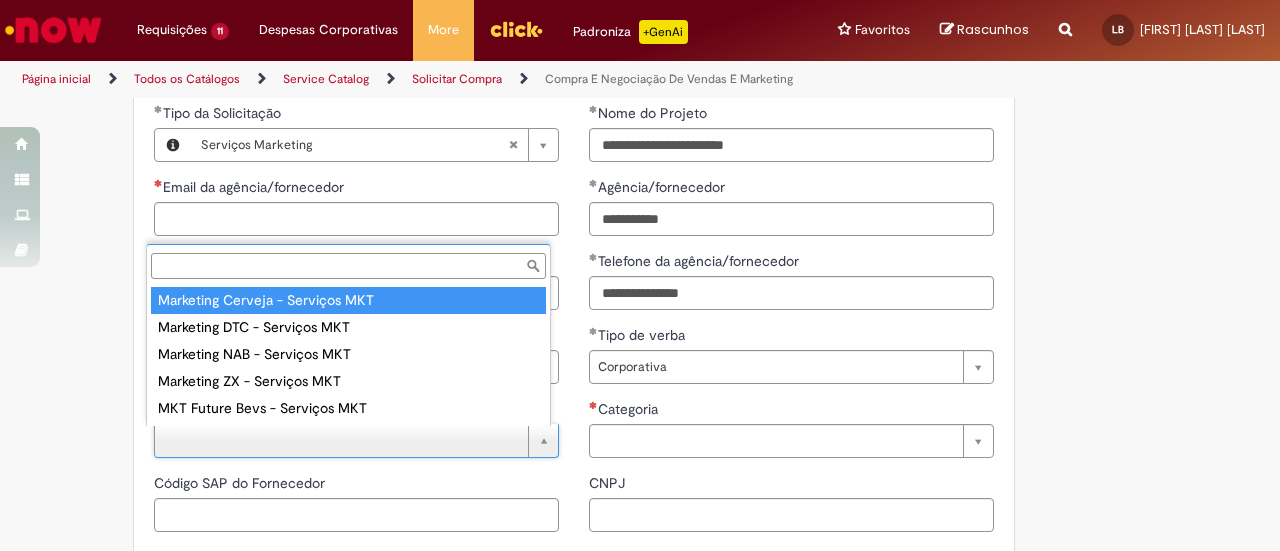 type on "**********" 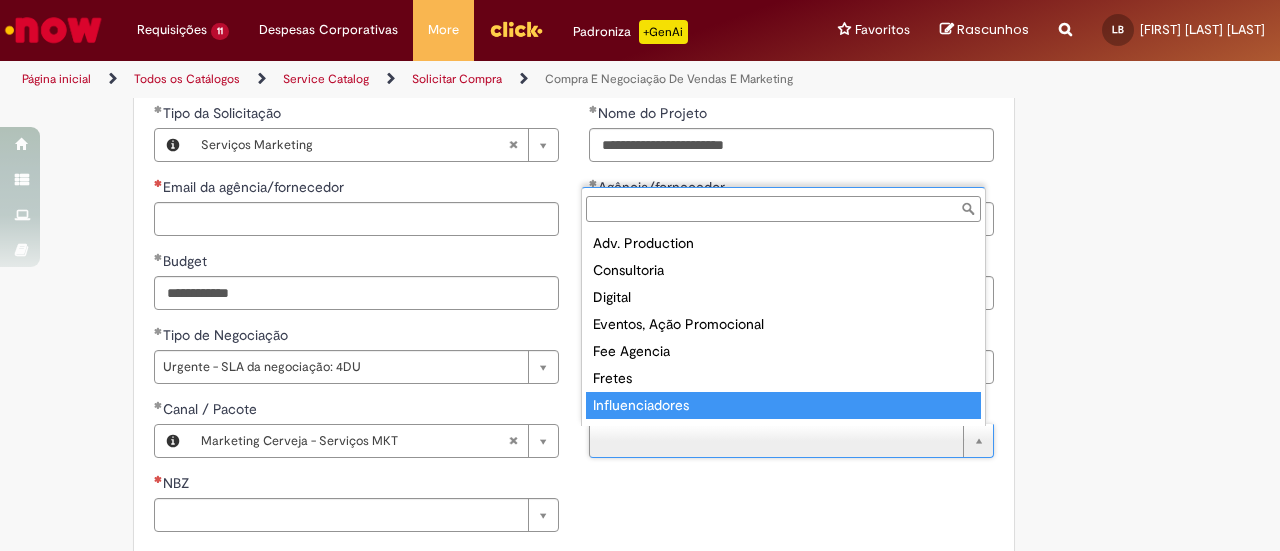 scroll, scrollTop: 16, scrollLeft: 0, axis: vertical 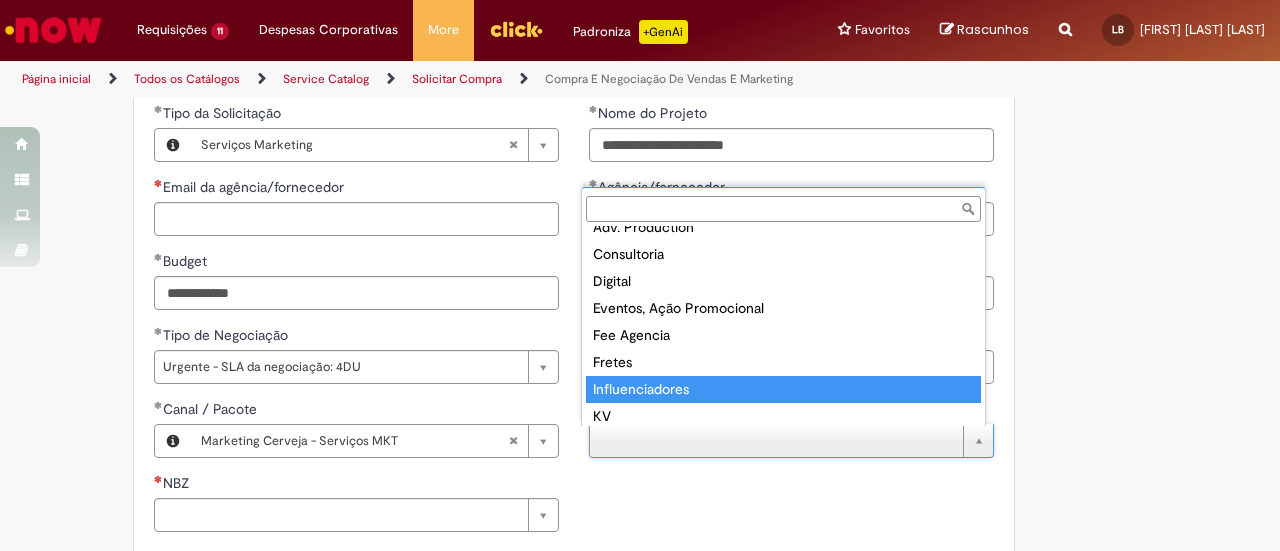 type on "**********" 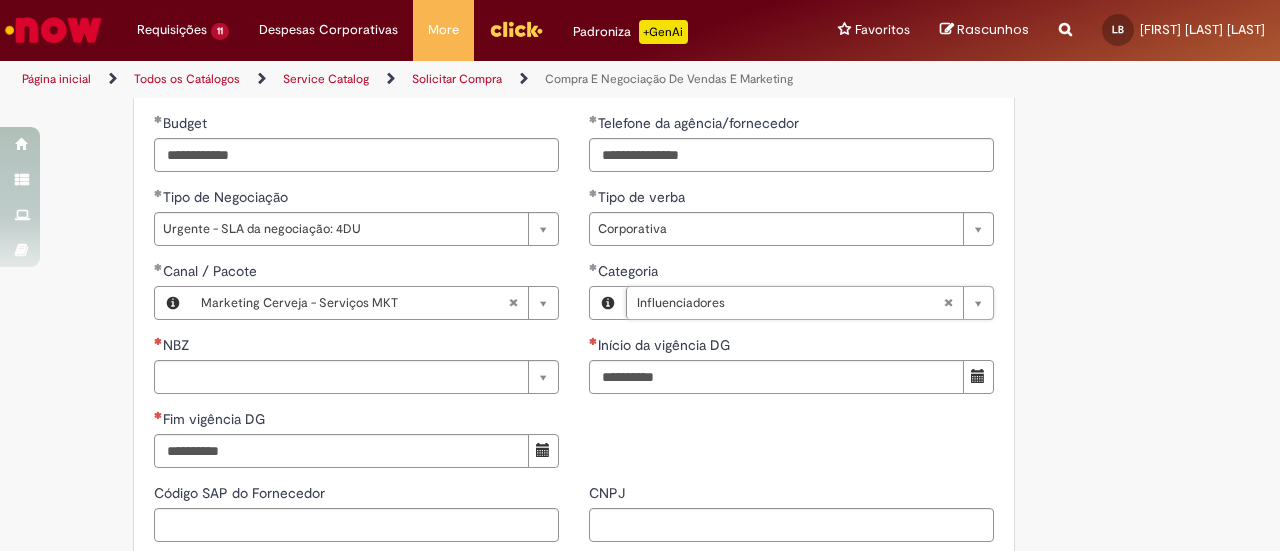 scroll, scrollTop: 1085, scrollLeft: 0, axis: vertical 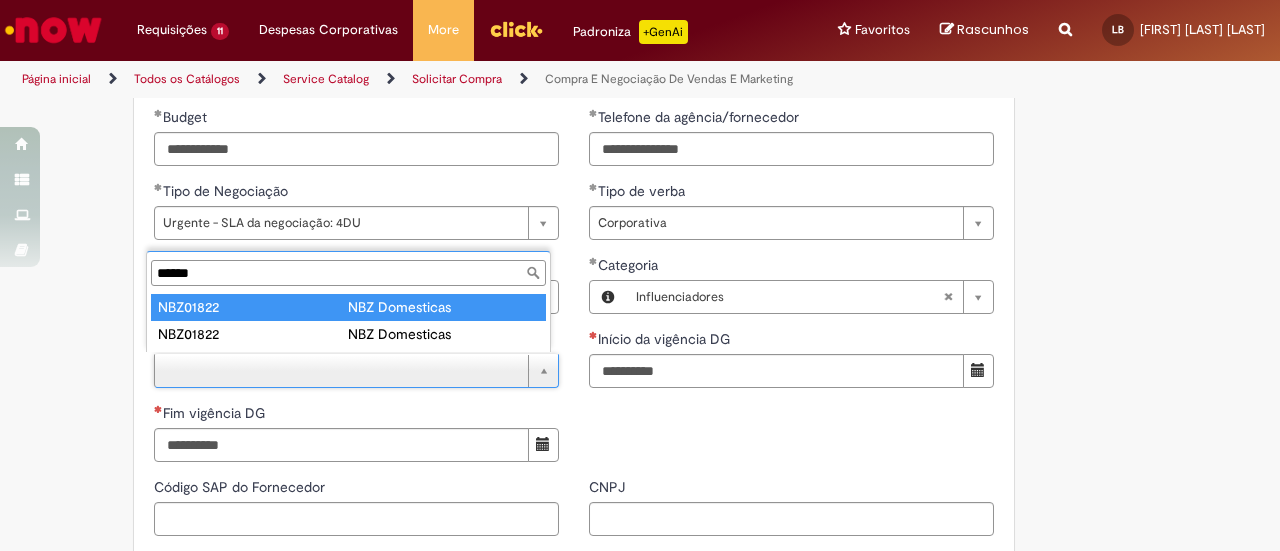 type on "******" 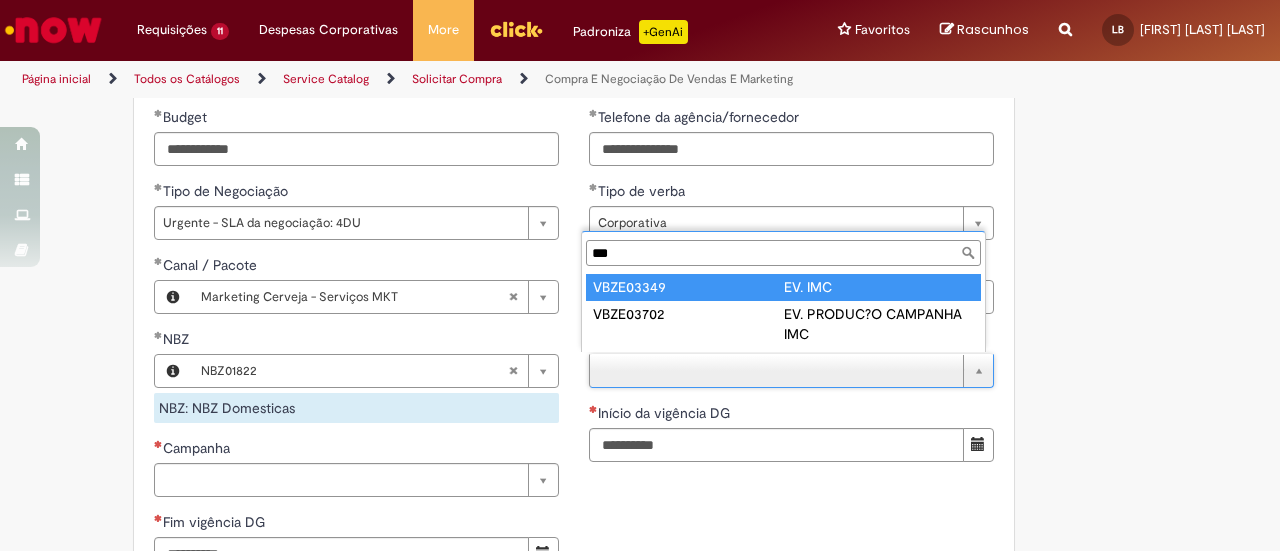 type on "***" 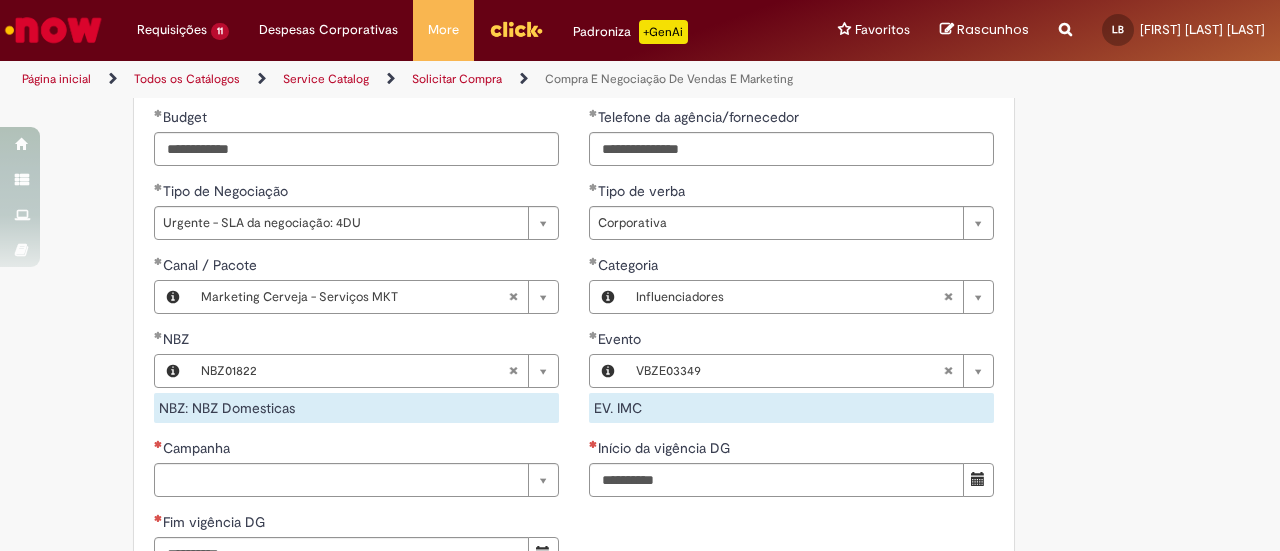 click on "Evento" at bounding box center [791, 341] 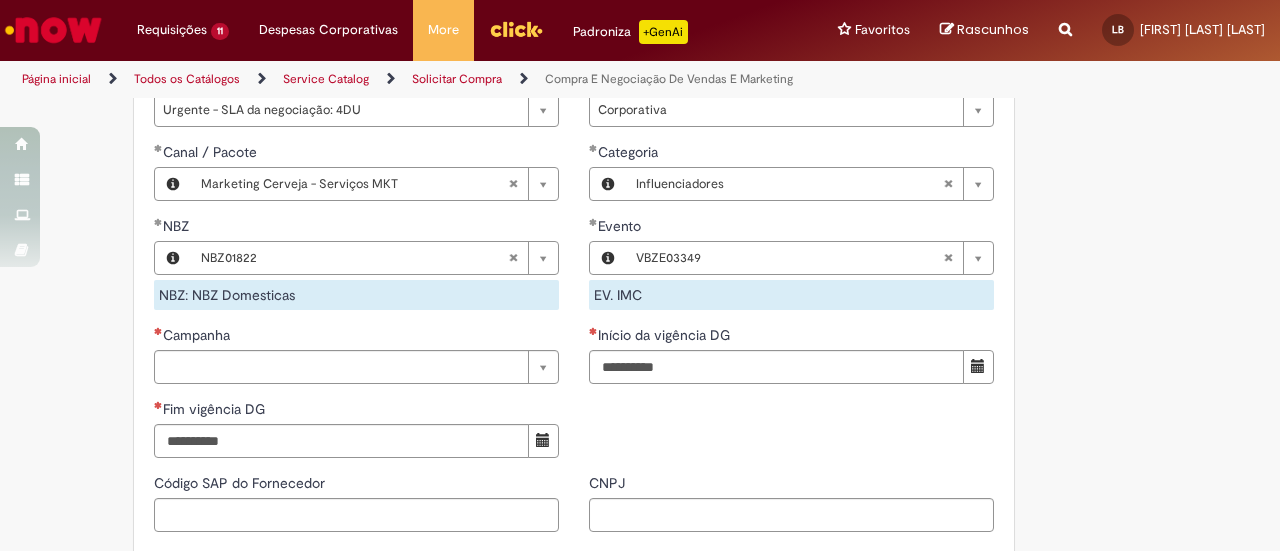 scroll, scrollTop: 1199, scrollLeft: 0, axis: vertical 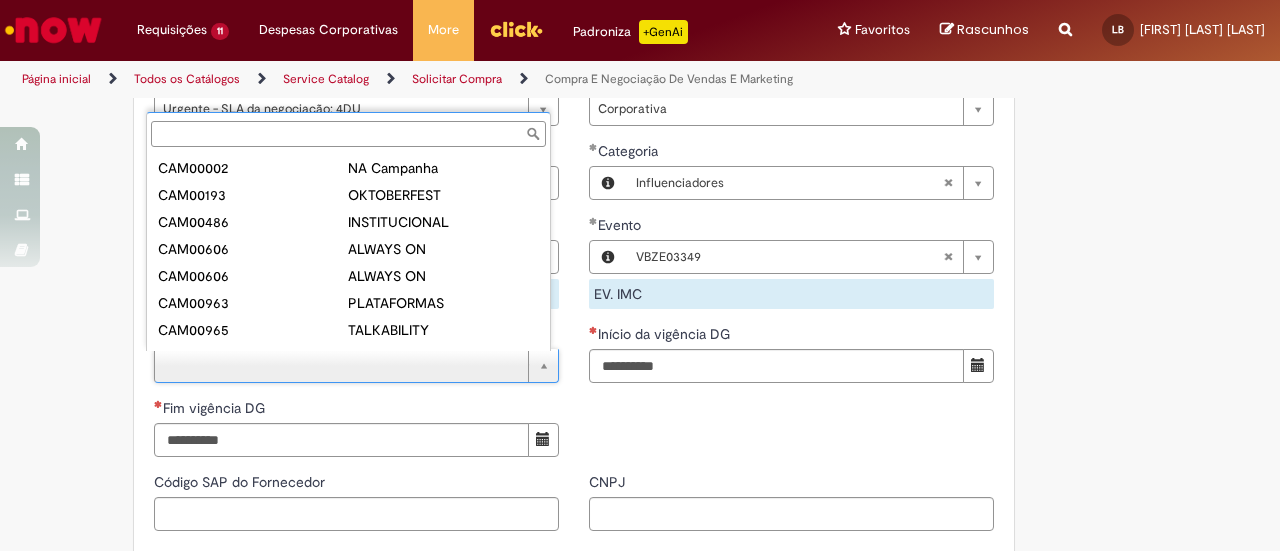 click on "Campanha" at bounding box center [348, 134] 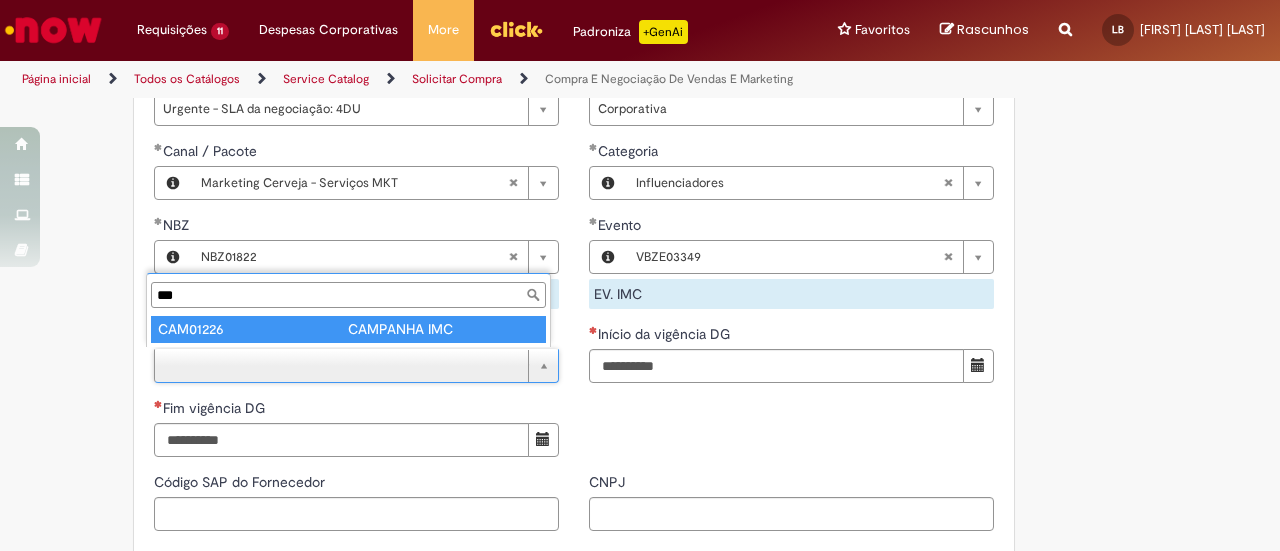type on "***" 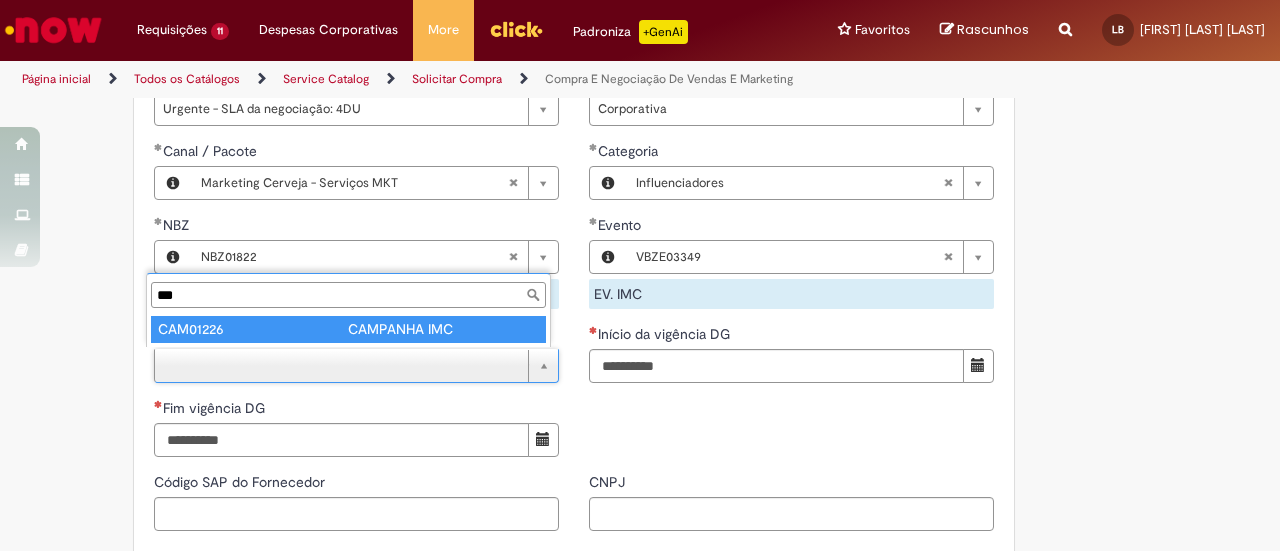 type on "********" 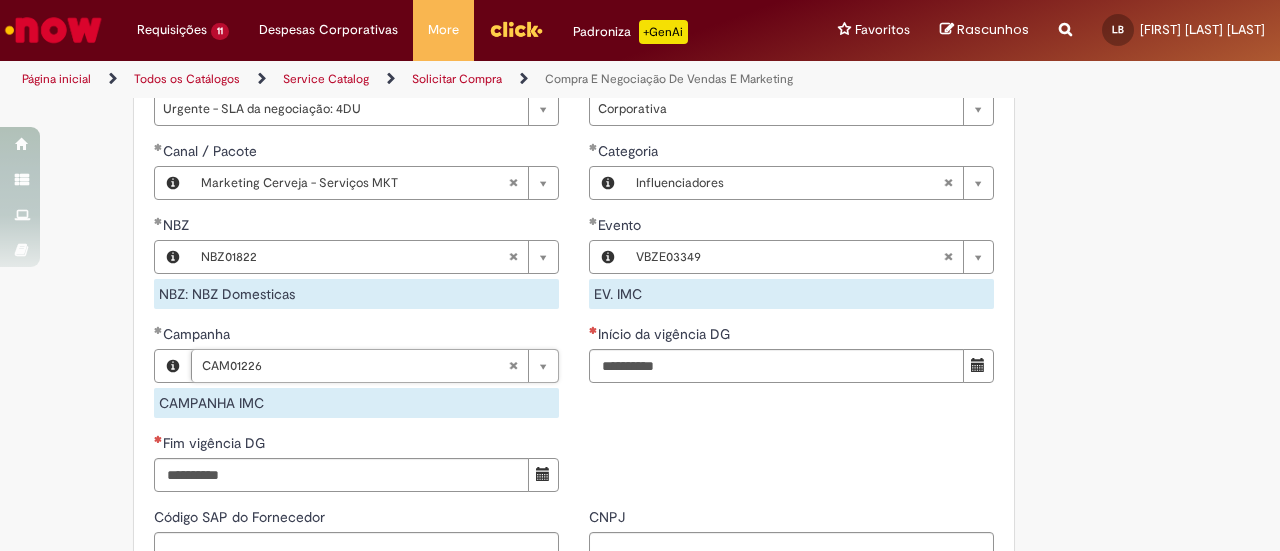 click at bounding box center (978, 366) 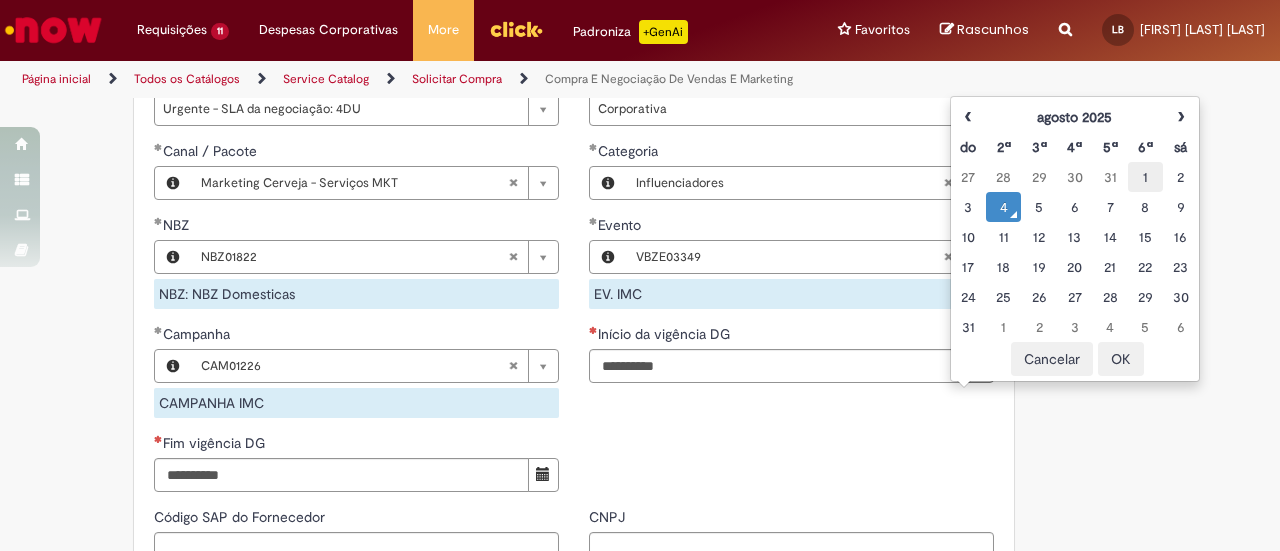 click on "1" at bounding box center [1145, 177] 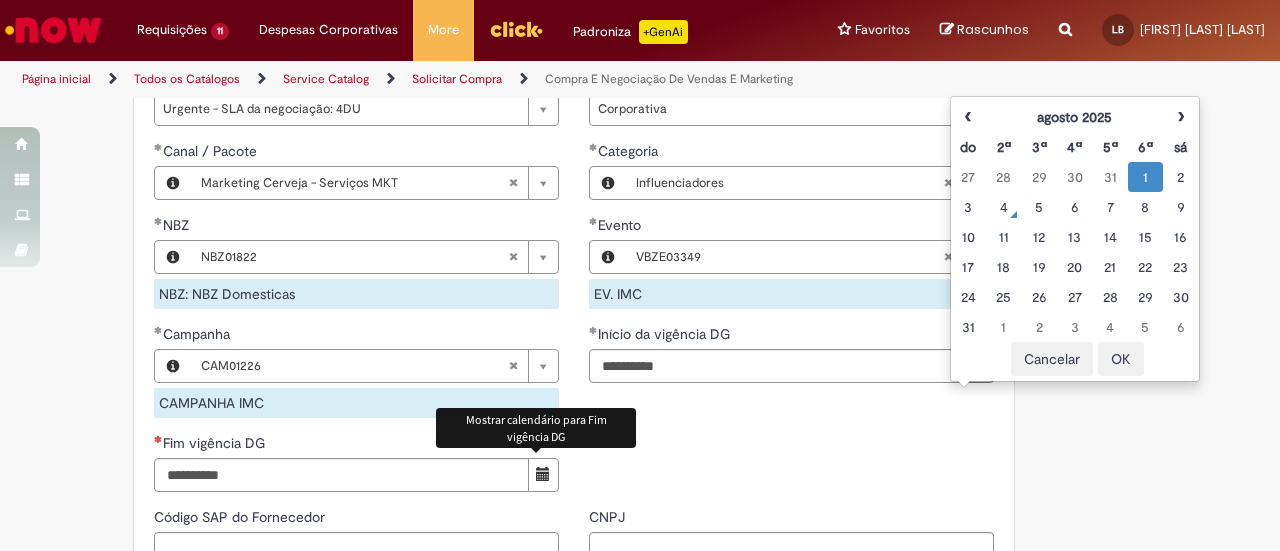 click at bounding box center (543, 474) 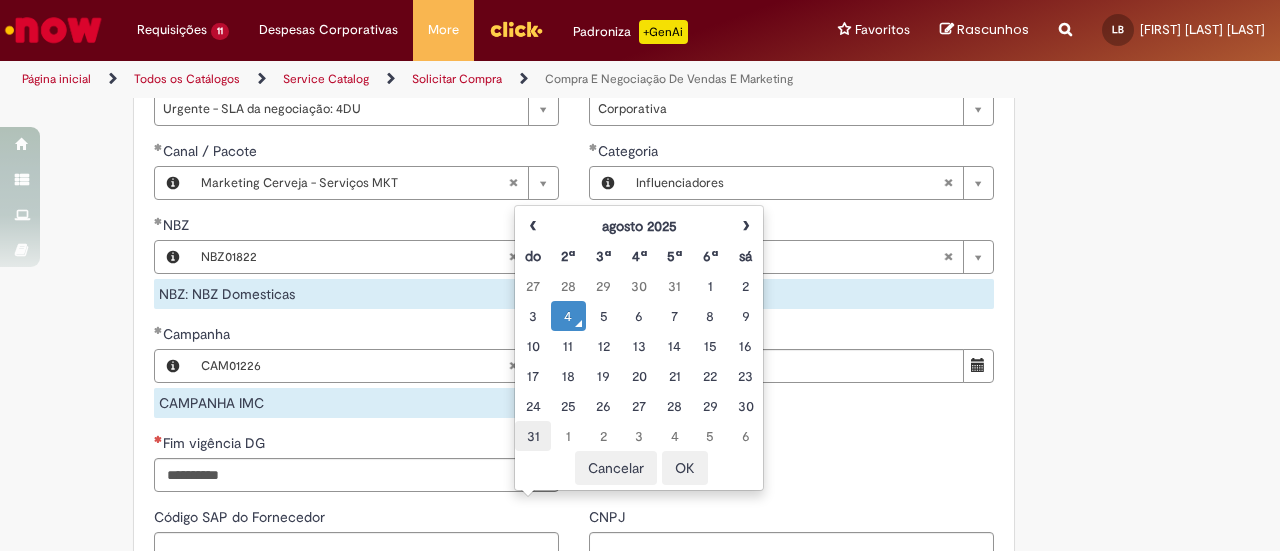 click on "31" at bounding box center (532, 436) 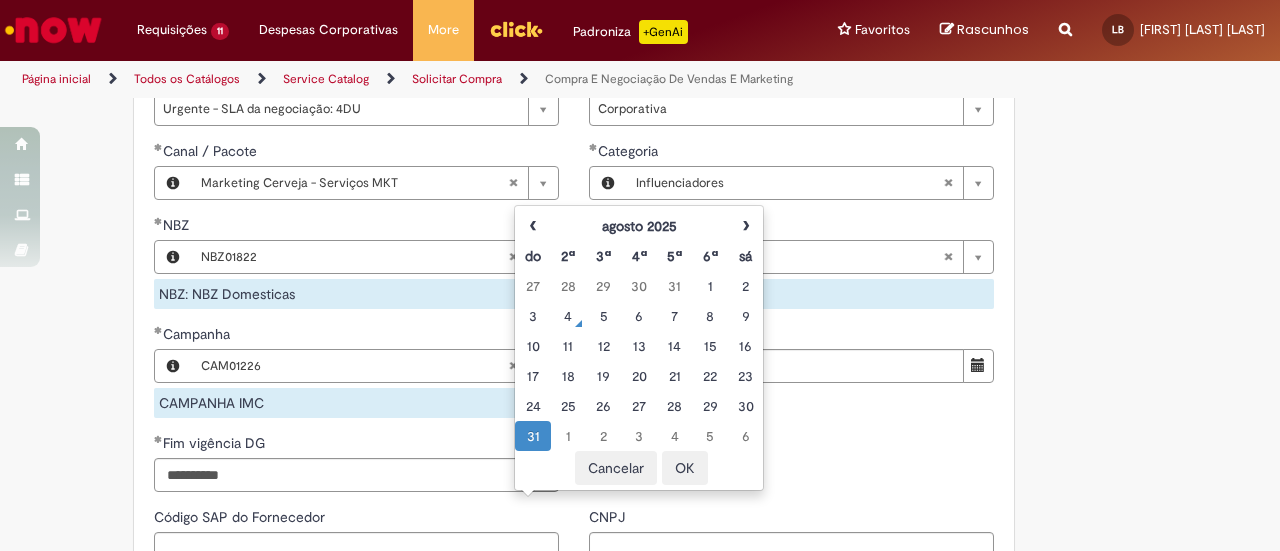 click on "OK" at bounding box center [685, 468] 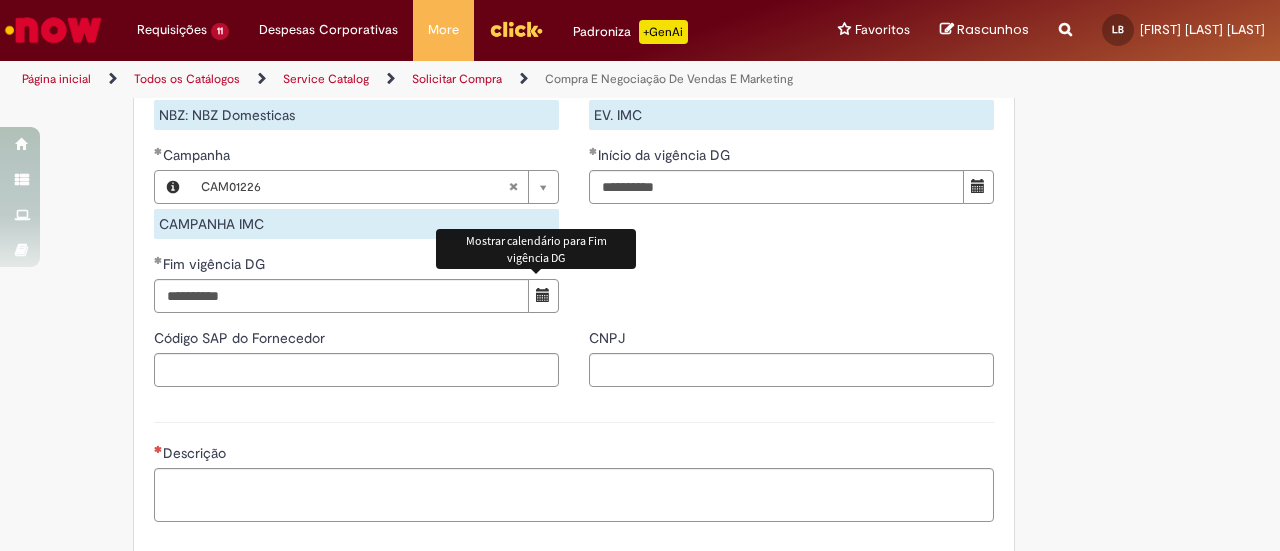 scroll, scrollTop: 1389, scrollLeft: 0, axis: vertical 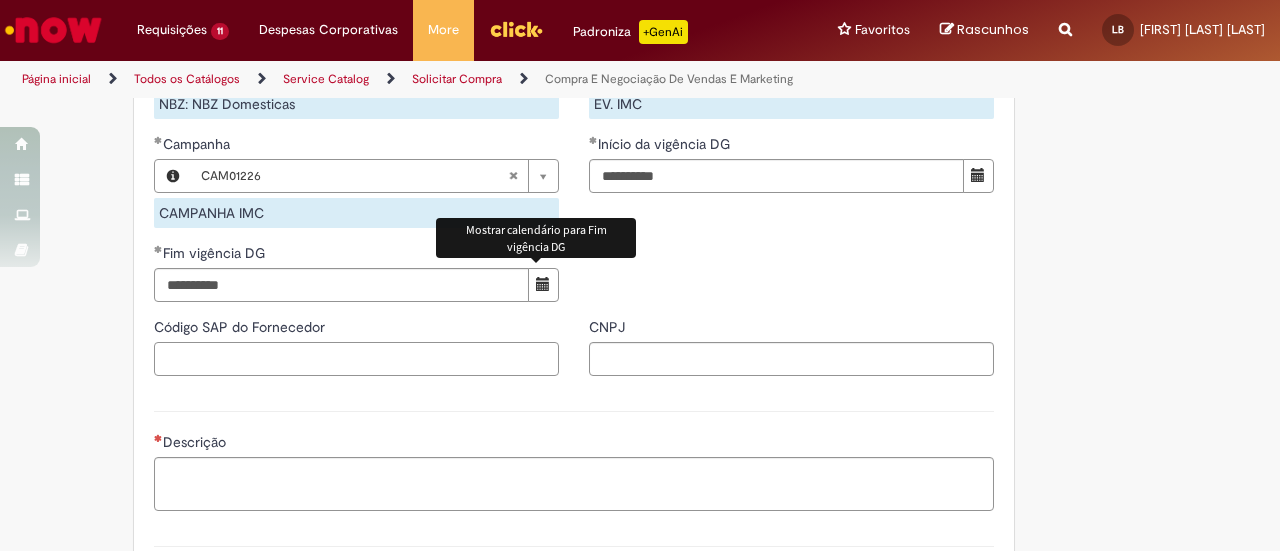 click on "Código SAP do Fornecedor" at bounding box center (356, 359) 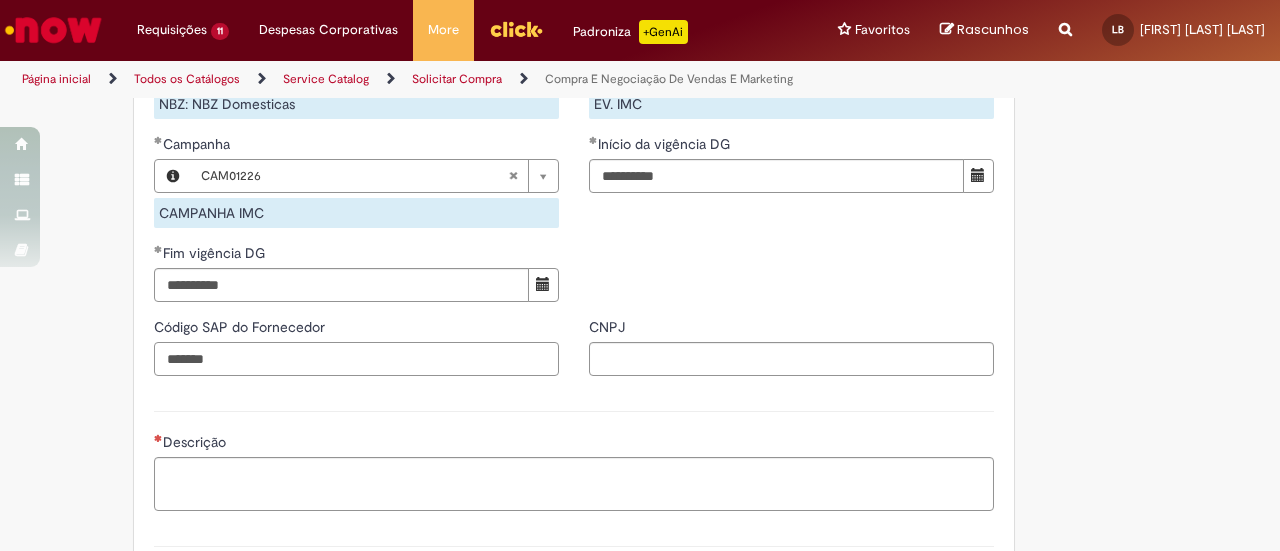 type on "*******" 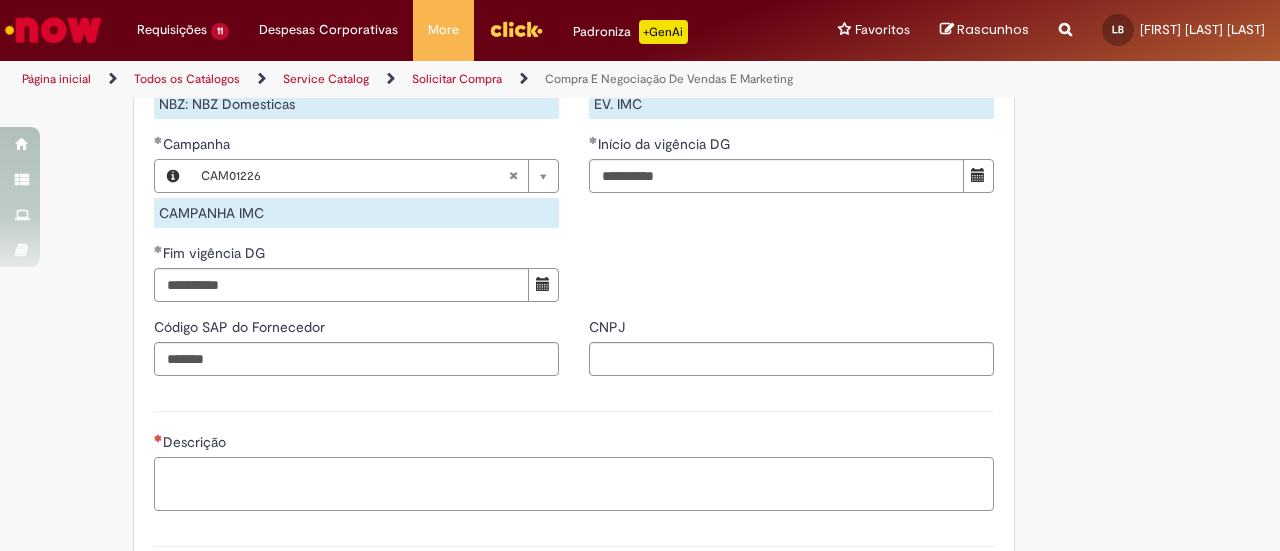 click on "Descrição" at bounding box center [574, 483] 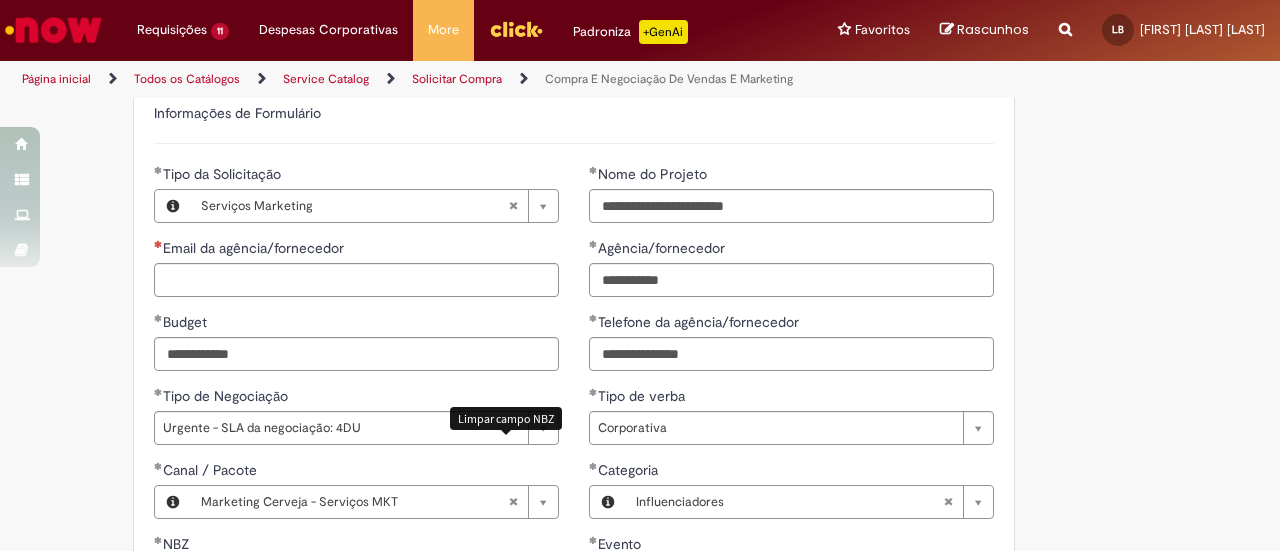scroll, scrollTop: 859, scrollLeft: 0, axis: vertical 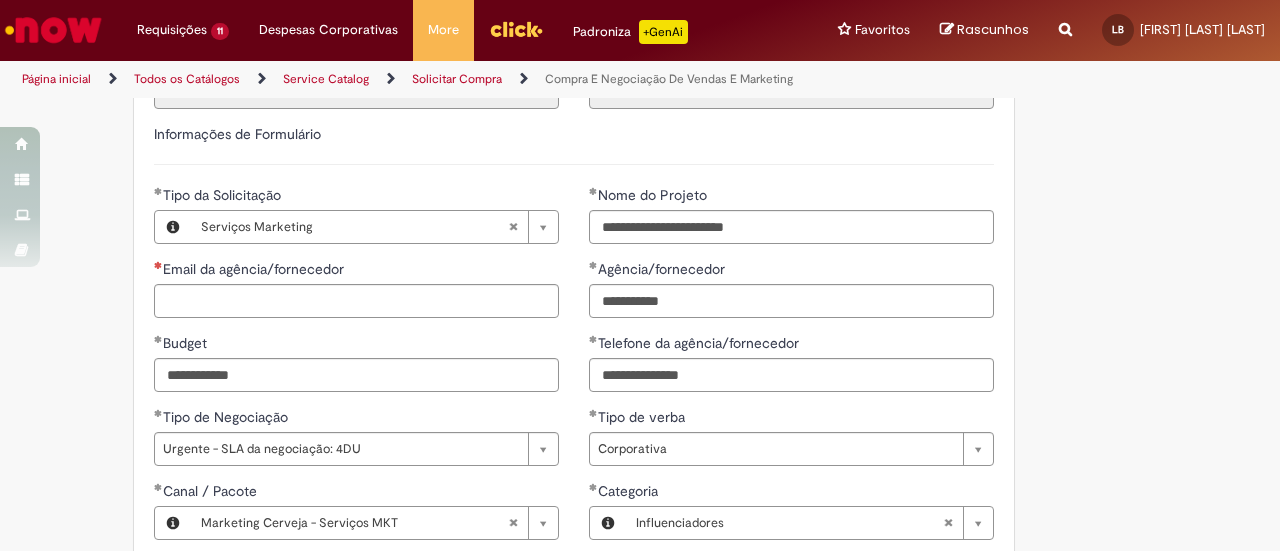 type on "**********" 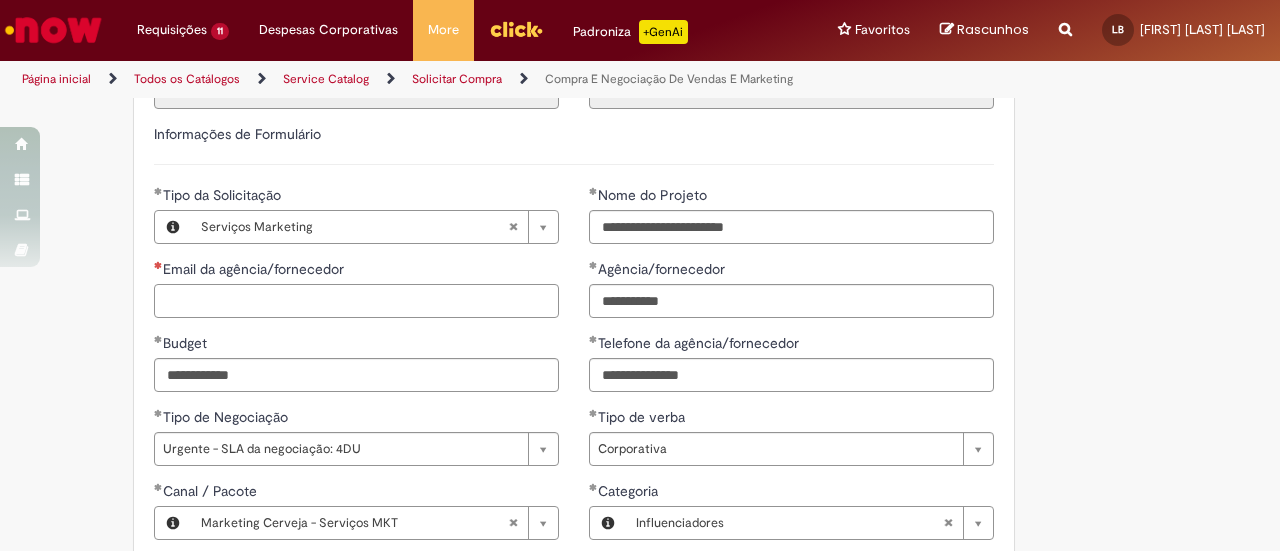 click on "Email da agência/fornecedor" at bounding box center (356, 301) 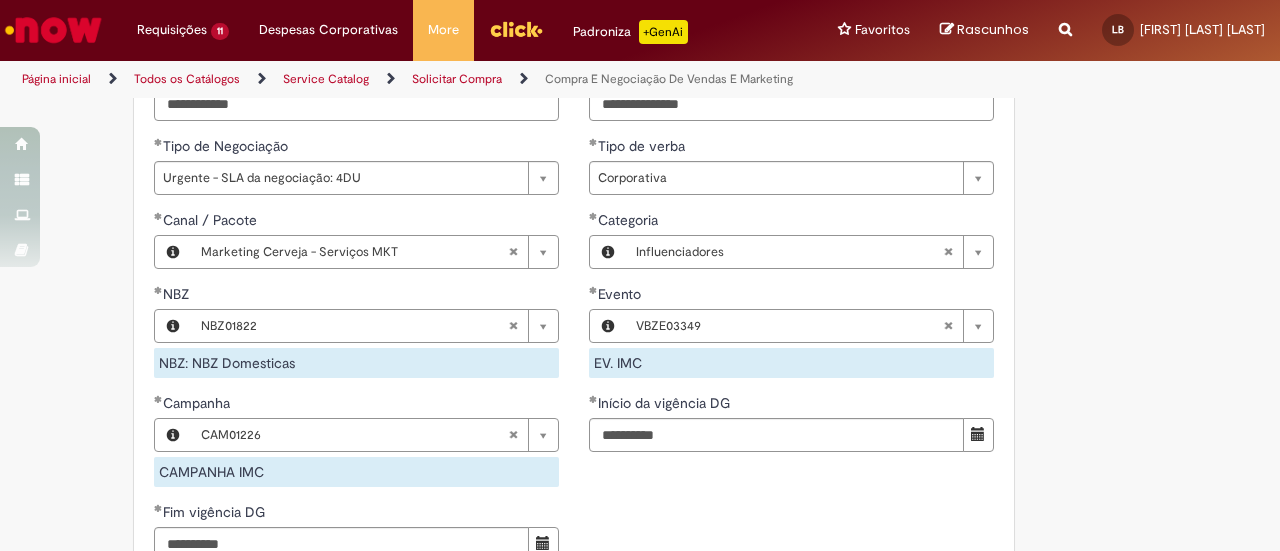 scroll, scrollTop: 1124, scrollLeft: 0, axis: vertical 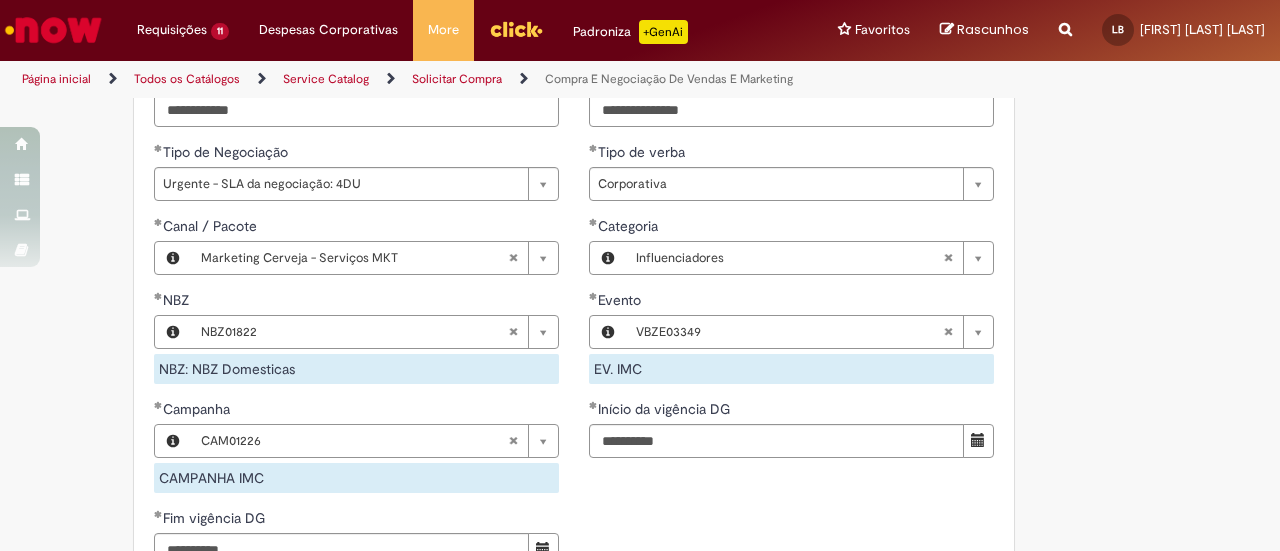 type on "**********" 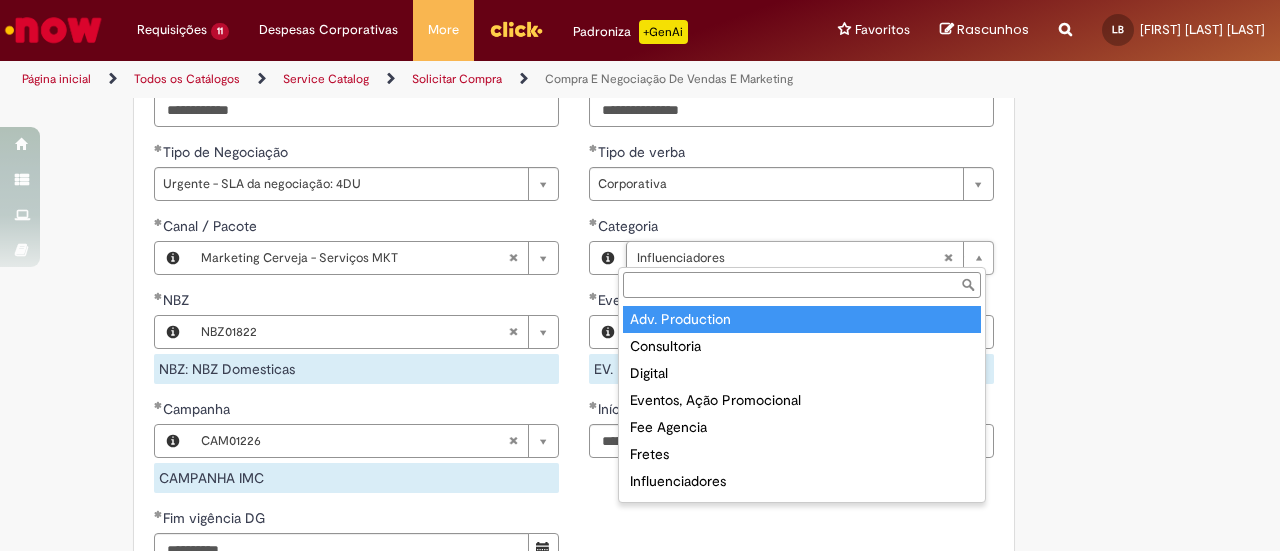 type on "**********" 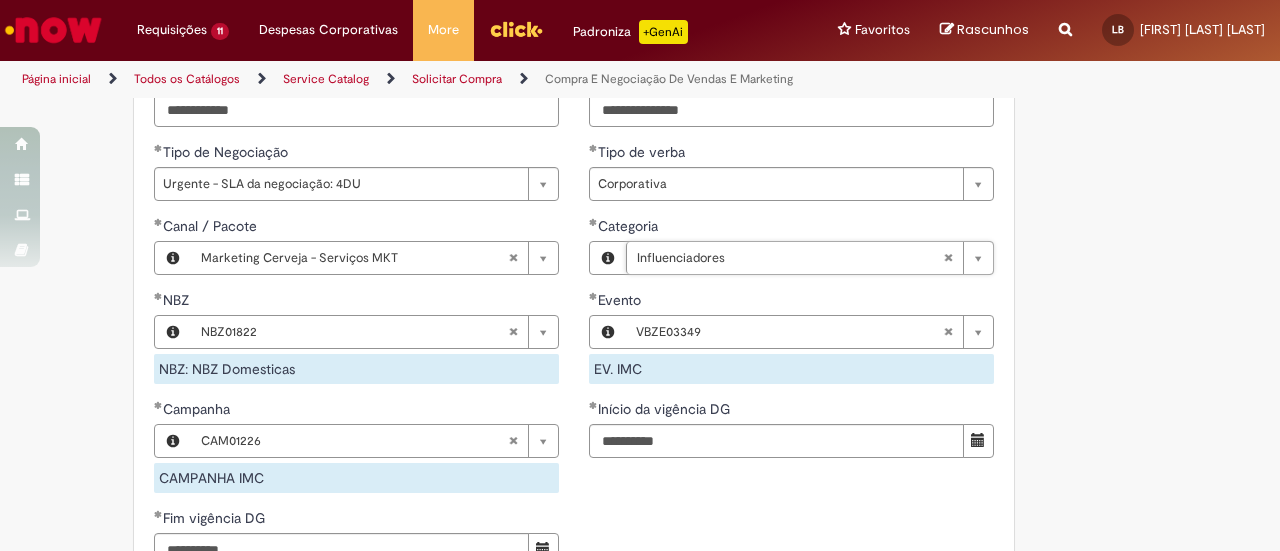 scroll, scrollTop: 0, scrollLeft: 94, axis: horizontal 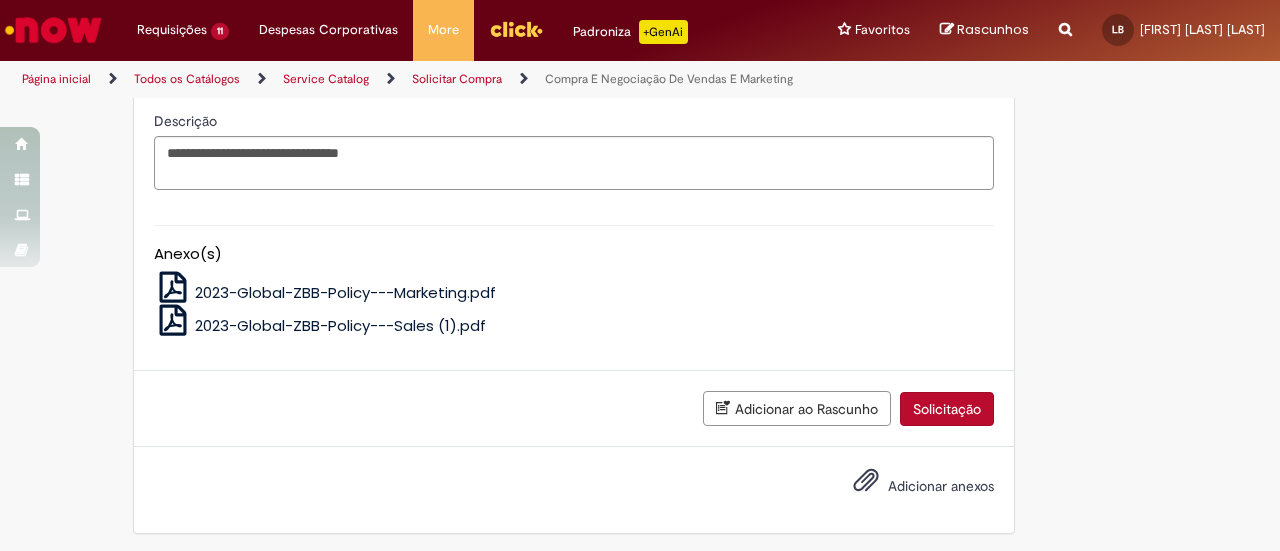 click on "Solicitação" at bounding box center (947, 409) 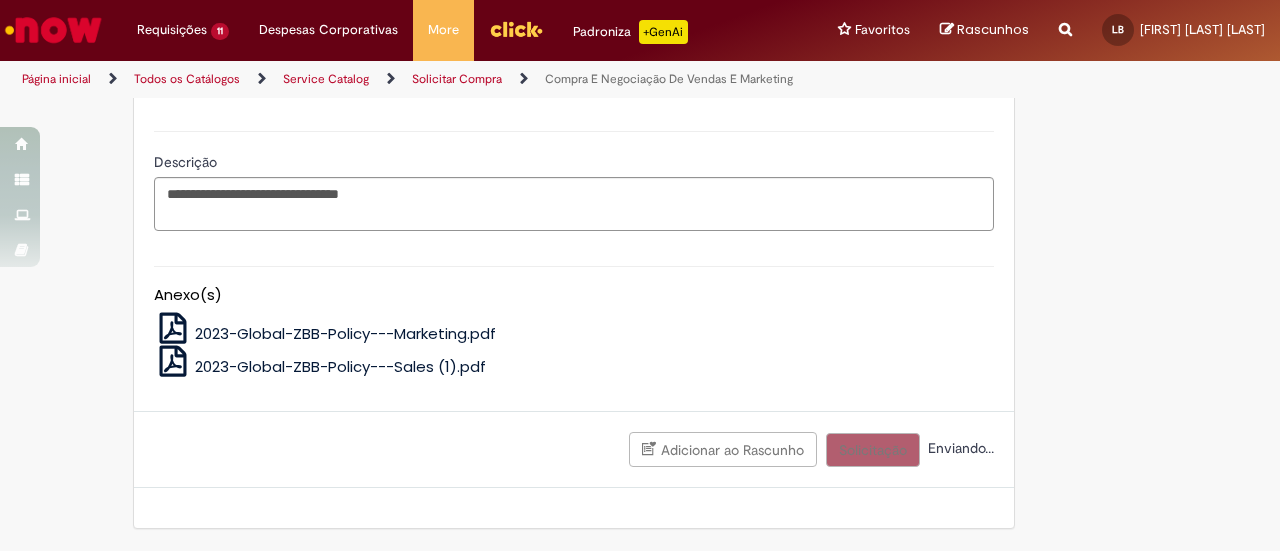 scroll, scrollTop: 0, scrollLeft: 0, axis: both 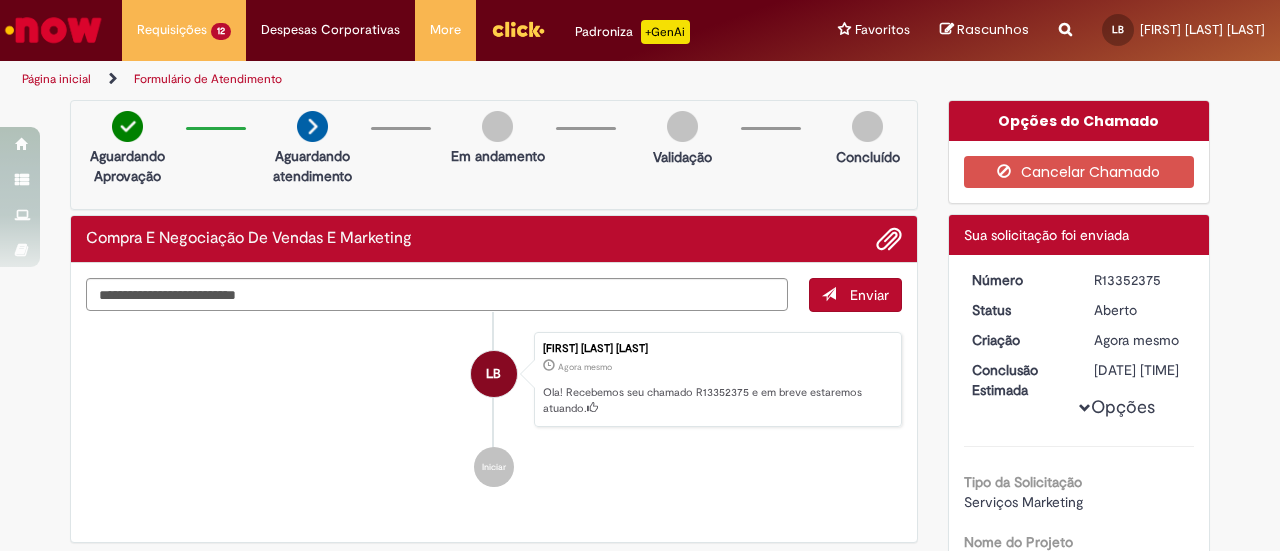 click at bounding box center [518, 29] 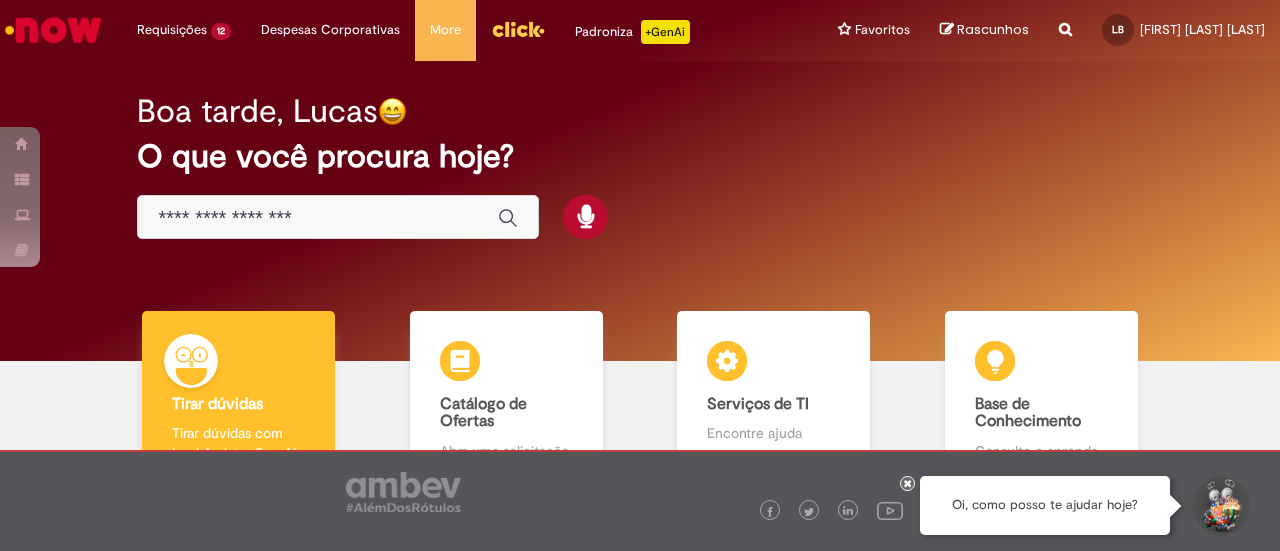 scroll, scrollTop: 0, scrollLeft: 0, axis: both 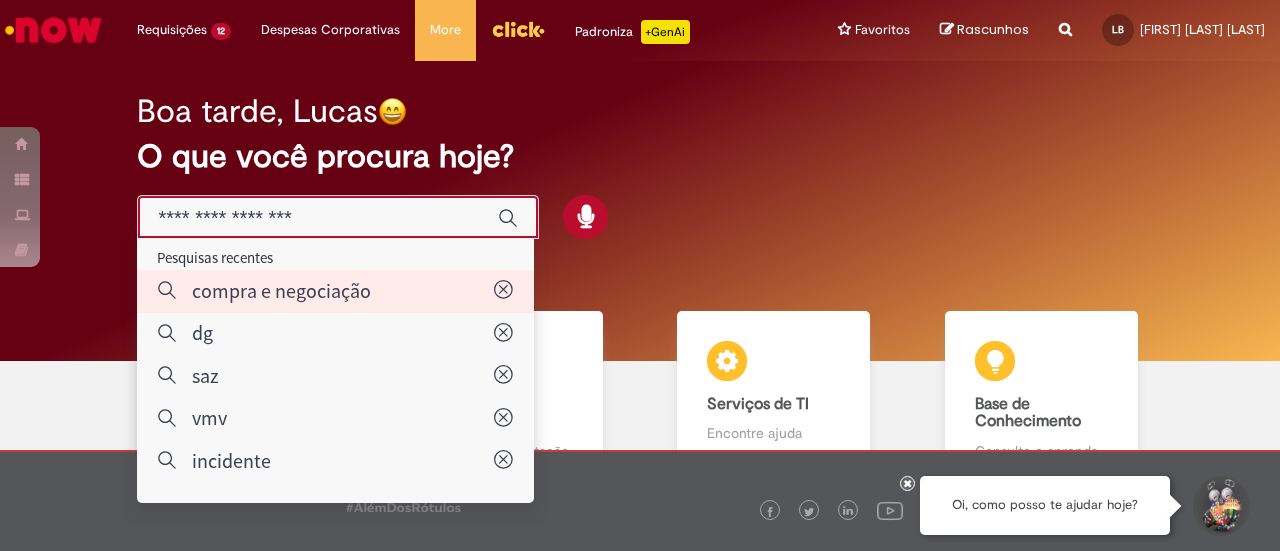 type on "**********" 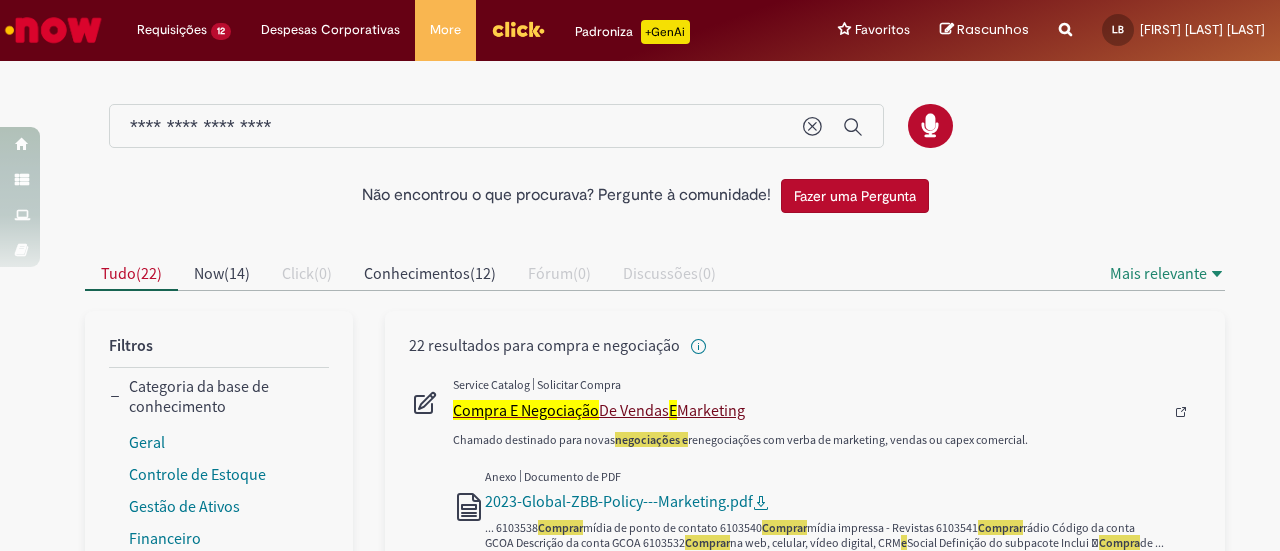 click on "Compra E Negociação" at bounding box center (526, 410) 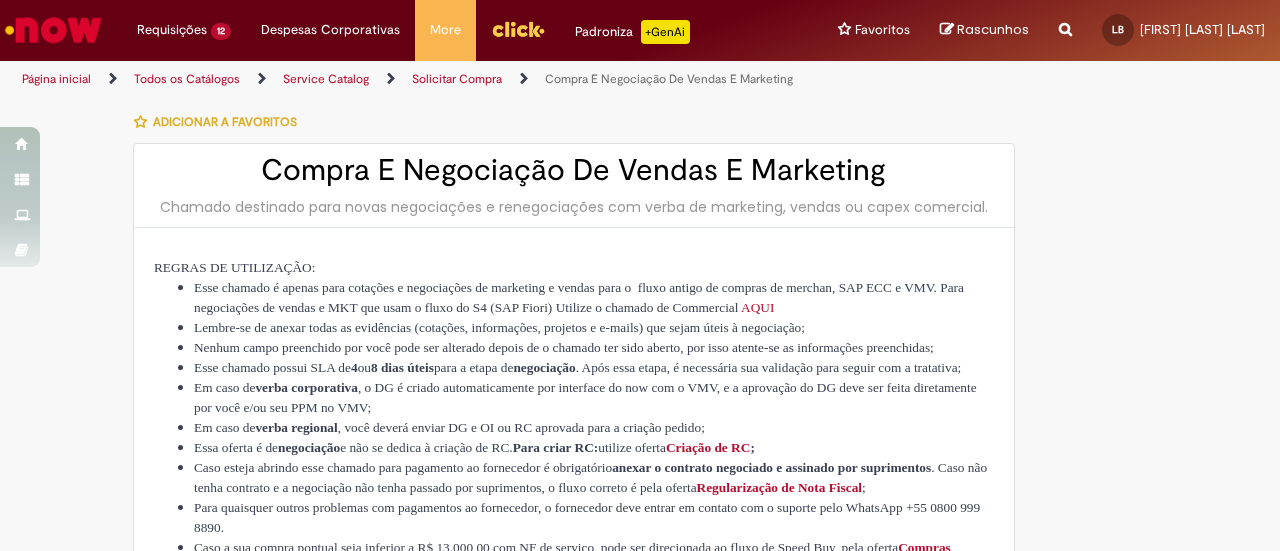type on "********" 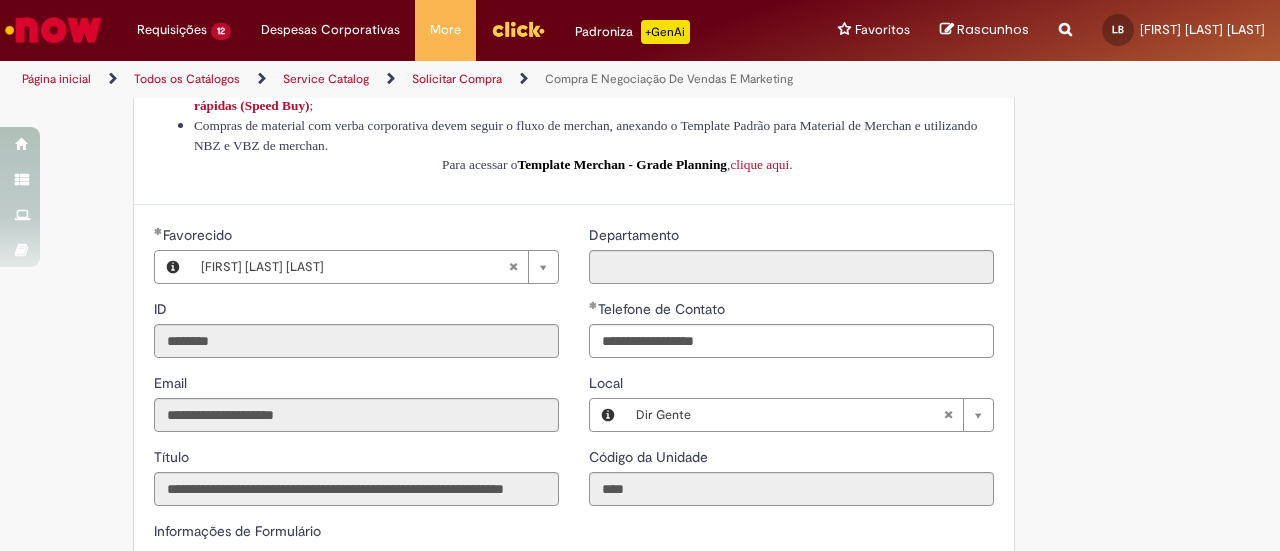 type on "**********" 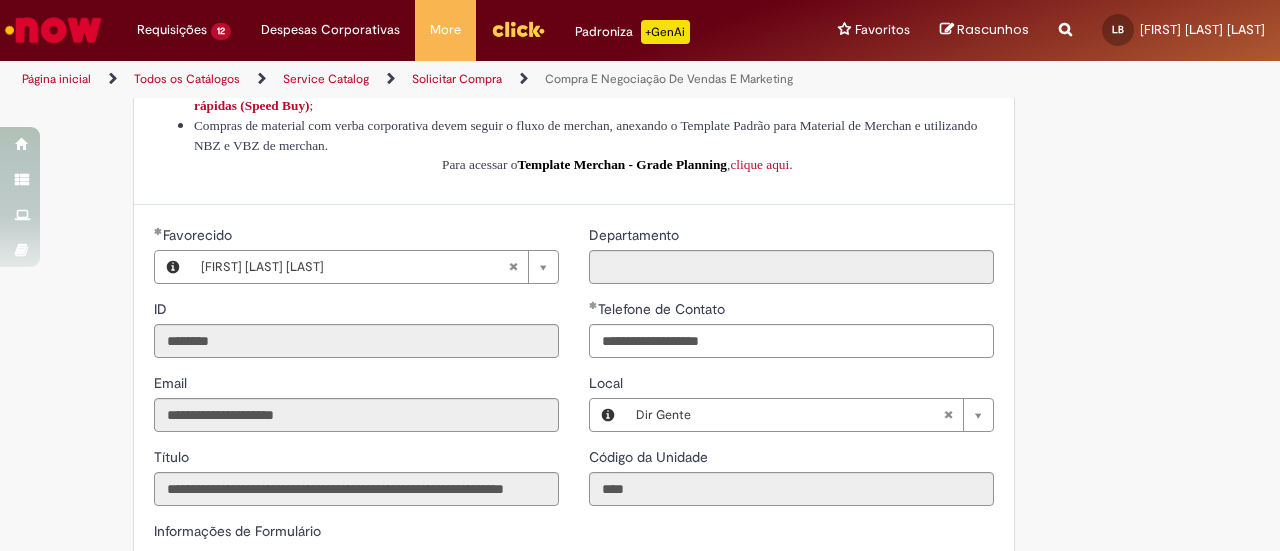 scroll, scrollTop: 551, scrollLeft: 0, axis: vertical 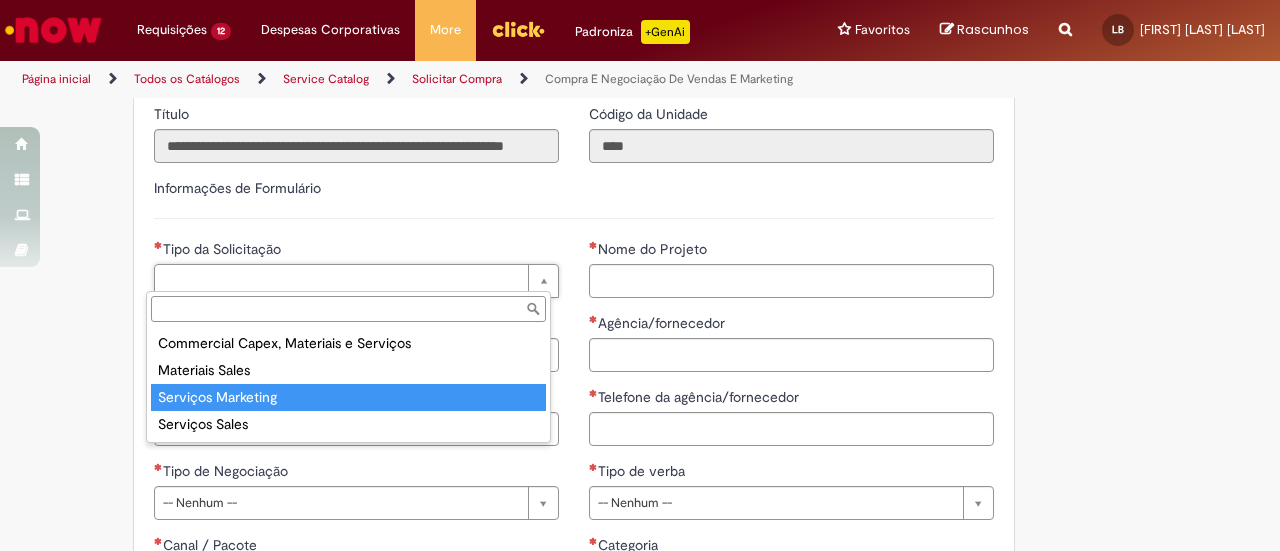 type on "**********" 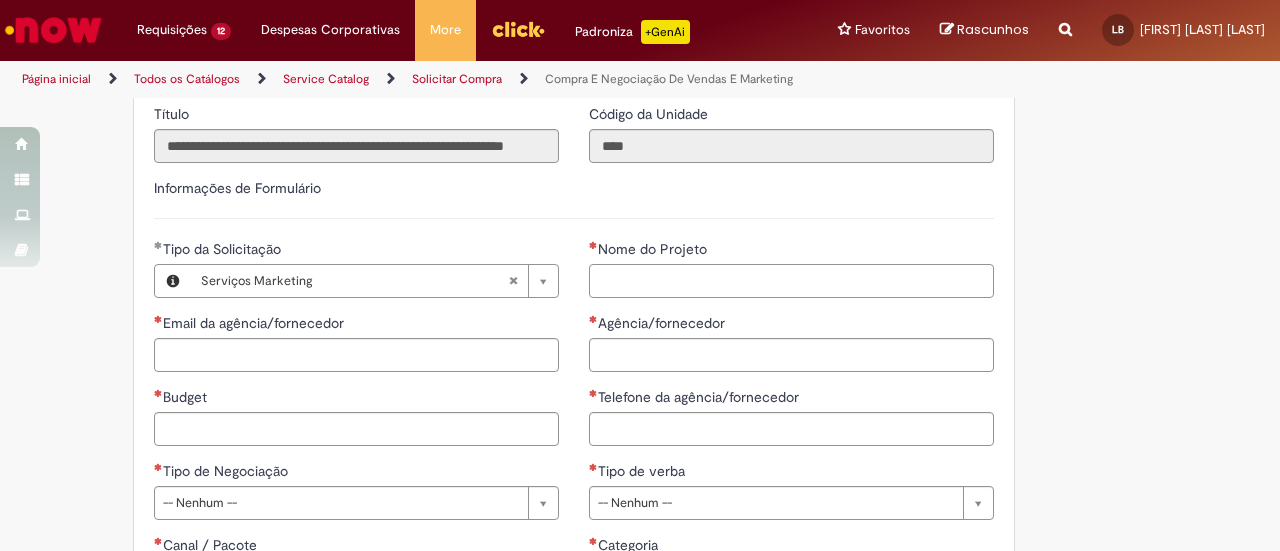 click on "Nome do Projeto" at bounding box center (791, 281) 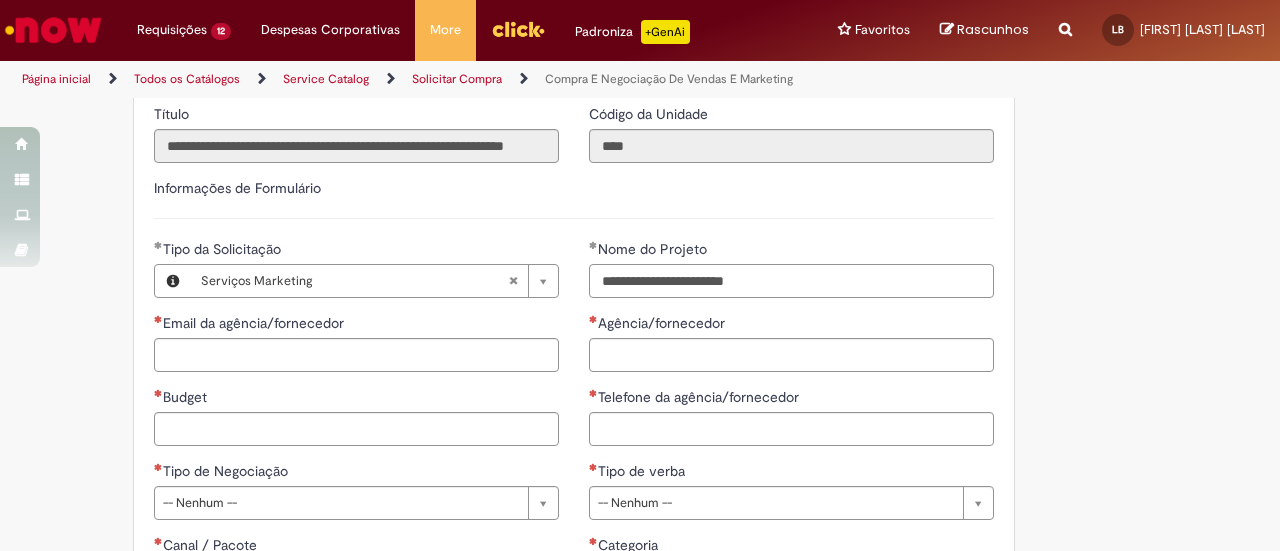 type on "**********" 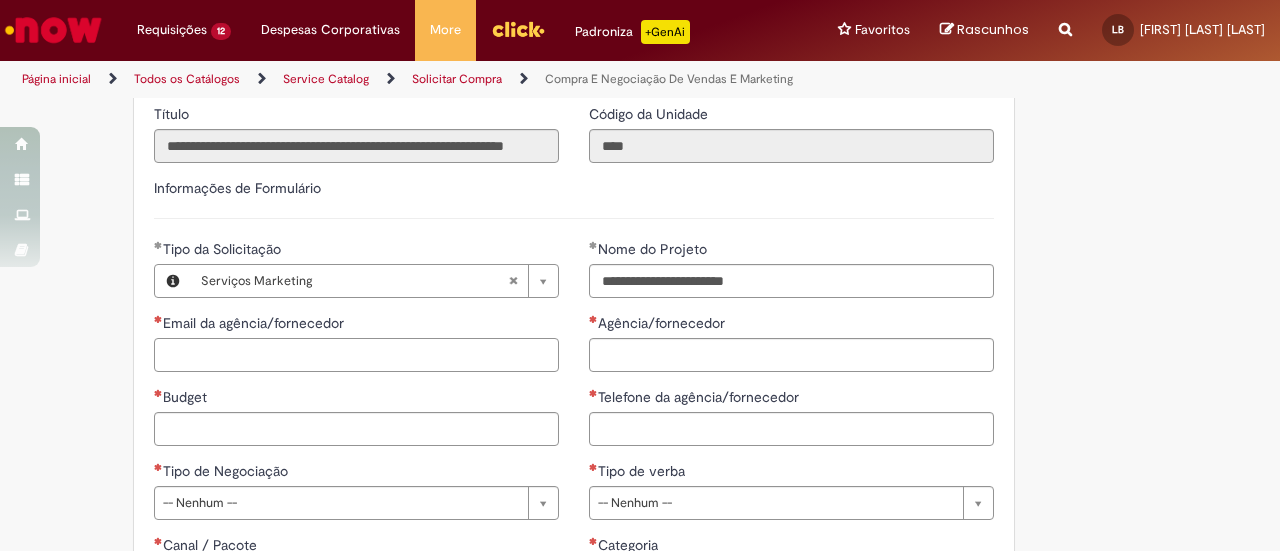 click on "Email da agência/fornecedor" at bounding box center (356, 355) 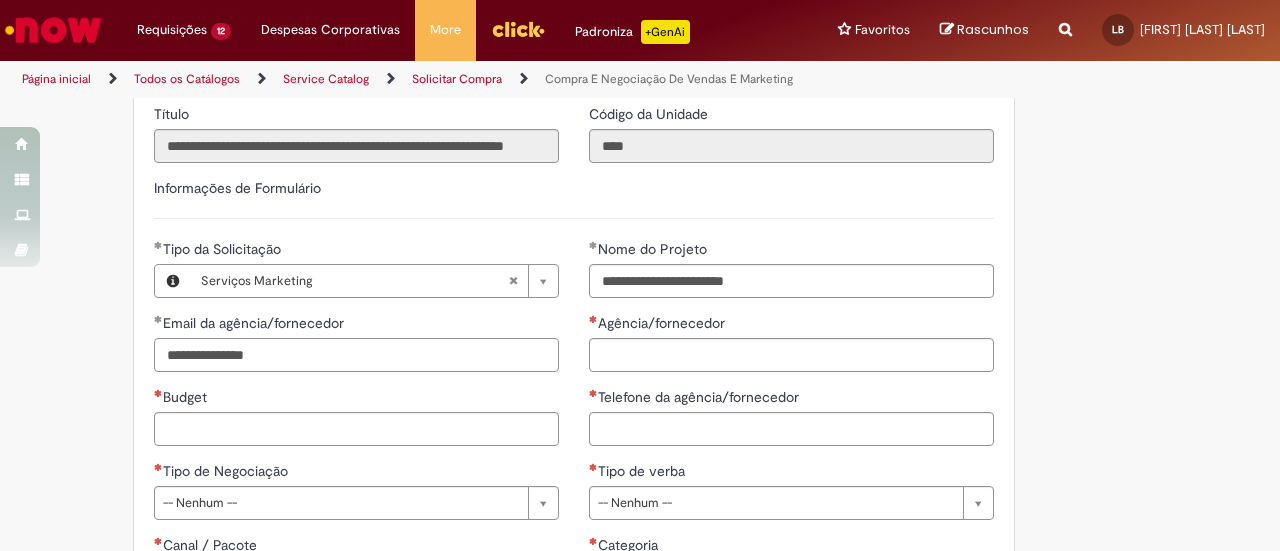 type on "**********" 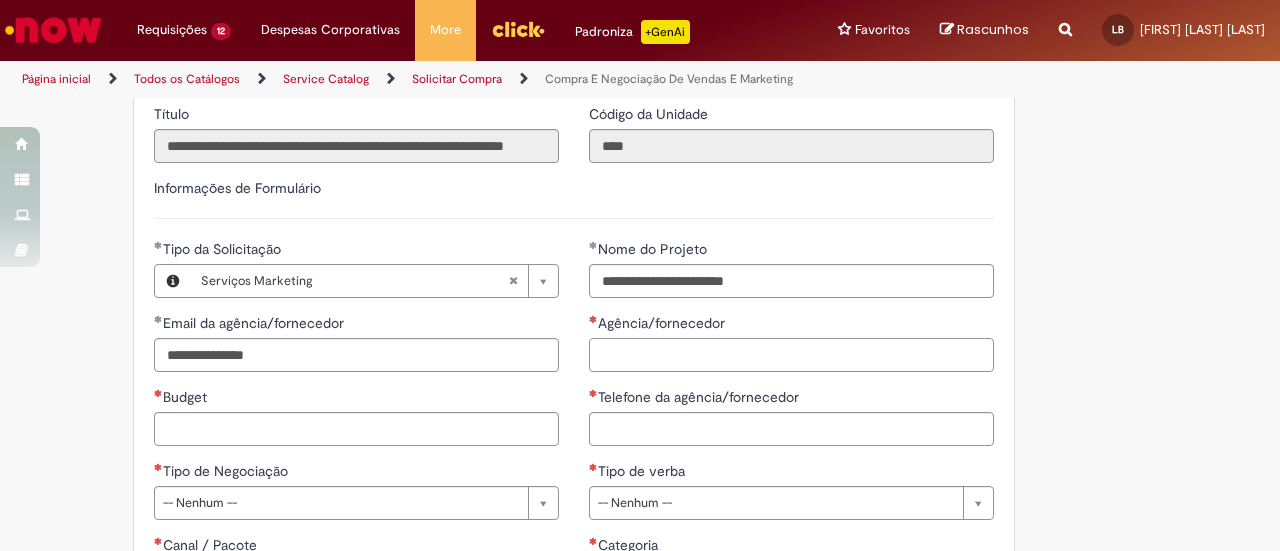 click on "Agência/fornecedor" at bounding box center [791, 355] 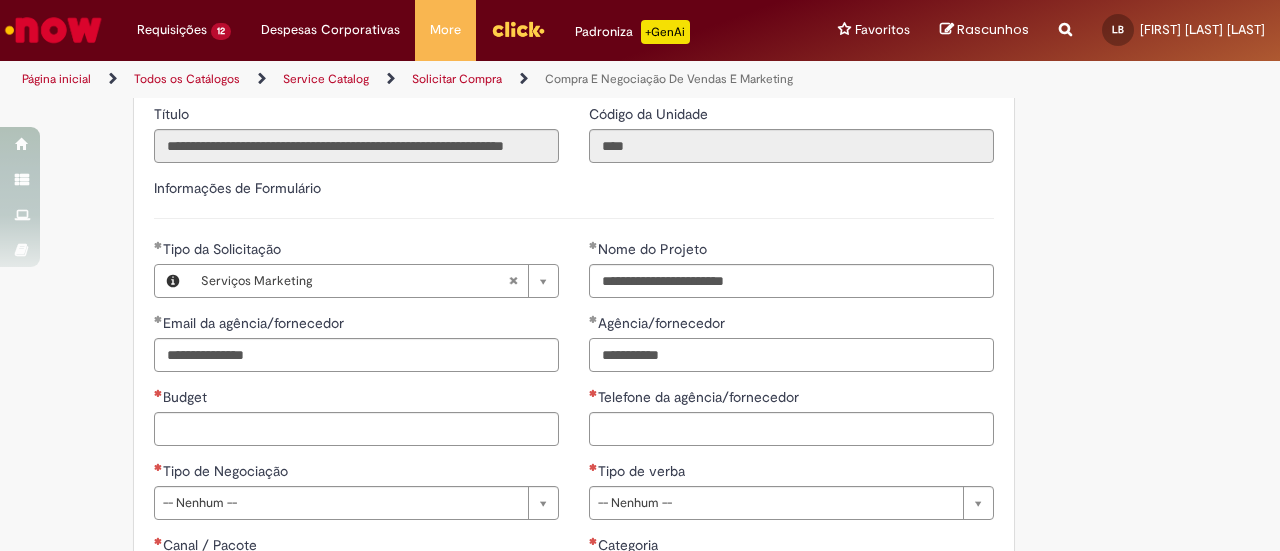type on "**********" 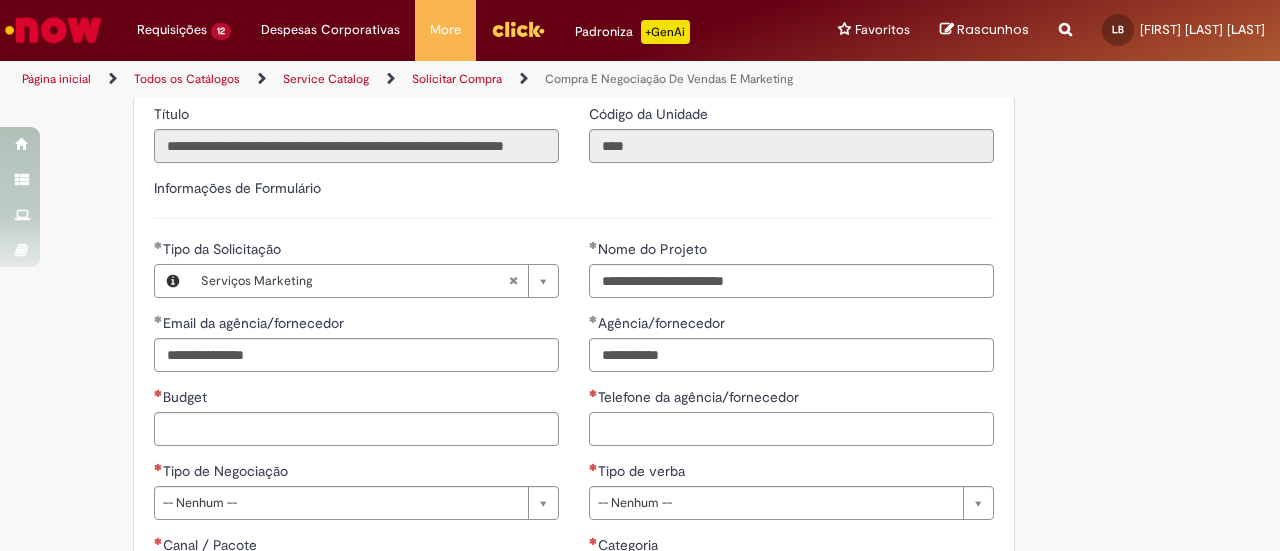 click on "Telefone da agência/fornecedor" at bounding box center (791, 429) 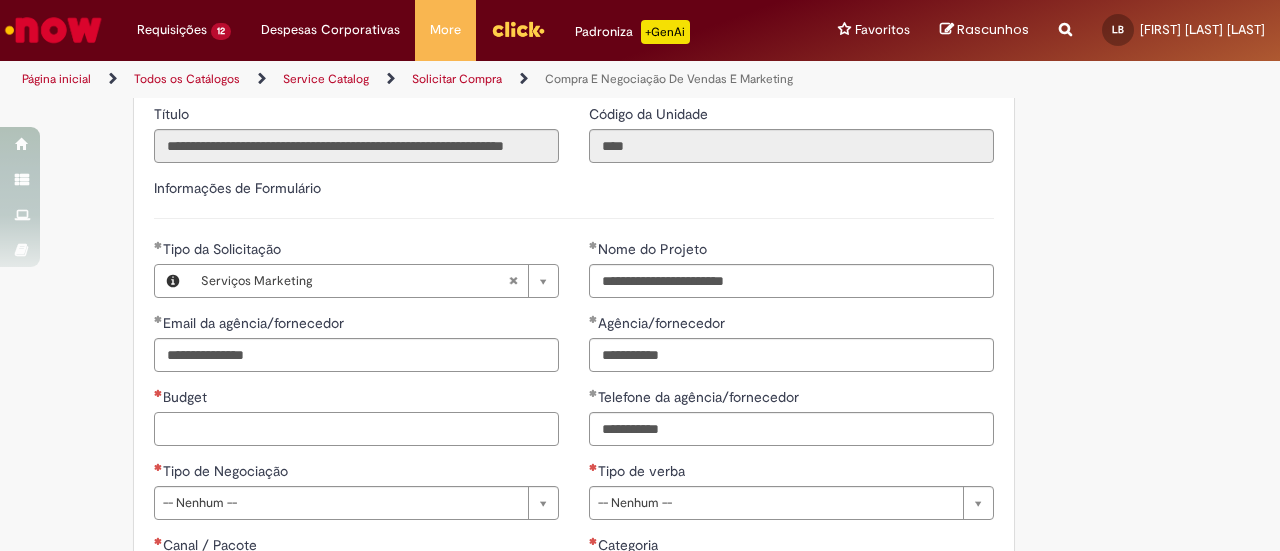 type on "**********" 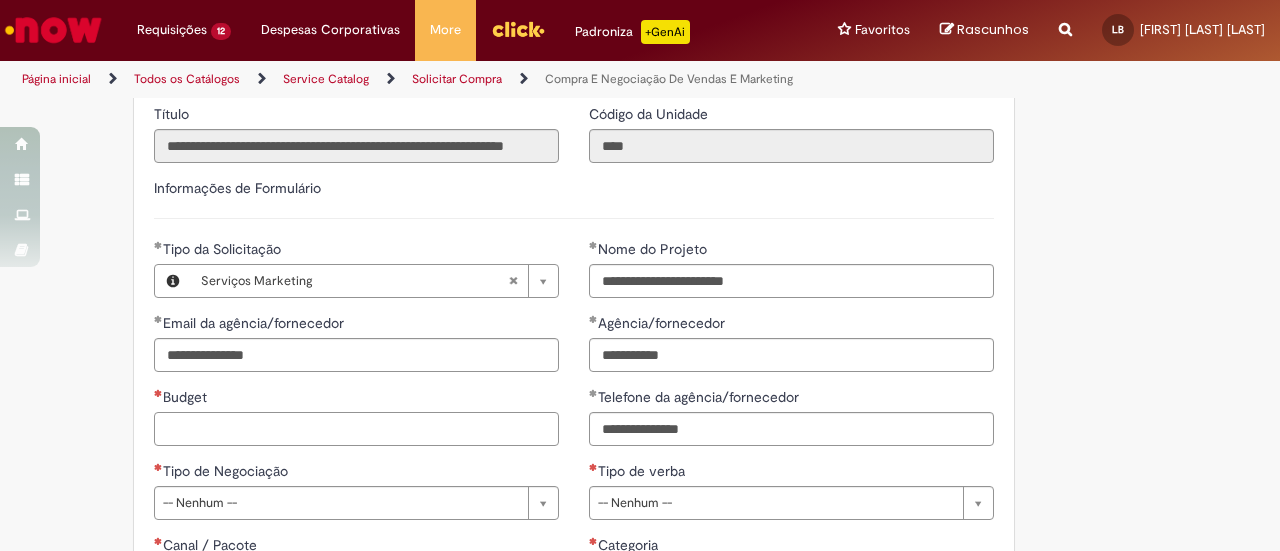 click on "Budget" at bounding box center [356, 429] 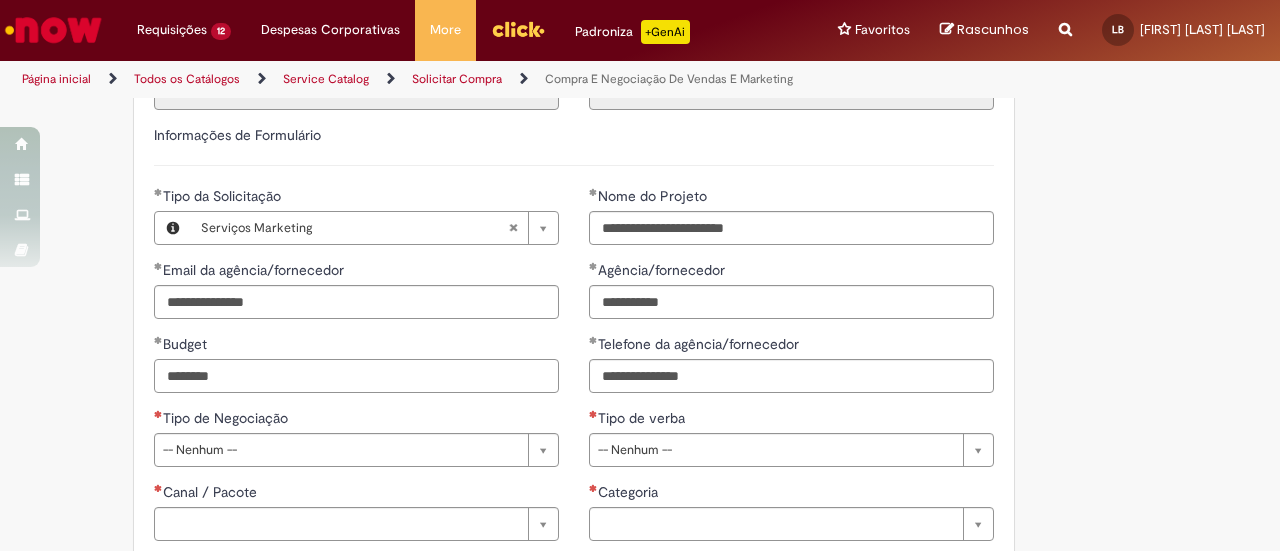 scroll, scrollTop: 859, scrollLeft: 0, axis: vertical 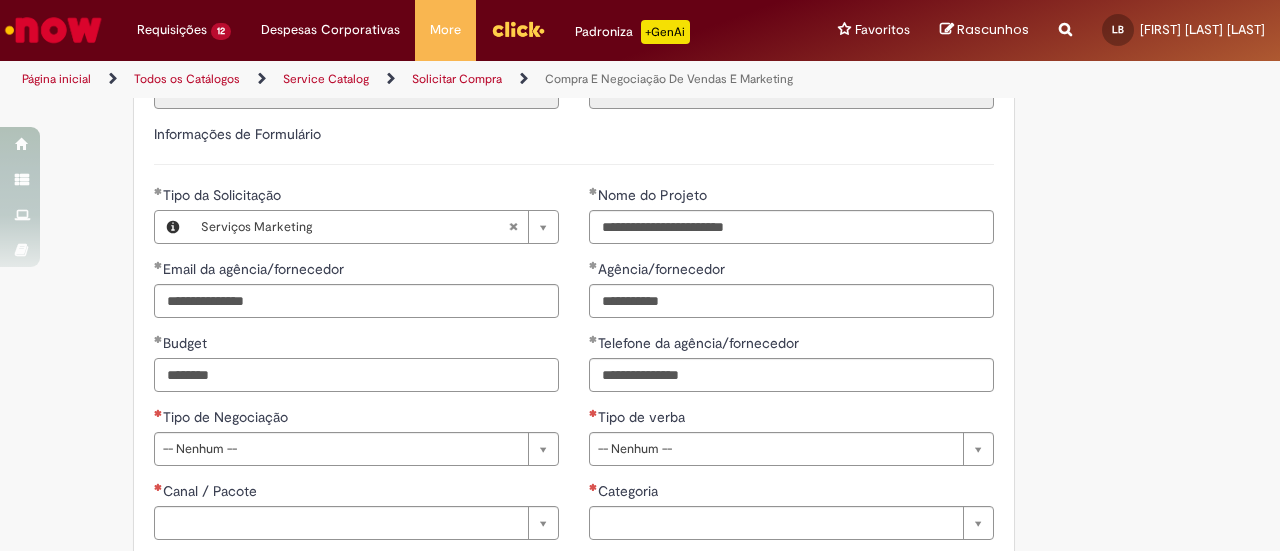 type on "********" 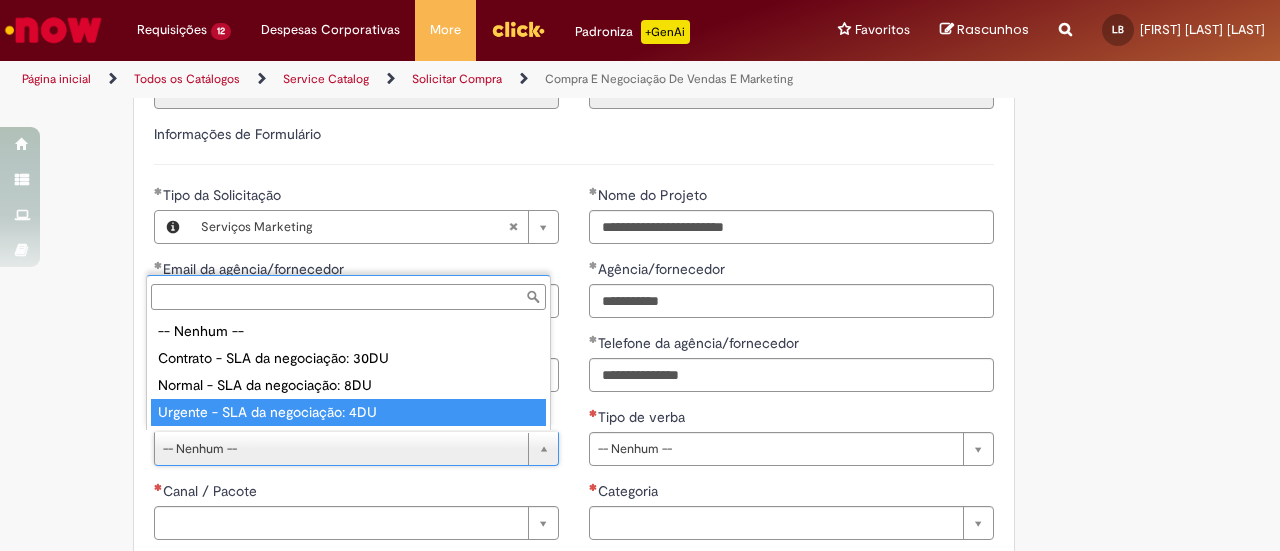 type on "**********" 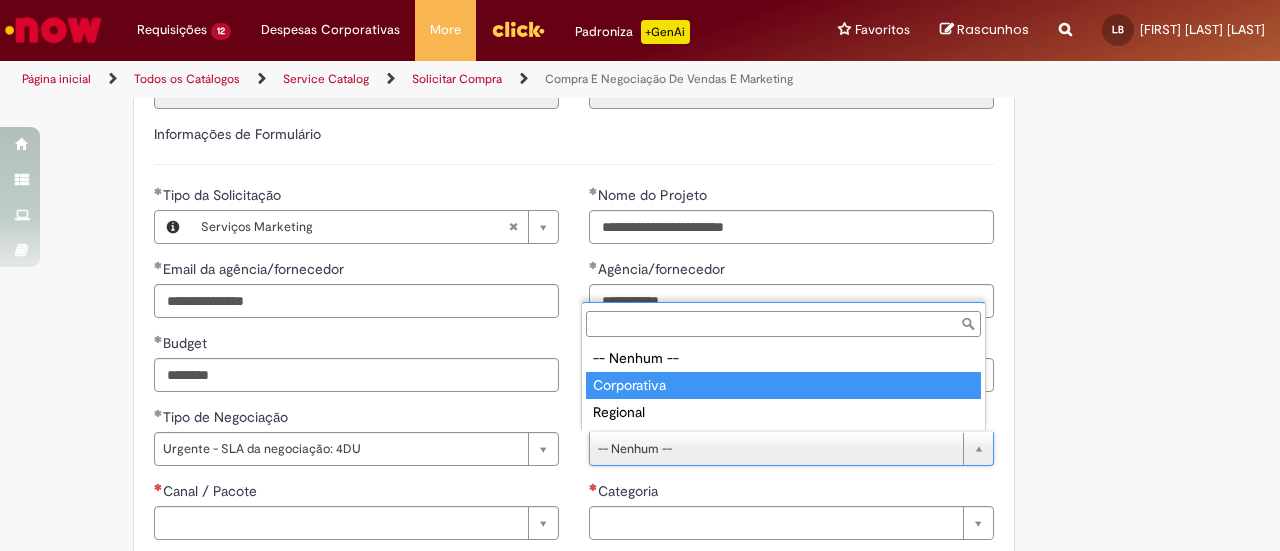 type on "**********" 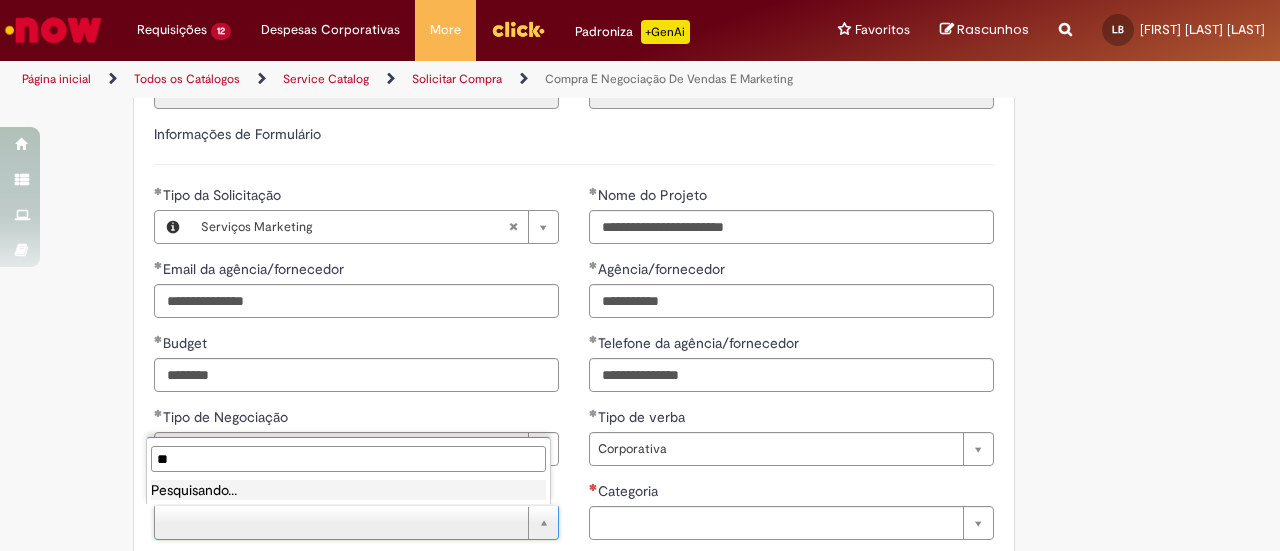 type on "*" 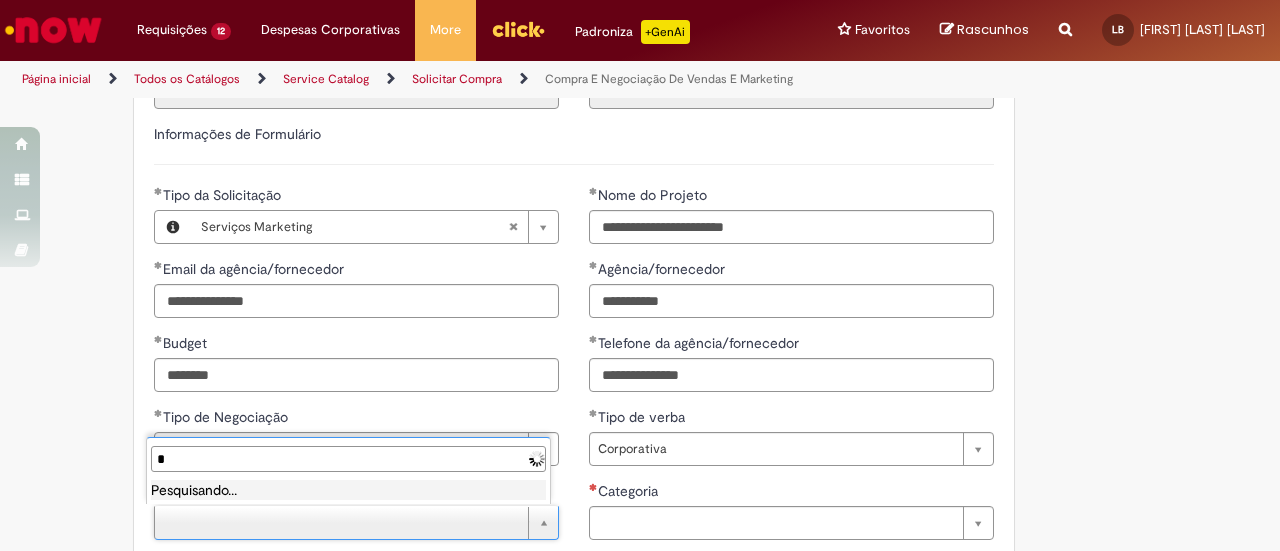 type 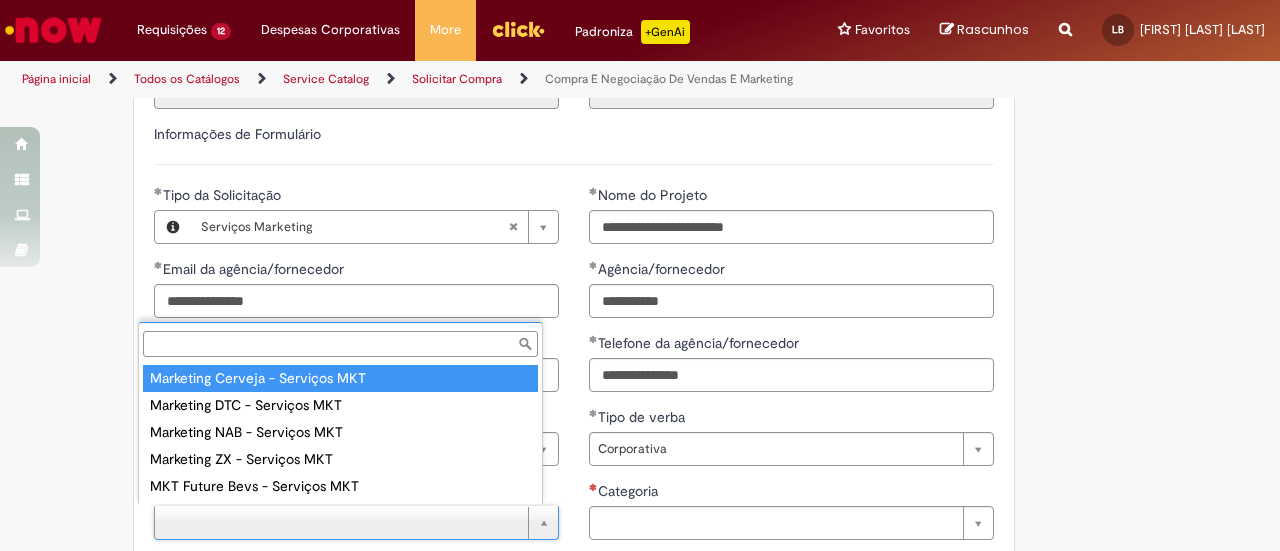 type on "**********" 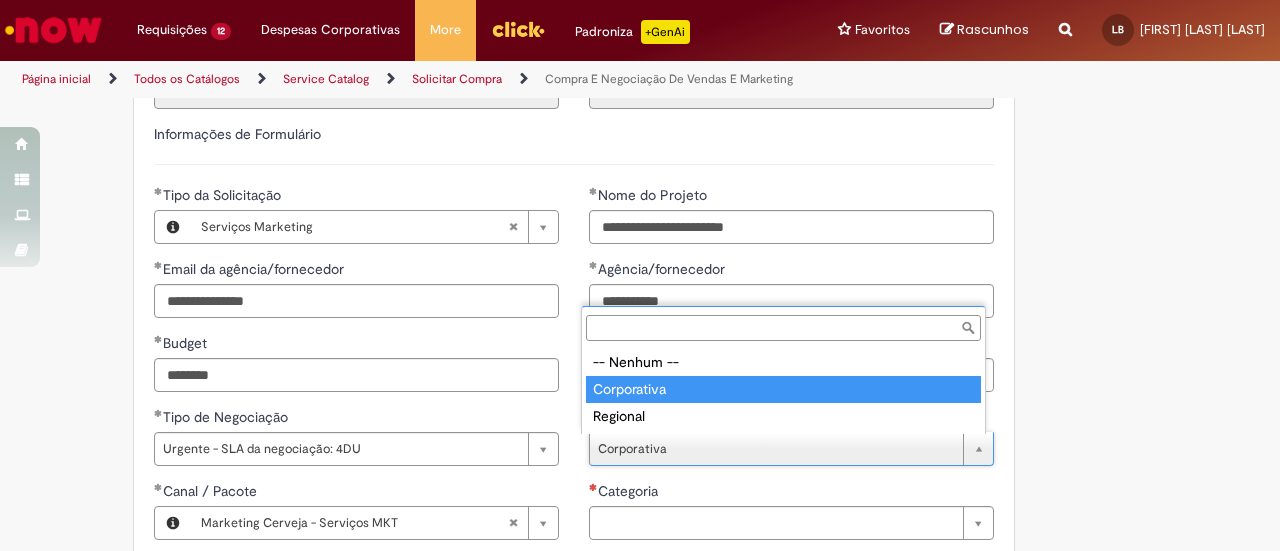 type on "**********" 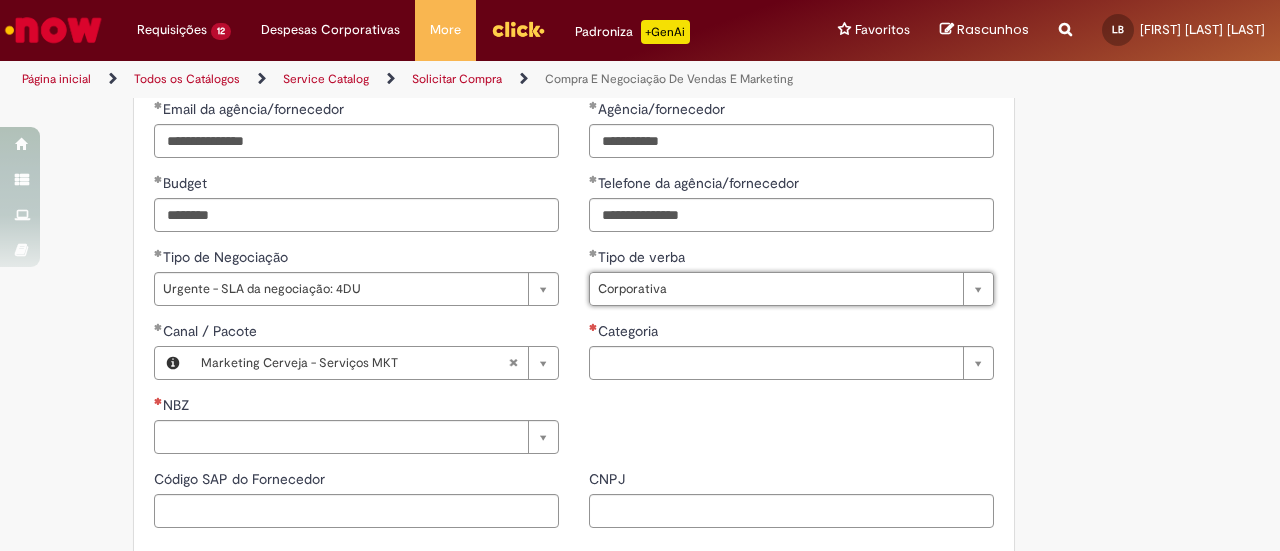 scroll, scrollTop: 1030, scrollLeft: 0, axis: vertical 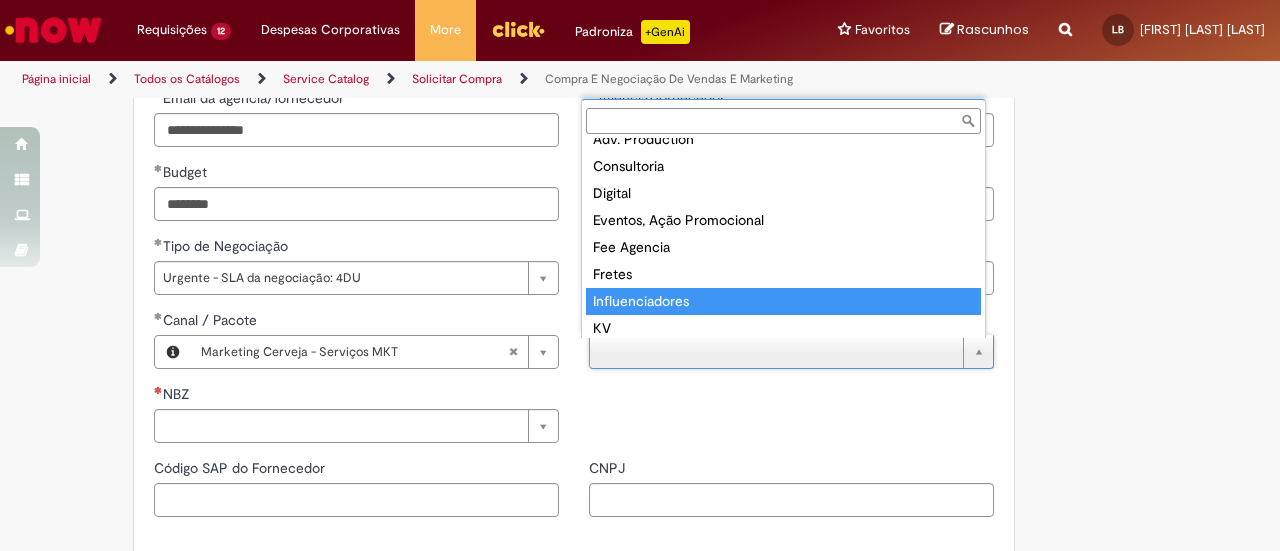 type on "**********" 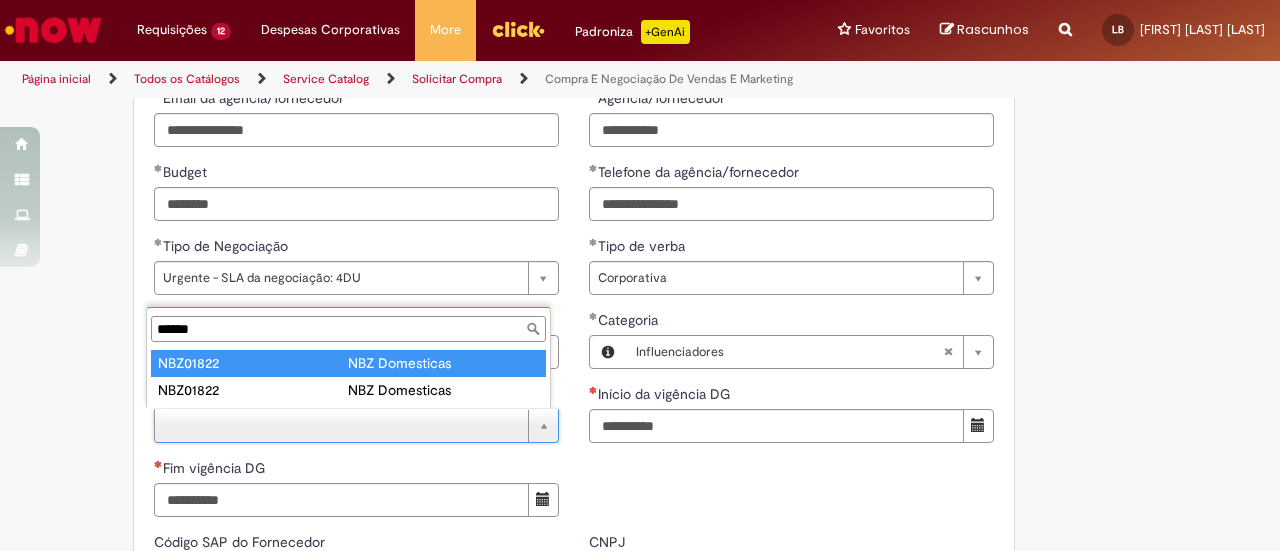 type on "******" 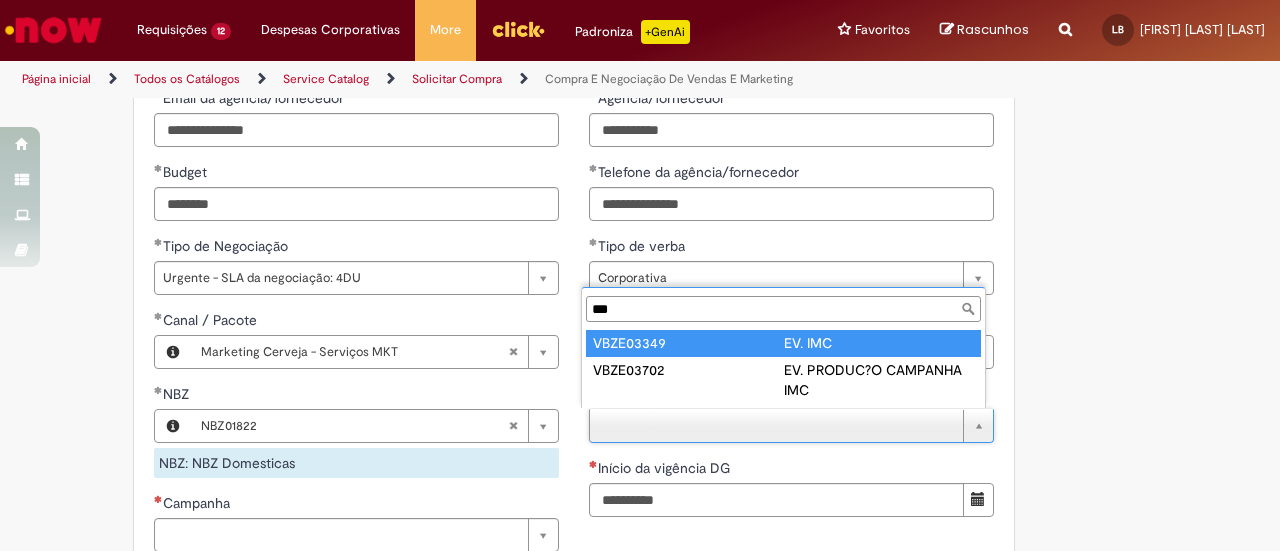 type on "***" 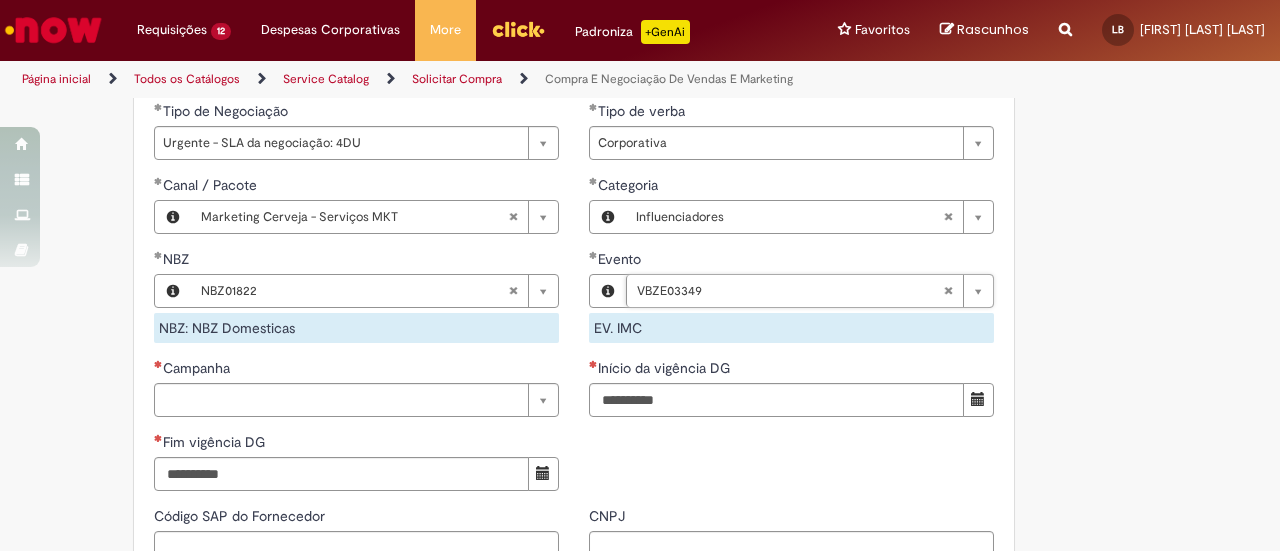 scroll, scrollTop: 1212, scrollLeft: 0, axis: vertical 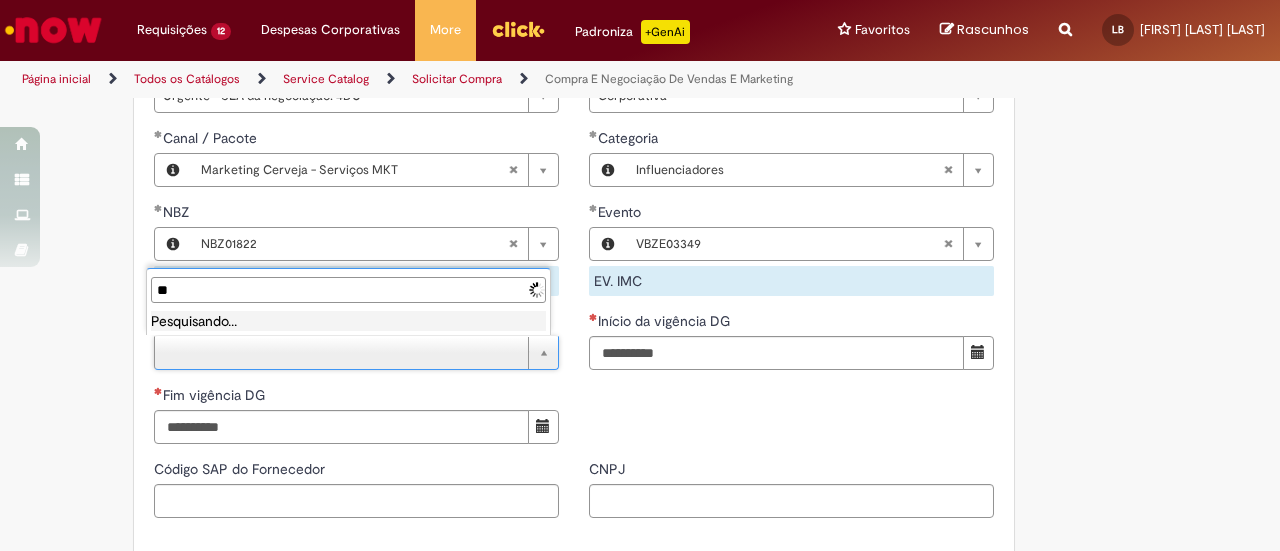 type on "*" 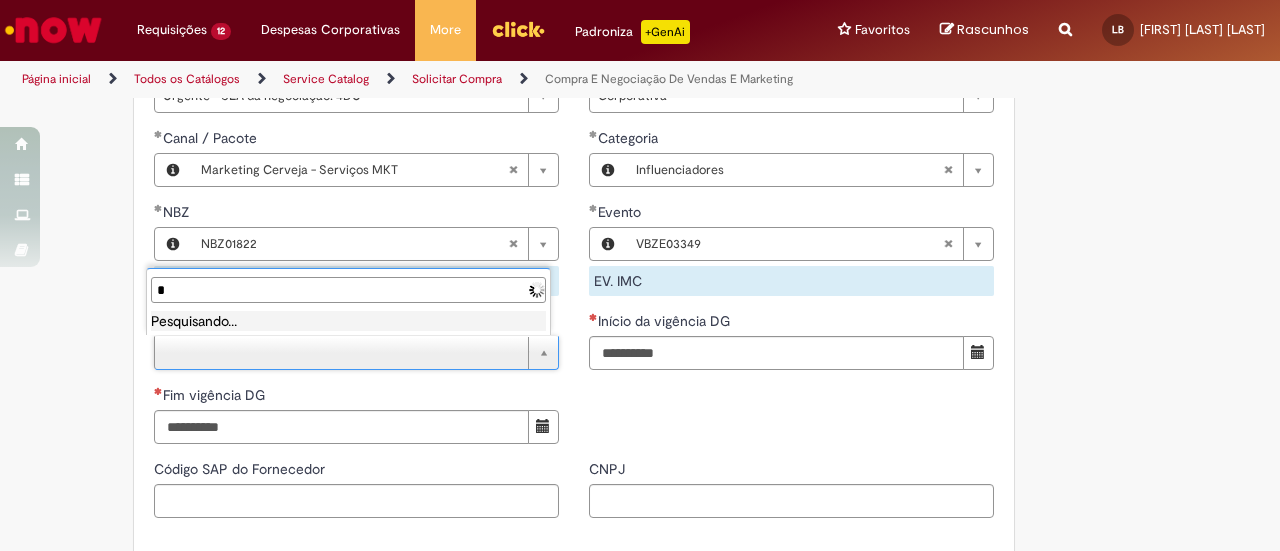 type 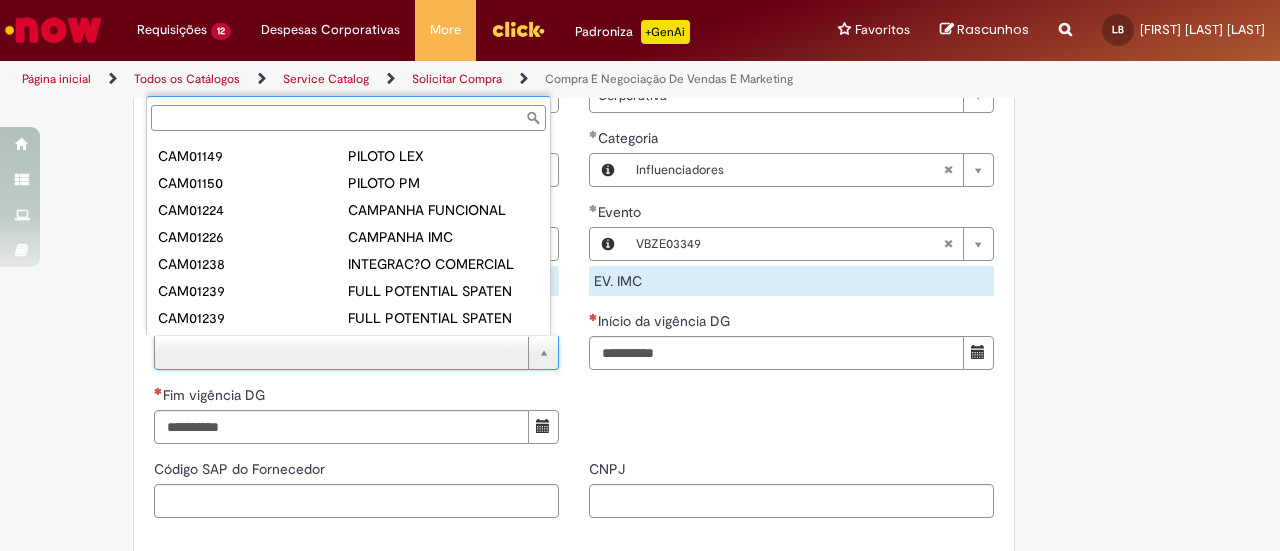 scroll, scrollTop: 212, scrollLeft: 0, axis: vertical 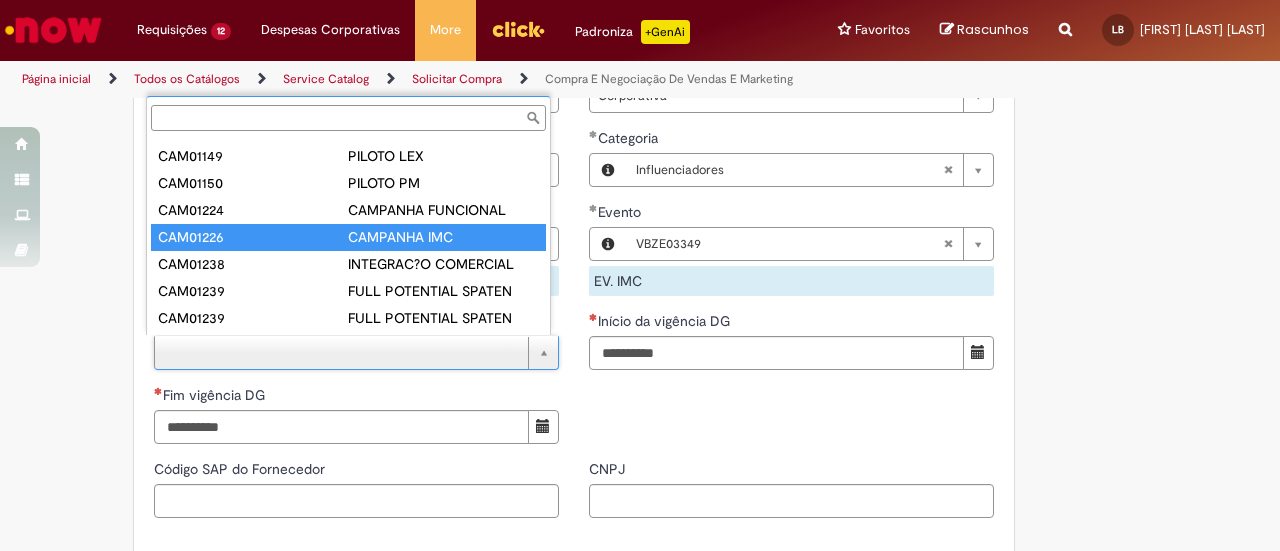 type on "********" 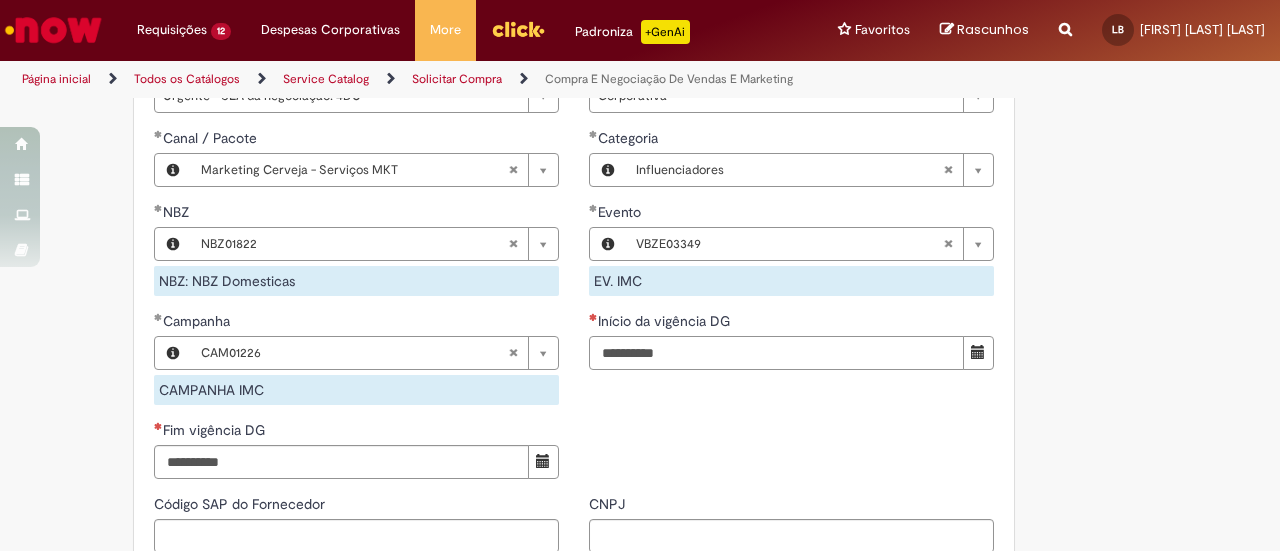 click on "Início da vigência DG" at bounding box center (776, 353) 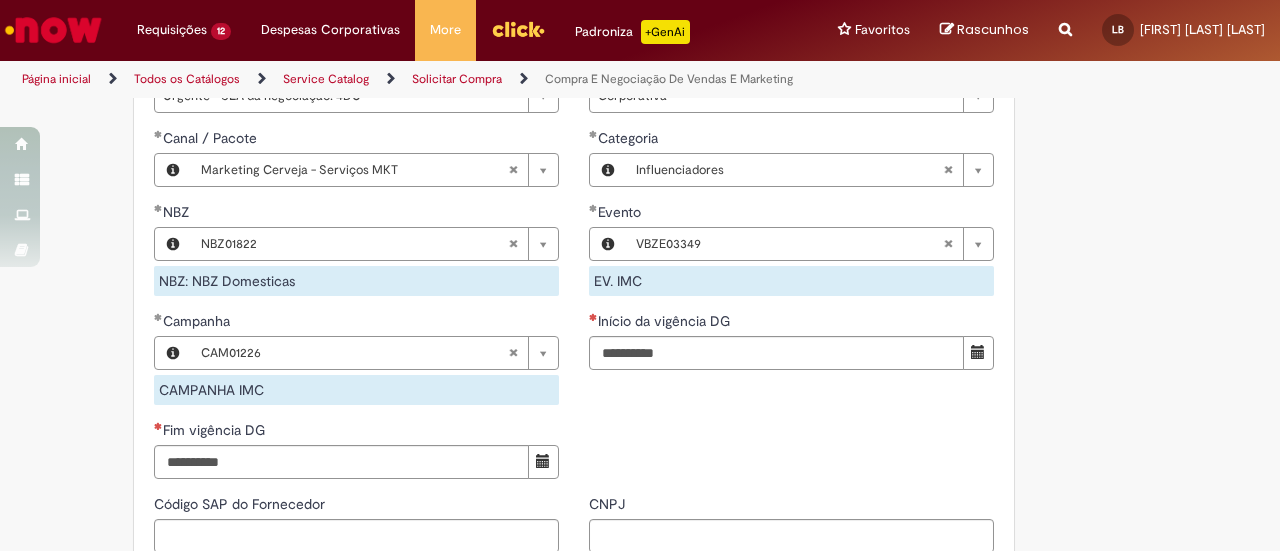 click at bounding box center [978, 352] 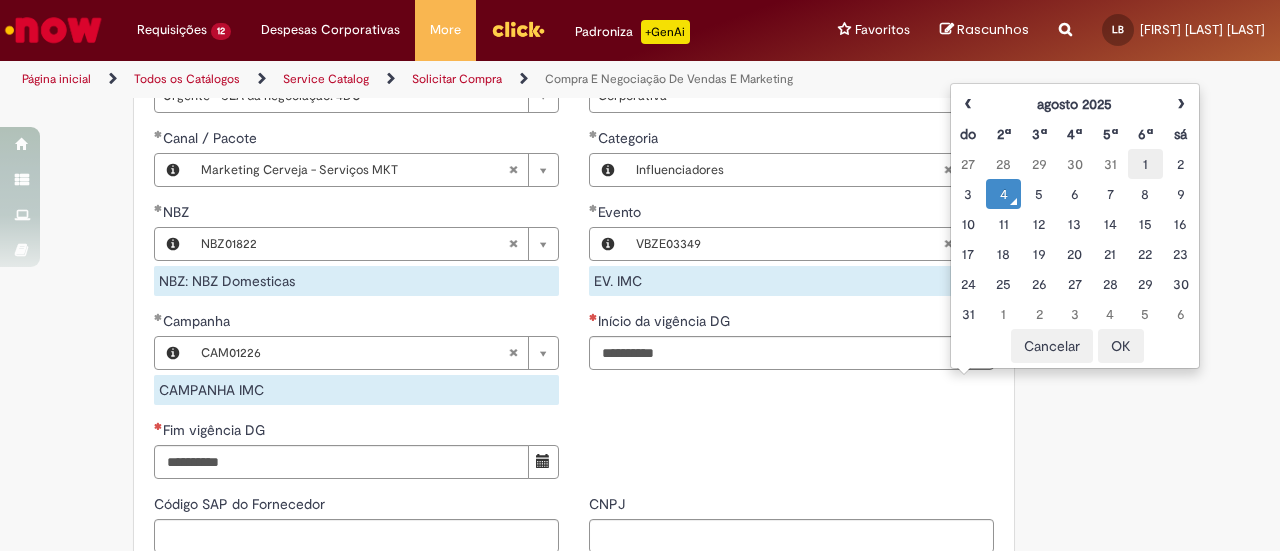 click on "1" at bounding box center (1145, 164) 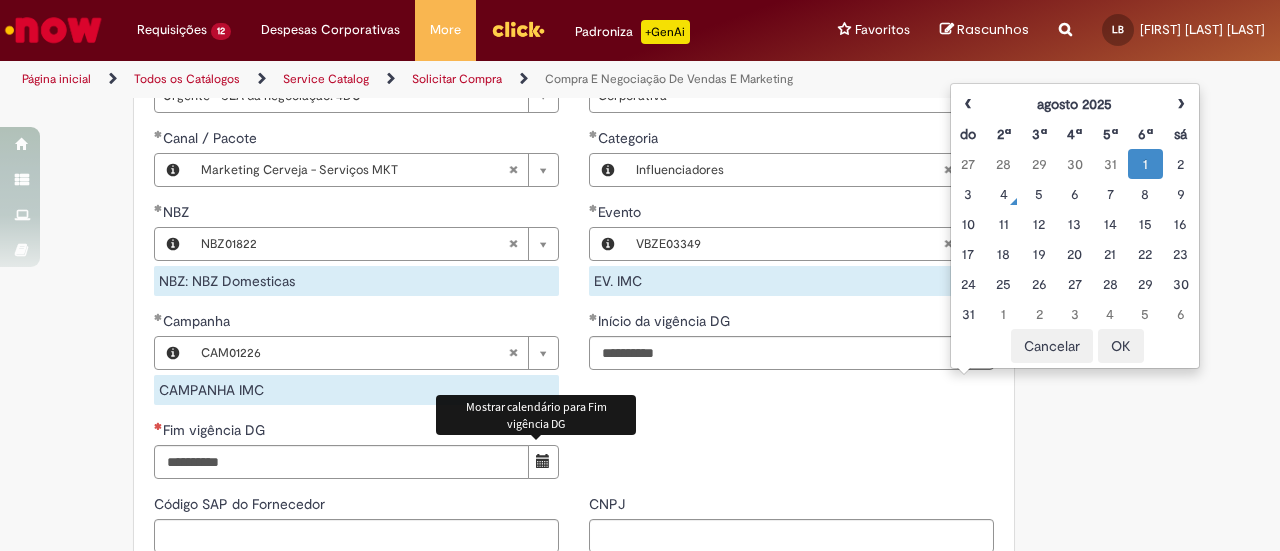 click at bounding box center (543, 462) 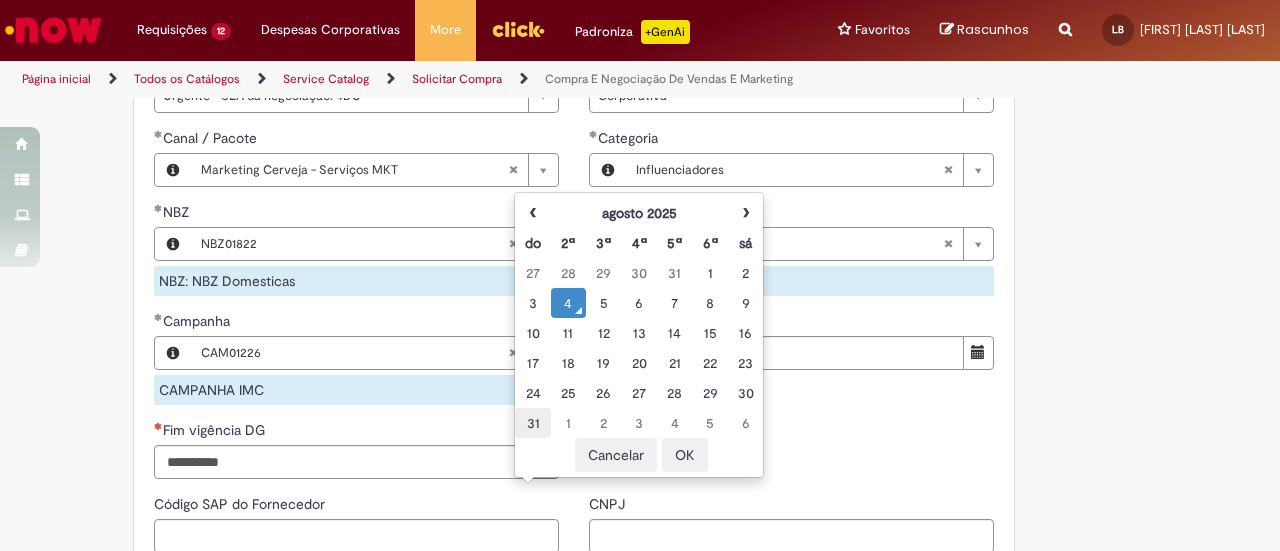 click on "31" at bounding box center (532, 423) 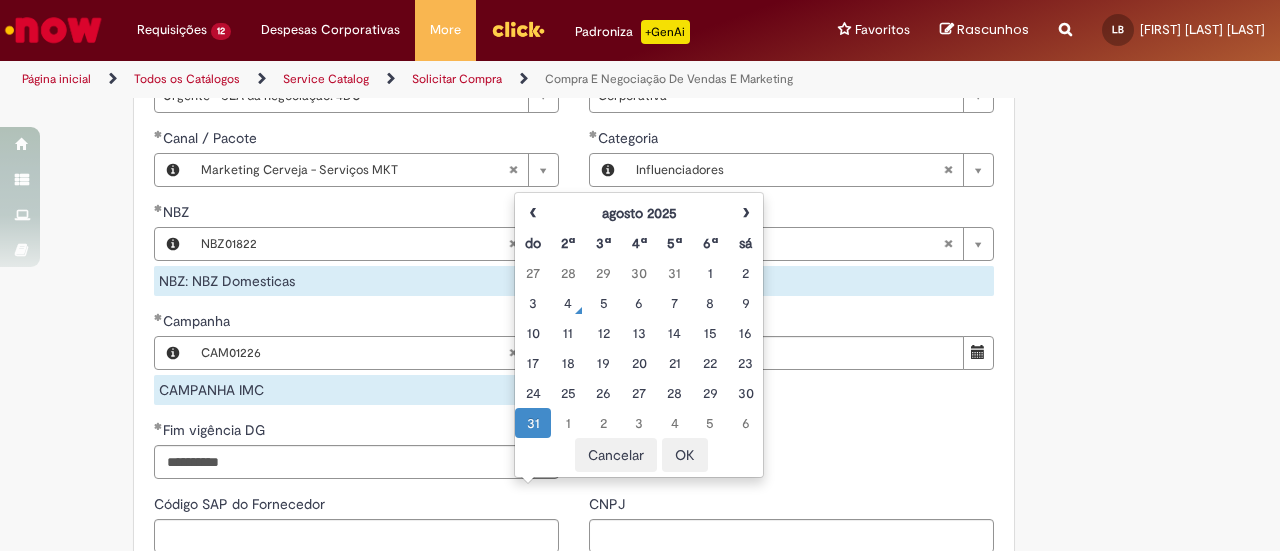 click on "OK" at bounding box center [685, 455] 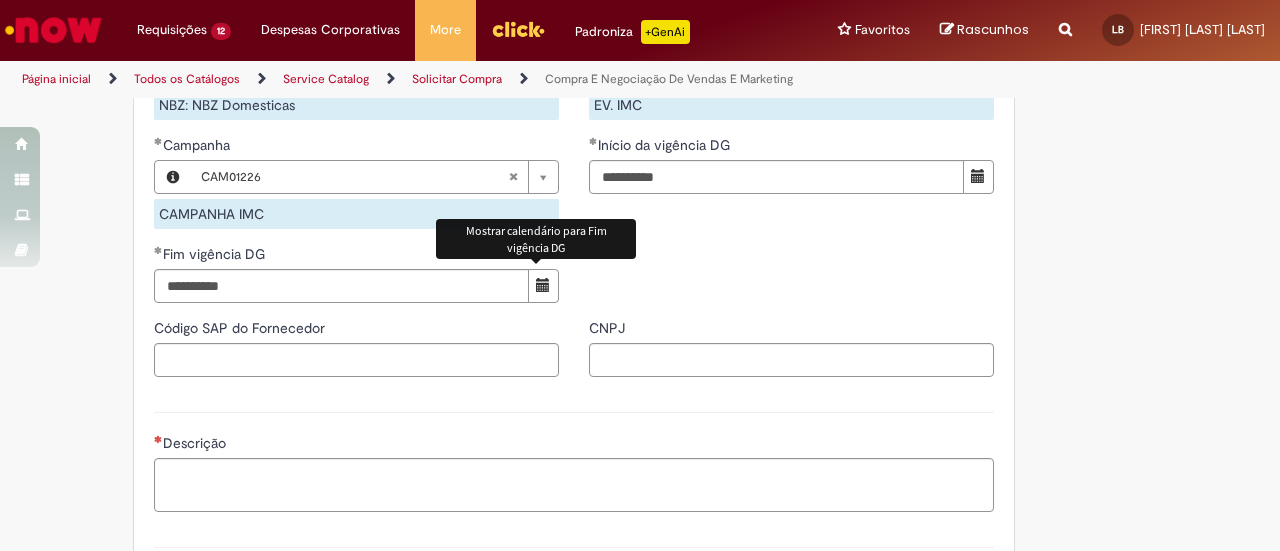 scroll, scrollTop: 1393, scrollLeft: 0, axis: vertical 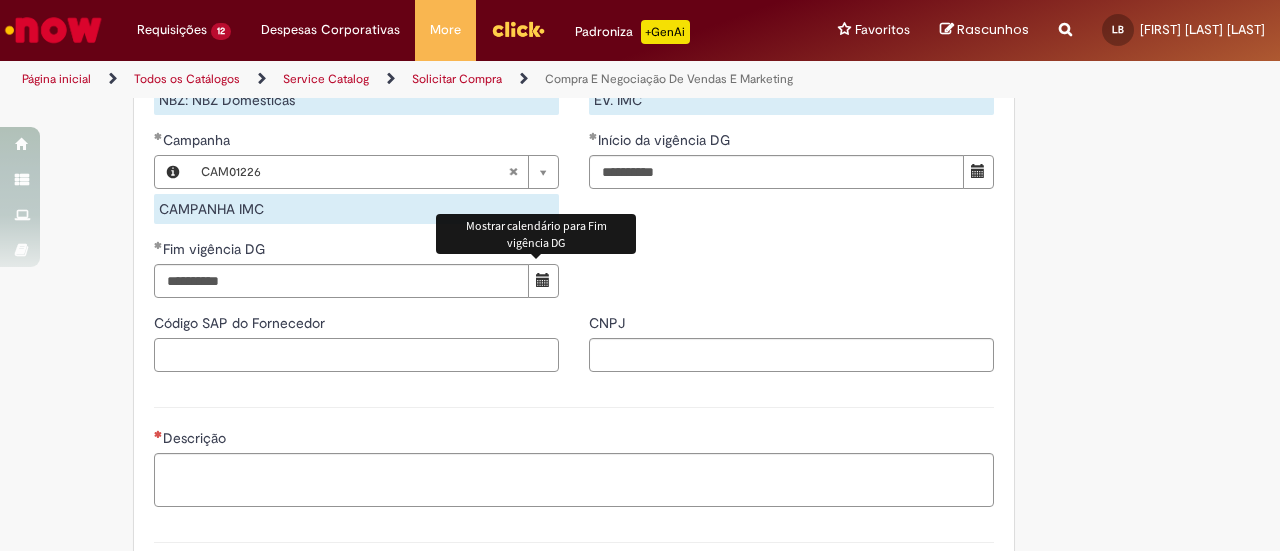 click on "Código SAP do Fornecedor" at bounding box center (356, 355) 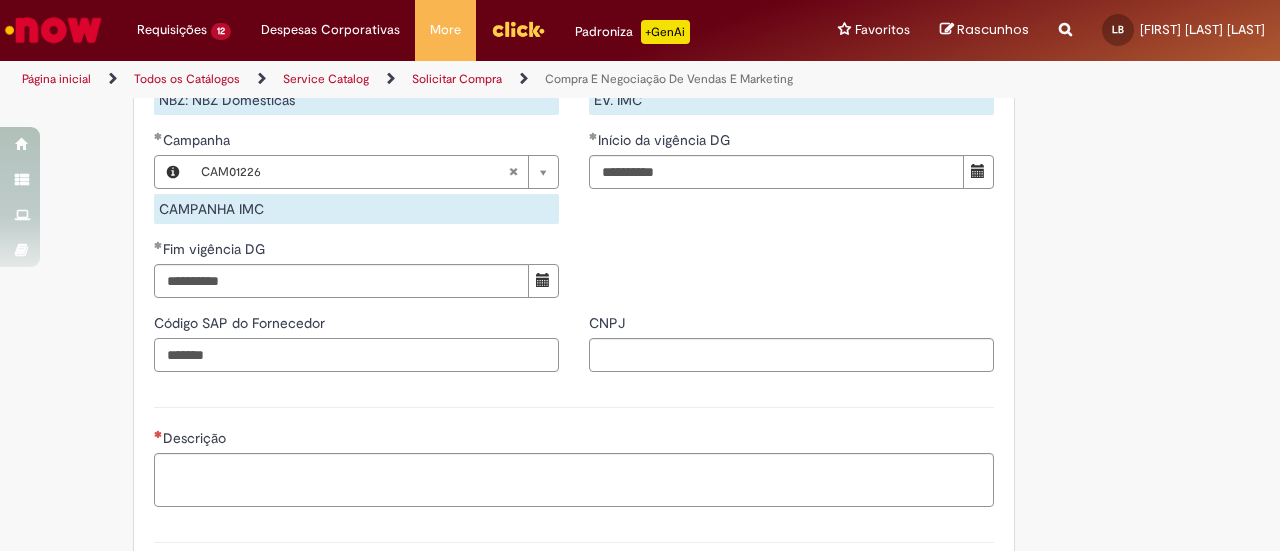 type on "*******" 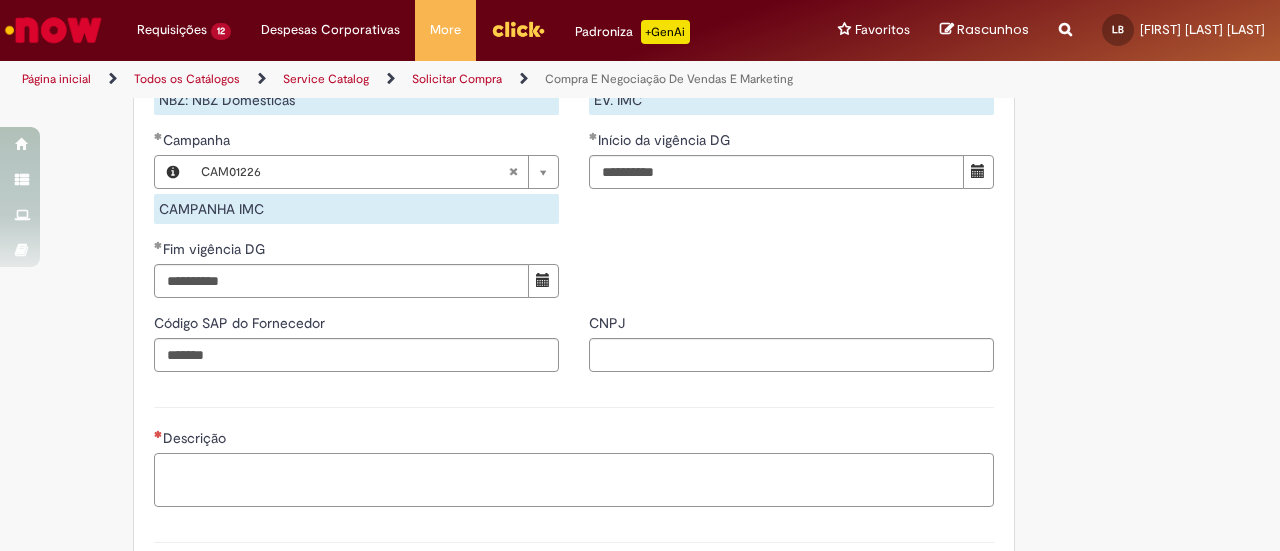 click on "Descrição" at bounding box center [574, 479] 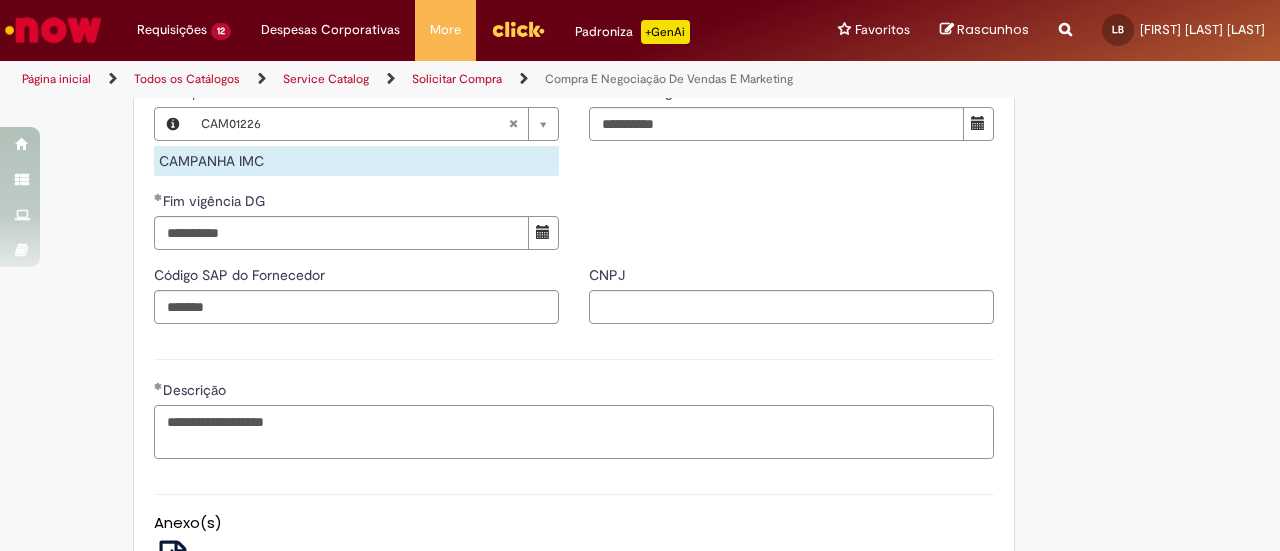scroll, scrollTop: 1442, scrollLeft: 0, axis: vertical 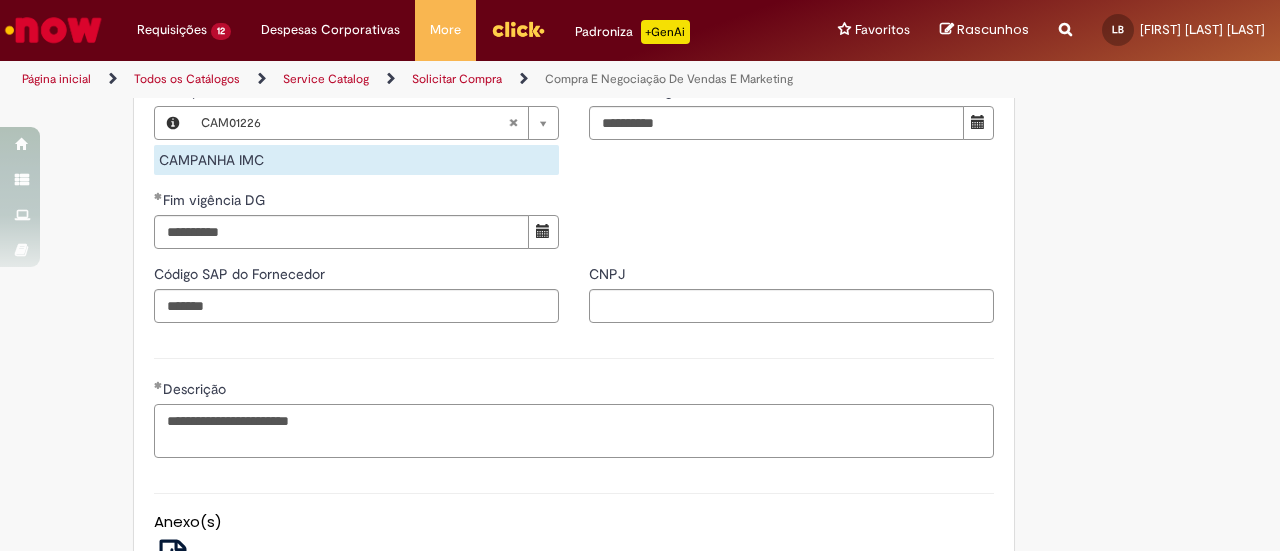 click on "**********" at bounding box center (574, 430) 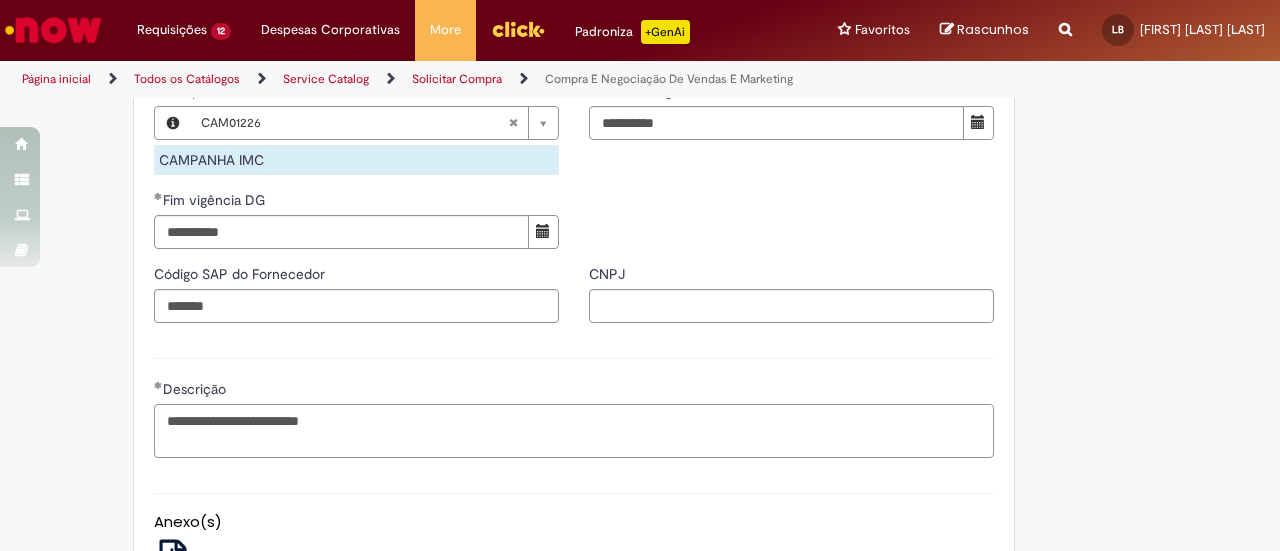 click on "**********" at bounding box center (574, 430) 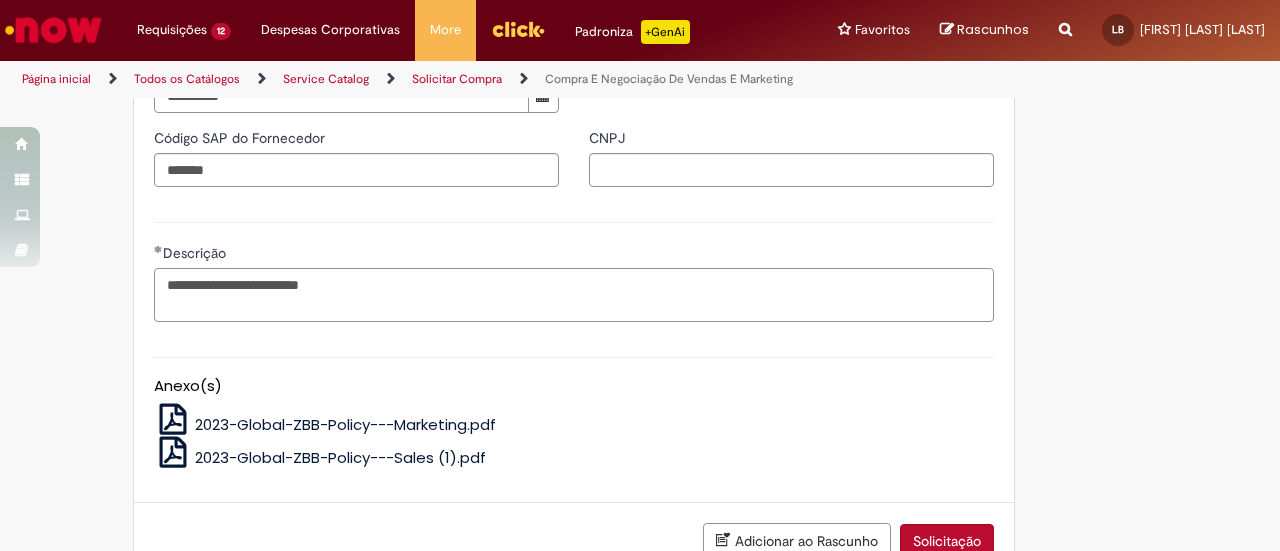 scroll, scrollTop: 1710, scrollLeft: 0, axis: vertical 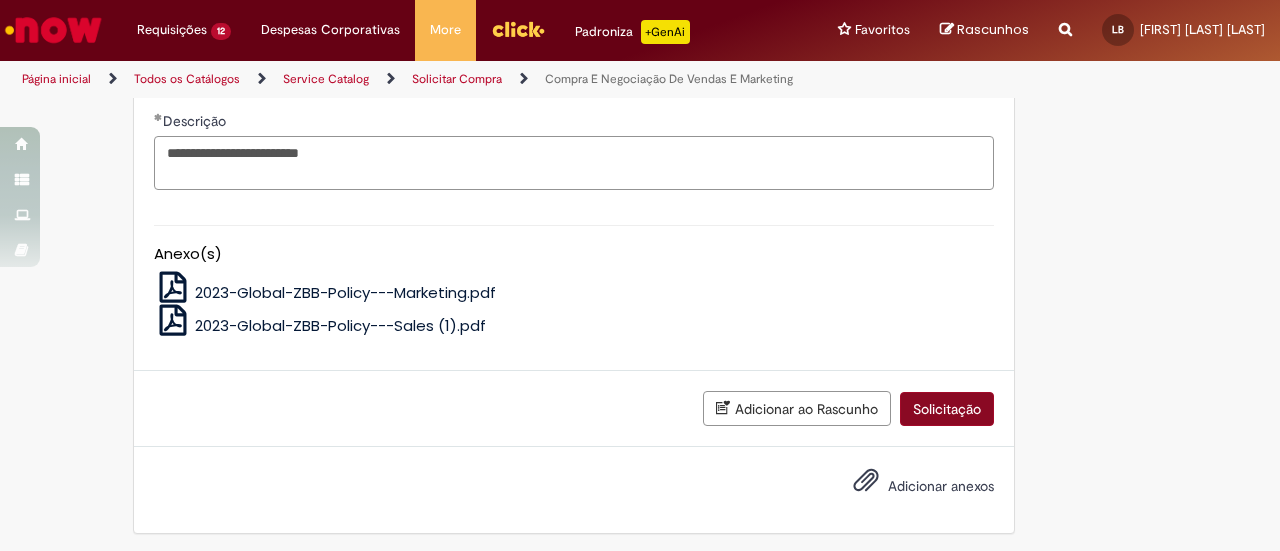 type on "**********" 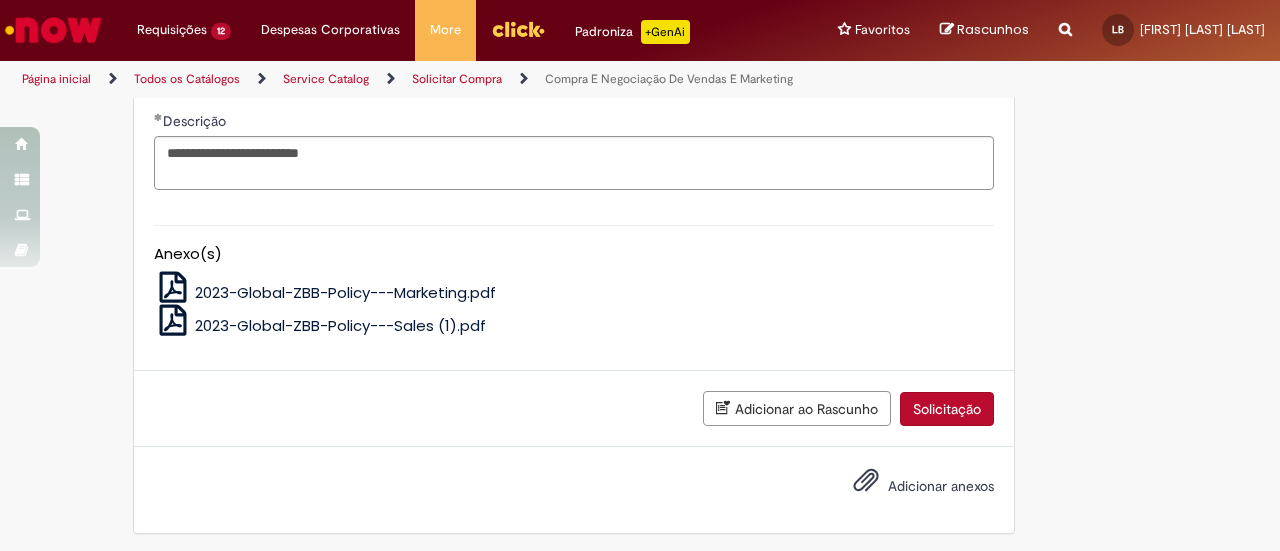 click on "Solicitação" at bounding box center (947, 409) 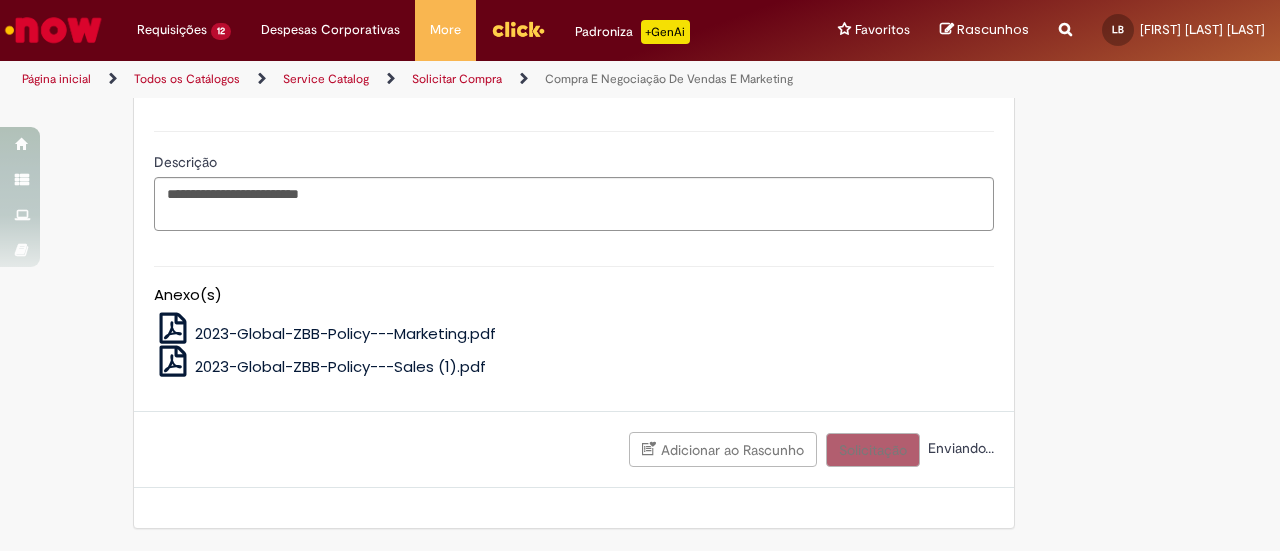 scroll, scrollTop: 1664, scrollLeft: 0, axis: vertical 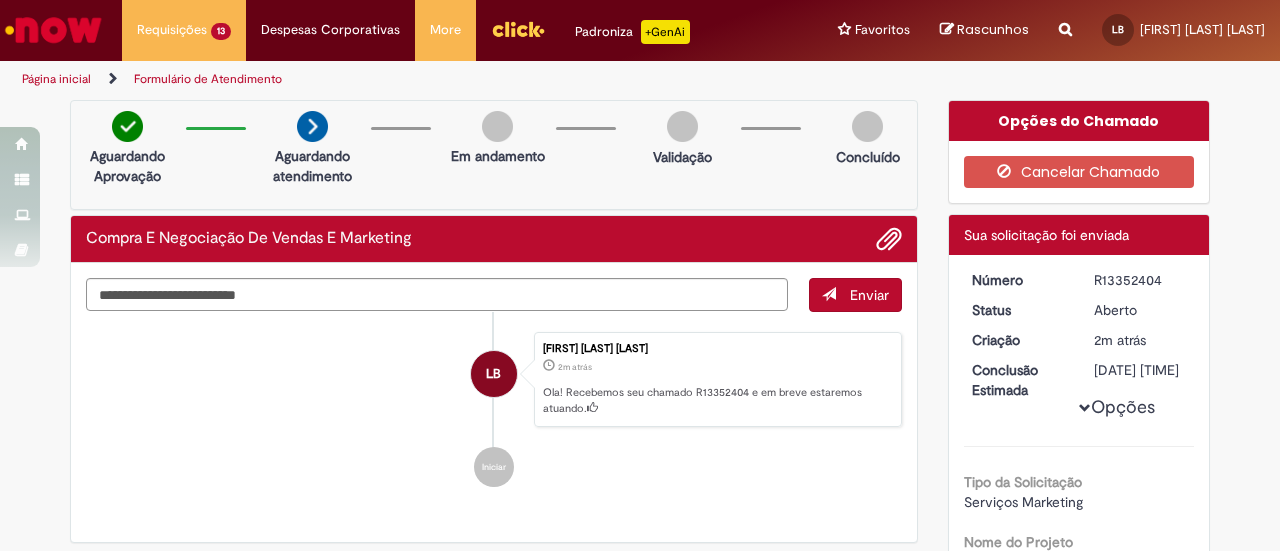 click at bounding box center [518, 29] 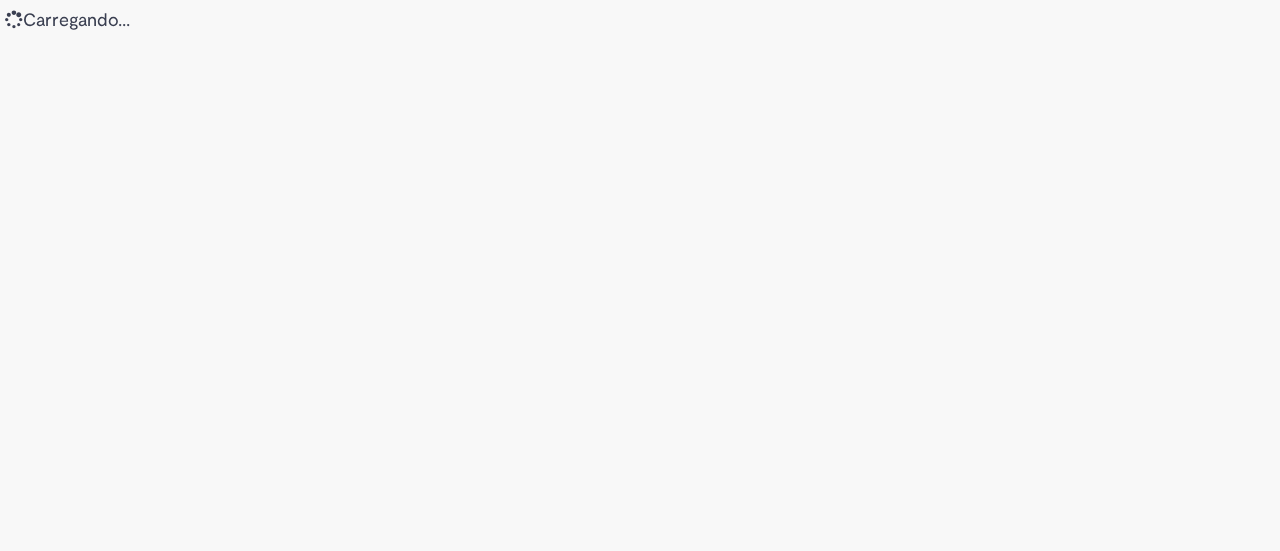scroll, scrollTop: 0, scrollLeft: 0, axis: both 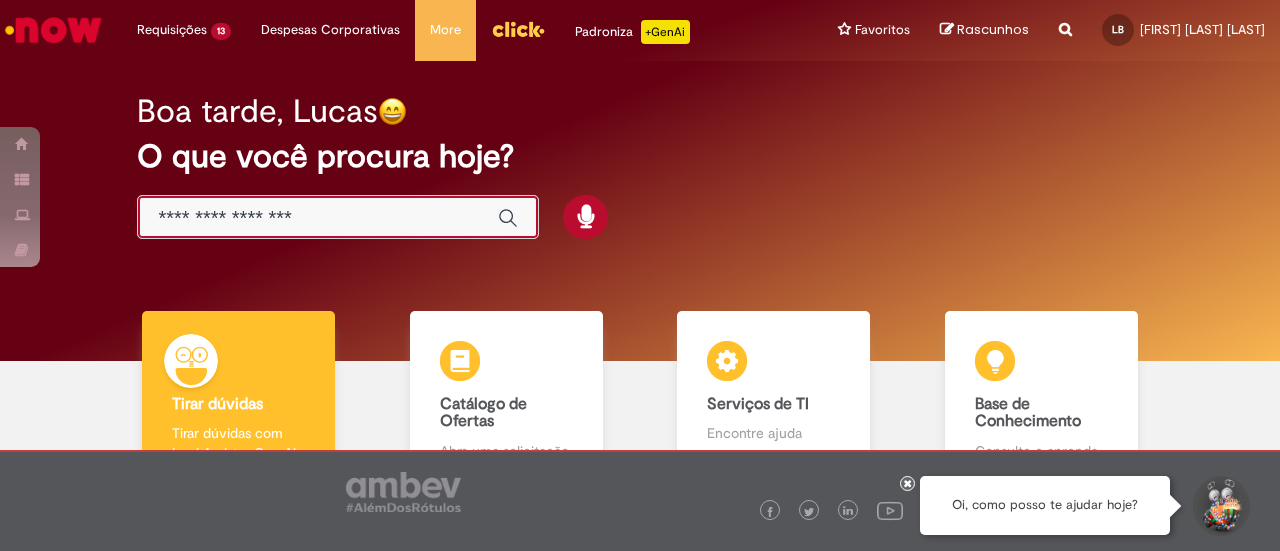 click at bounding box center (318, 218) 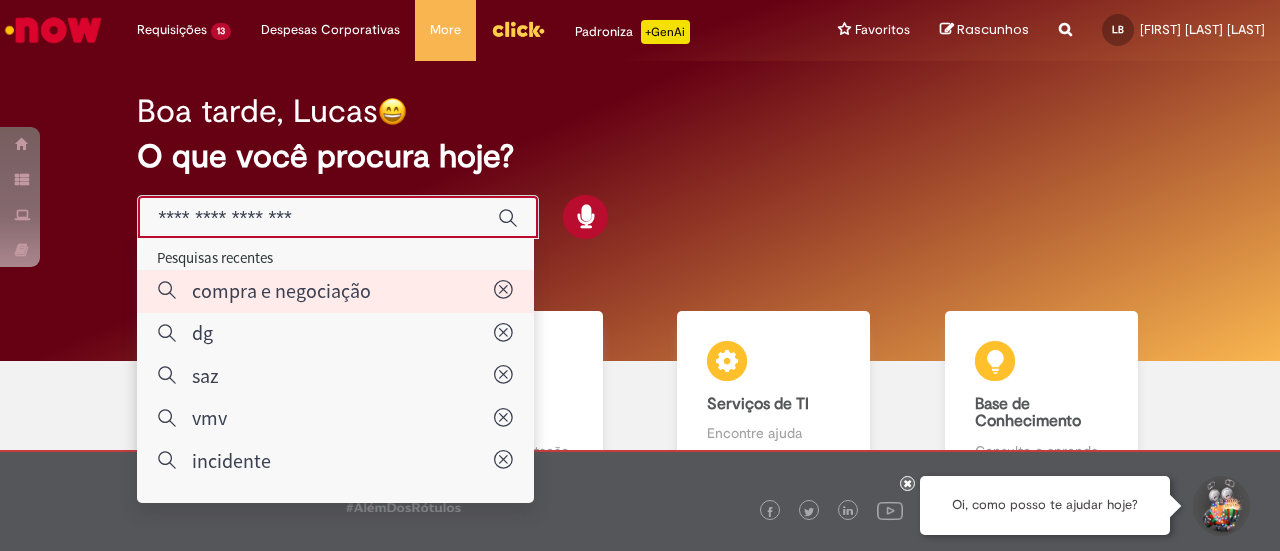type on "**********" 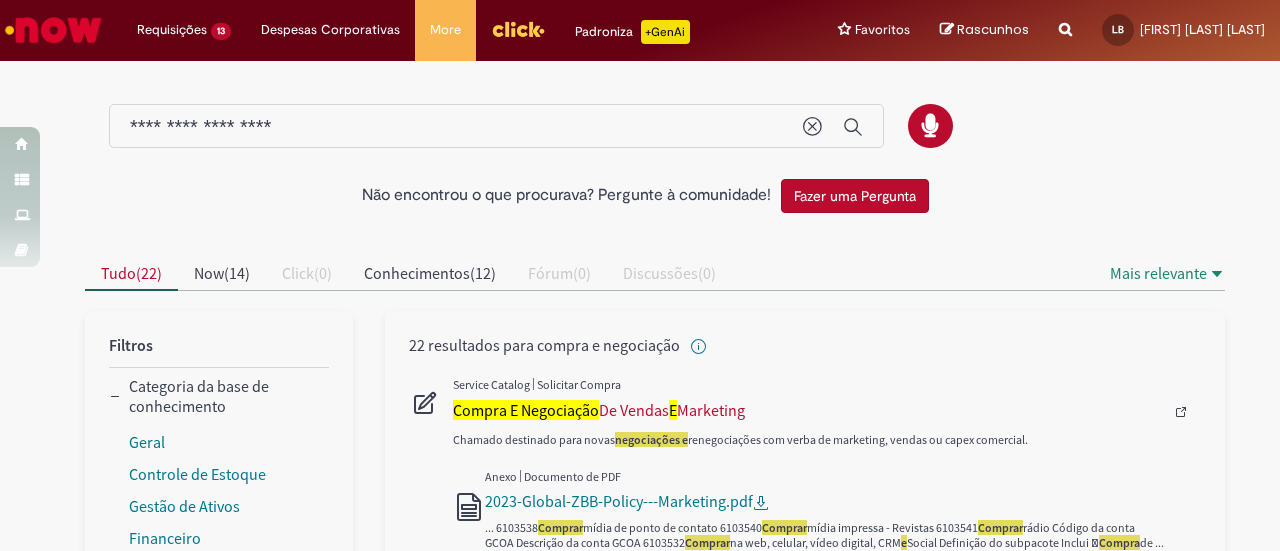 click at bounding box center [827, 412] 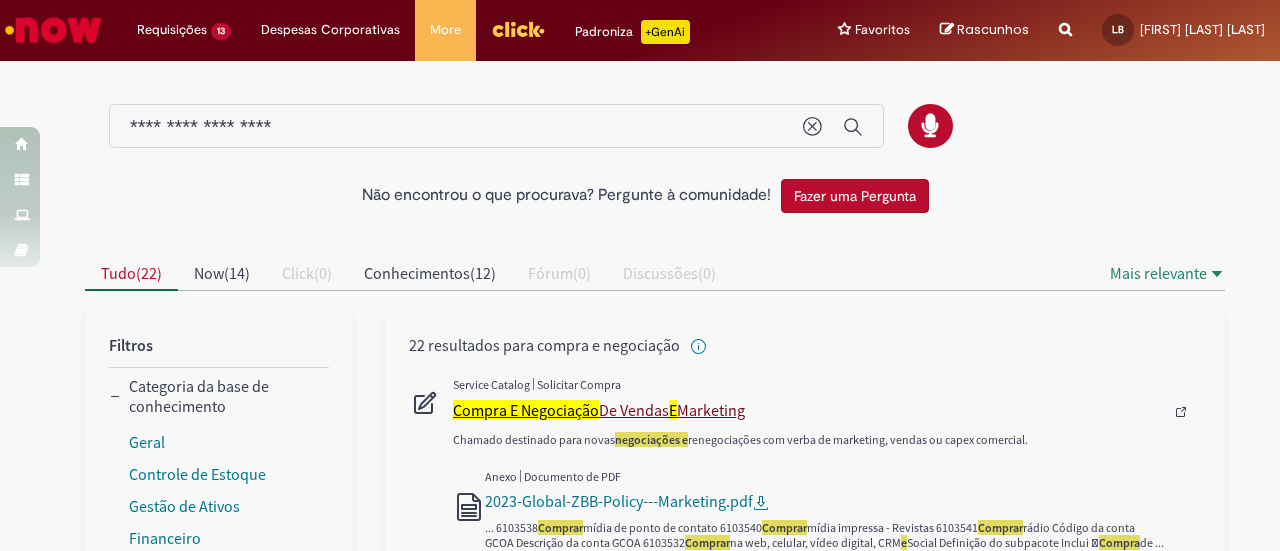 click on "Compra E Negociação" at bounding box center [526, 410] 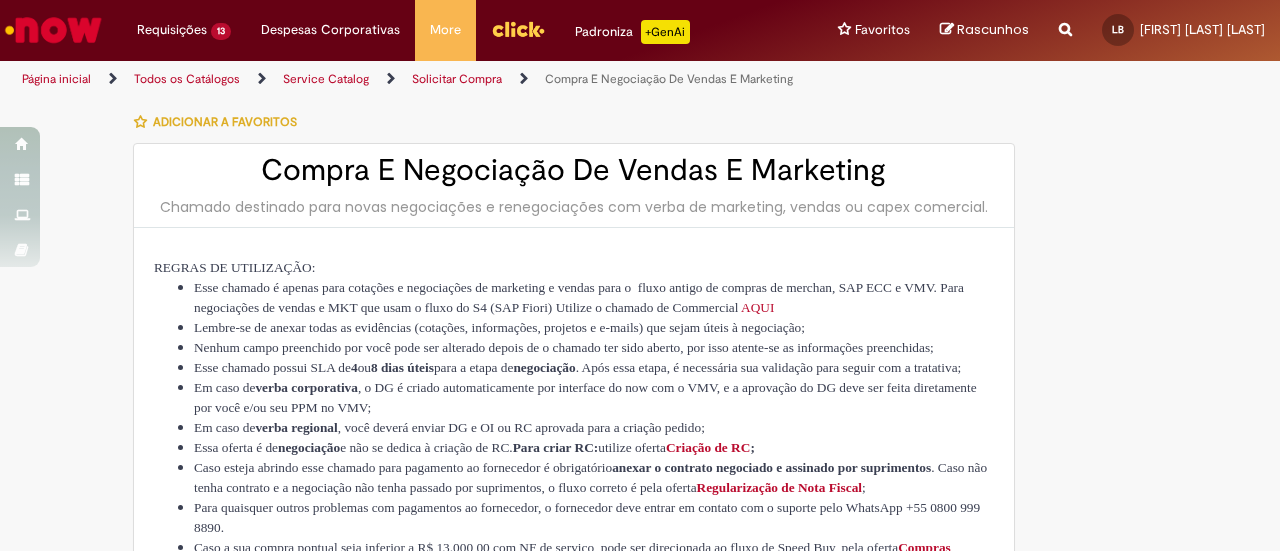 type on "********" 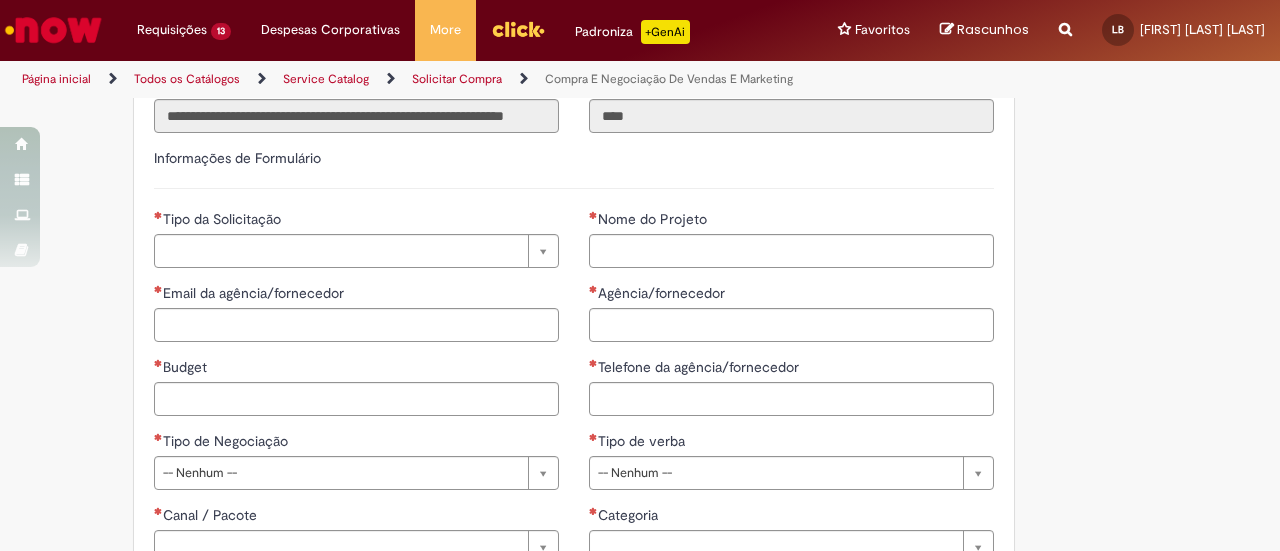 scroll, scrollTop: 840, scrollLeft: 0, axis: vertical 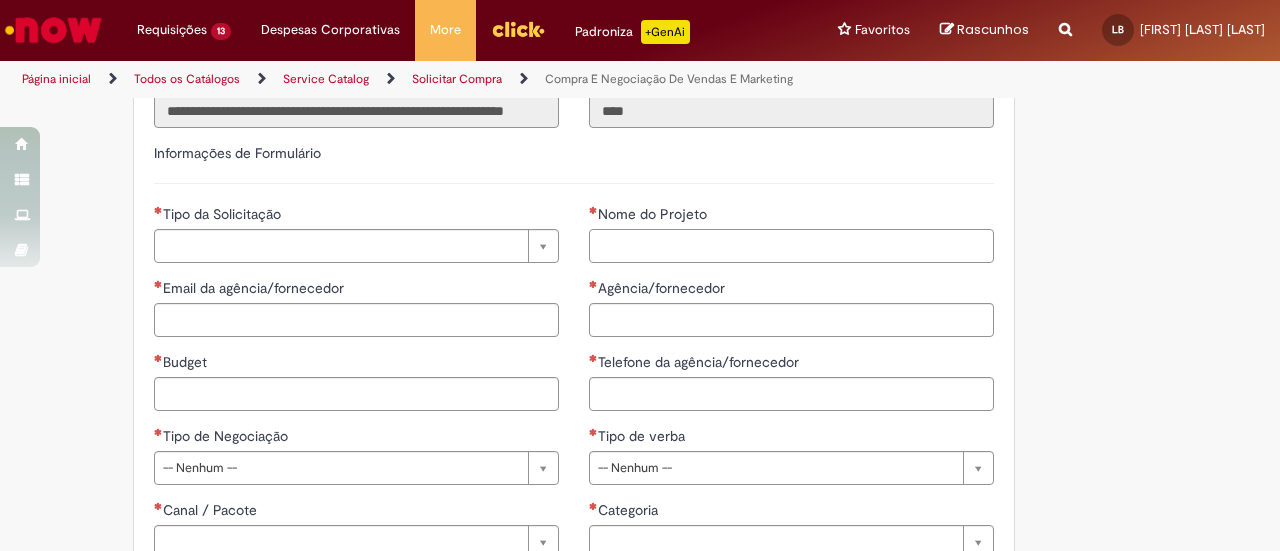 click on "Nome do Projeto" at bounding box center (791, 246) 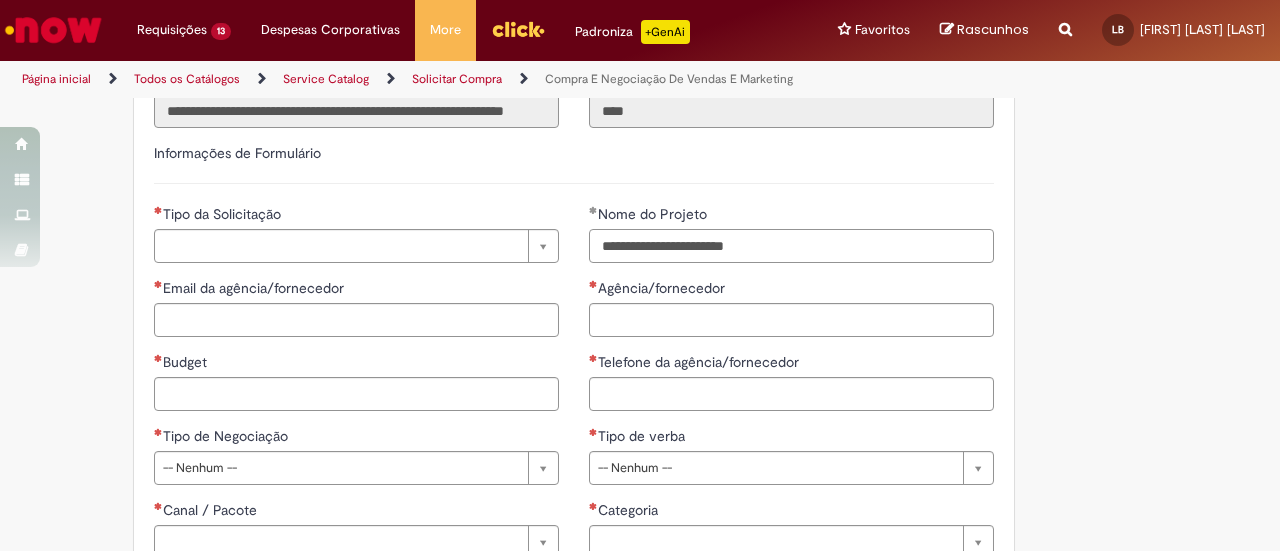 type on "**********" 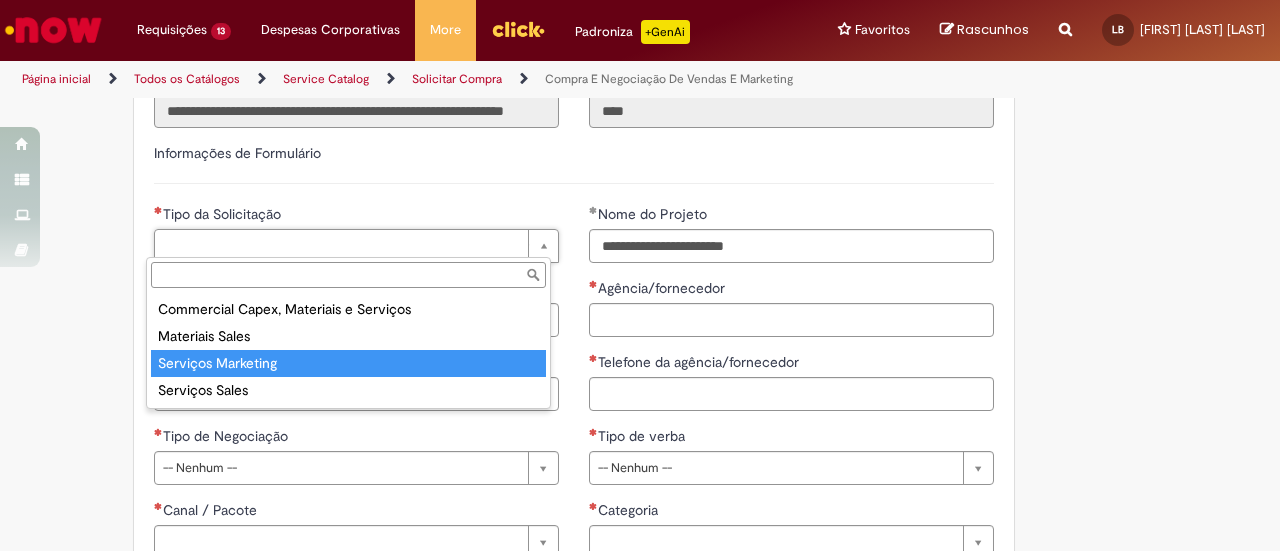 type on "**********" 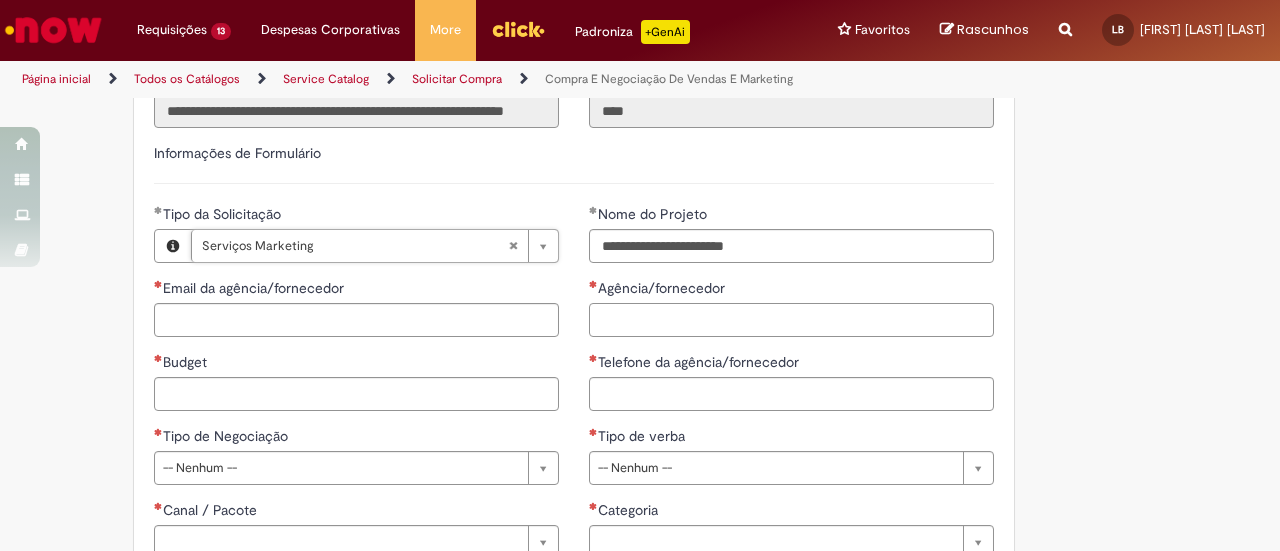 click on "Agência/fornecedor" at bounding box center (791, 320) 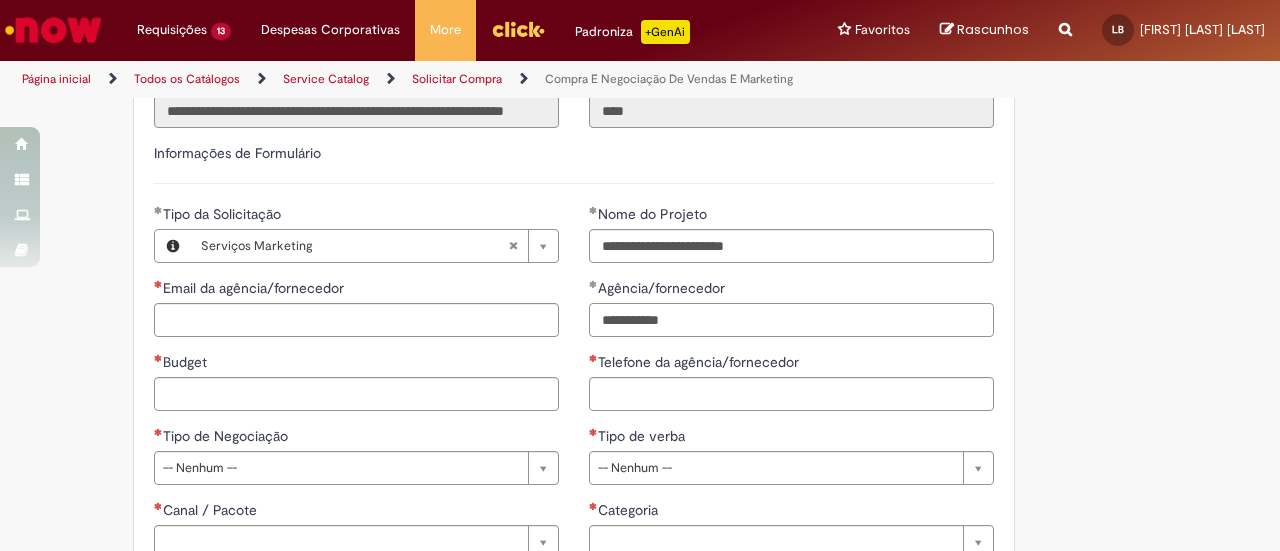 click on "**********" at bounding box center (791, 320) 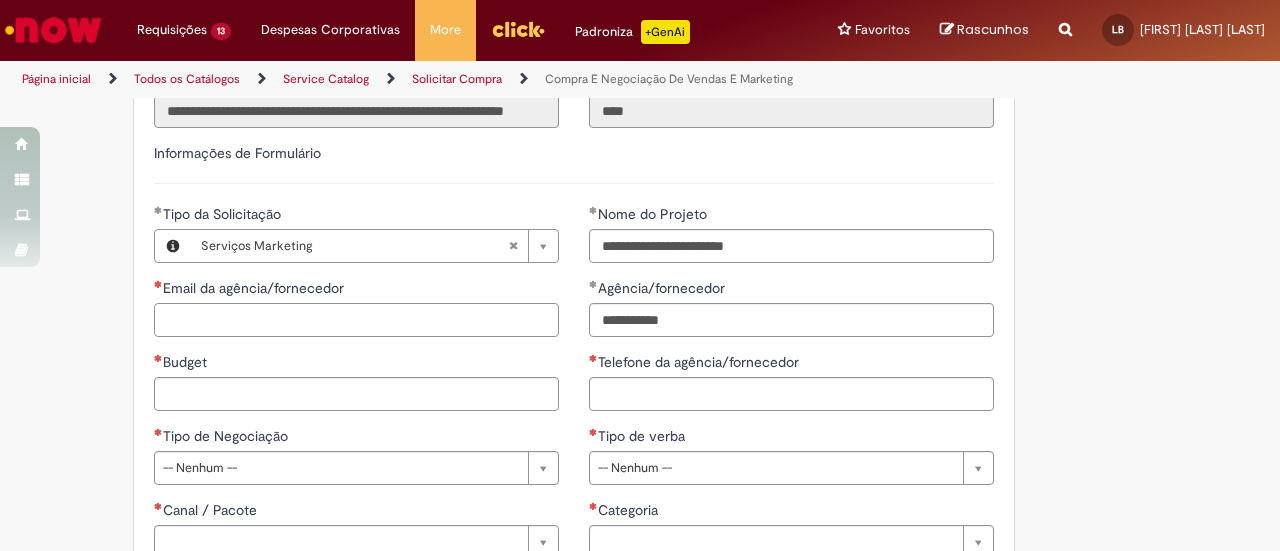 click on "Email da agência/fornecedor" at bounding box center [356, 320] 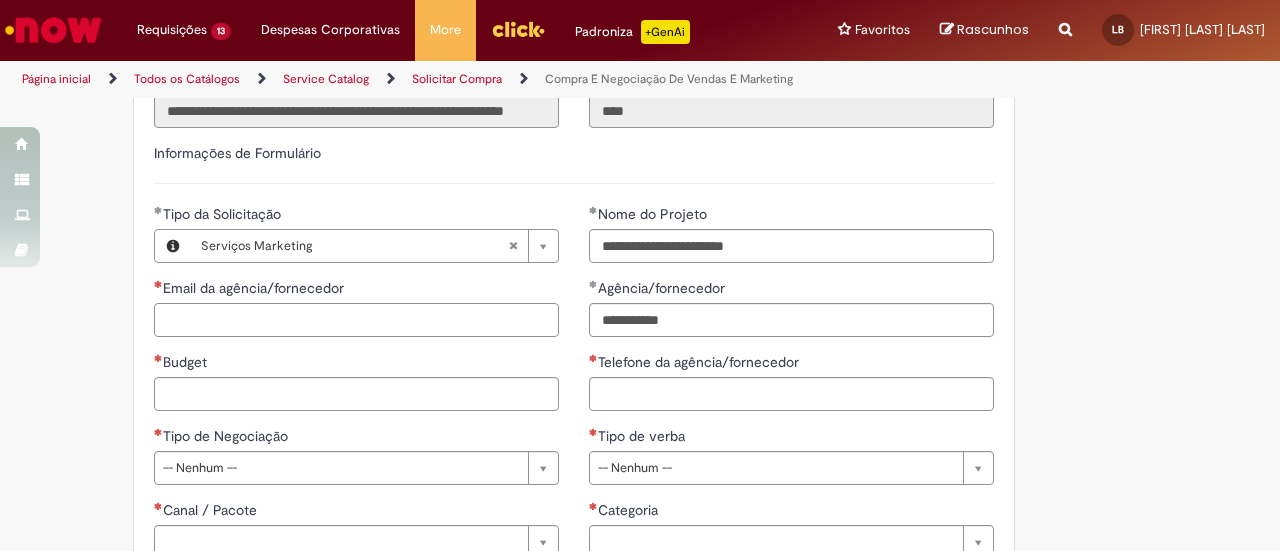 paste on "**********" 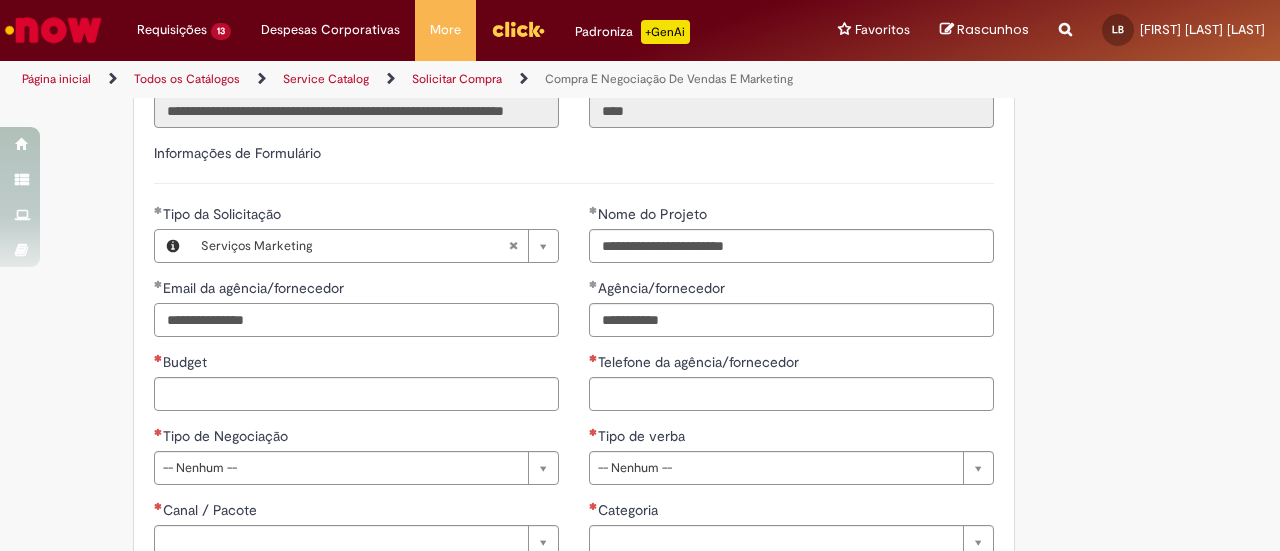 type on "**********" 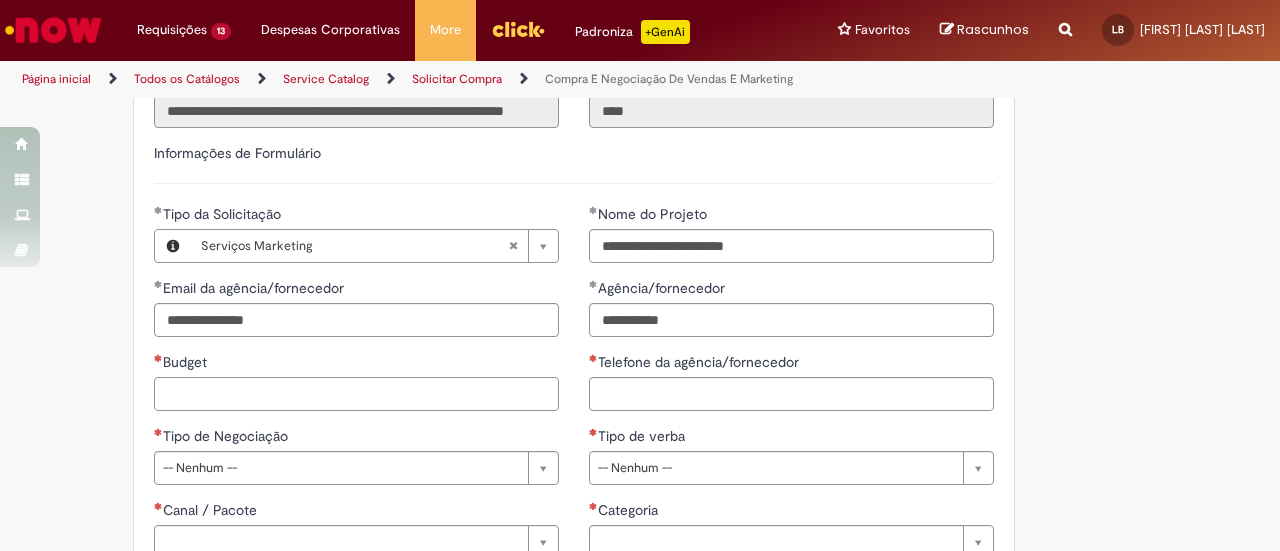 click on "Budget" at bounding box center (356, 394) 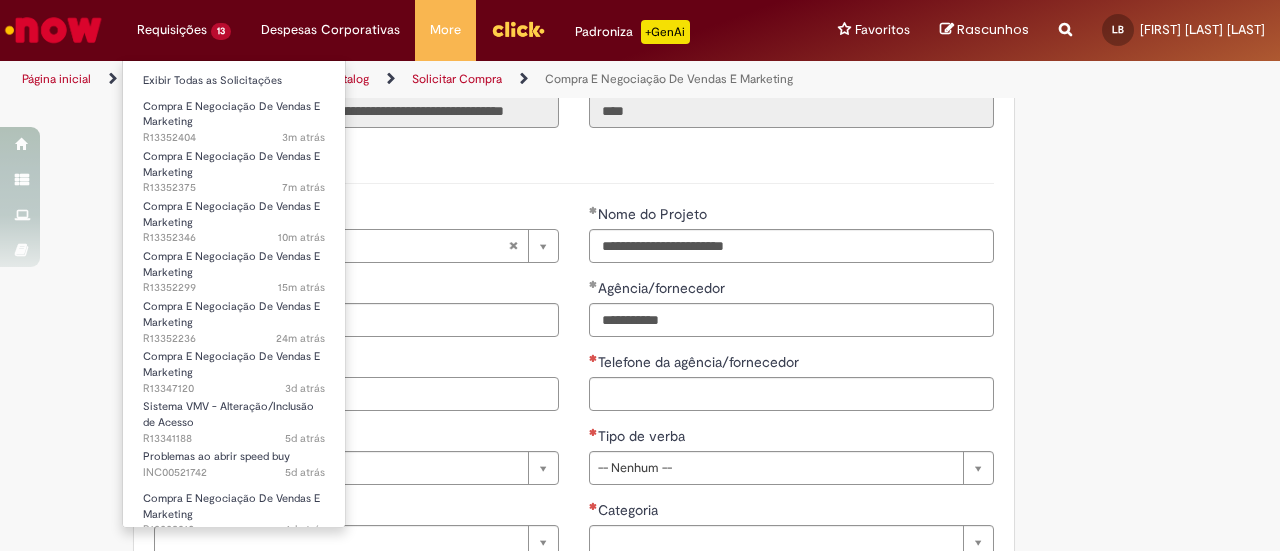 type on "********" 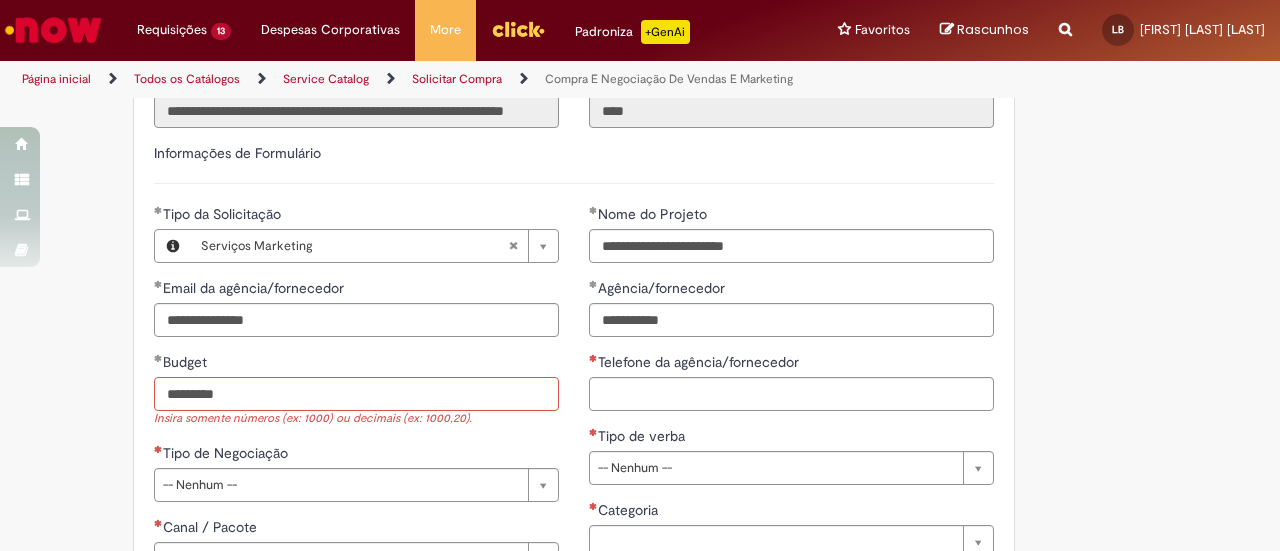 type on "*********" 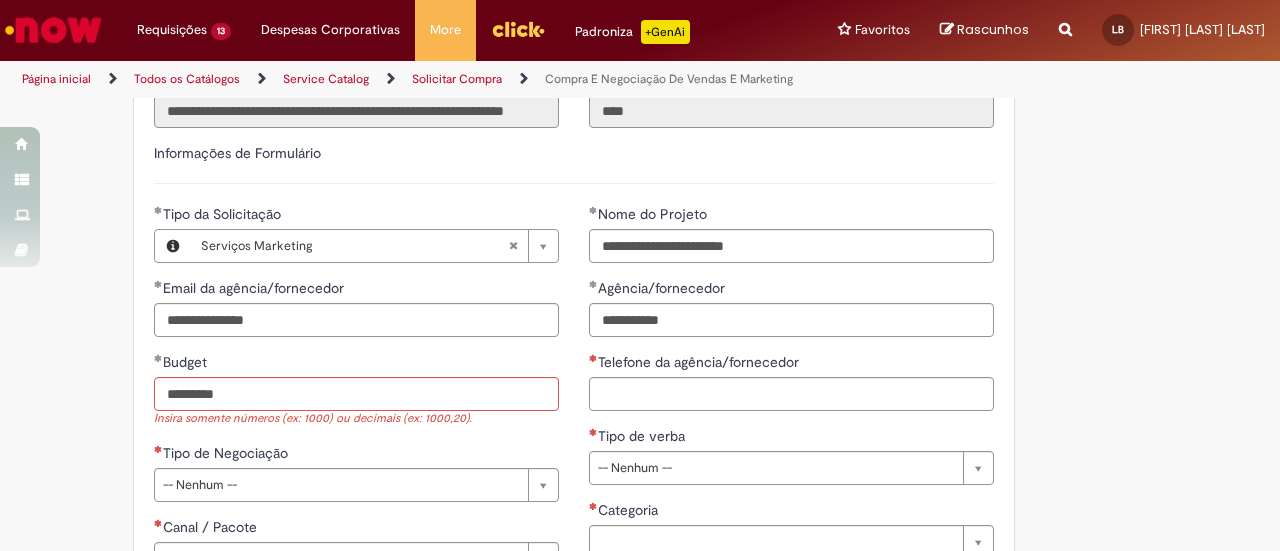 click on "**********" at bounding box center [356, 397] 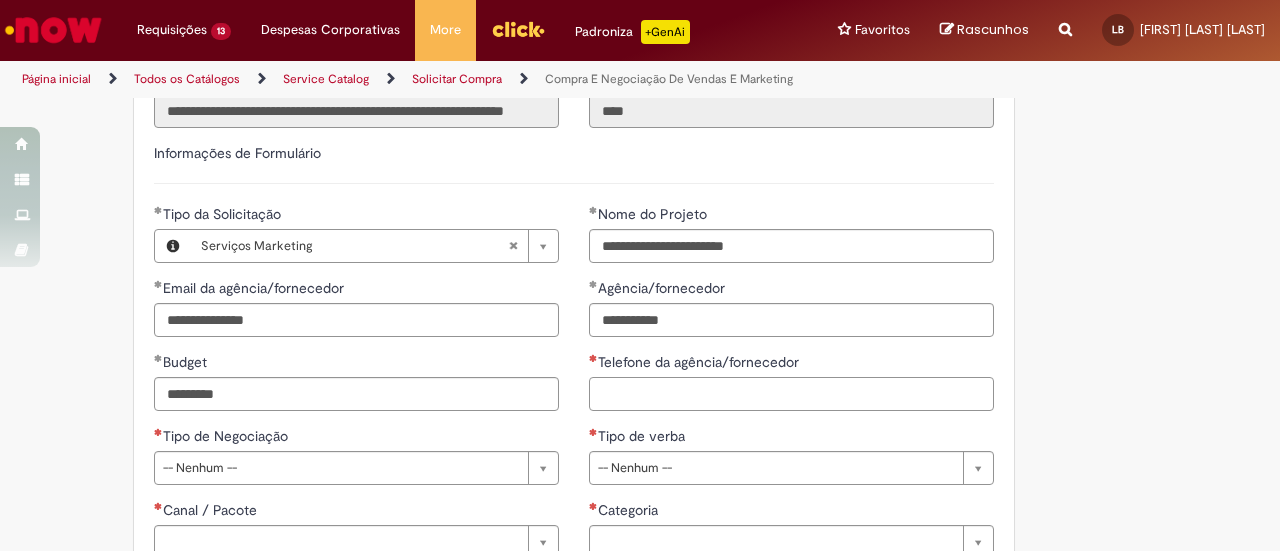 click on "Telefone da agência/fornecedor" at bounding box center [791, 394] 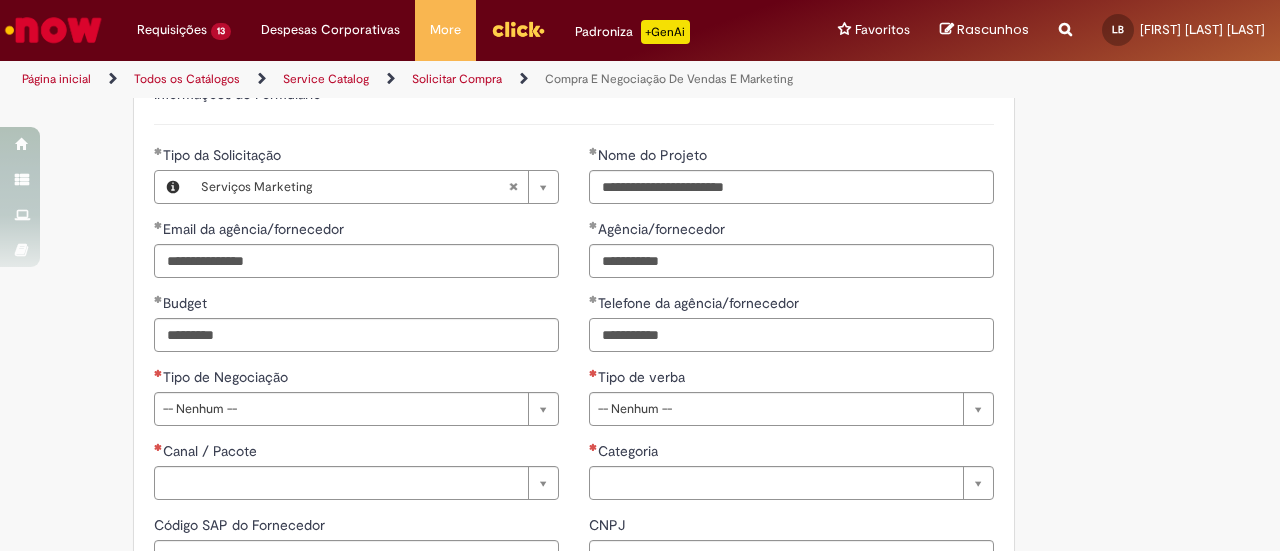 scroll, scrollTop: 929, scrollLeft: 0, axis: vertical 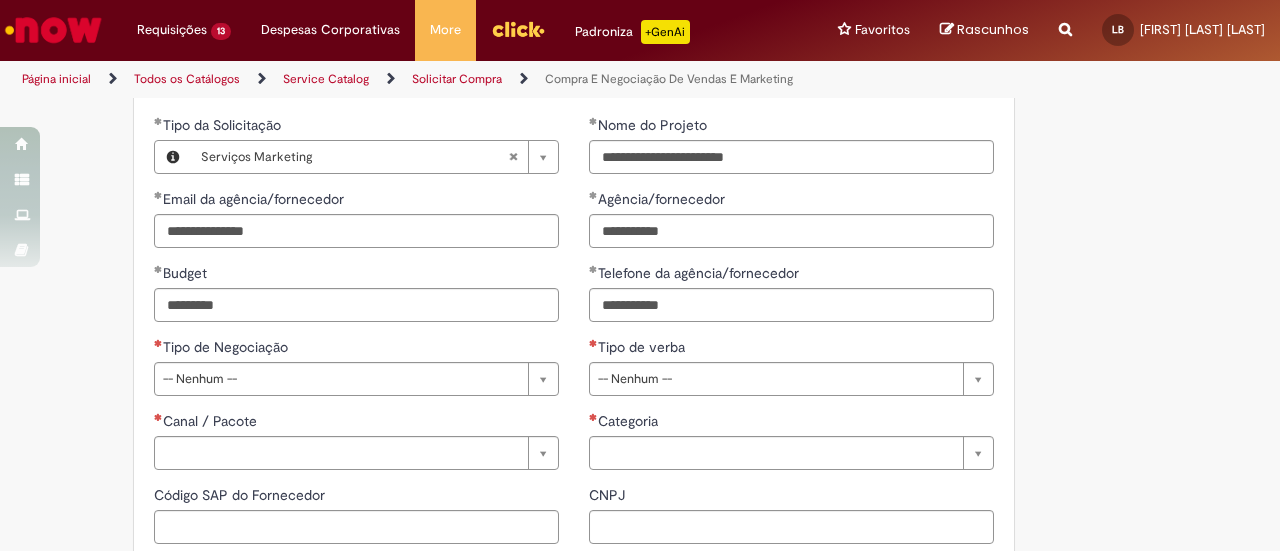 type on "**********" 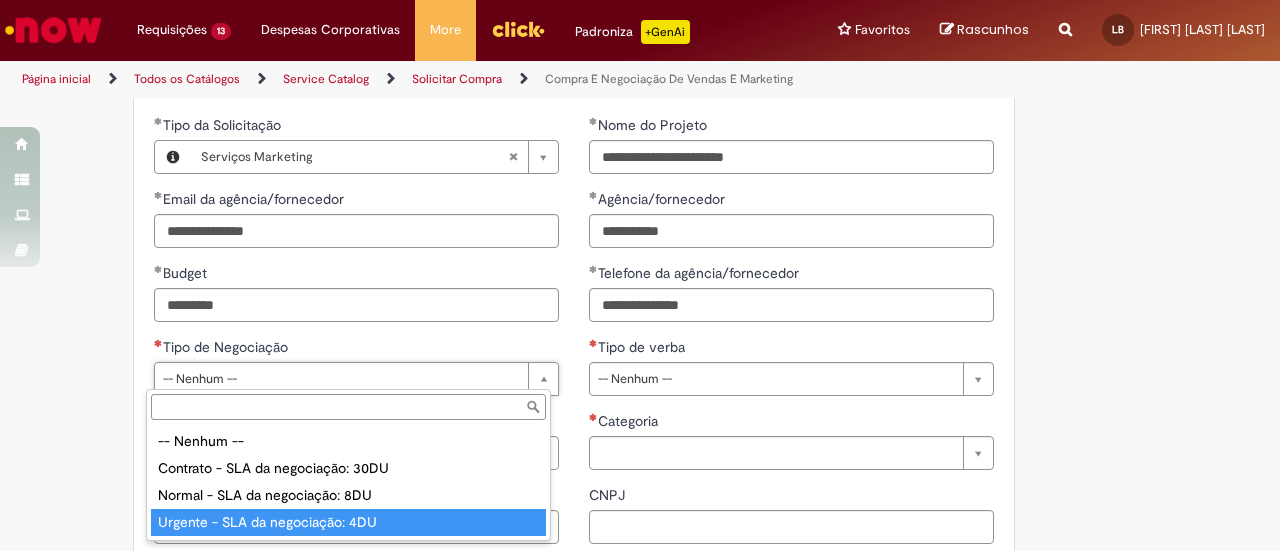 type on "**********" 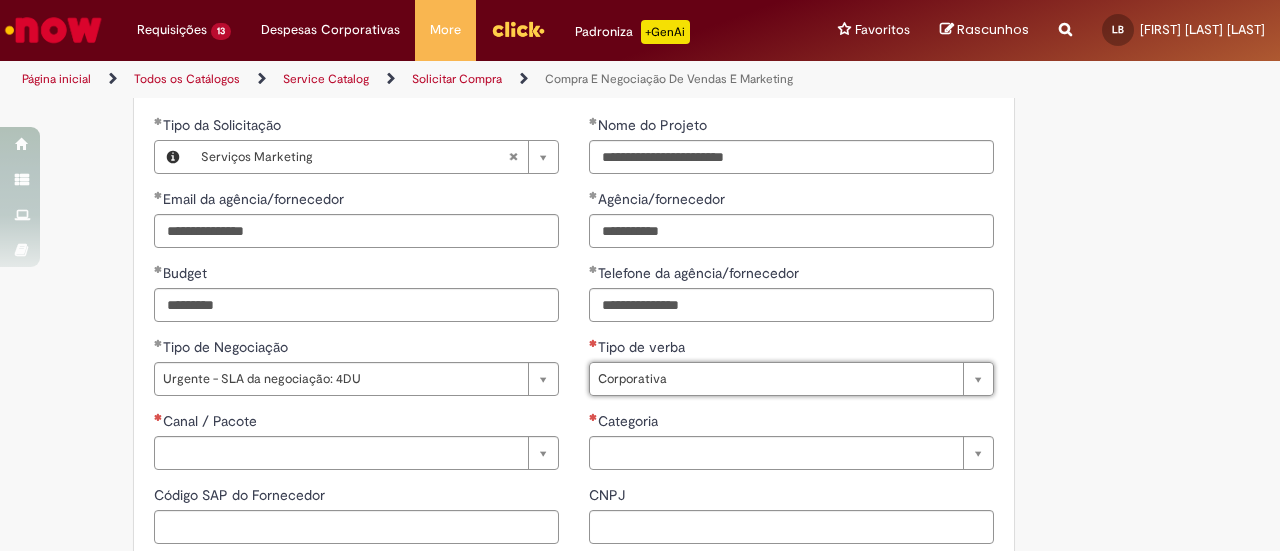 type on "**********" 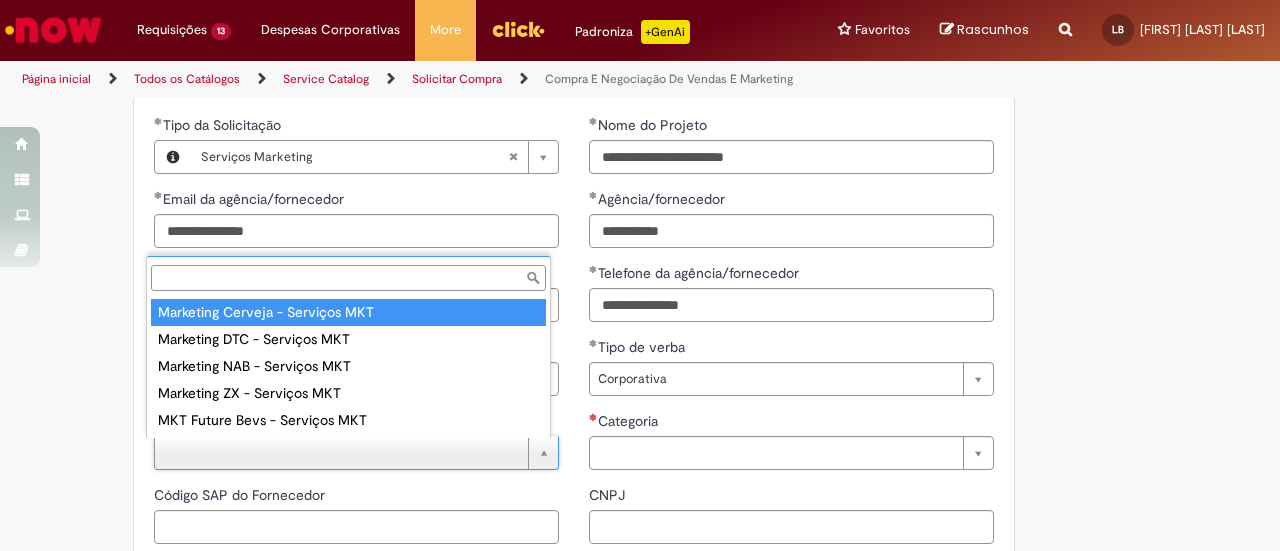 type on "**********" 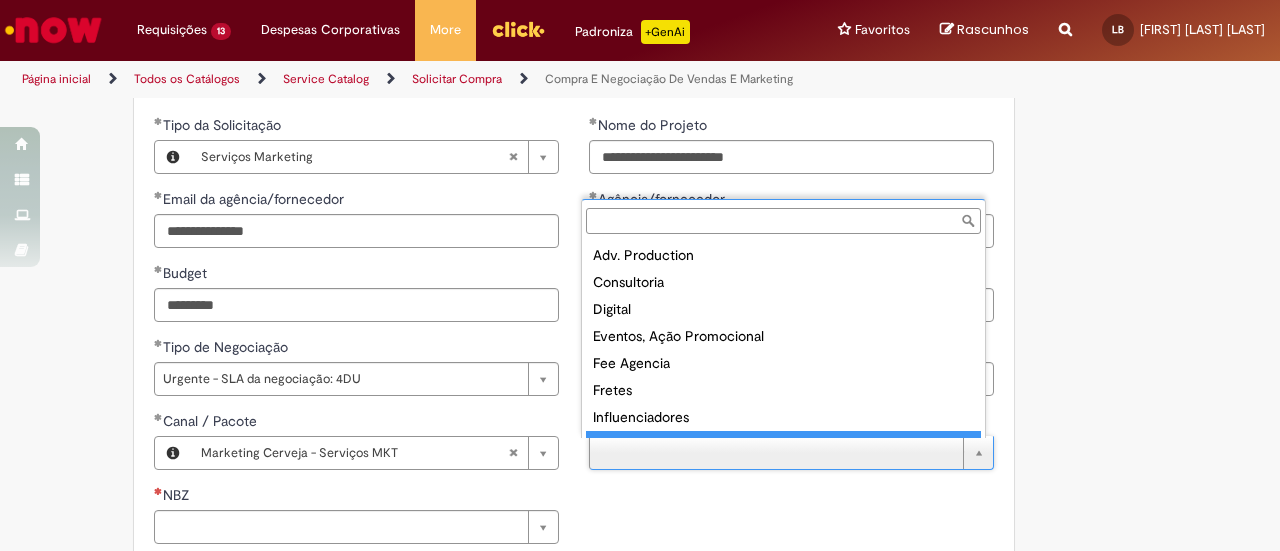 scroll, scrollTop: 16, scrollLeft: 0, axis: vertical 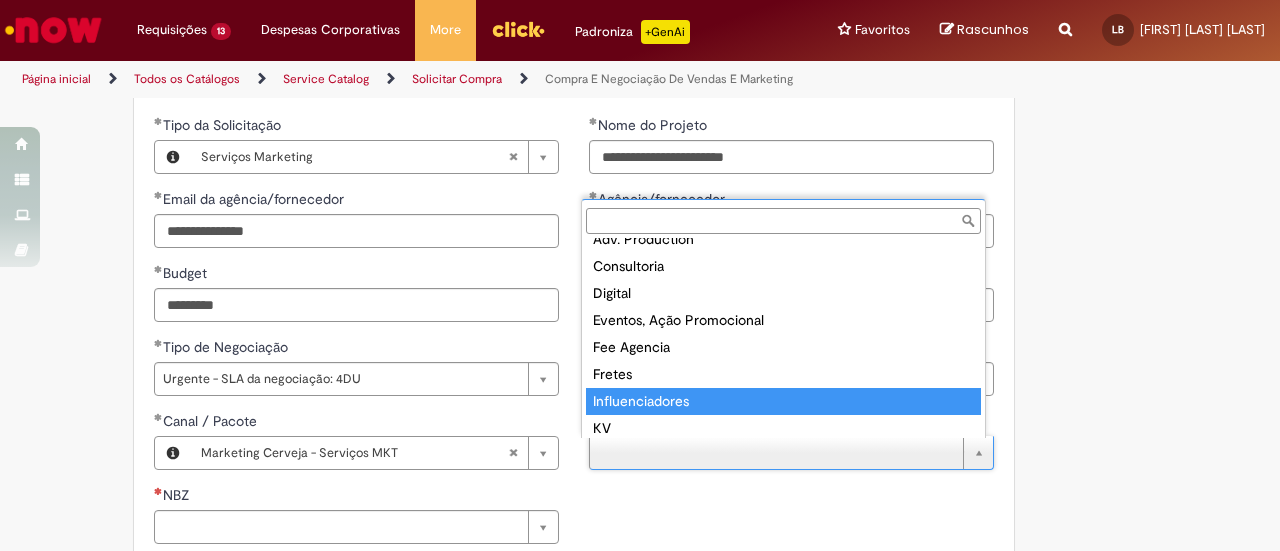 type on "**********" 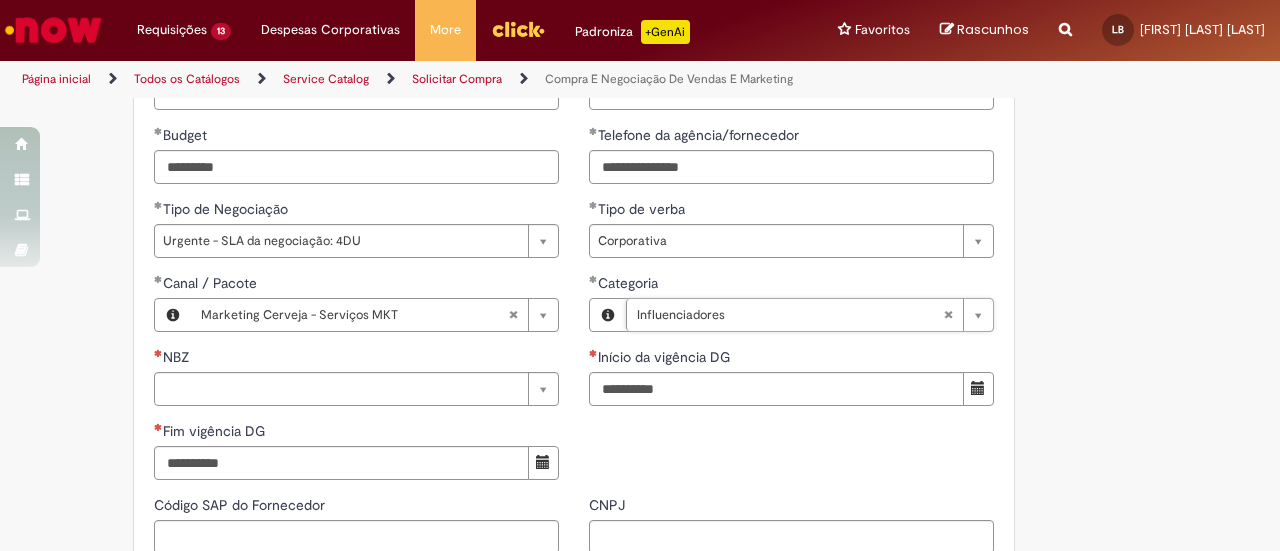 scroll, scrollTop: 1074, scrollLeft: 0, axis: vertical 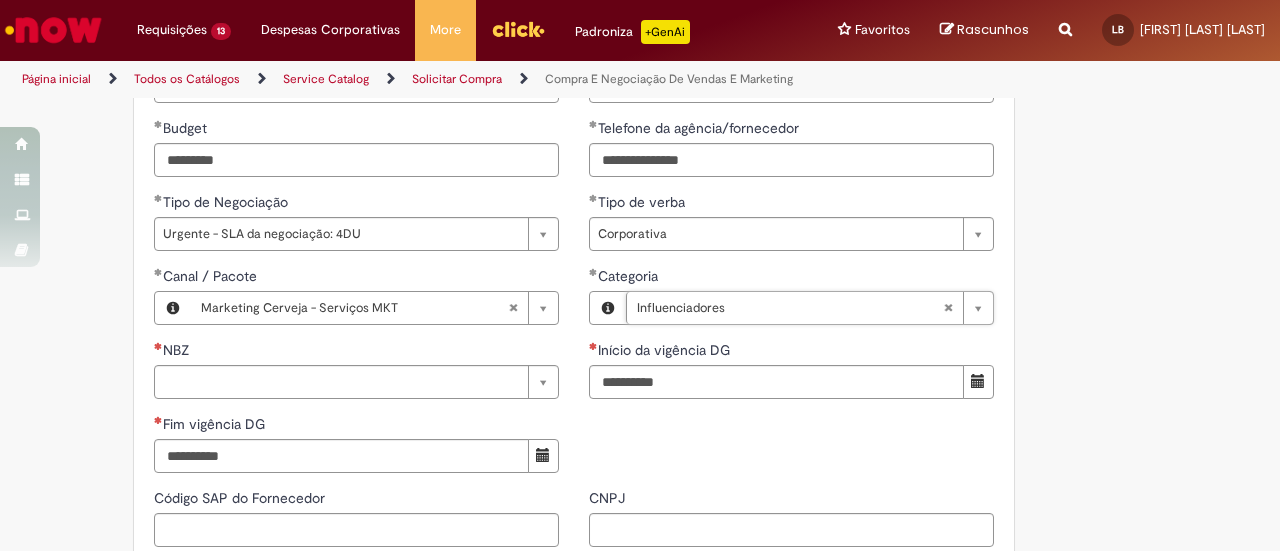 click on "NBZ" at bounding box center [356, 352] 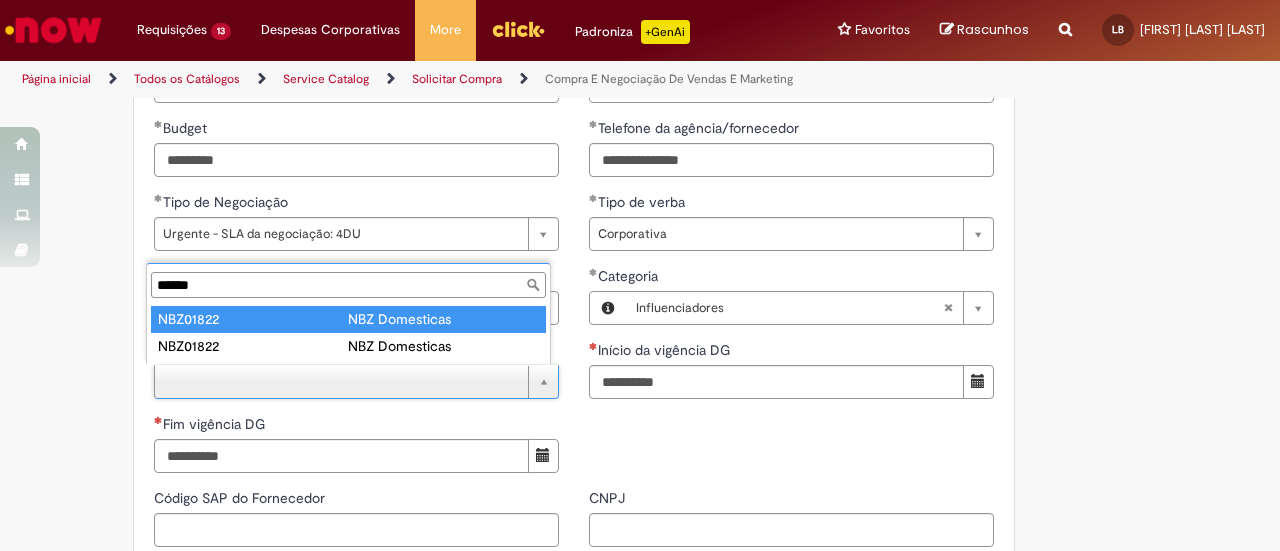 type on "******" 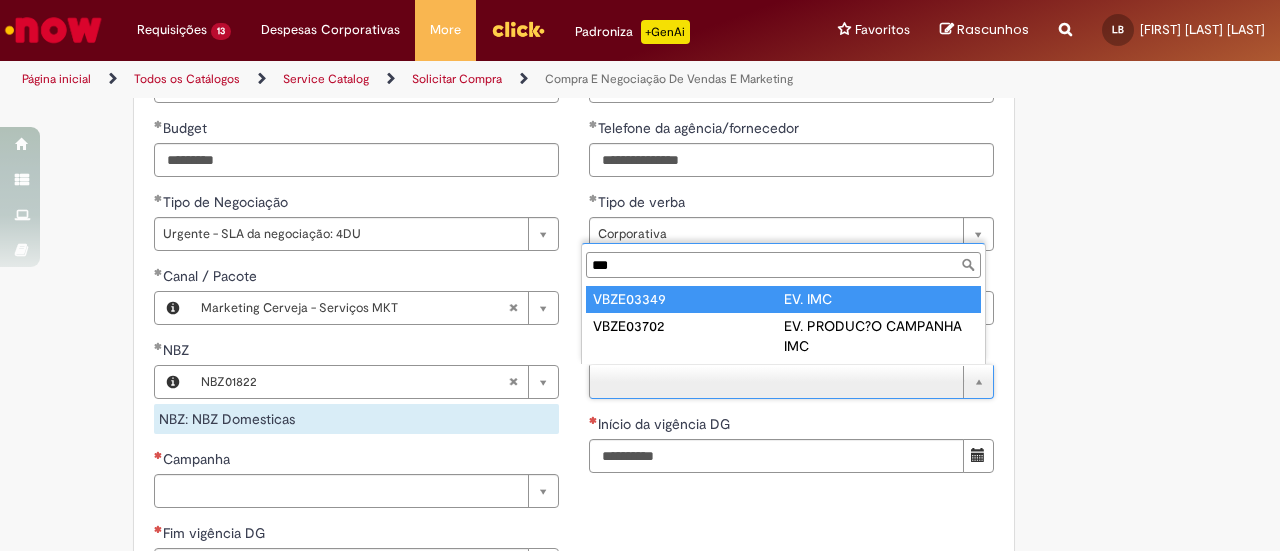 type on "***" 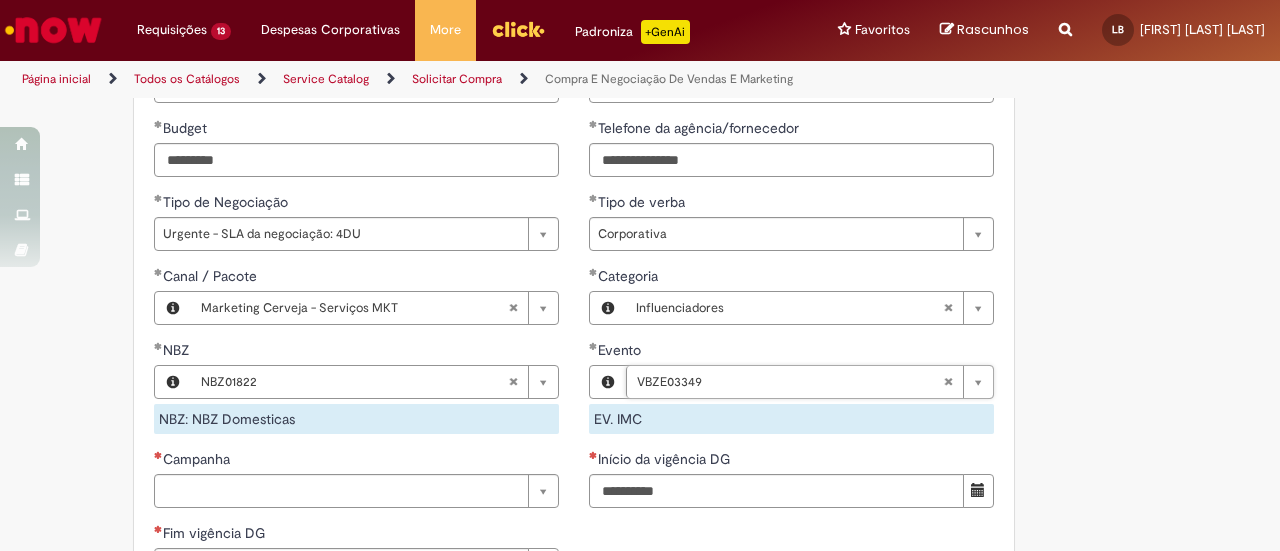 scroll, scrollTop: 1220, scrollLeft: 0, axis: vertical 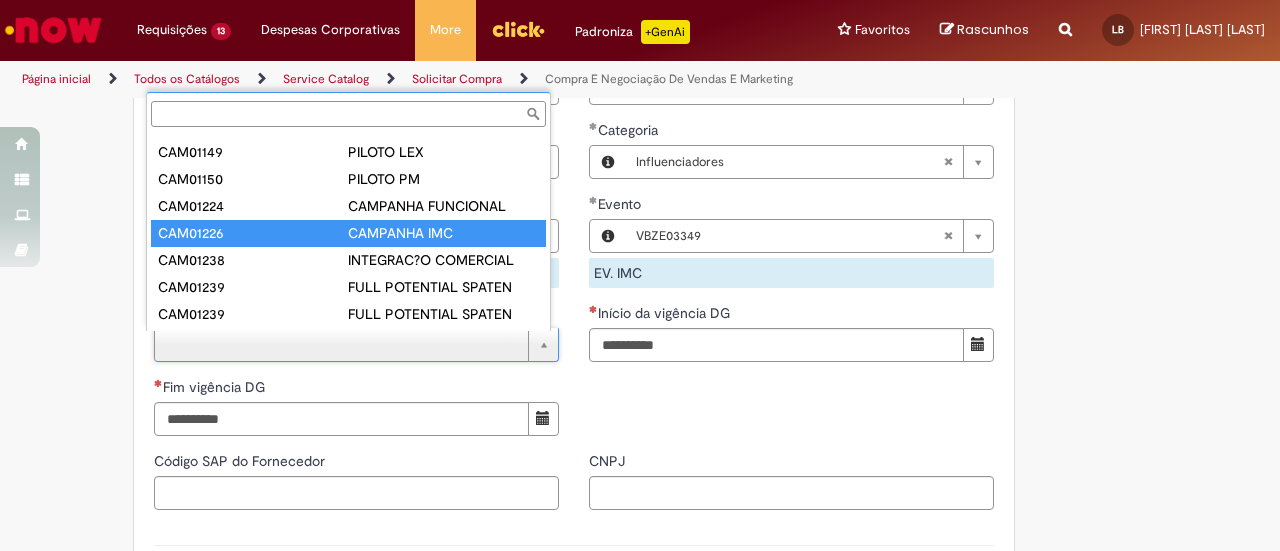type on "********" 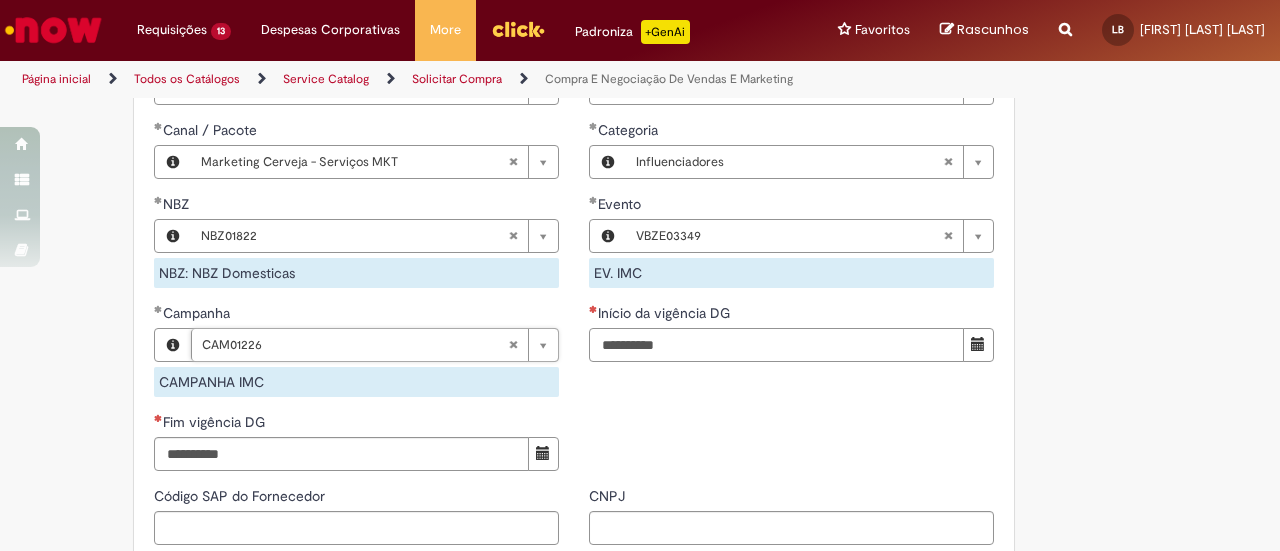 click on "Início da vigência DG" at bounding box center (776, 345) 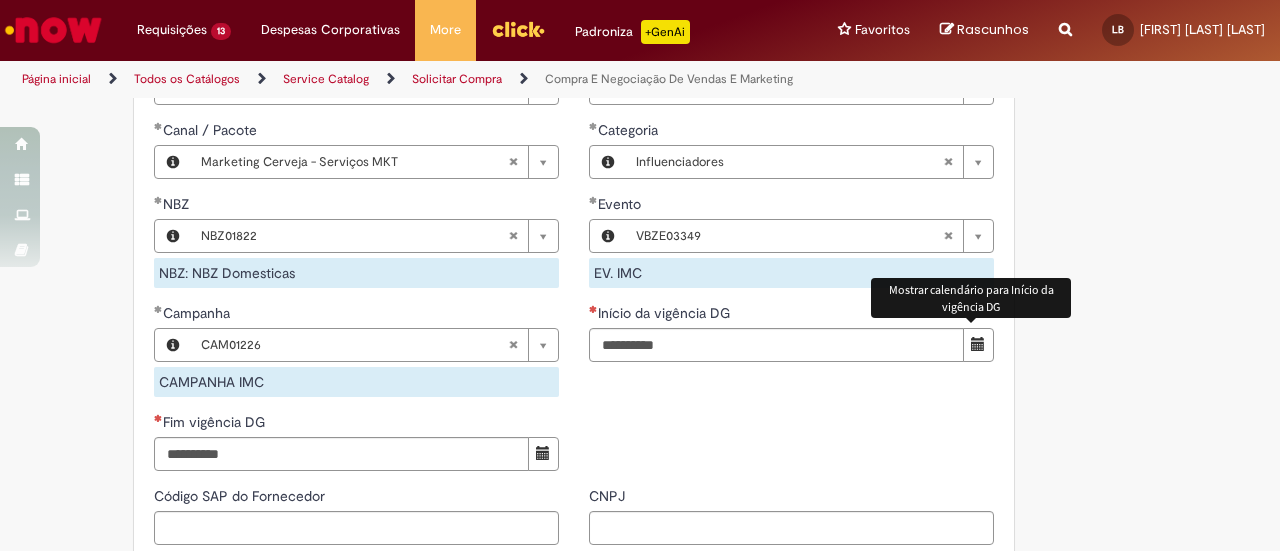 click at bounding box center [978, 345] 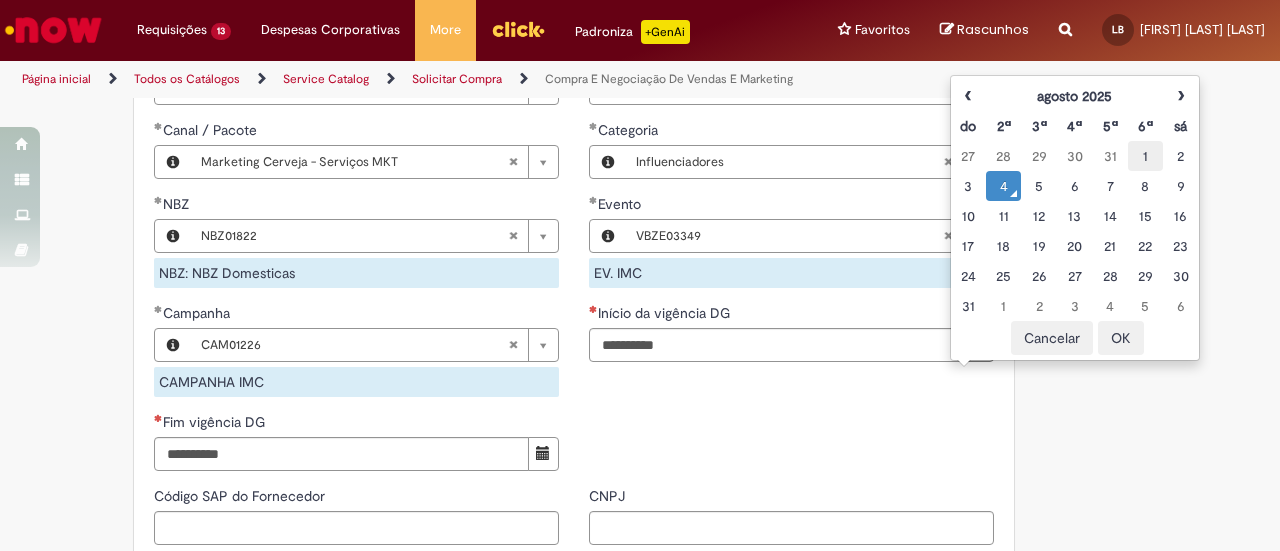 click on "1" at bounding box center [1145, 156] 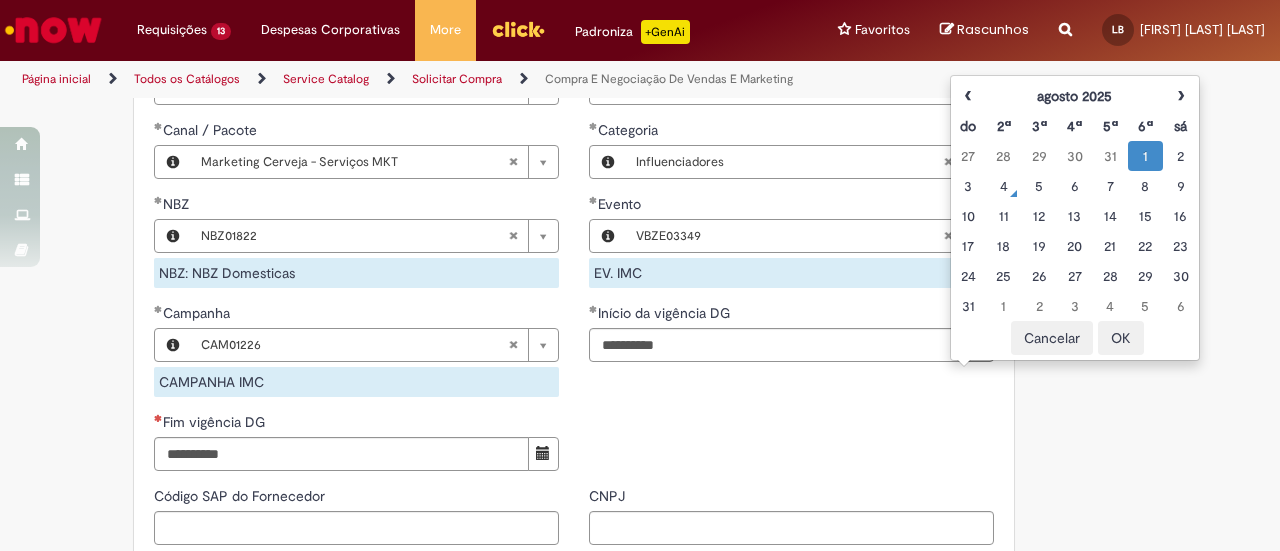 click on "OK" at bounding box center [1121, 338] 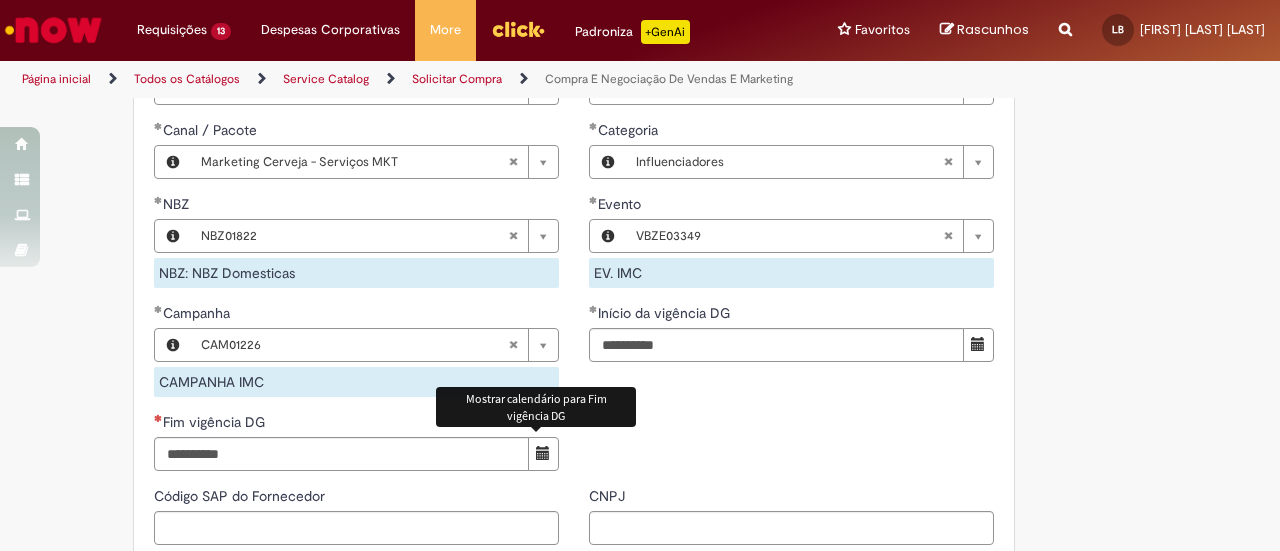 click at bounding box center [543, 453] 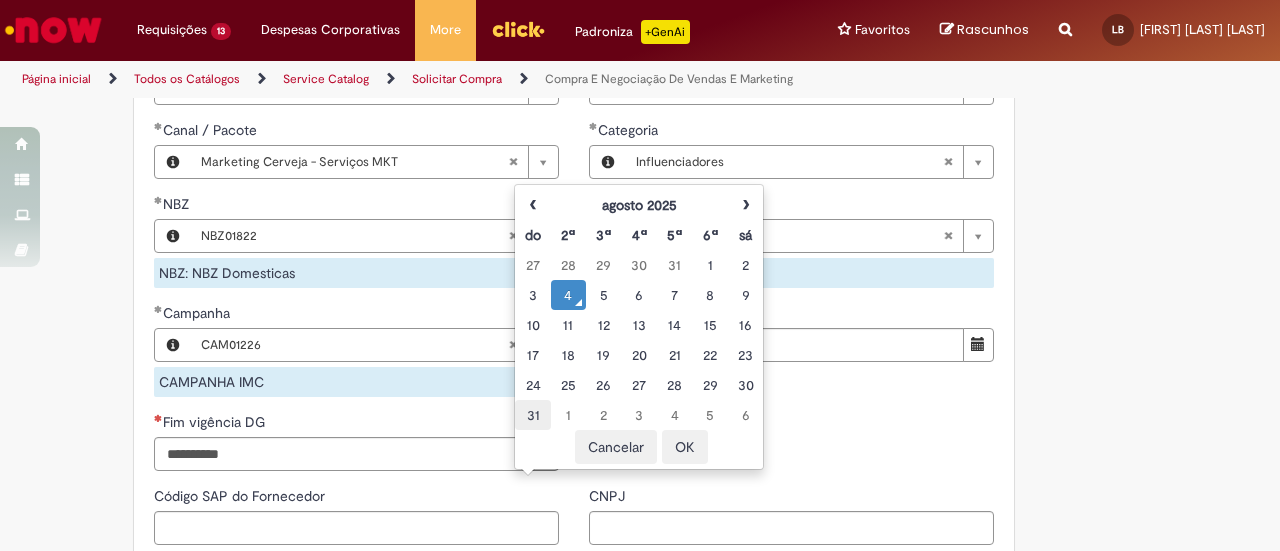 click on "31" at bounding box center (532, 415) 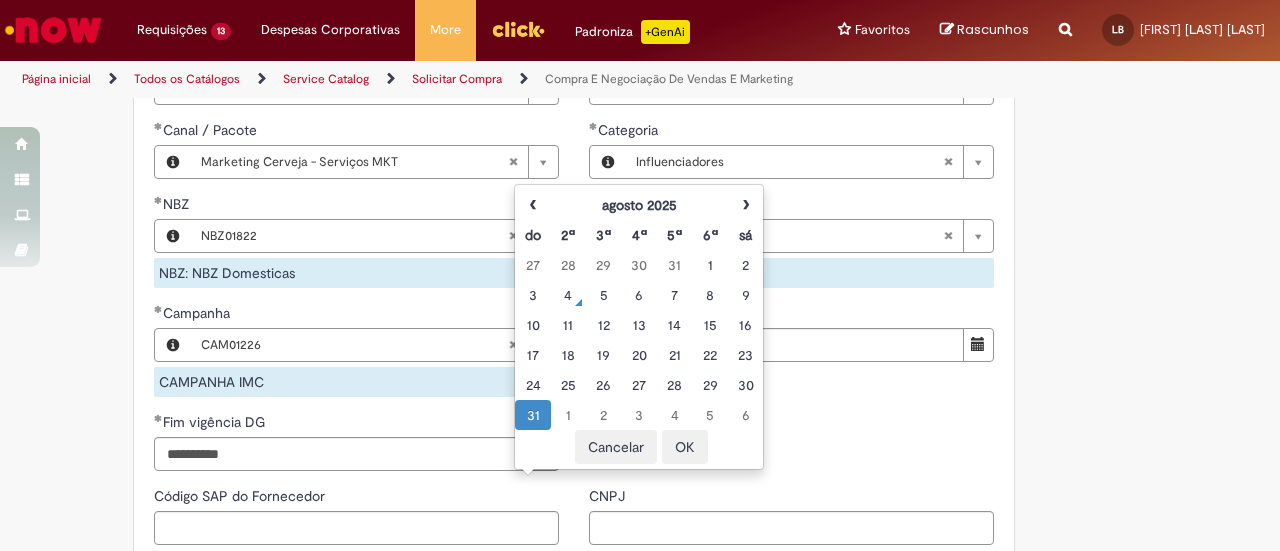 click on "OK" at bounding box center [685, 447] 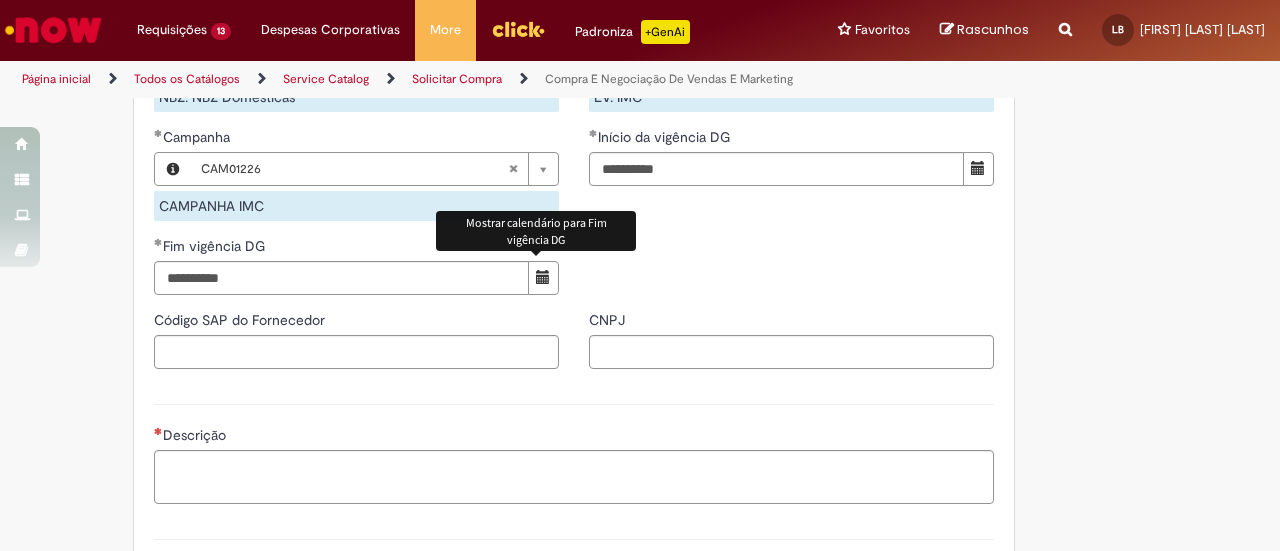 scroll, scrollTop: 1402, scrollLeft: 0, axis: vertical 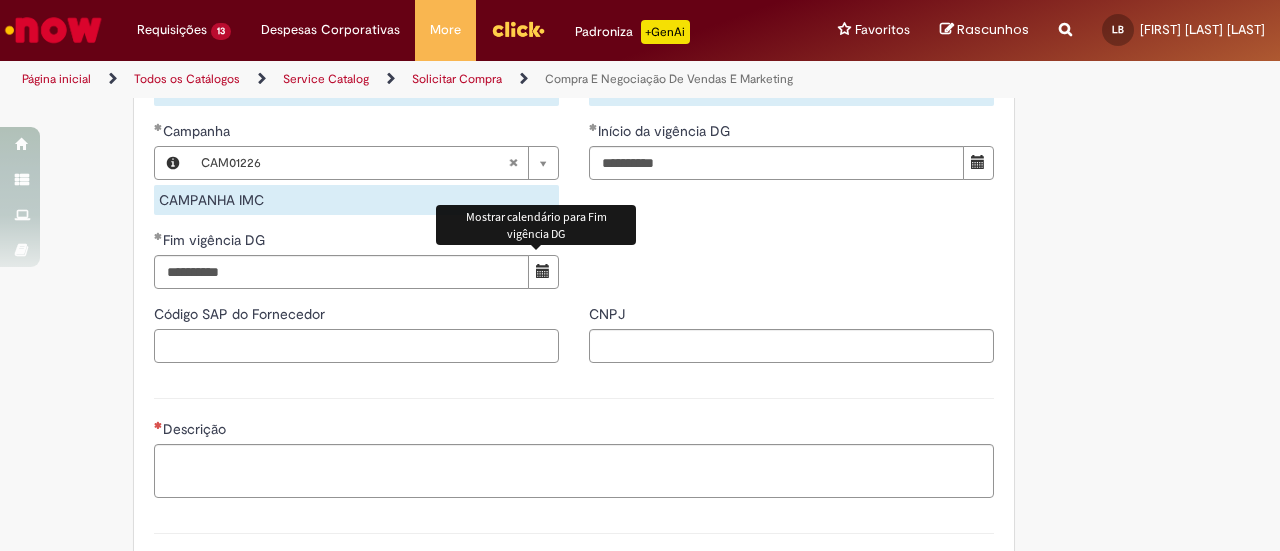 click on "Código SAP do Fornecedor" at bounding box center [356, 346] 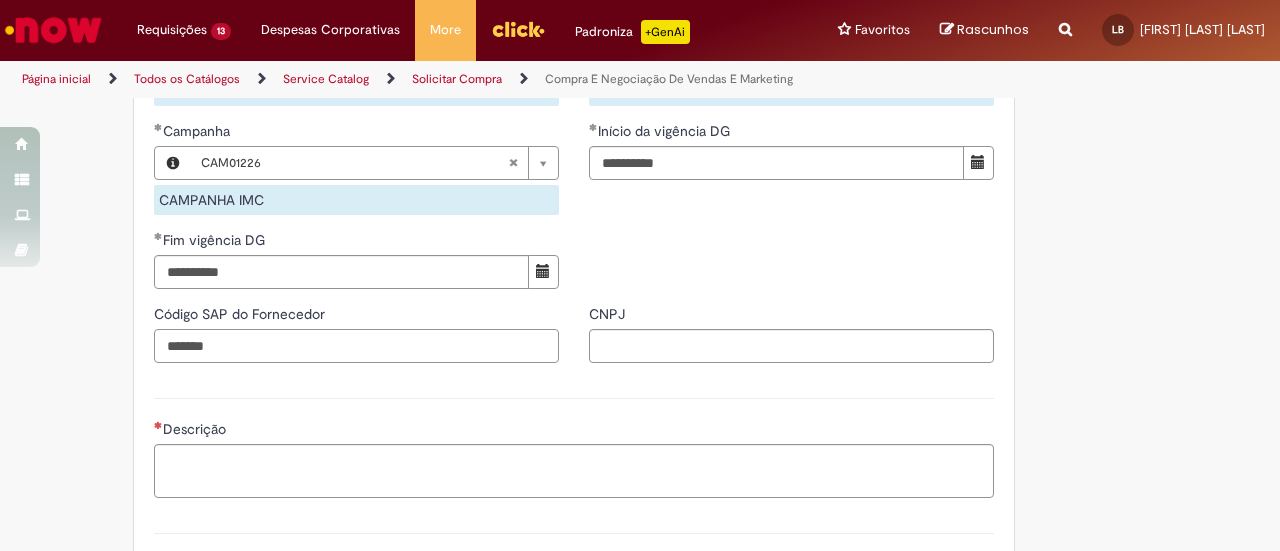 type on "*******" 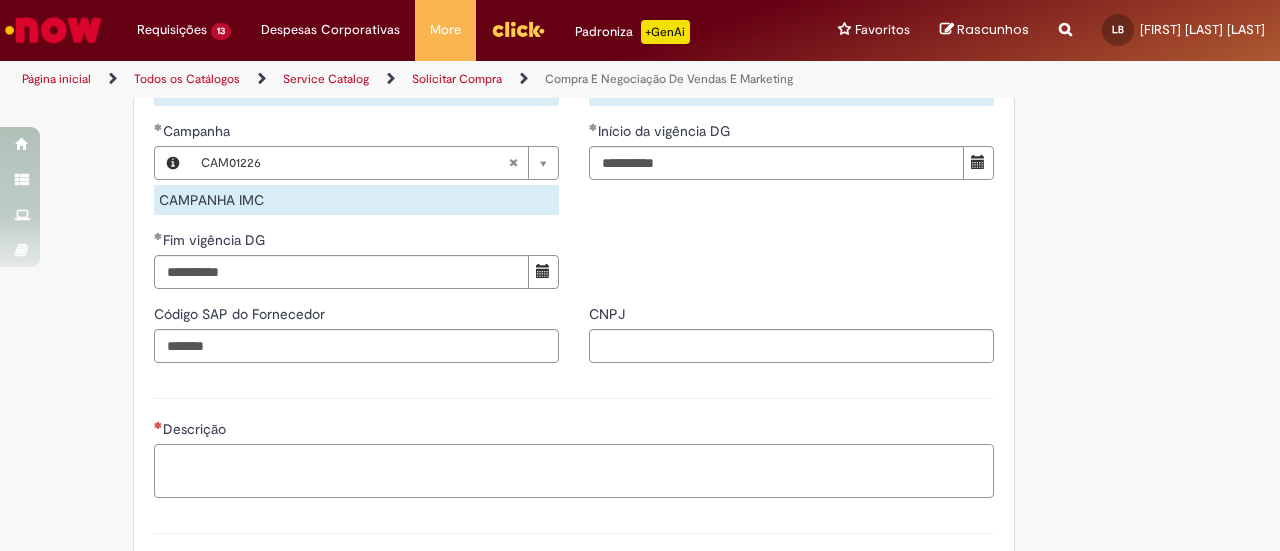 click on "Descrição" at bounding box center [574, 470] 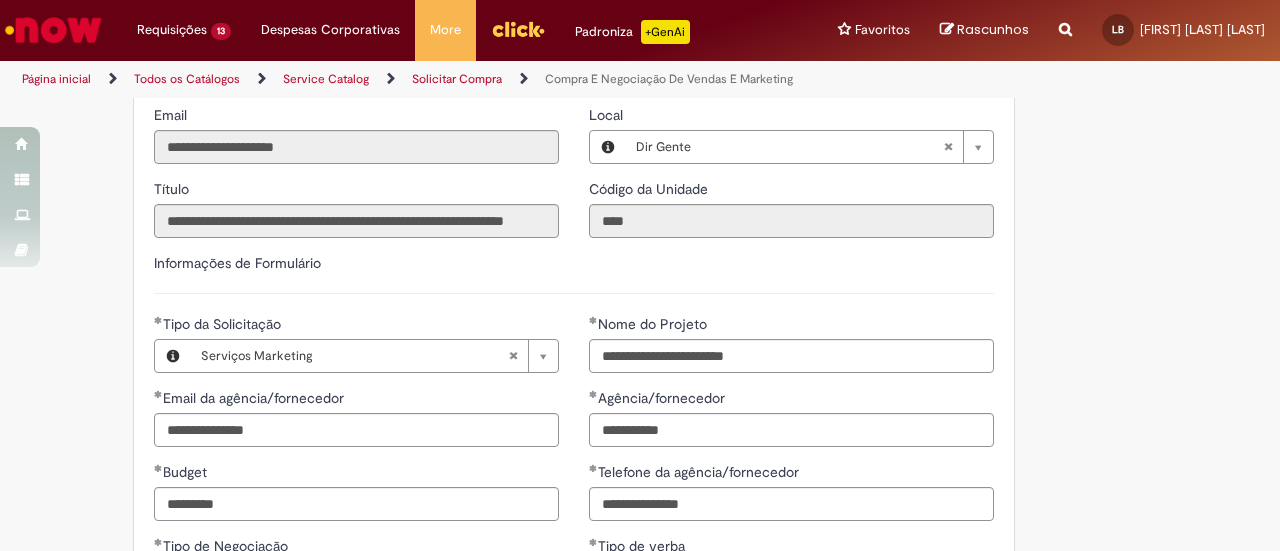 scroll, scrollTop: 724, scrollLeft: 0, axis: vertical 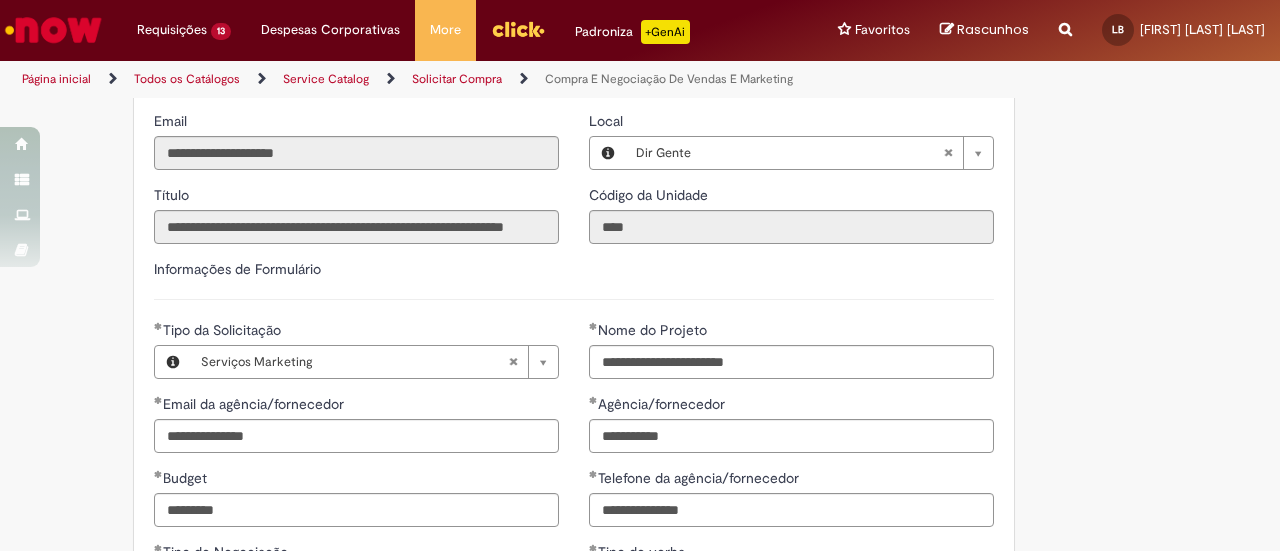 type on "**********" 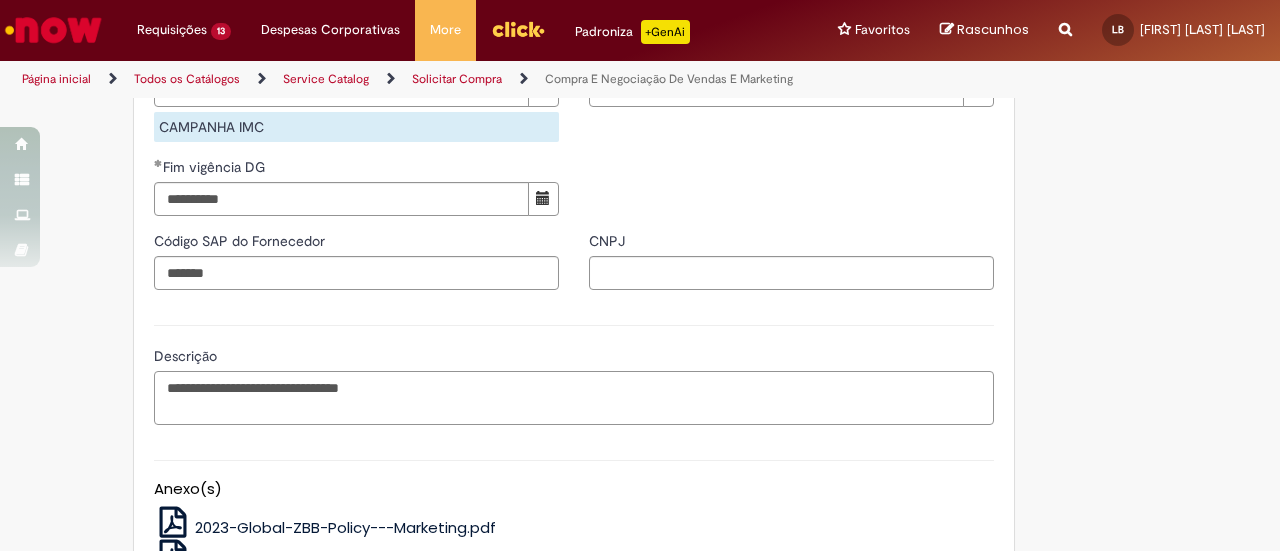 scroll, scrollTop: 1650, scrollLeft: 0, axis: vertical 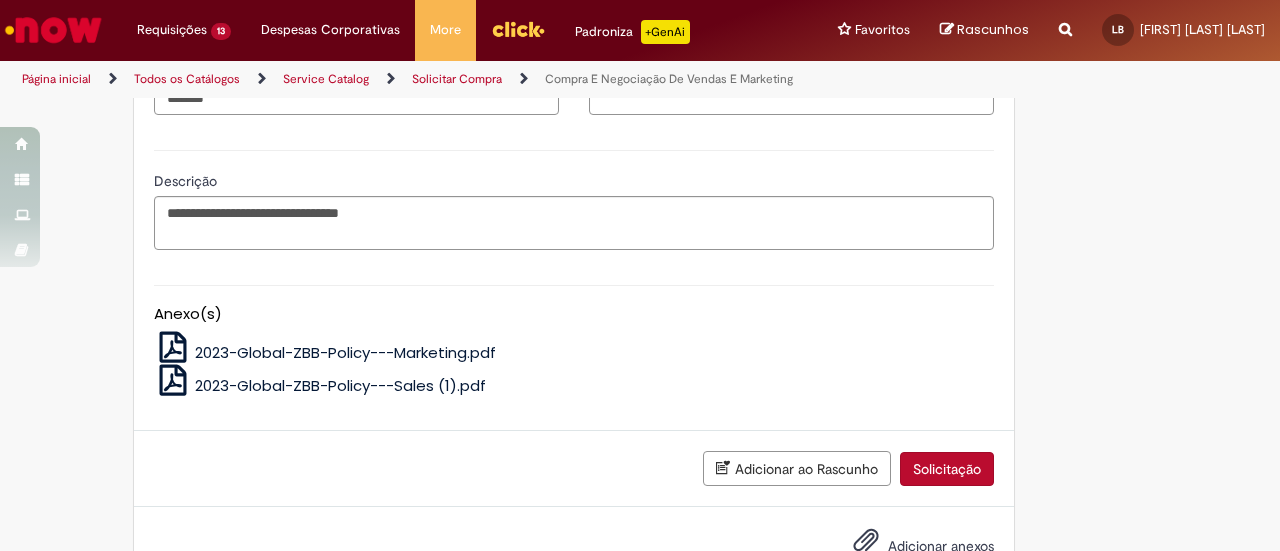 click on "Solicitação" at bounding box center (947, 469) 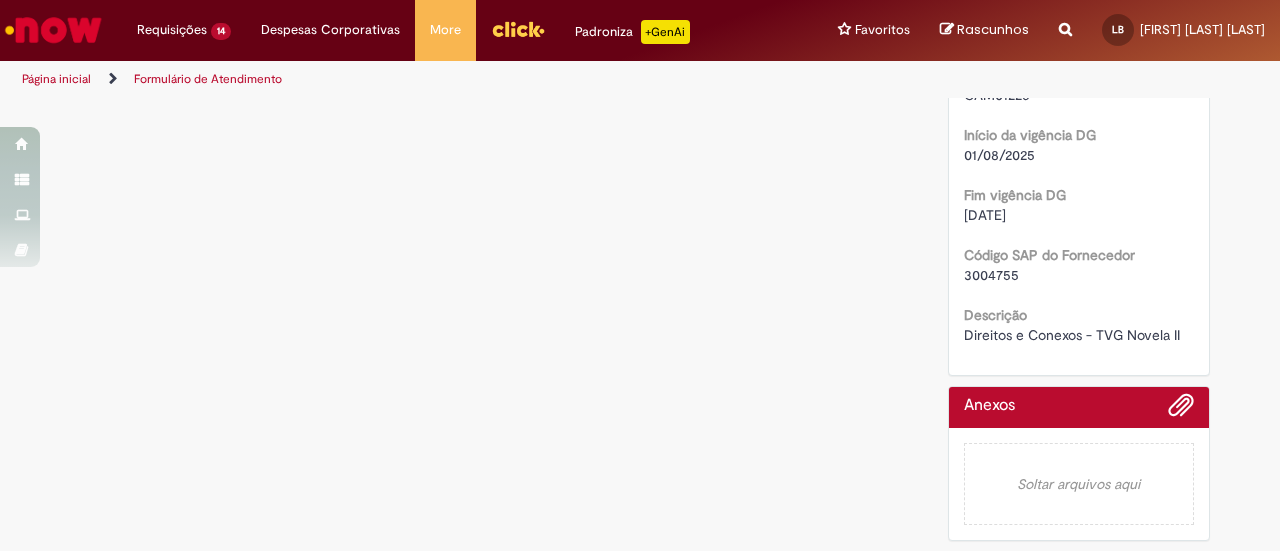 scroll, scrollTop: 0, scrollLeft: 0, axis: both 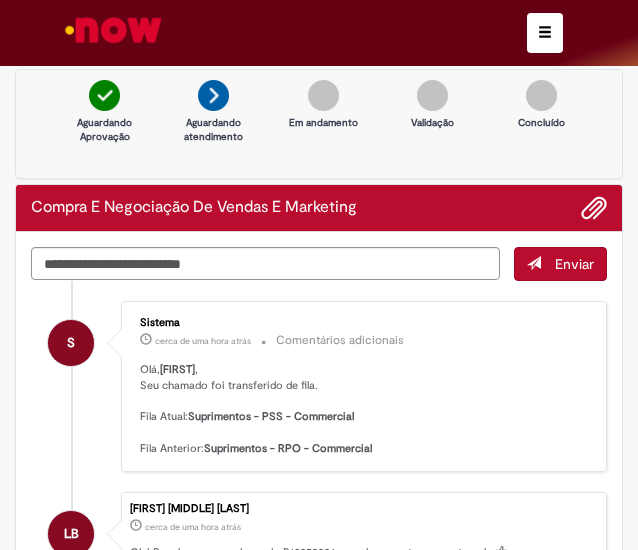 click at bounding box center [113, 30] 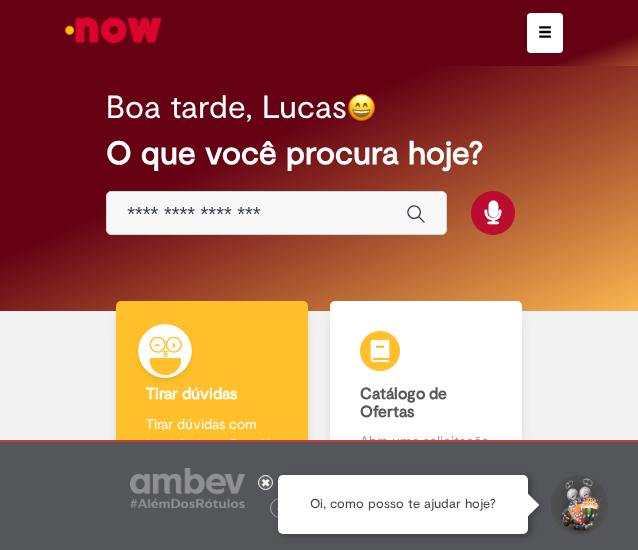 scroll, scrollTop: 0, scrollLeft: 0, axis: both 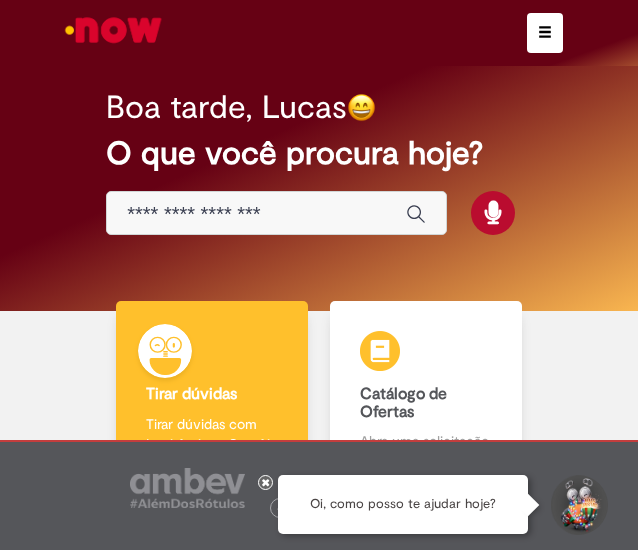 click at bounding box center (545, 32) 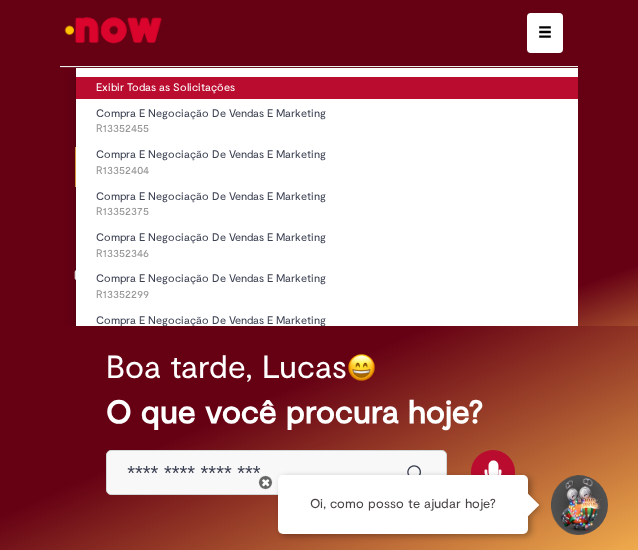 click on "Exibir Todas as Solicitações" at bounding box center [376, 88] 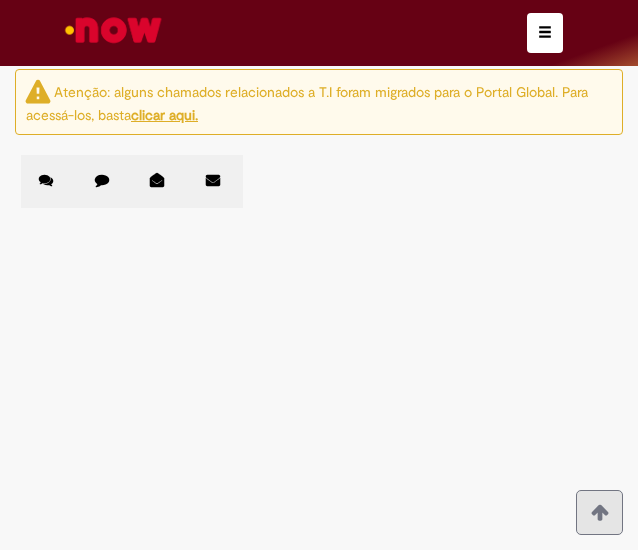 scroll, scrollTop: 433, scrollLeft: 0, axis: vertical 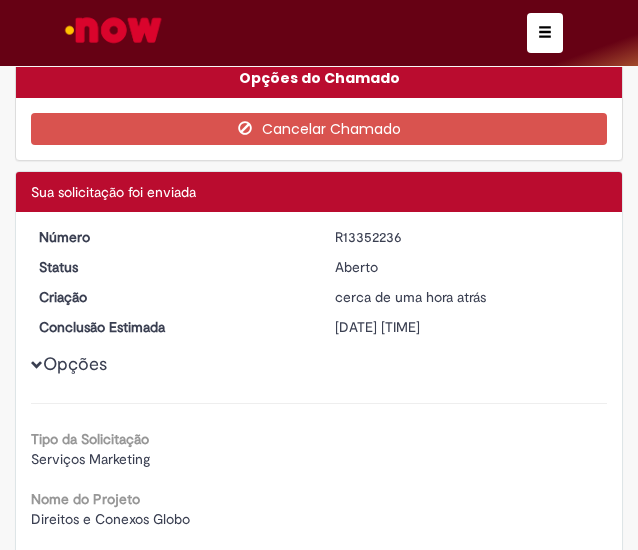 drag, startPoint x: 326, startPoint y: 229, endPoint x: 393, endPoint y: 222, distance: 67.36468 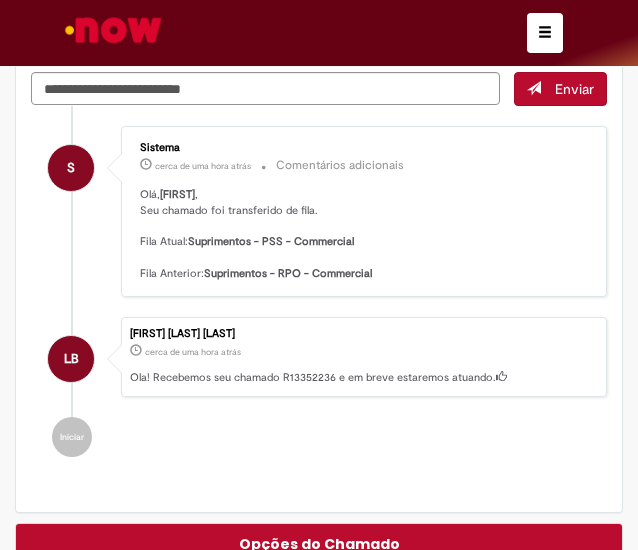 scroll, scrollTop: 139, scrollLeft: 0, axis: vertical 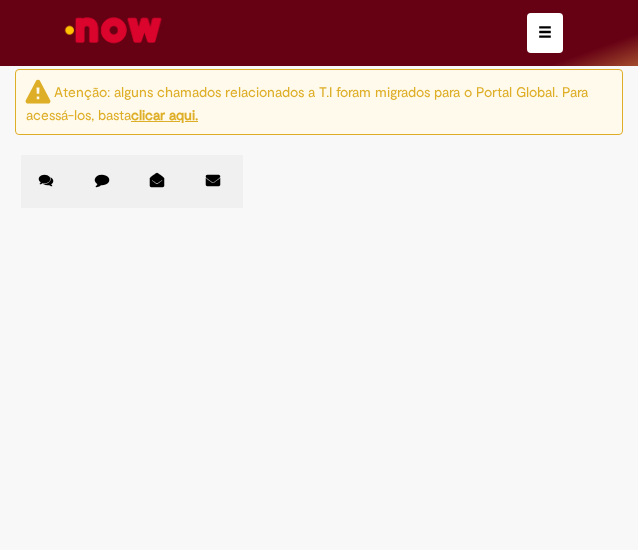 click on "Compra E Negociação De Vendas E Marketing" at bounding box center (0, 0) 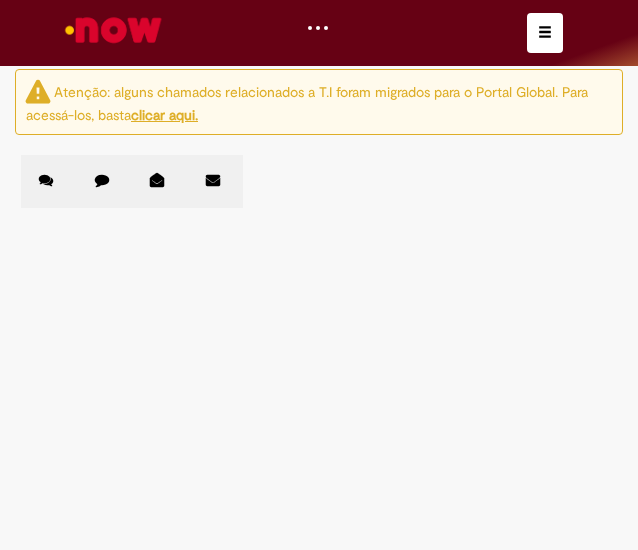 click on "Compra E Negociação De Vendas E Marketing" at bounding box center [0, 0] 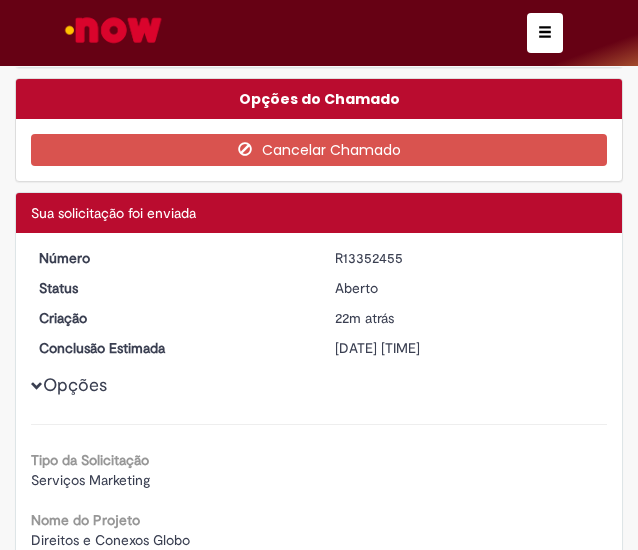 scroll, scrollTop: 423, scrollLeft: 0, axis: vertical 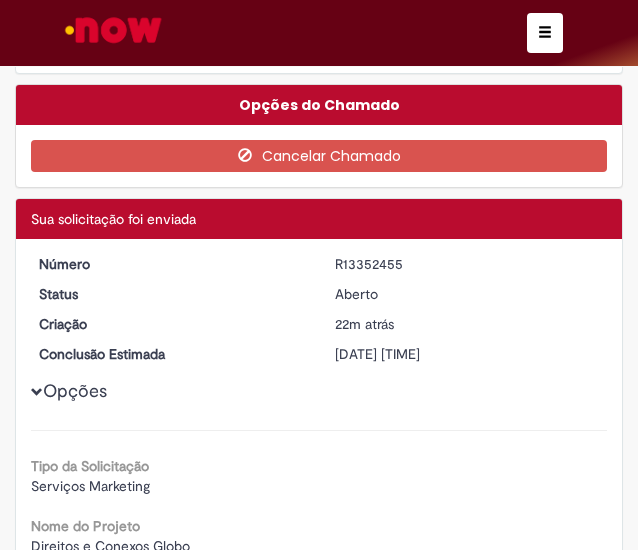 drag, startPoint x: 326, startPoint y: 258, endPoint x: 410, endPoint y: 263, distance: 84.14868 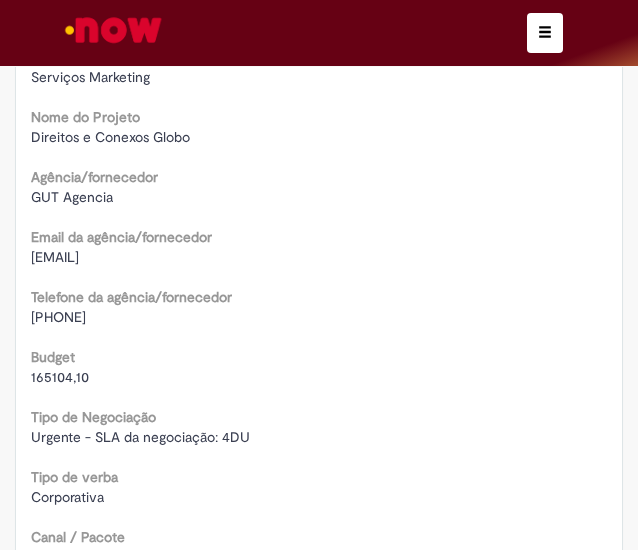 scroll, scrollTop: 833, scrollLeft: 0, axis: vertical 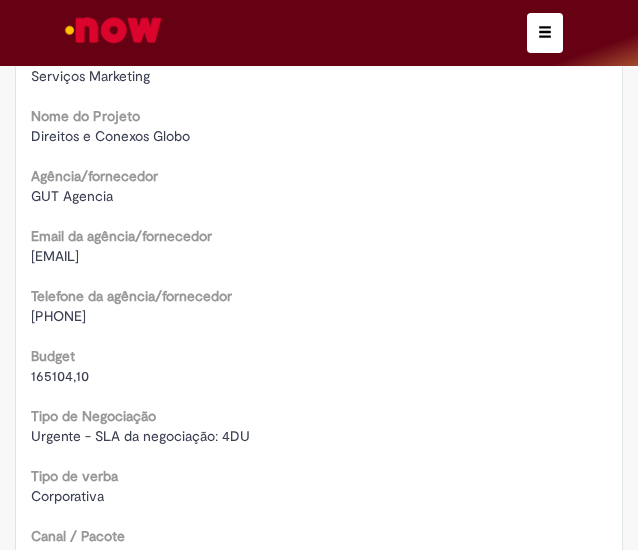 click on "Budget" at bounding box center [53, 356] 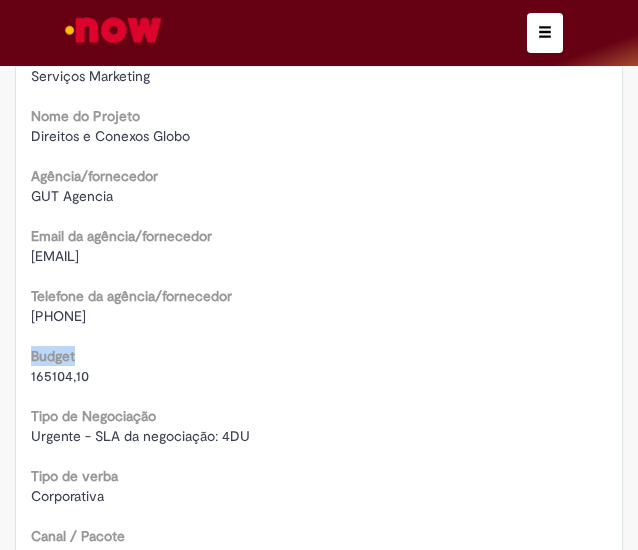 click on "Budget" at bounding box center [53, 356] 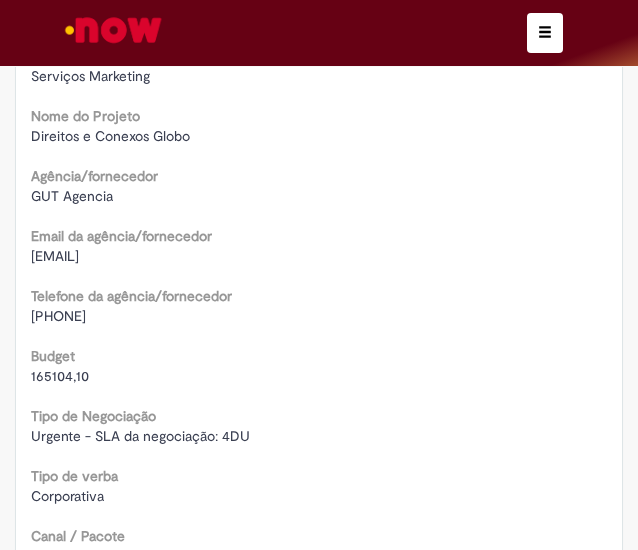 click on "165104,10" at bounding box center (60, 376) 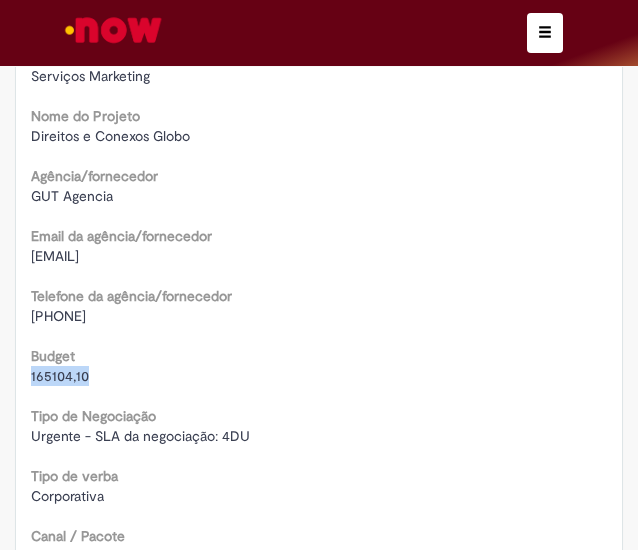 click on "165104,10" at bounding box center (60, 376) 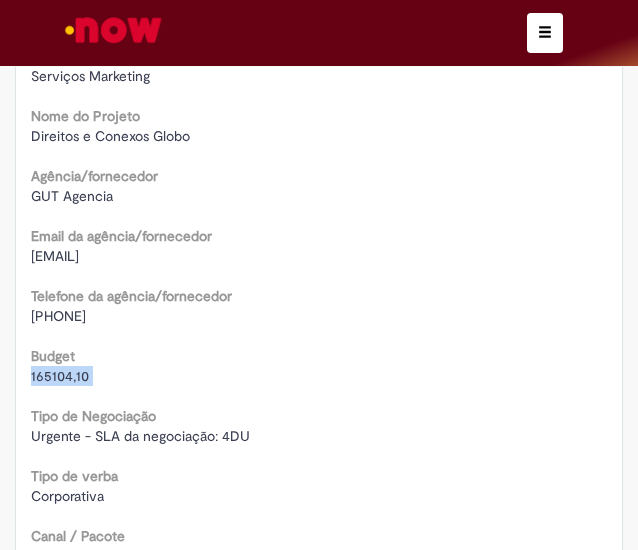 click on "165104,10" at bounding box center [60, 376] 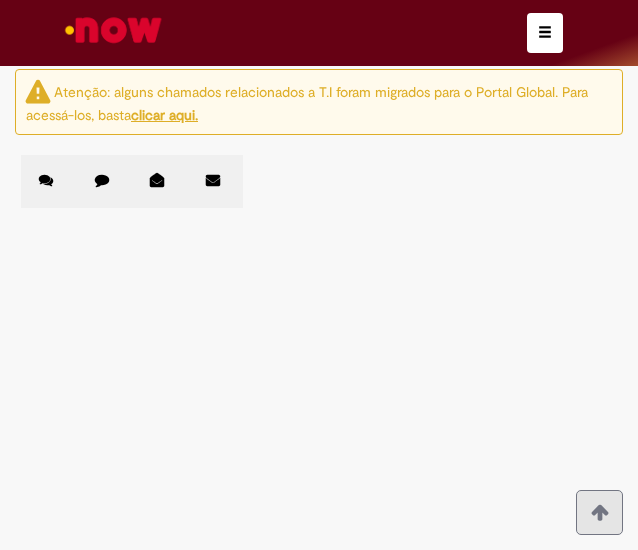 scroll, scrollTop: 502, scrollLeft: 0, axis: vertical 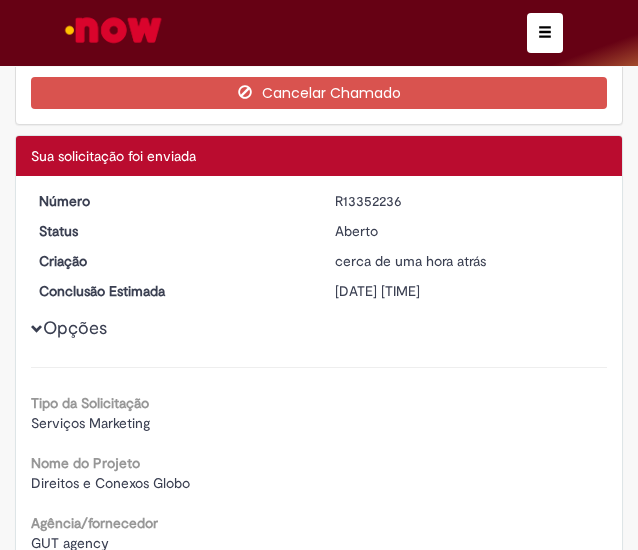 drag, startPoint x: 328, startPoint y: 193, endPoint x: 412, endPoint y: 193, distance: 84 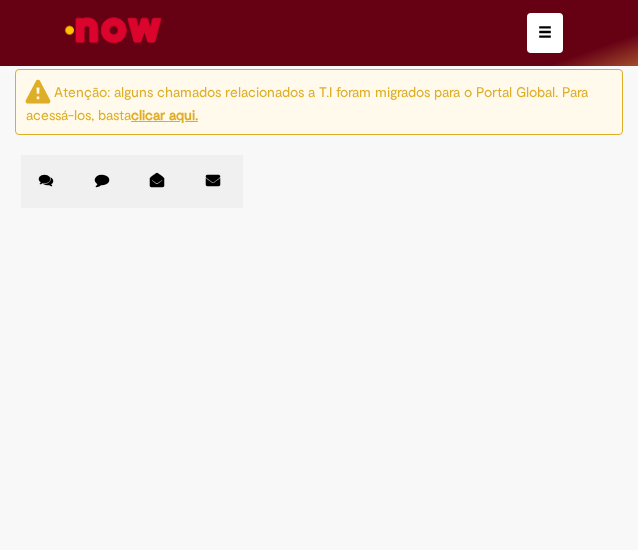 scroll, scrollTop: 321, scrollLeft: 0, axis: vertical 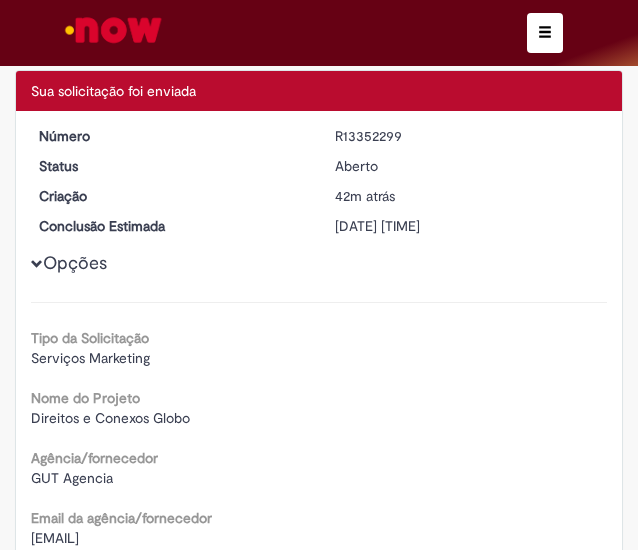 drag, startPoint x: 328, startPoint y: 127, endPoint x: 425, endPoint y: 140, distance: 97.867256 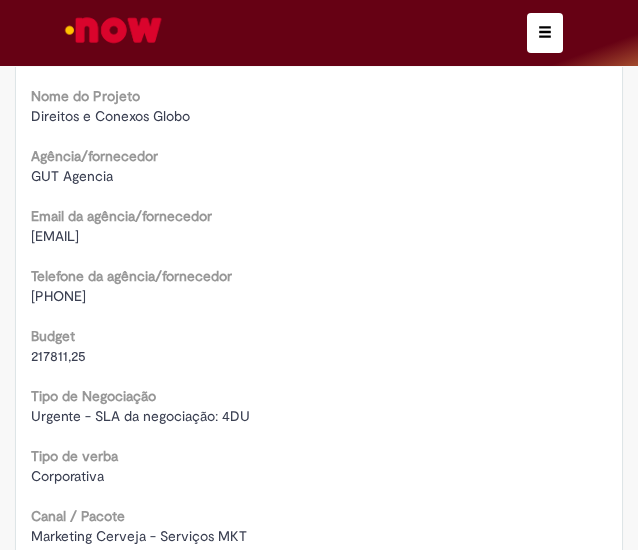scroll, scrollTop: 897, scrollLeft: 0, axis: vertical 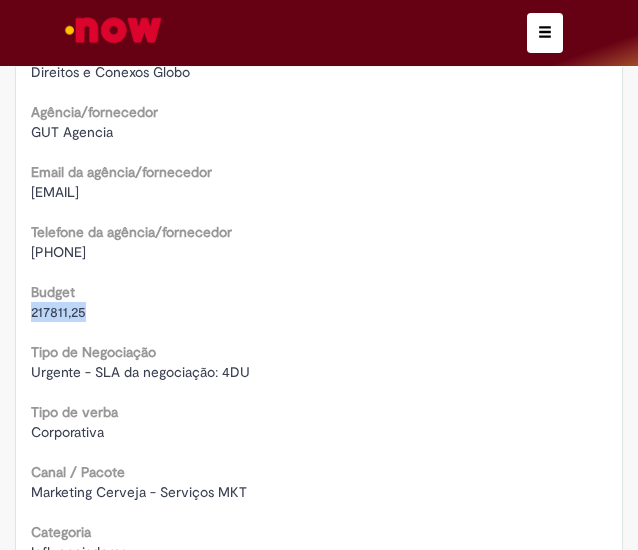drag, startPoint x: 33, startPoint y: 306, endPoint x: 88, endPoint y: 301, distance: 55.226807 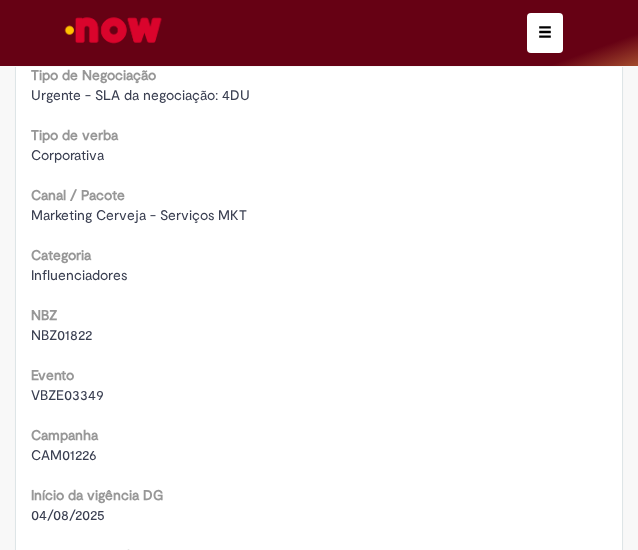 scroll, scrollTop: 1416, scrollLeft: 0, axis: vertical 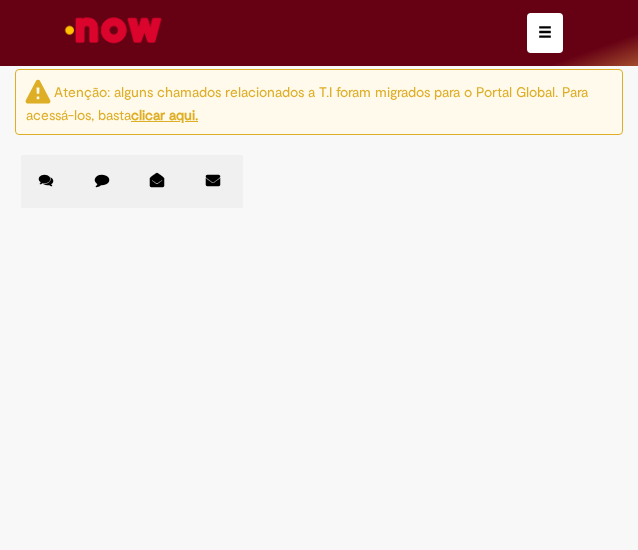click on "Direitos e Conexos Globo - SPORTV" at bounding box center (0, 0) 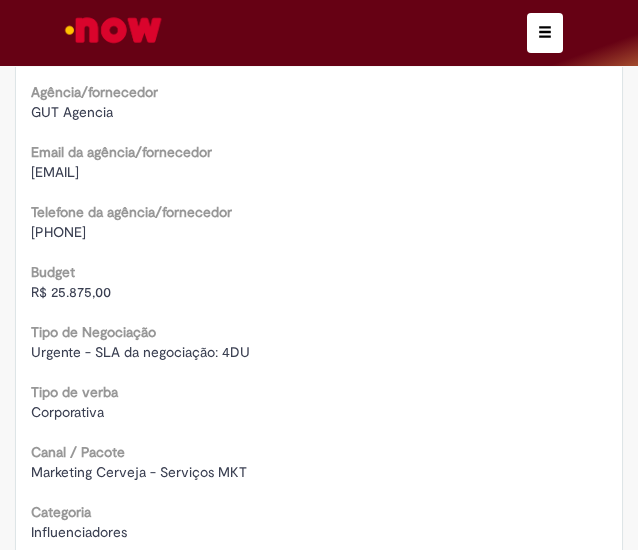 scroll, scrollTop: 918, scrollLeft: 0, axis: vertical 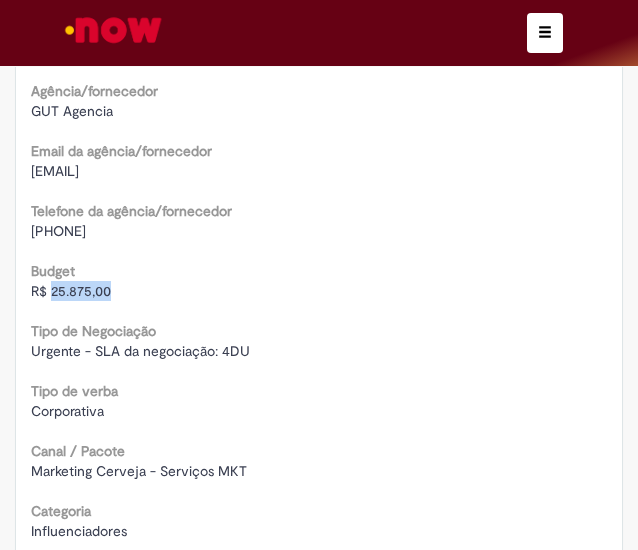 drag, startPoint x: 50, startPoint y: 287, endPoint x: 175, endPoint y: 282, distance: 125.09996 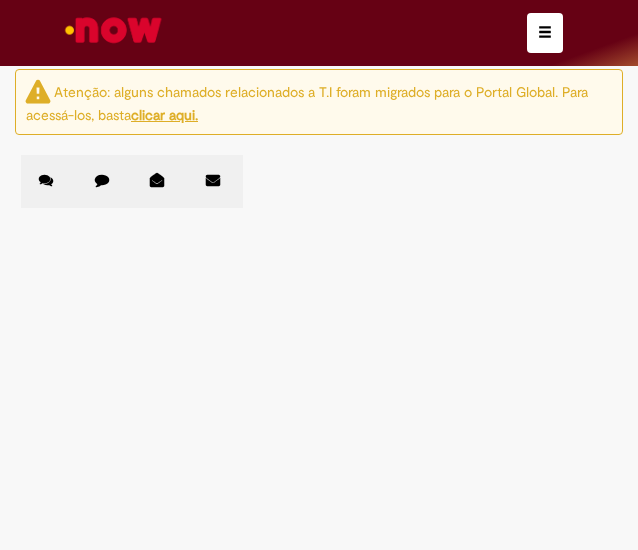 scroll, scrollTop: 254, scrollLeft: 0, axis: vertical 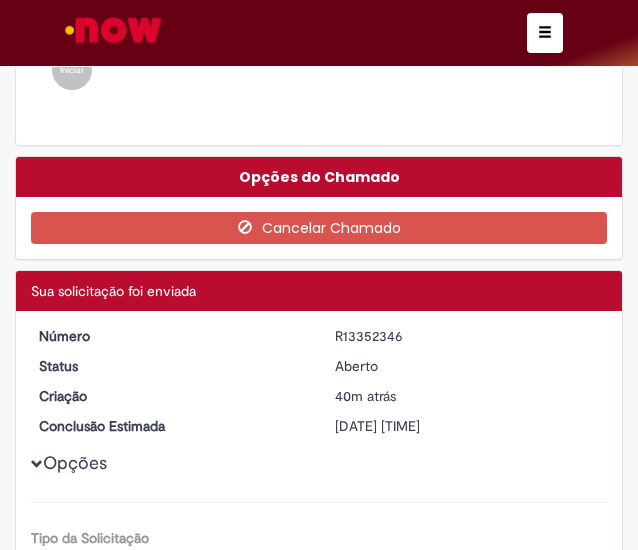 drag, startPoint x: 395, startPoint y: 329, endPoint x: 301, endPoint y: 323, distance: 94.19129 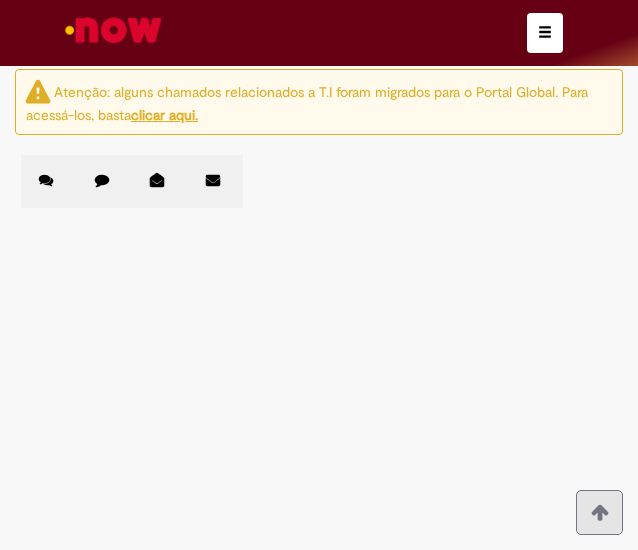 scroll, scrollTop: 308, scrollLeft: 0, axis: vertical 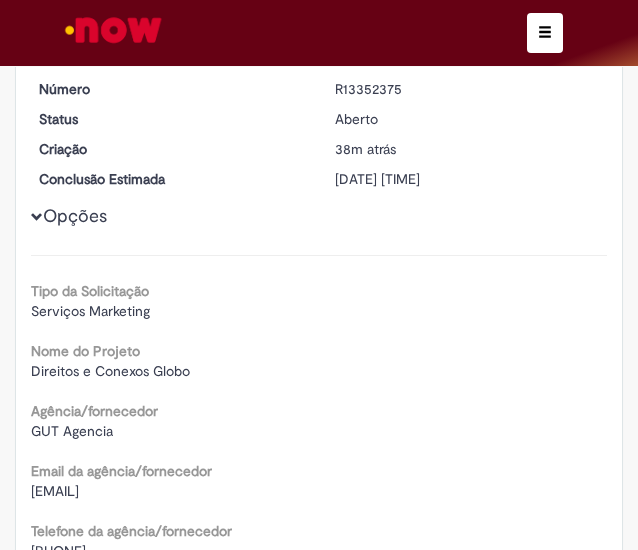 drag, startPoint x: 327, startPoint y: 81, endPoint x: 424, endPoint y: 79, distance: 97.020615 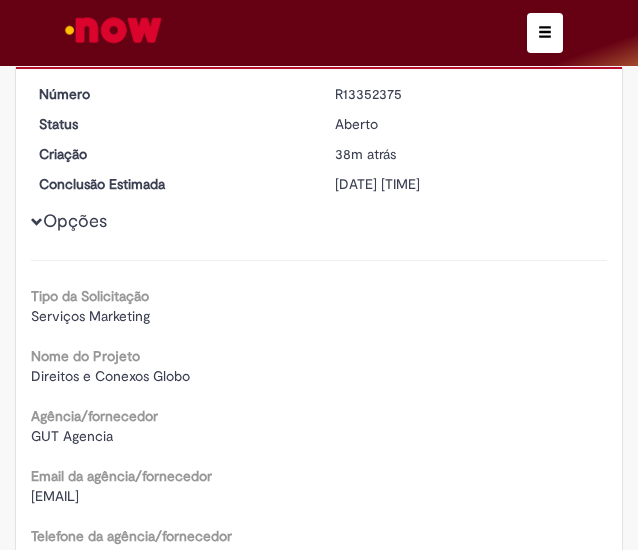 copy on "R13352375" 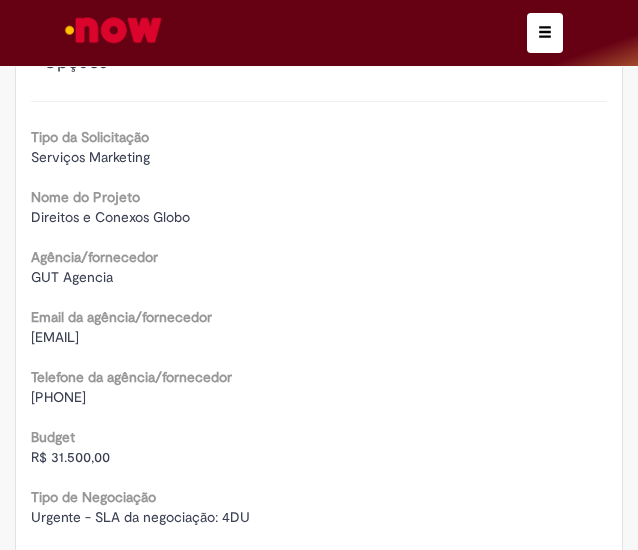 scroll, scrollTop: 753, scrollLeft: 0, axis: vertical 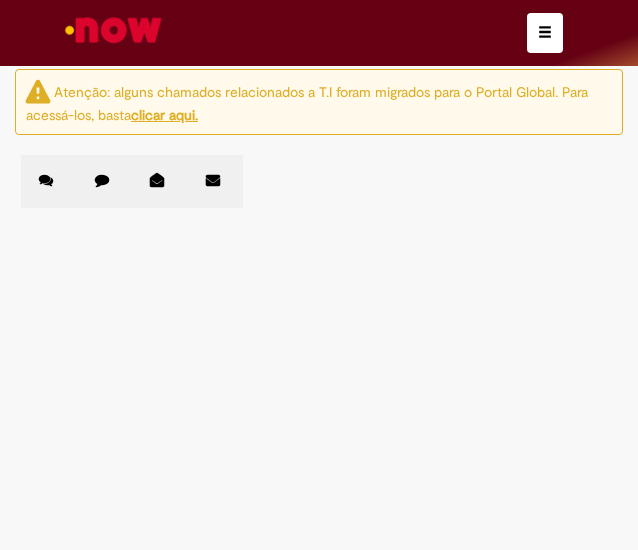 click on "Direitos e Conexos - GShow" at bounding box center (0, 0) 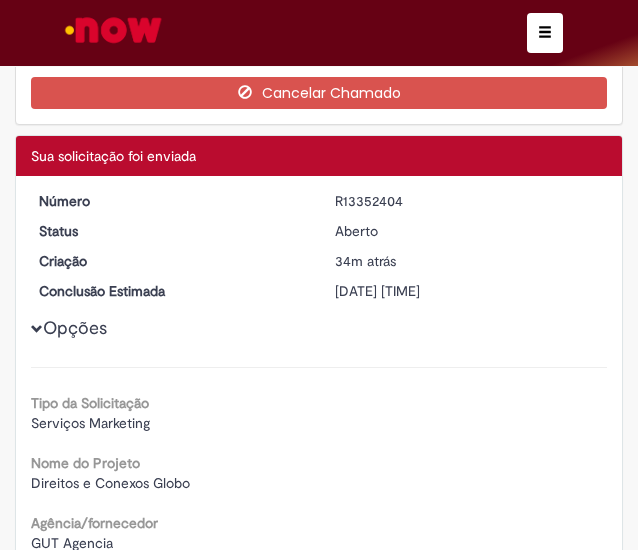 scroll, scrollTop: 488, scrollLeft: 0, axis: vertical 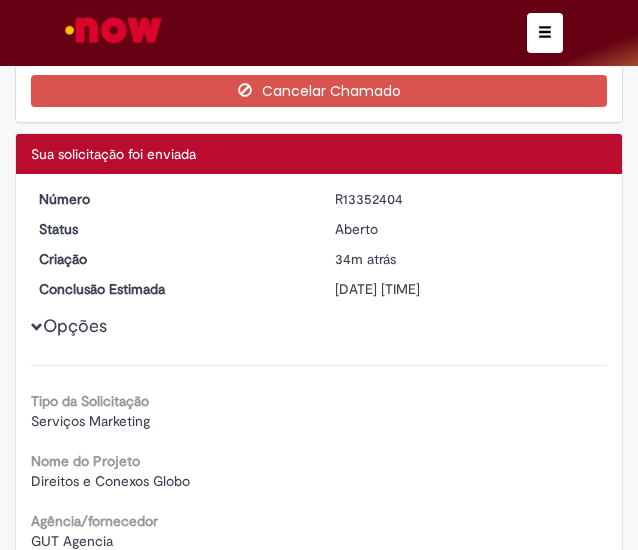 drag, startPoint x: 324, startPoint y: 193, endPoint x: 417, endPoint y: 193, distance: 93 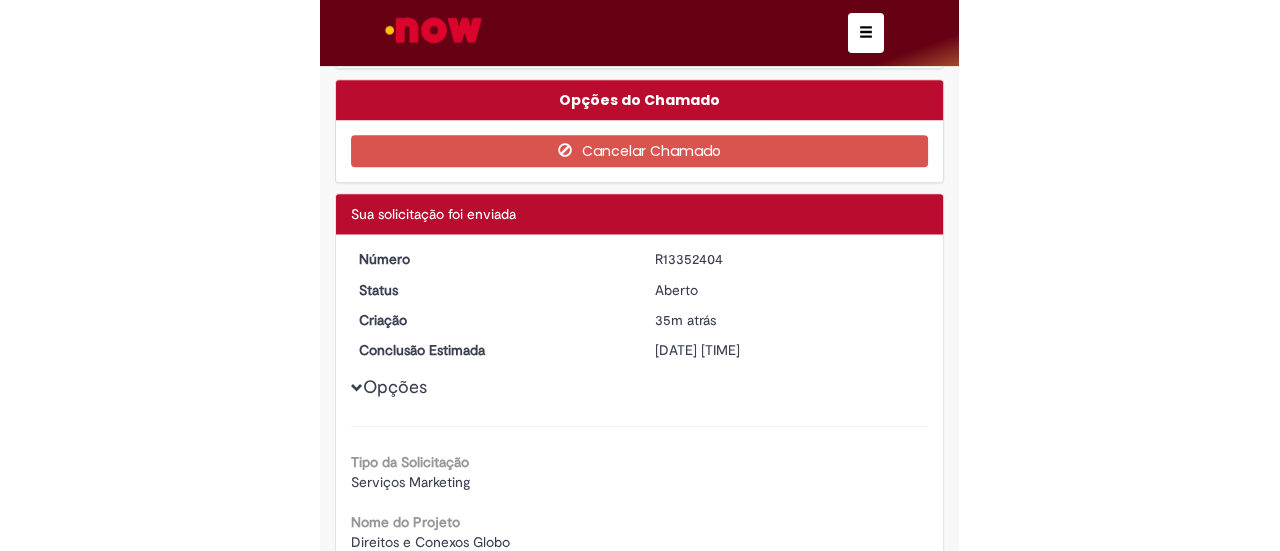 scroll, scrollTop: 82, scrollLeft: 0, axis: vertical 